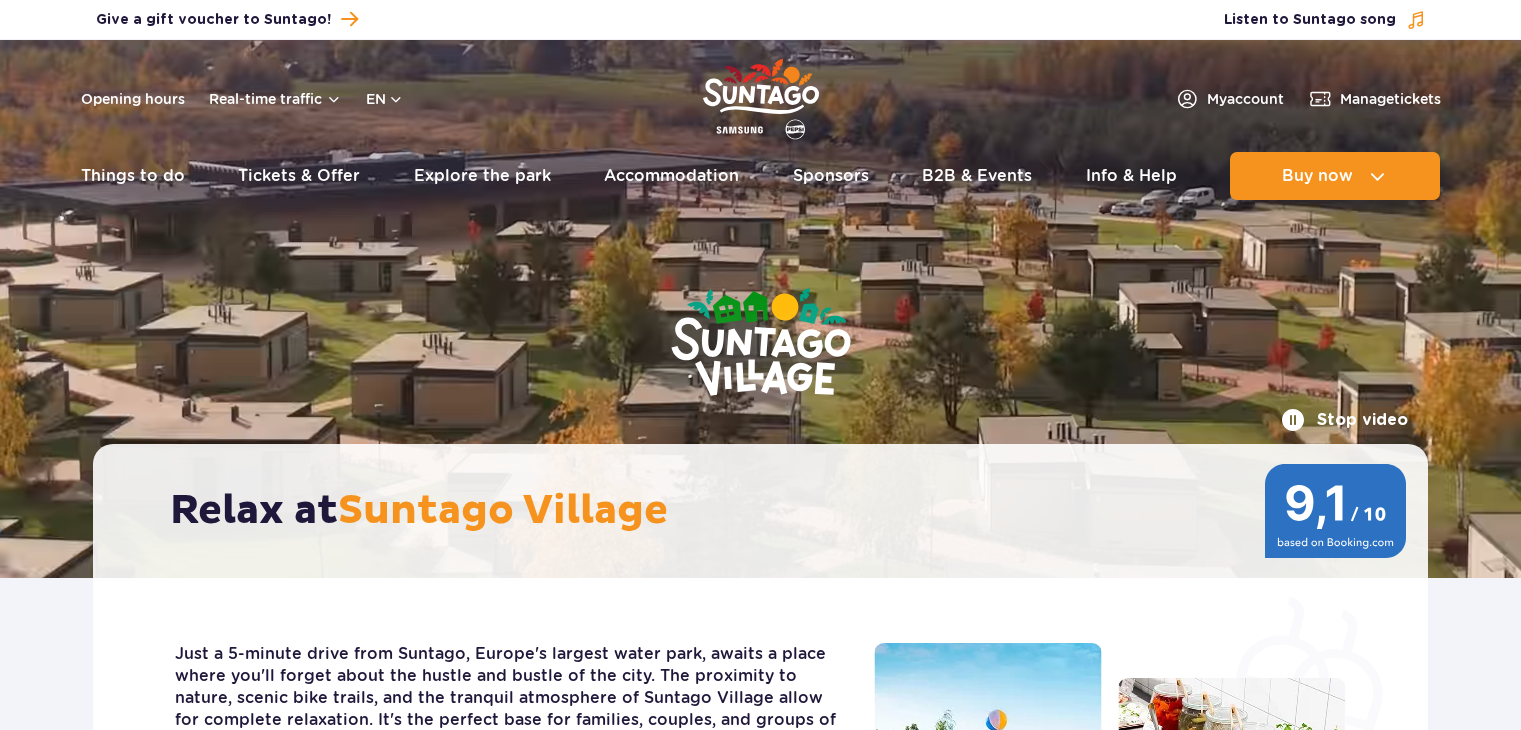 scroll, scrollTop: 0, scrollLeft: 0, axis: both 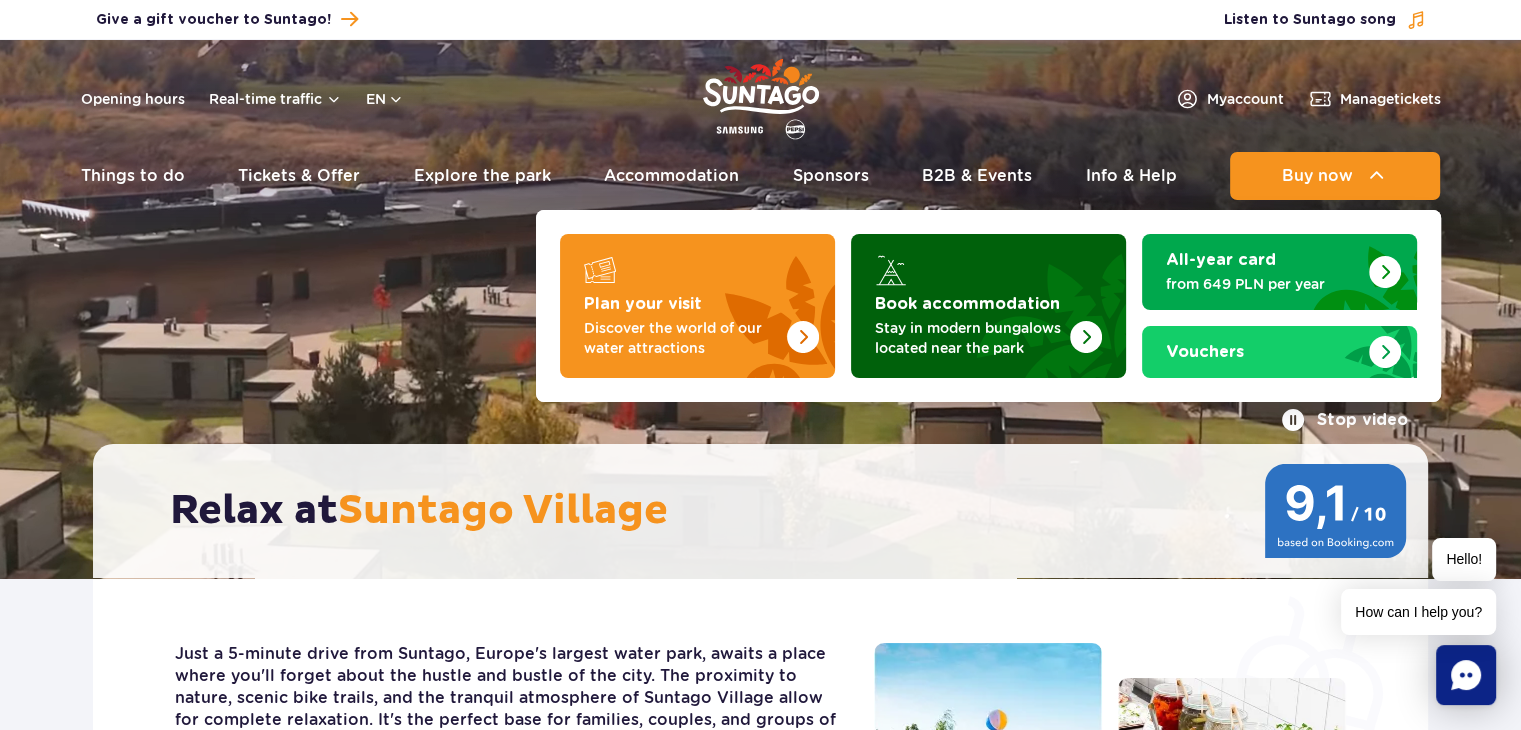 click at bounding box center [1038, 300] 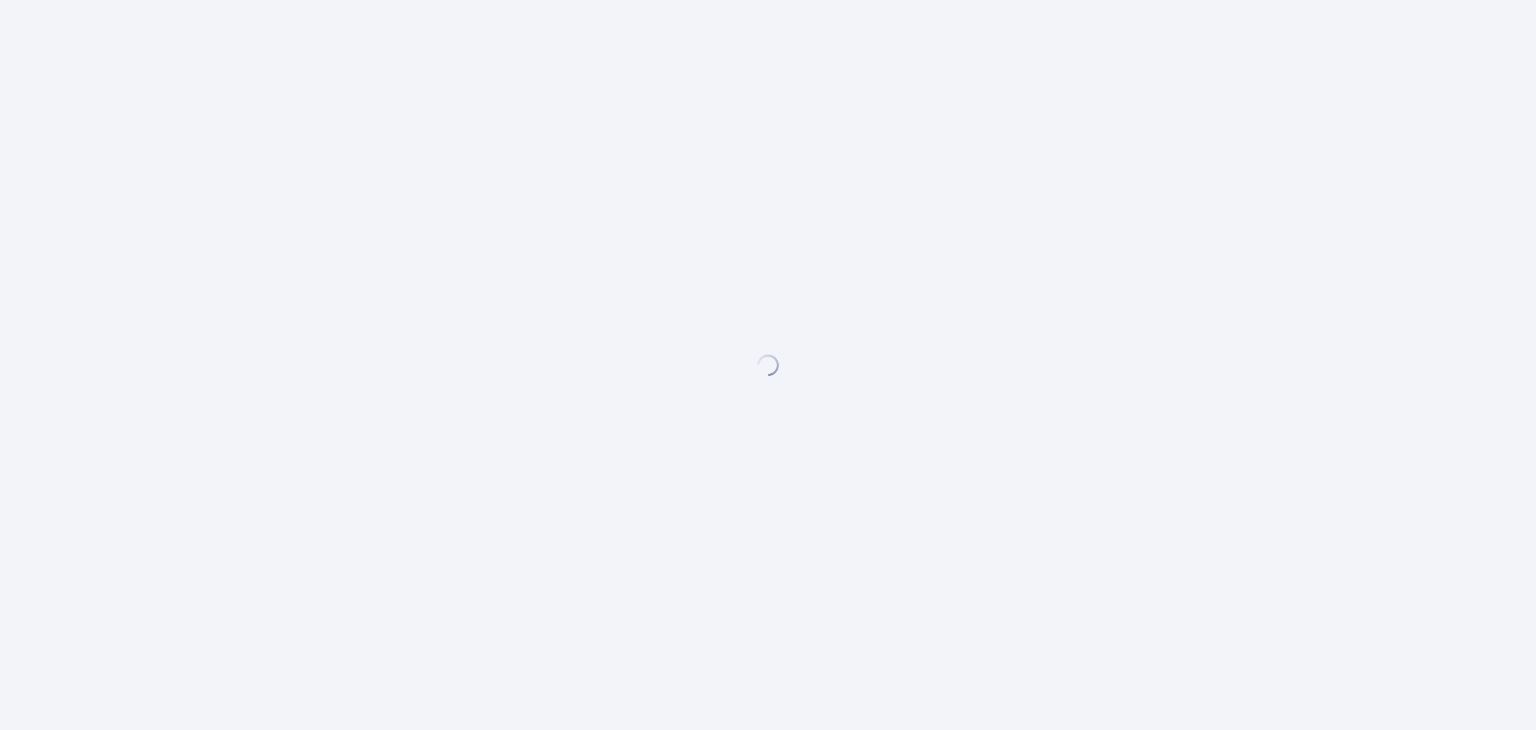 scroll, scrollTop: 0, scrollLeft: 0, axis: both 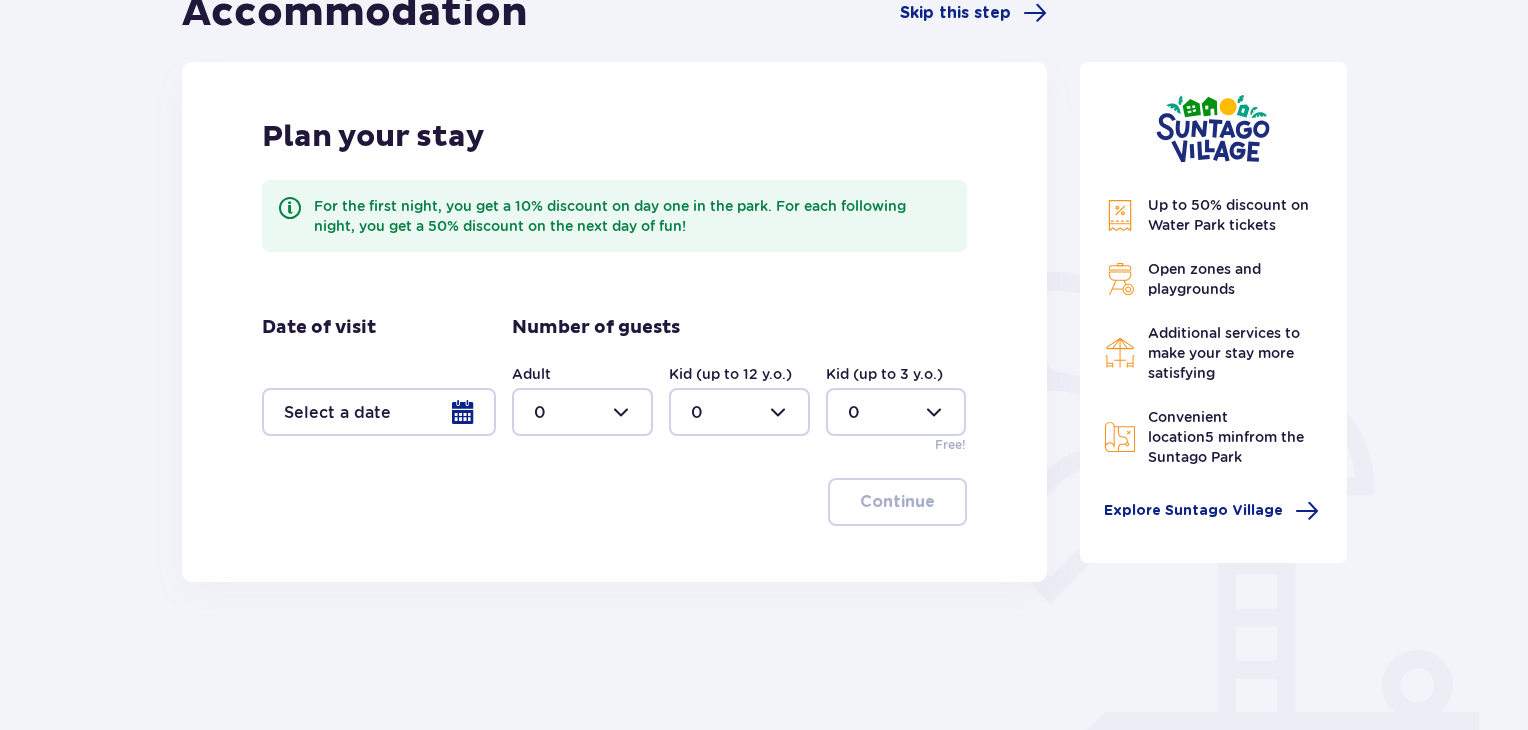 click at bounding box center (379, 412) 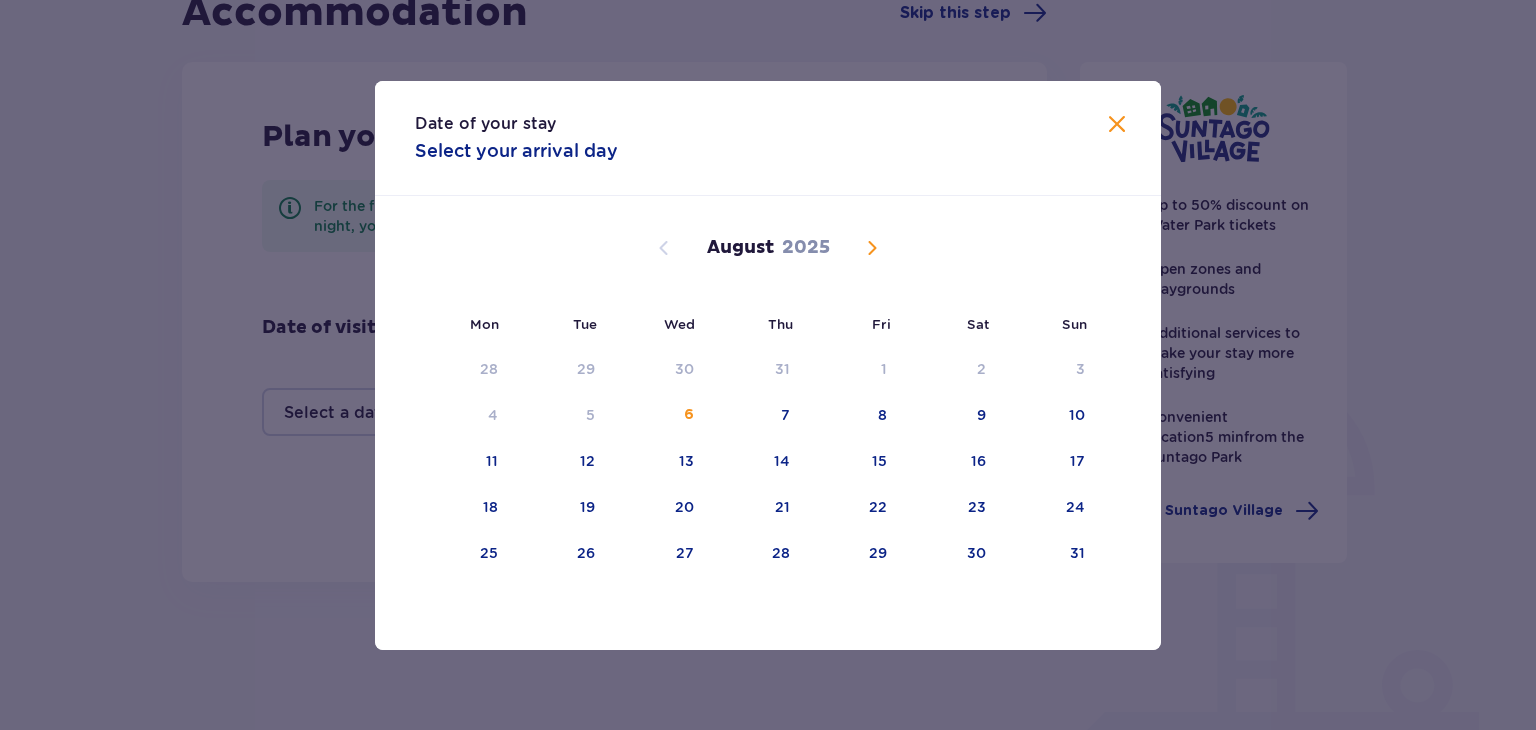 click at bounding box center [872, 248] 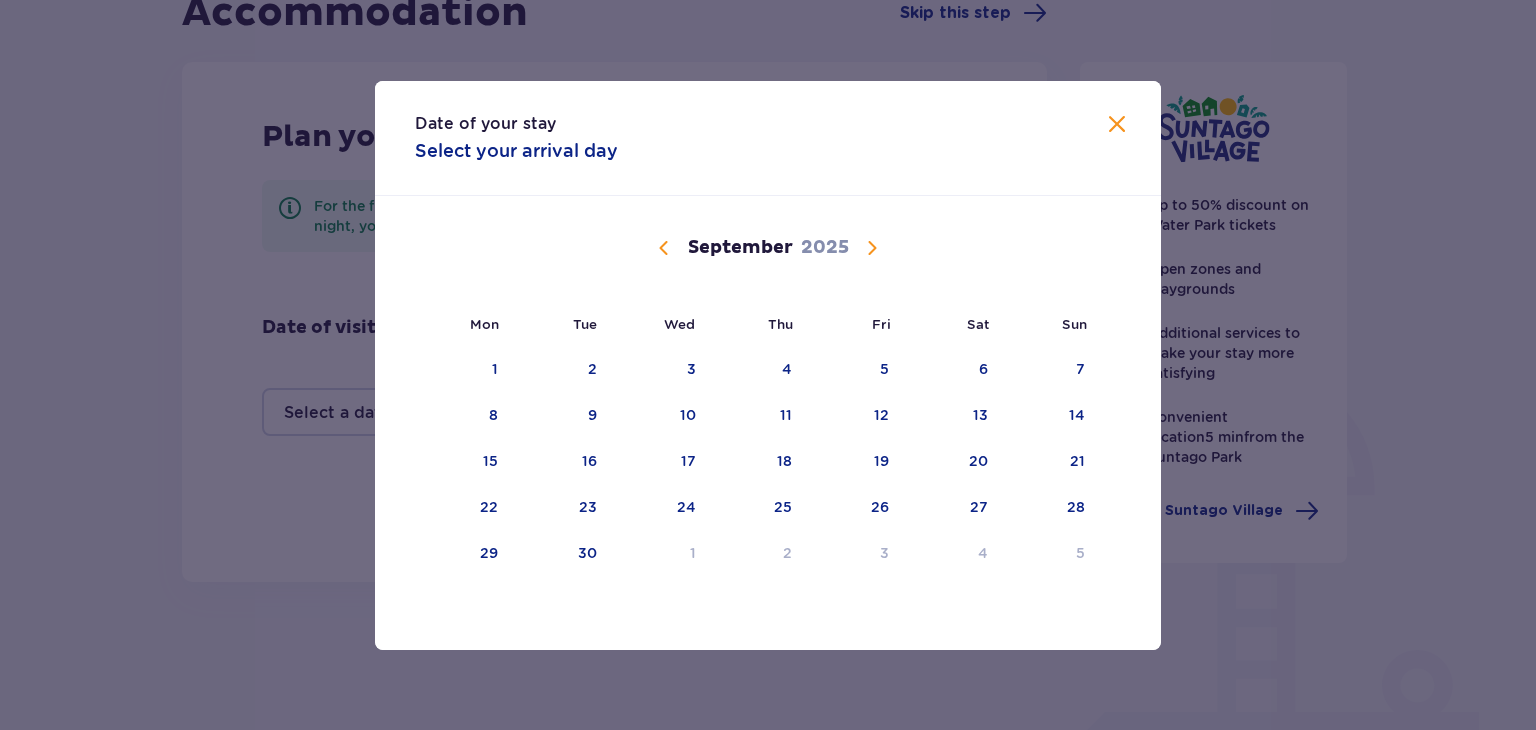 click at bounding box center [872, 248] 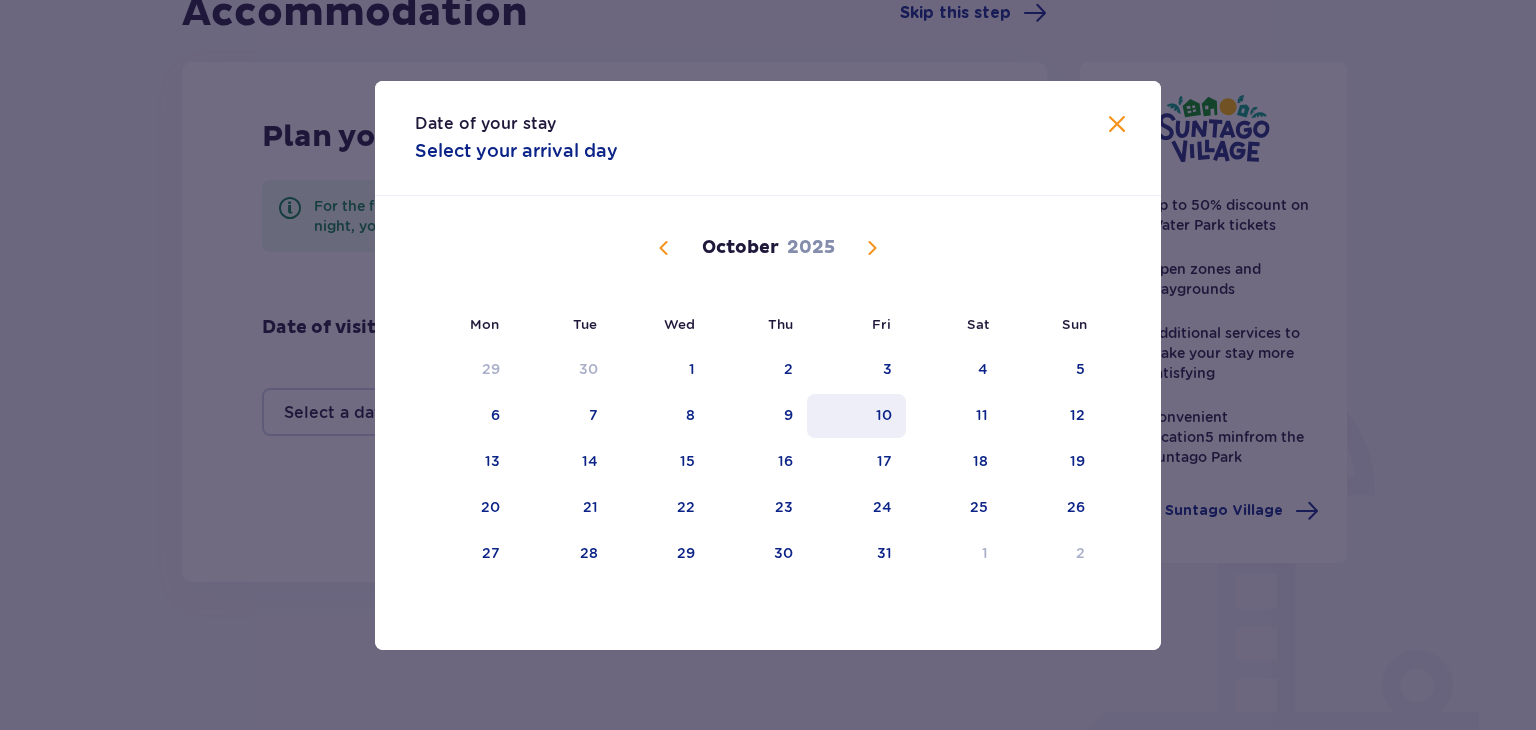 click on "10" at bounding box center [884, 415] 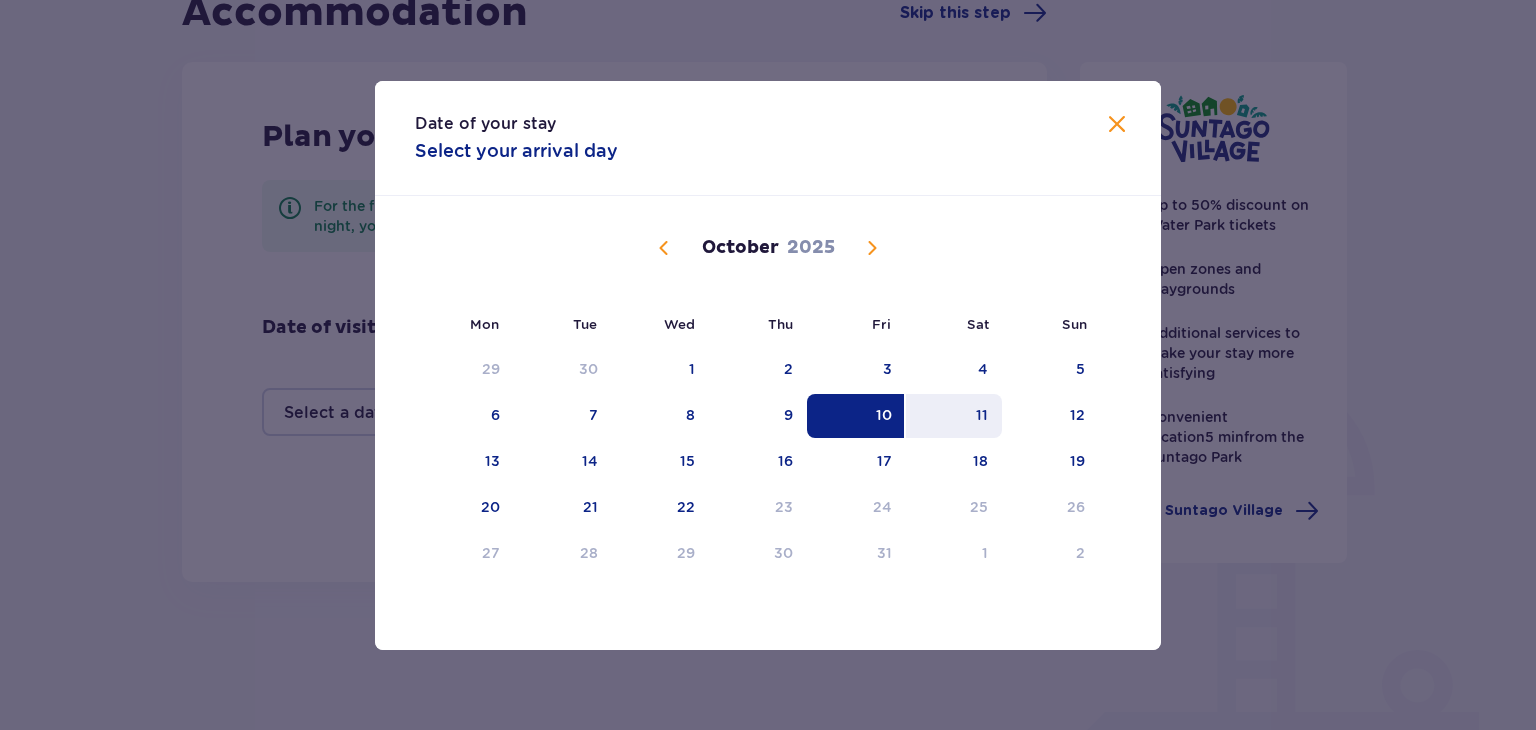 click on "11" at bounding box center [954, 416] 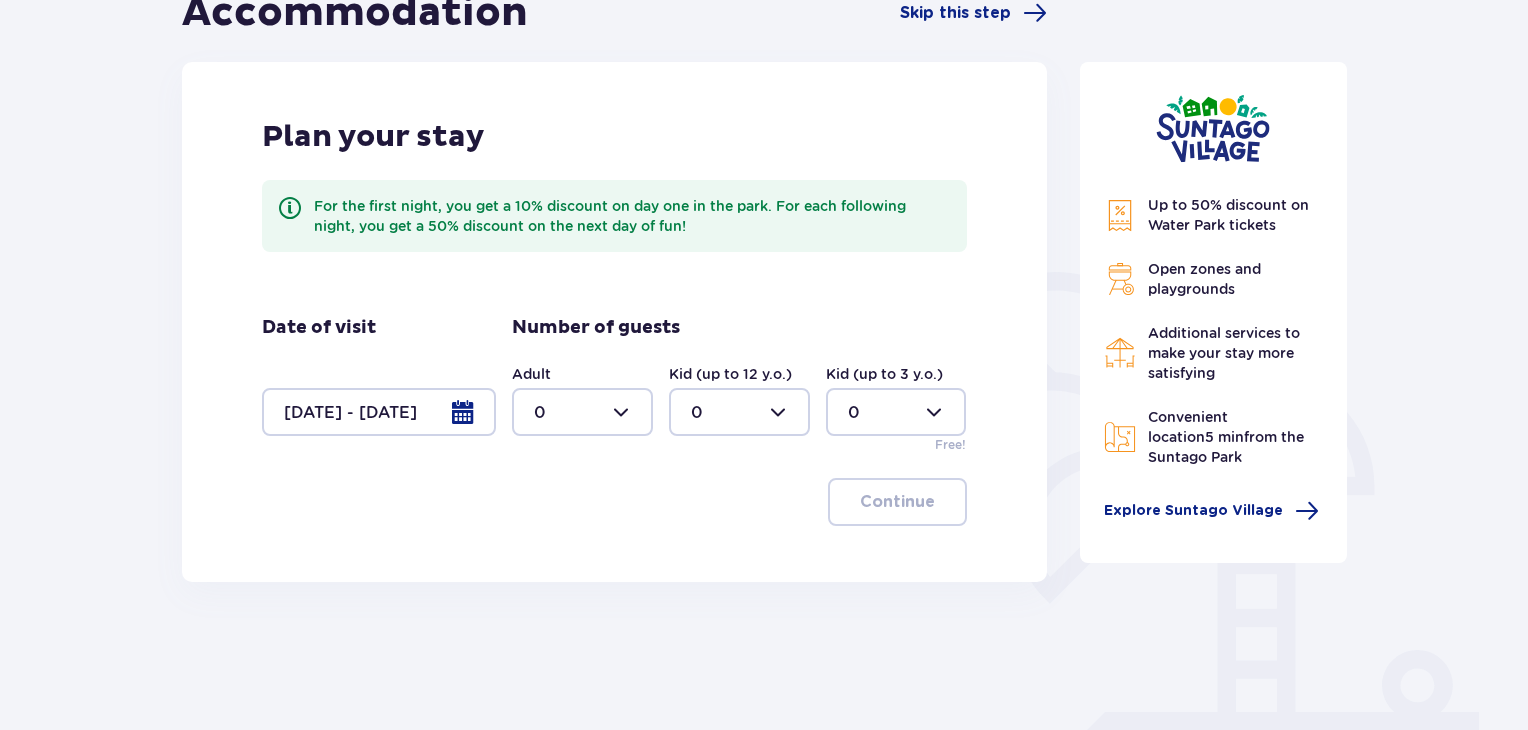 click at bounding box center (582, 412) 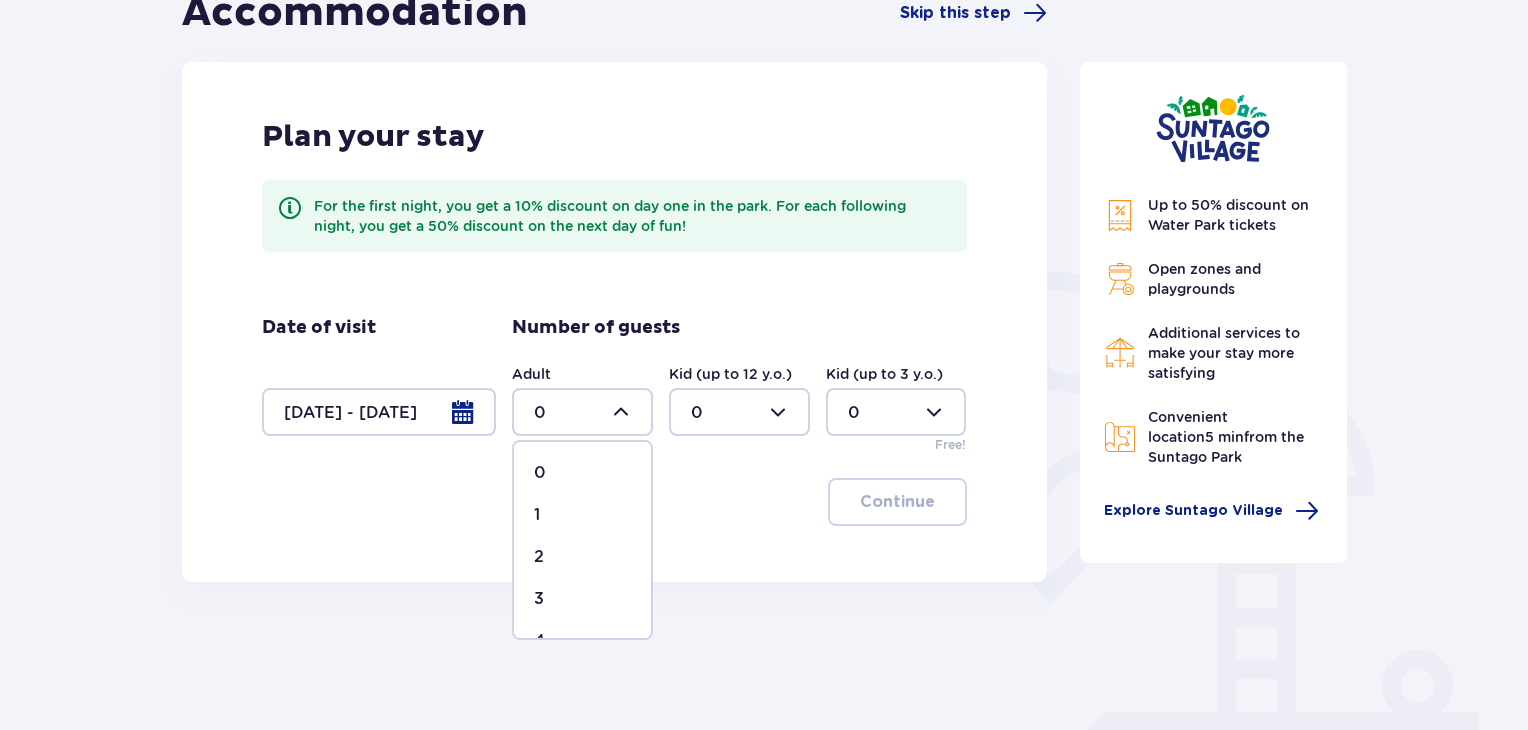 click on "2" at bounding box center (582, 557) 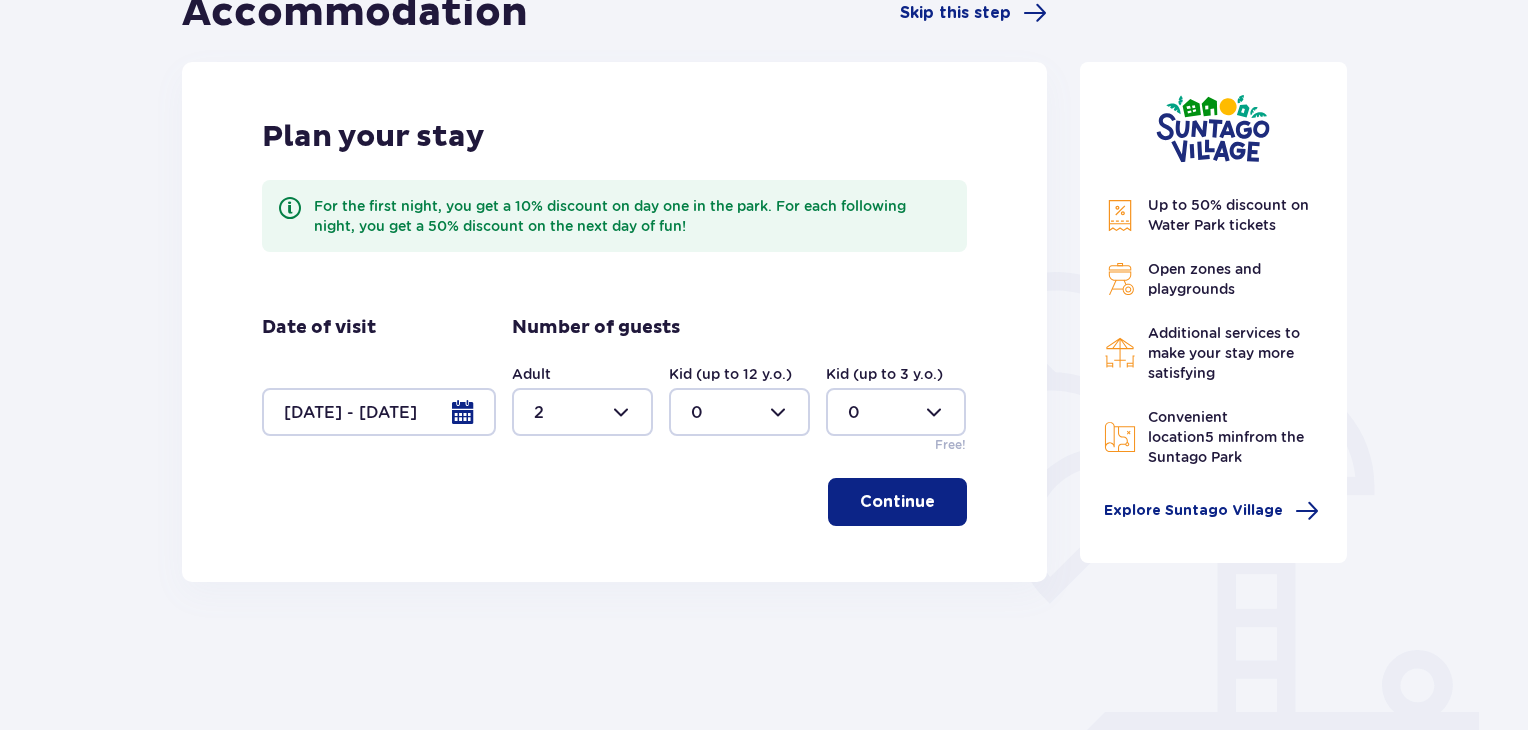 click at bounding box center (739, 412) 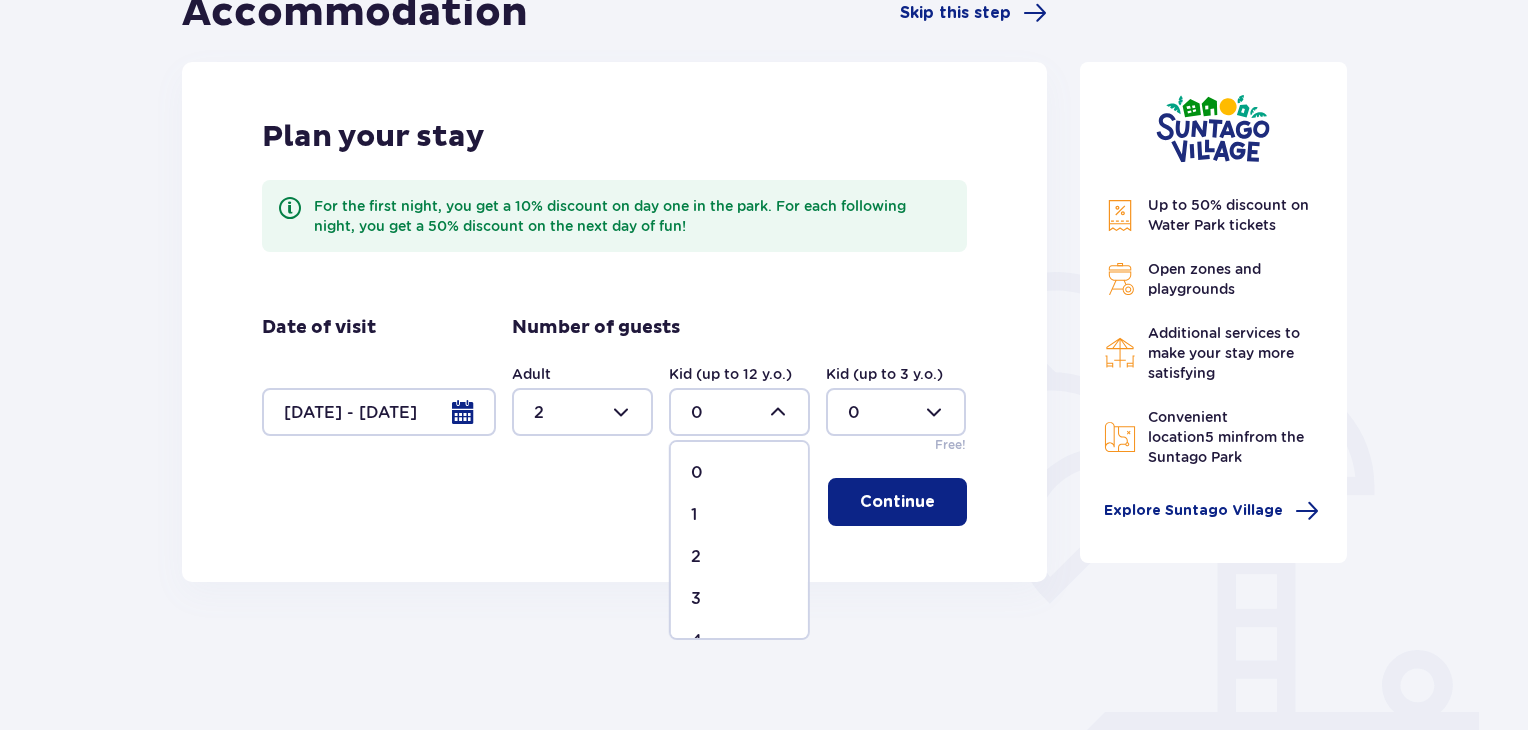click on "2" at bounding box center [739, 557] 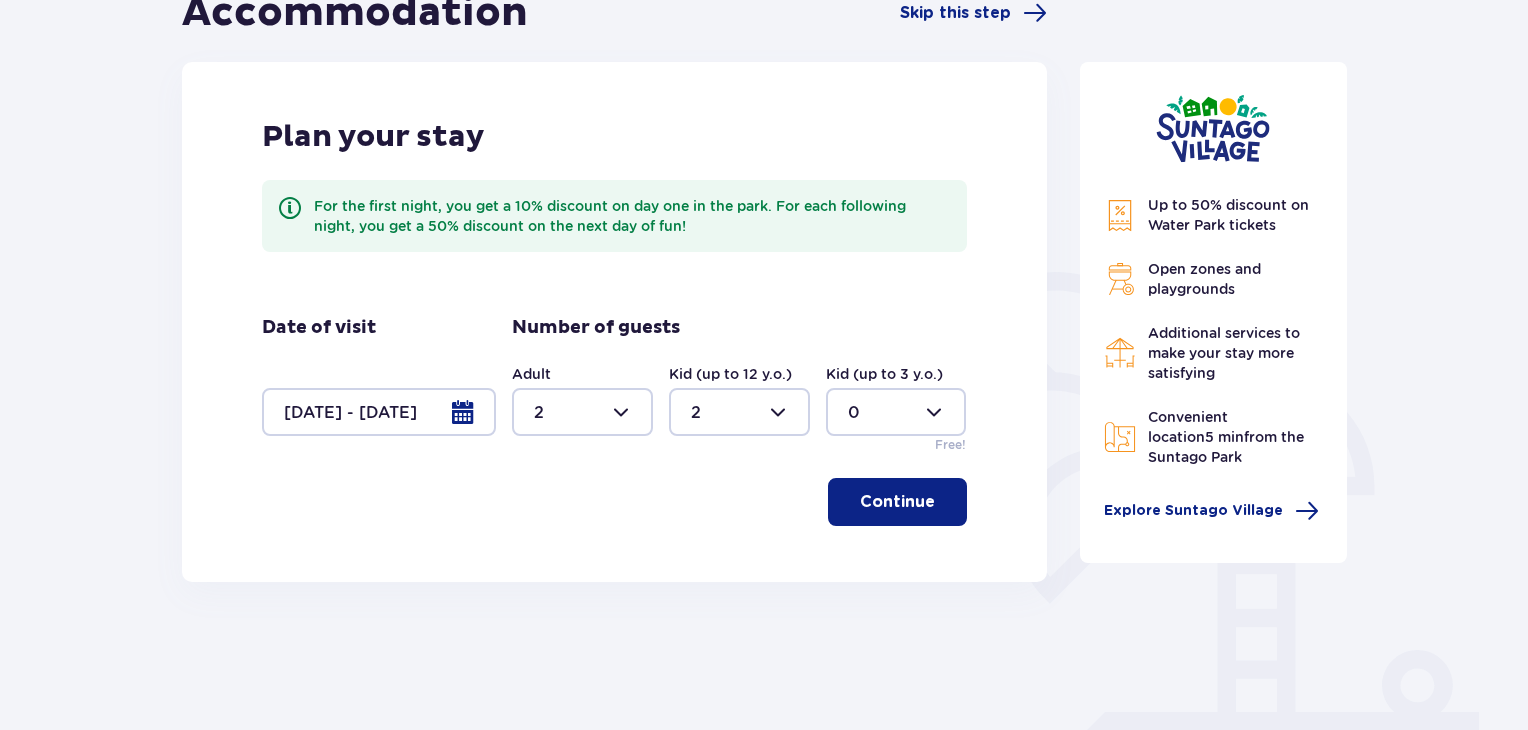 click on "Continue" at bounding box center [897, 502] 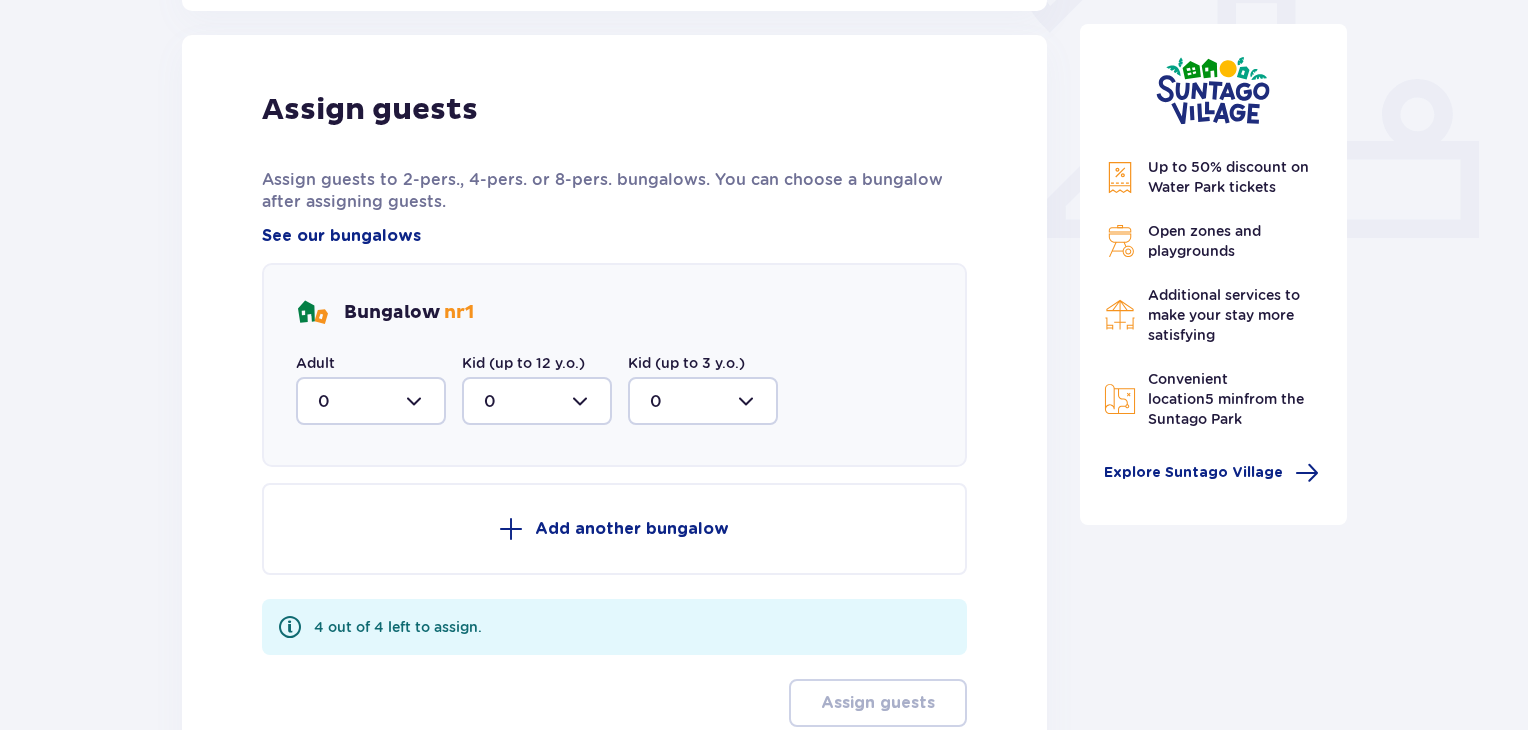 scroll, scrollTop: 806, scrollLeft: 0, axis: vertical 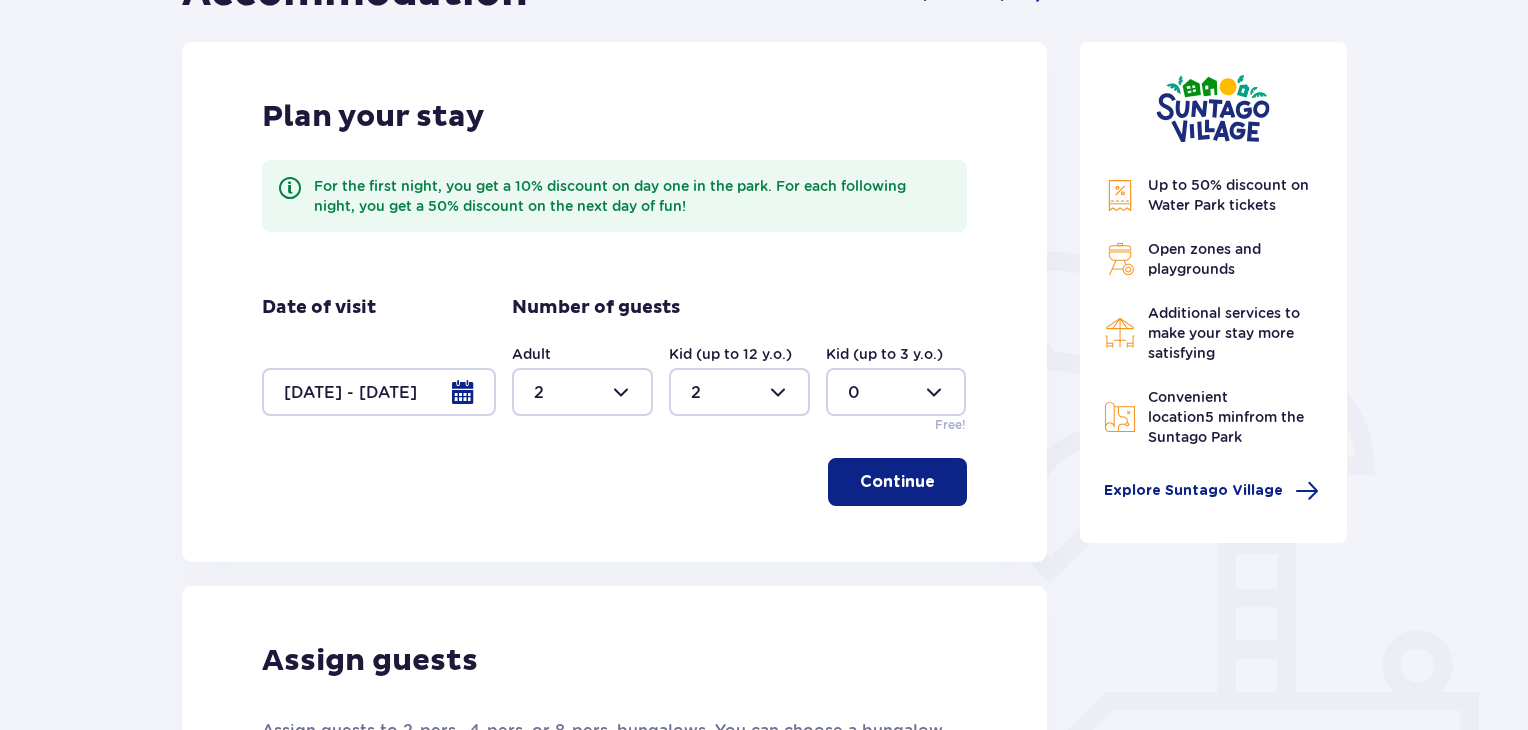 click on "Continue" at bounding box center [897, 482] 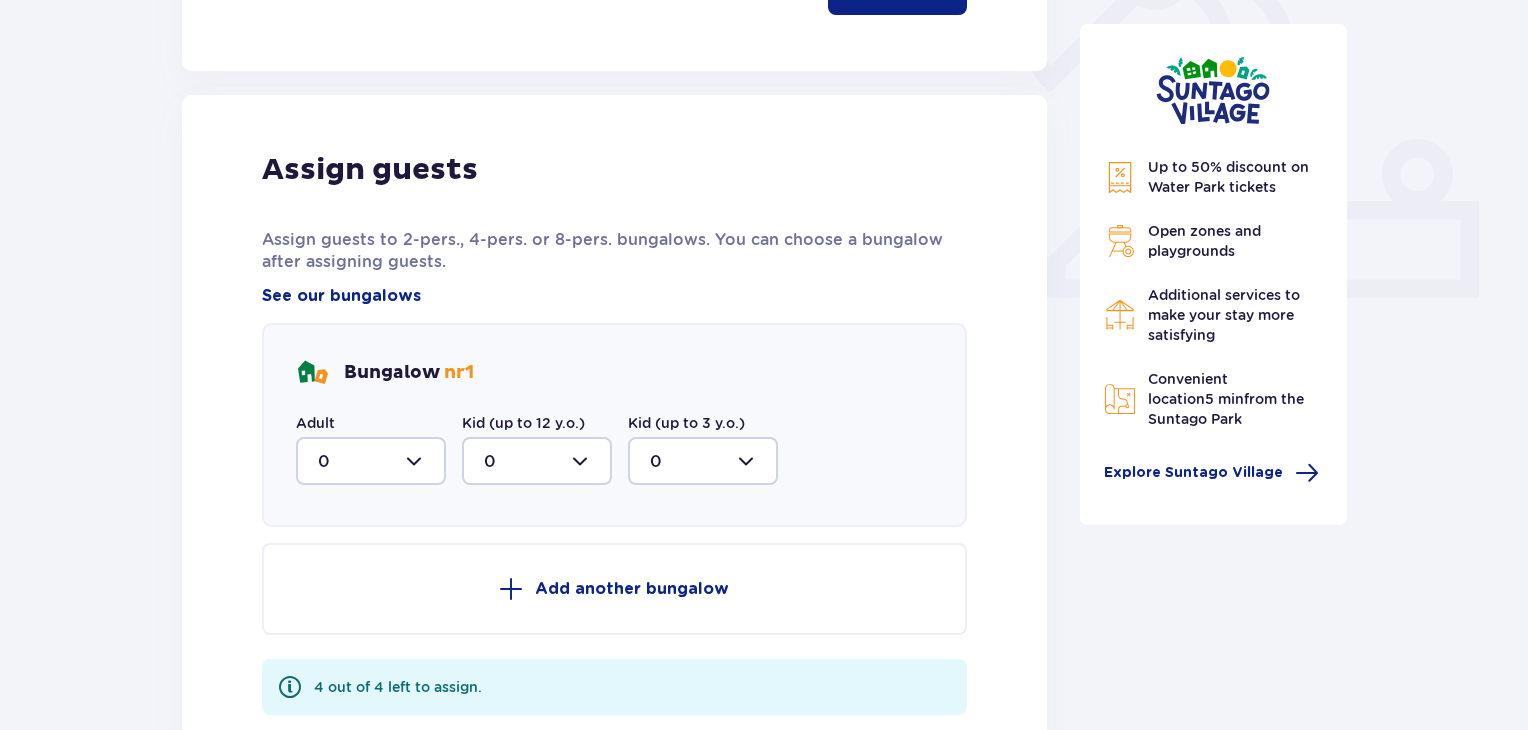 scroll, scrollTop: 806, scrollLeft: 0, axis: vertical 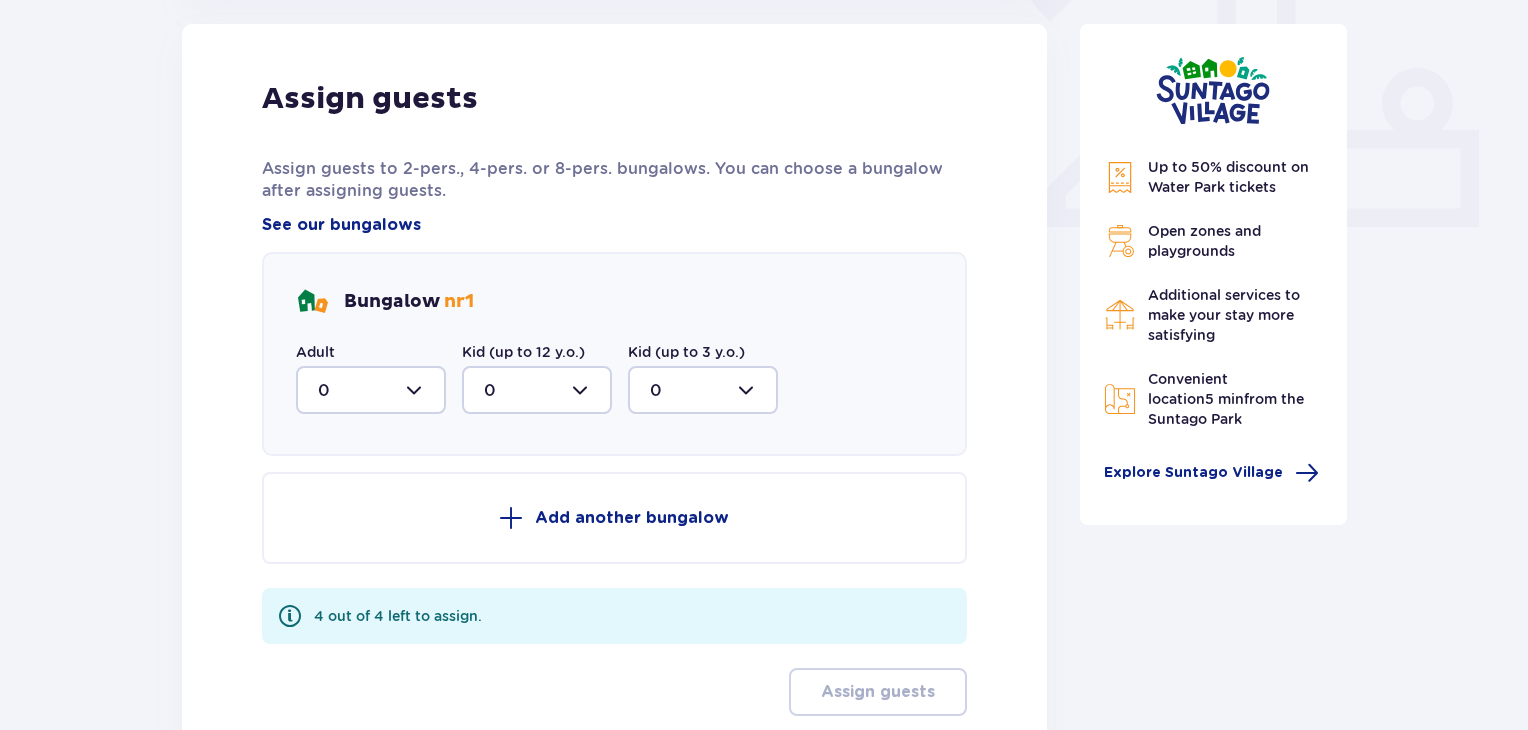 click on "Bungalow   nr  1 Adult   0 Kid (up to 12 y.o.)   0 Kid (up to 3 y.o.)   0" at bounding box center [614, 354] 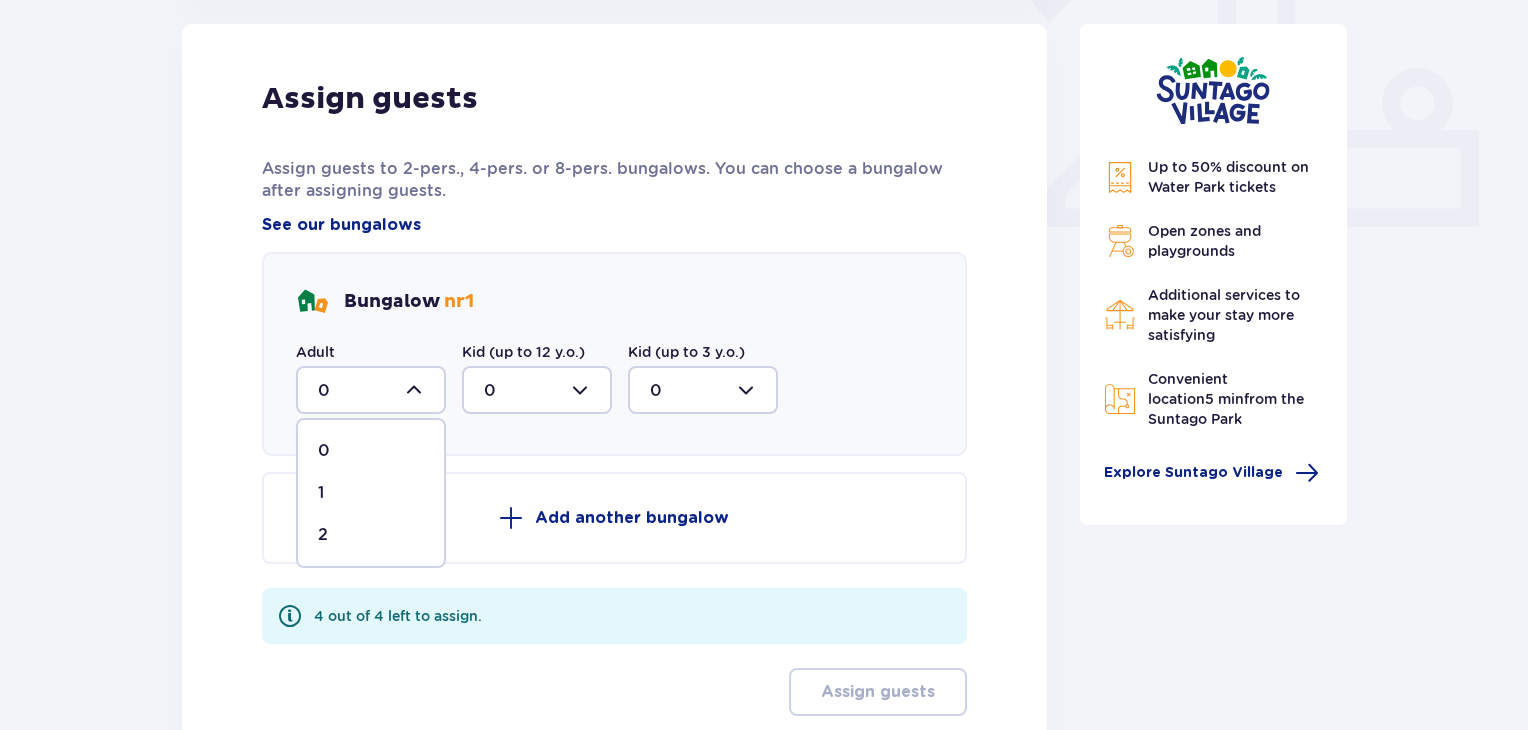 click on "2" at bounding box center (371, 535) 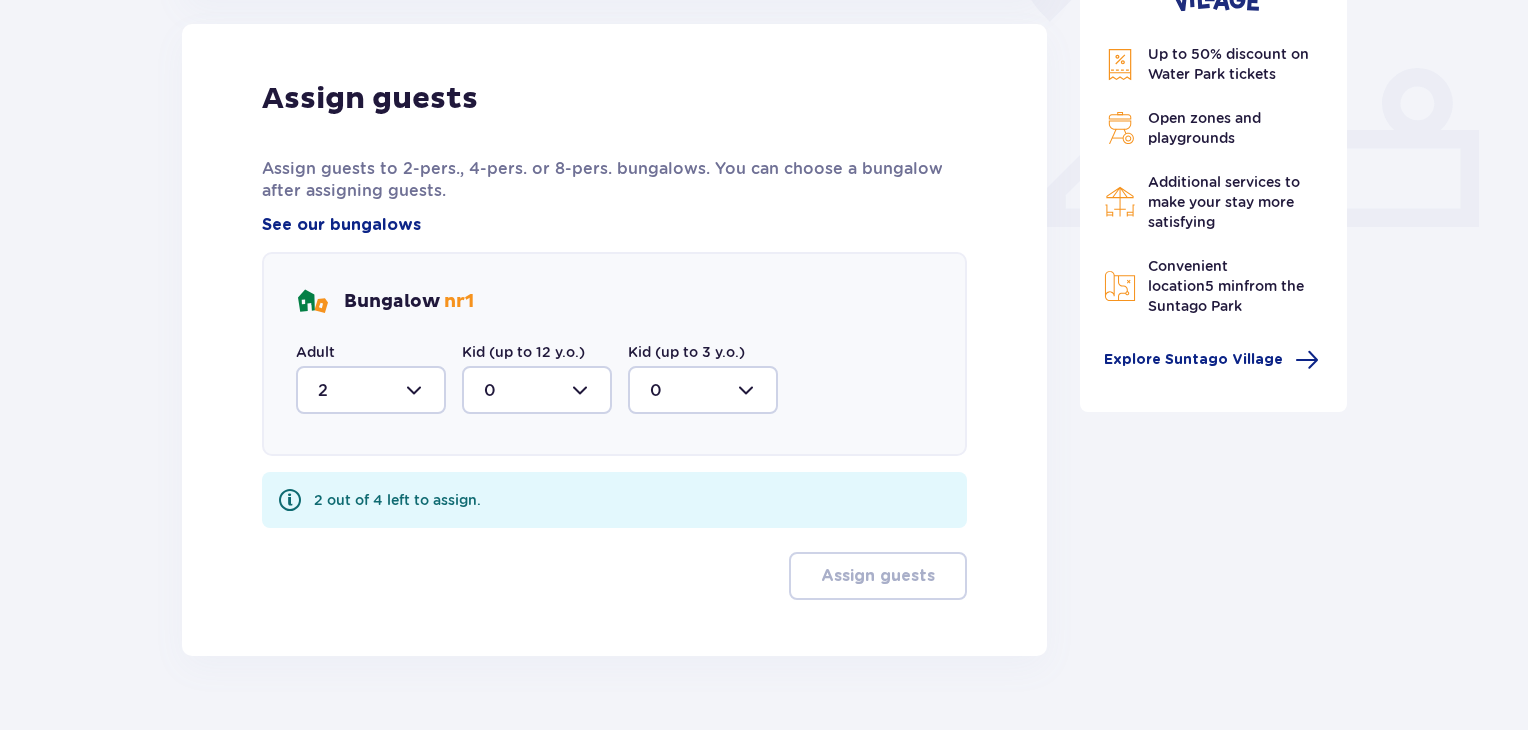click on "Bungalow   nr  1 Adult   2 Kid (up to 12 y.o.)   0 Kid (up to 3 y.o.)   0" at bounding box center [614, 354] 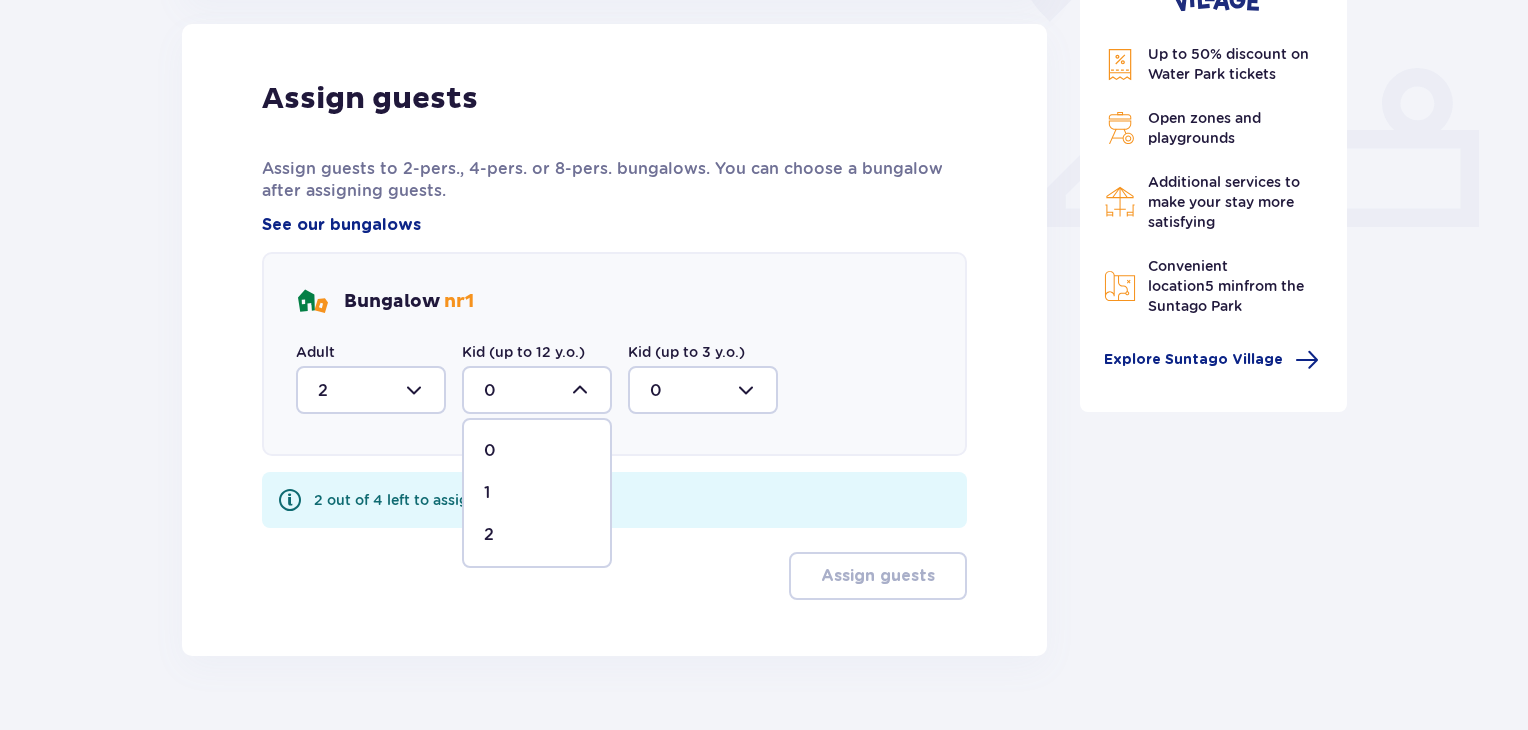 click on "2" at bounding box center [537, 535] 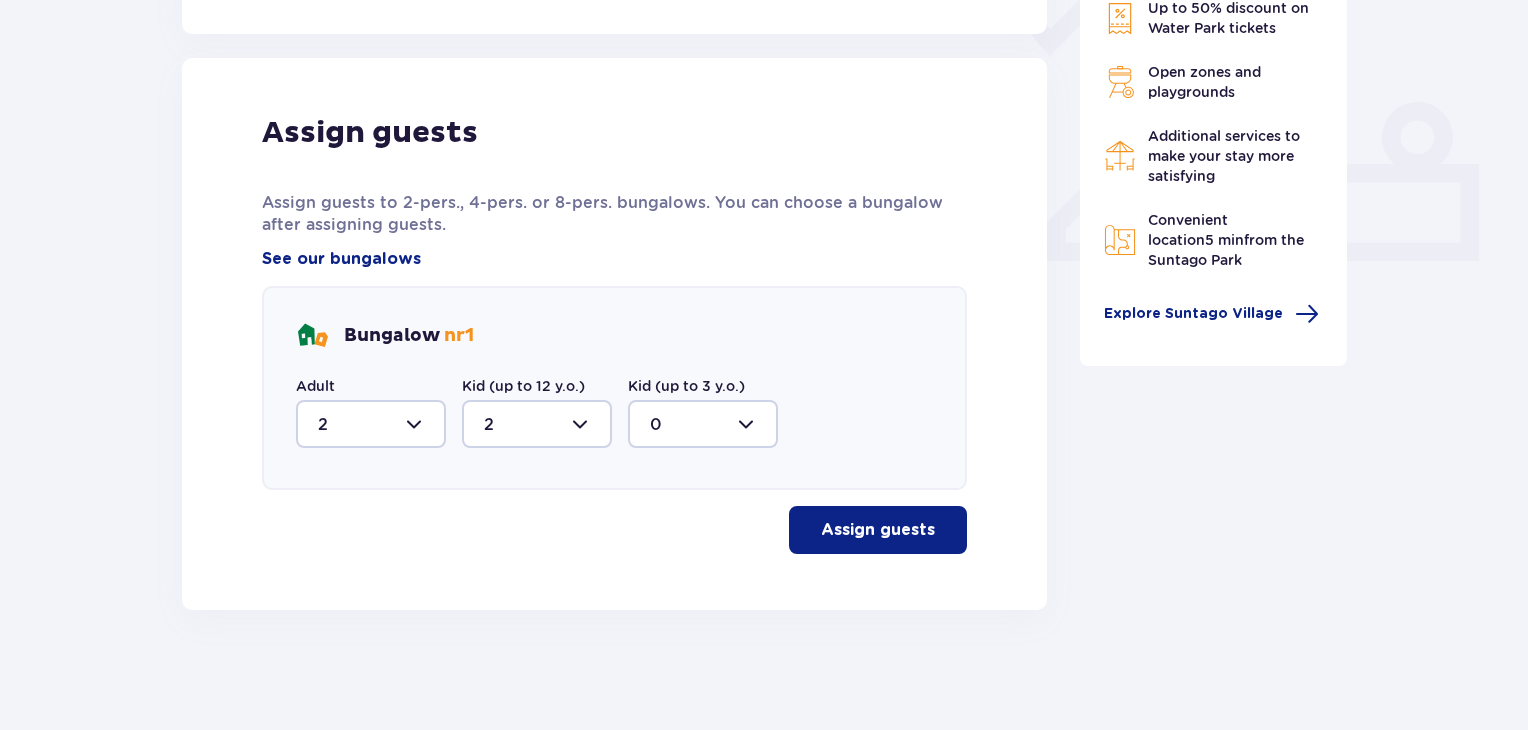 scroll, scrollTop: 772, scrollLeft: 0, axis: vertical 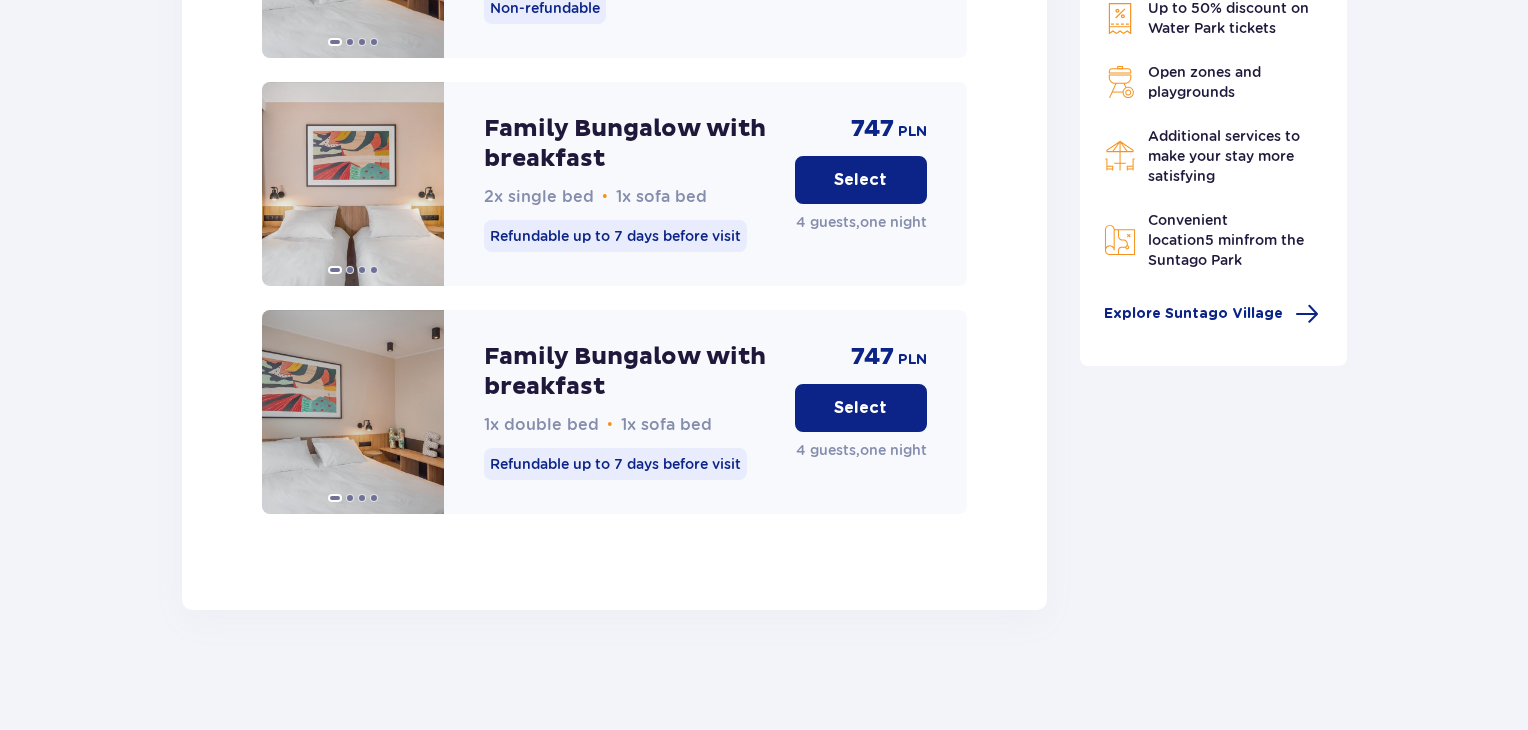 click on "Select" at bounding box center [860, 180] 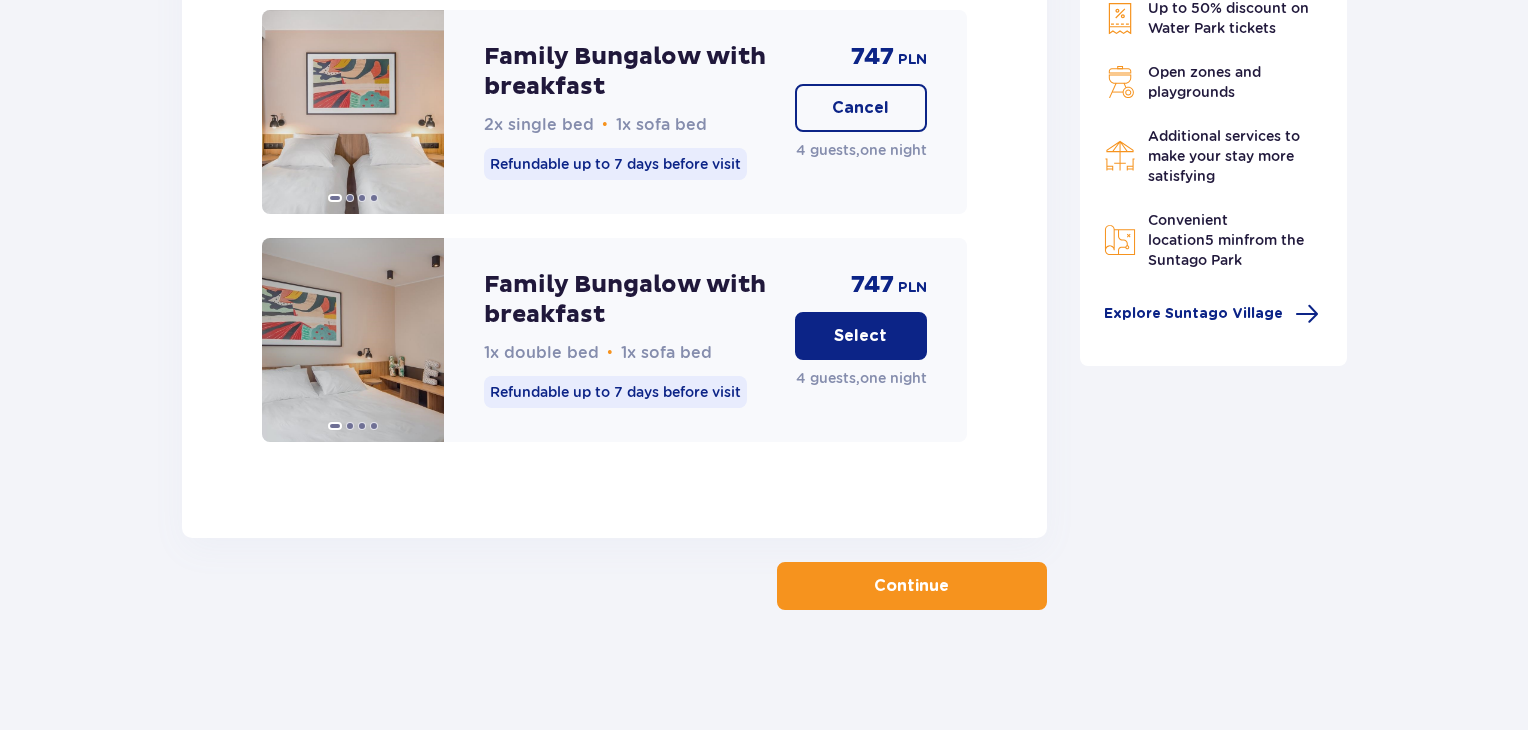 scroll, scrollTop: 3056, scrollLeft: 0, axis: vertical 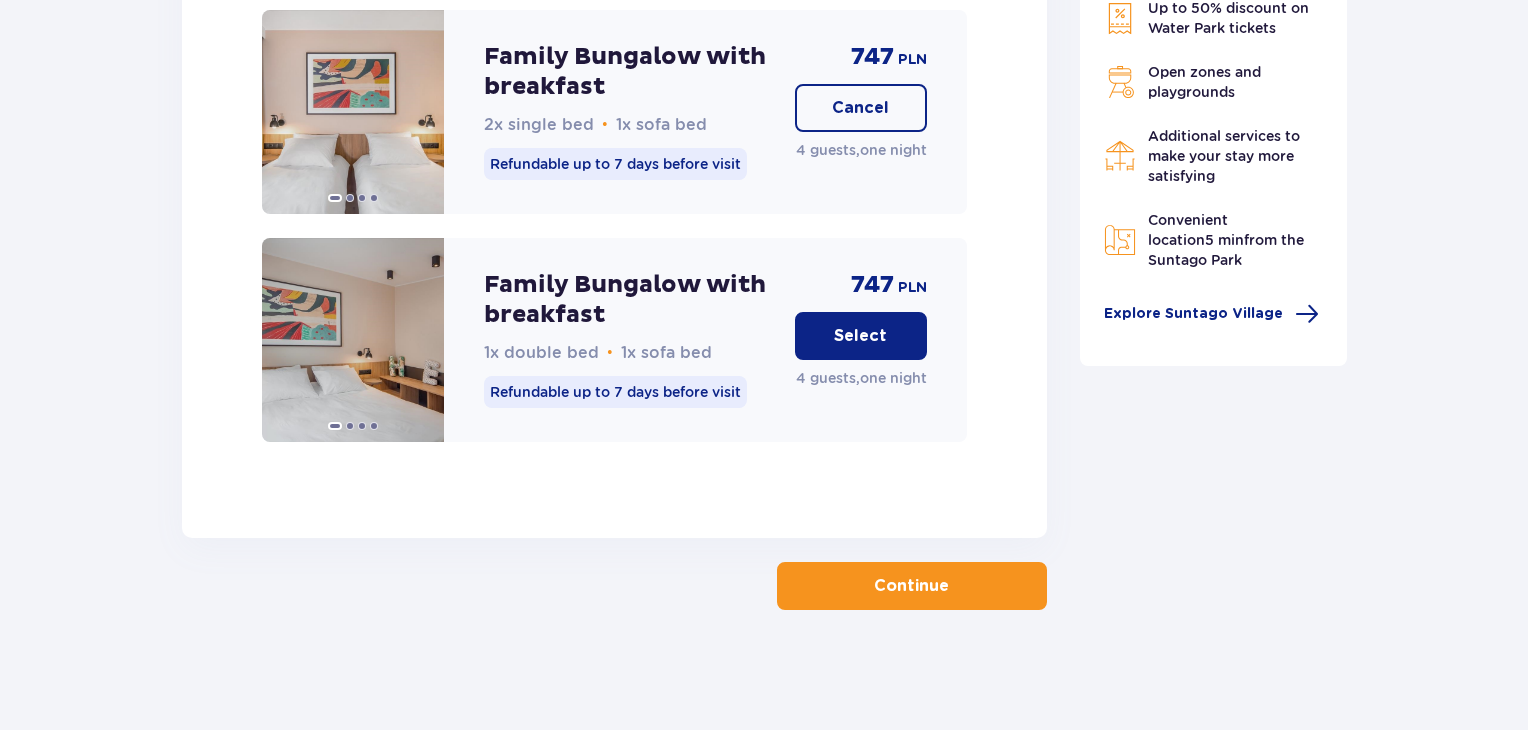 drag, startPoint x: 973, startPoint y: 602, endPoint x: 425, endPoint y: 7, distance: 808.90607 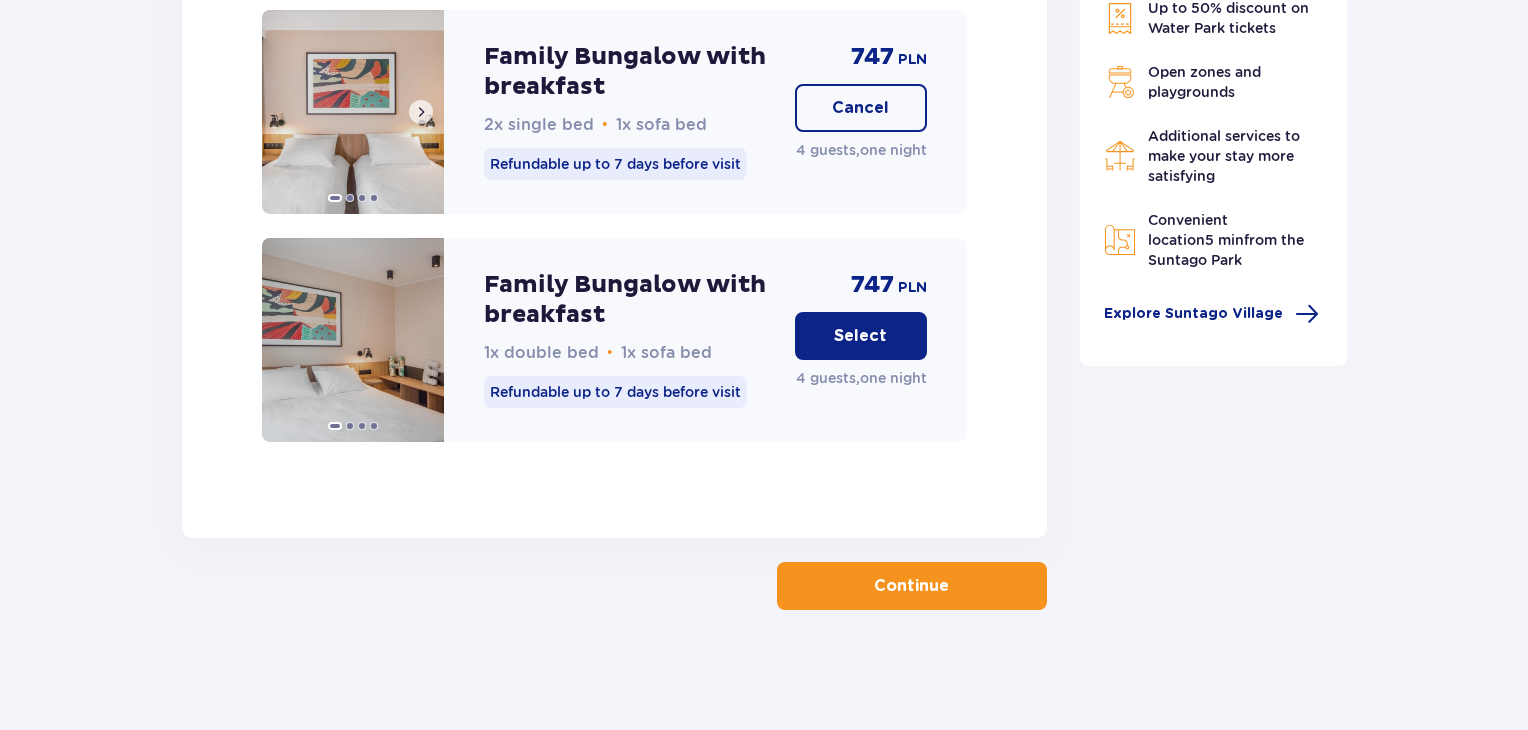 click at bounding box center (421, 112) 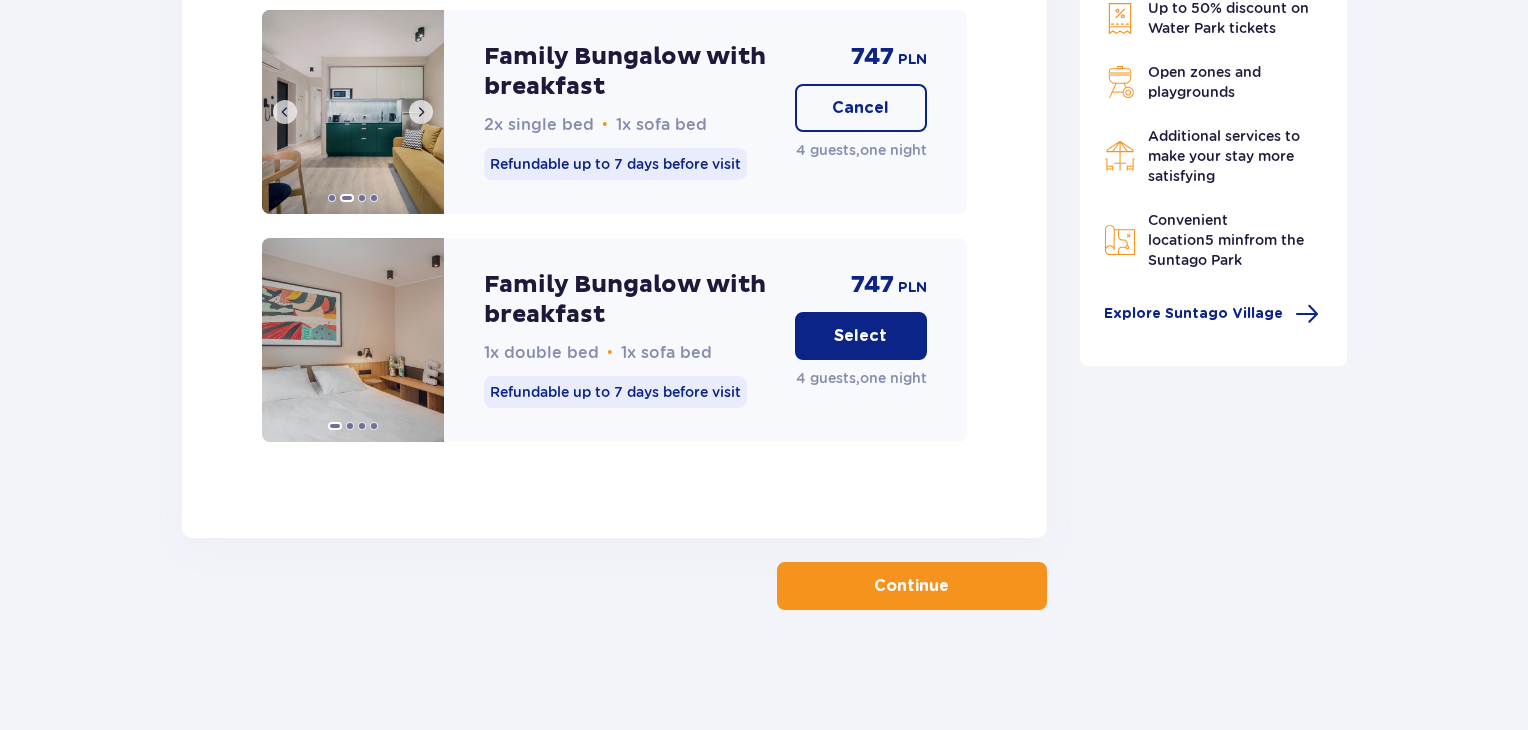 click at bounding box center (421, 112) 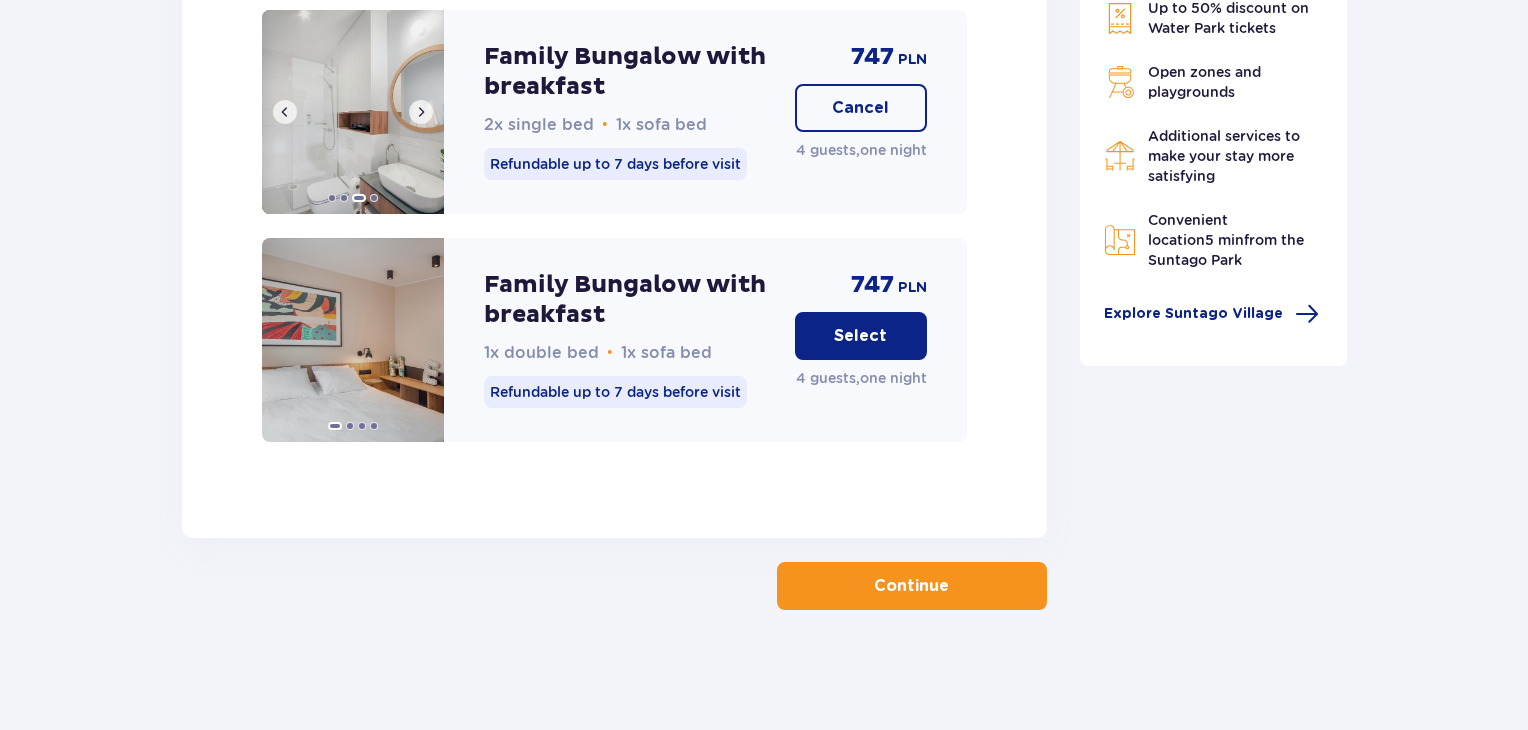 click at bounding box center (421, 112) 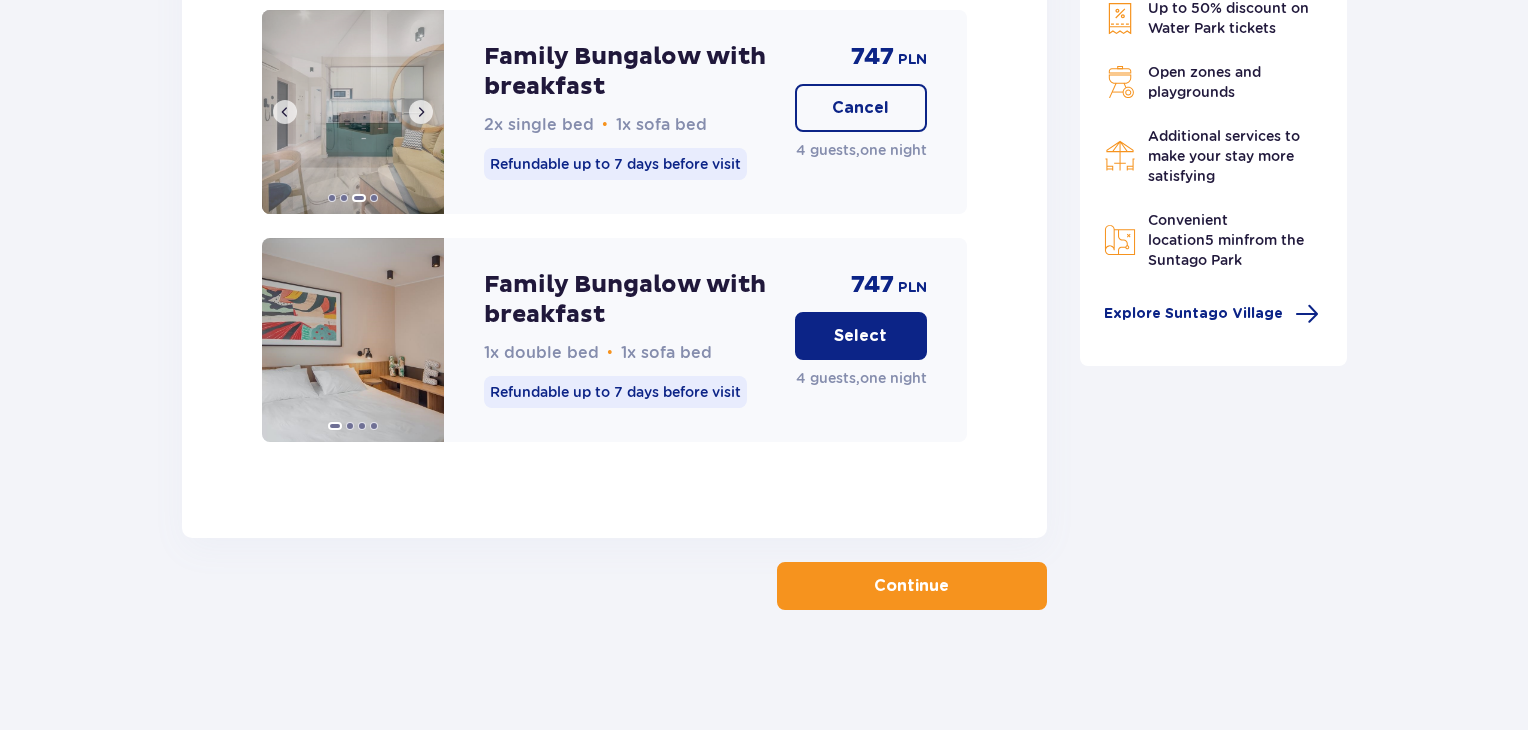 click on "Bungalow   nr  1   2 Adults, 2 Kids (up to 12 y.o.) All bungalows have the same amenities — only the bed configuration differs. See our bungalows Non-refundable offer - Family Bungalow 2x single bed • 1x sofa bed Non-refundable 510 PLN Select 4 guests ,  one night Non-refundable offer - Family Bungalow 1x double bed • 1x sofa bed Non-refundable 510 PLN Select 4 guests ,  one night Family Bungalow 2x single bed • 1x sofa bed Refundable up to 7 days before visit 599 PLN Select 4 guests ,  one night Family Bungalow 1x double bed • 1x sofa bed Refundable up to 7 days before visit 599 PLN Select 4 guests ,  one night Non-refundable offer - Family Bungalow with breakfast 2x single bed • 1x sofa bed Non-refundable 635 PLN Select 4 guests ,  one night Non-refundable offer - Family Bungalow with breakfast 1x double bed • 1x sofa bed Non-refundable 635 PLN Select 4 guests ,  one night Family Bungalow with breakfast 2x single bed • 1x sofa bed Refundable up to 7 days before visit 747 PLN Cancel 4 guests" at bounding box center (614, -554) 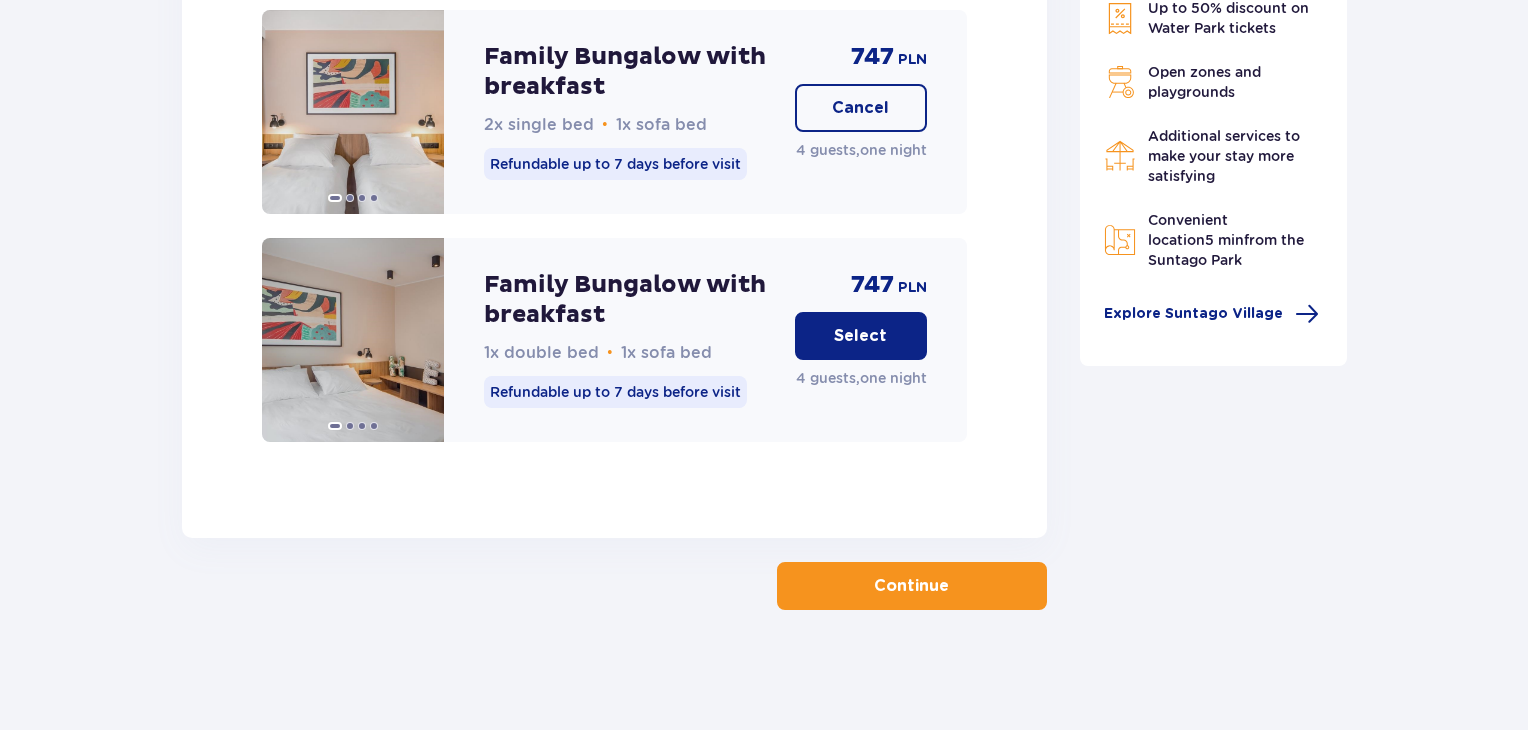 click at bounding box center [953, 586] 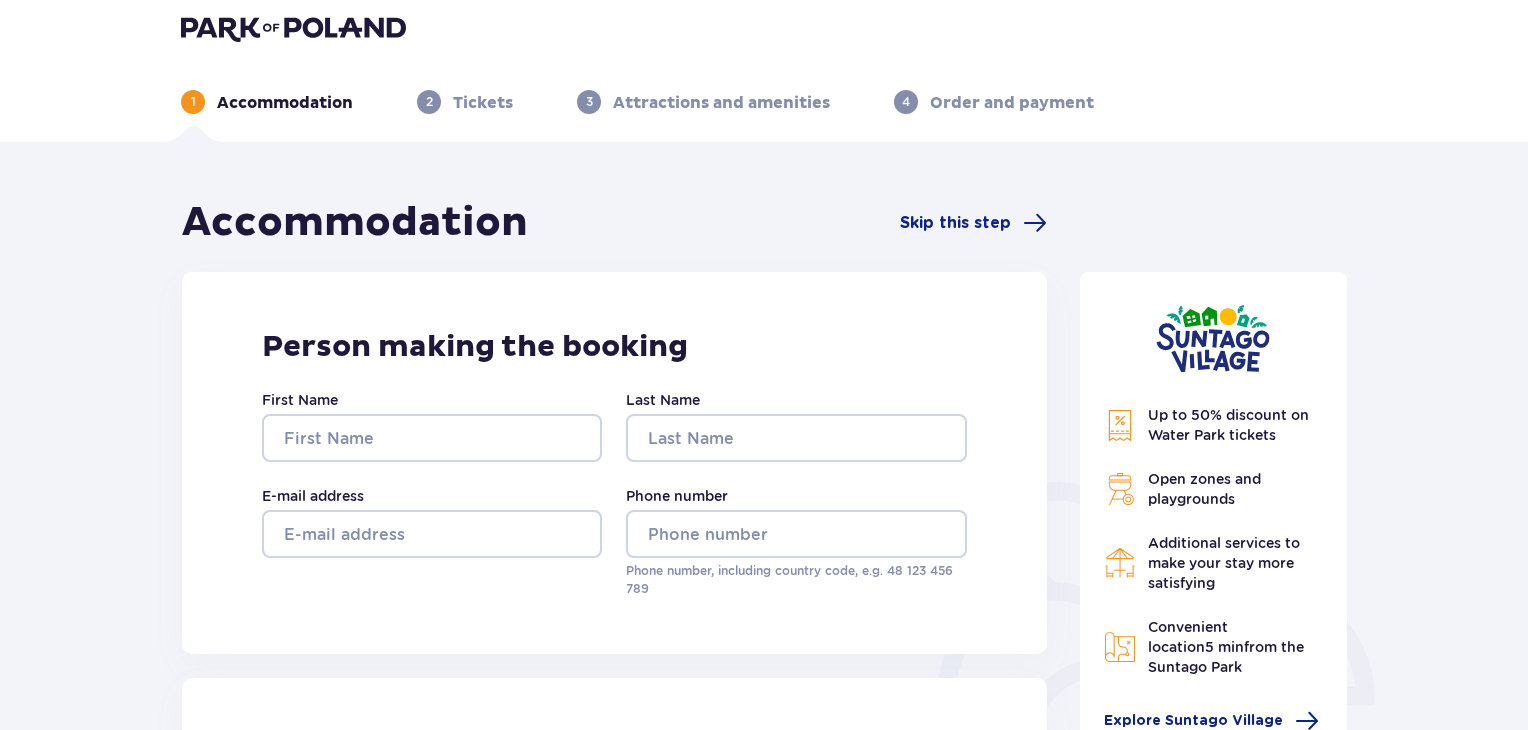 scroll, scrollTop: 0, scrollLeft: 0, axis: both 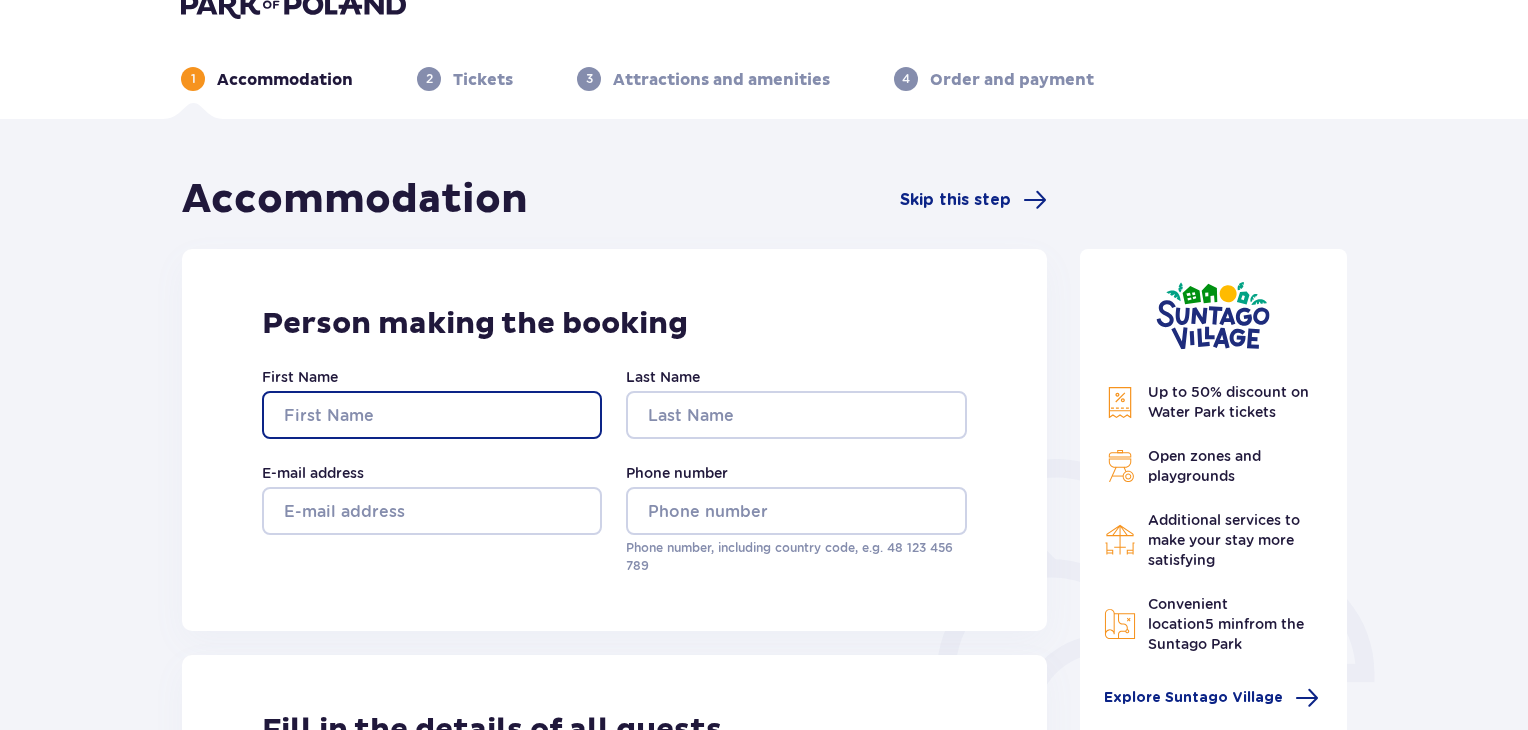 click on "First Name" at bounding box center [432, 415] 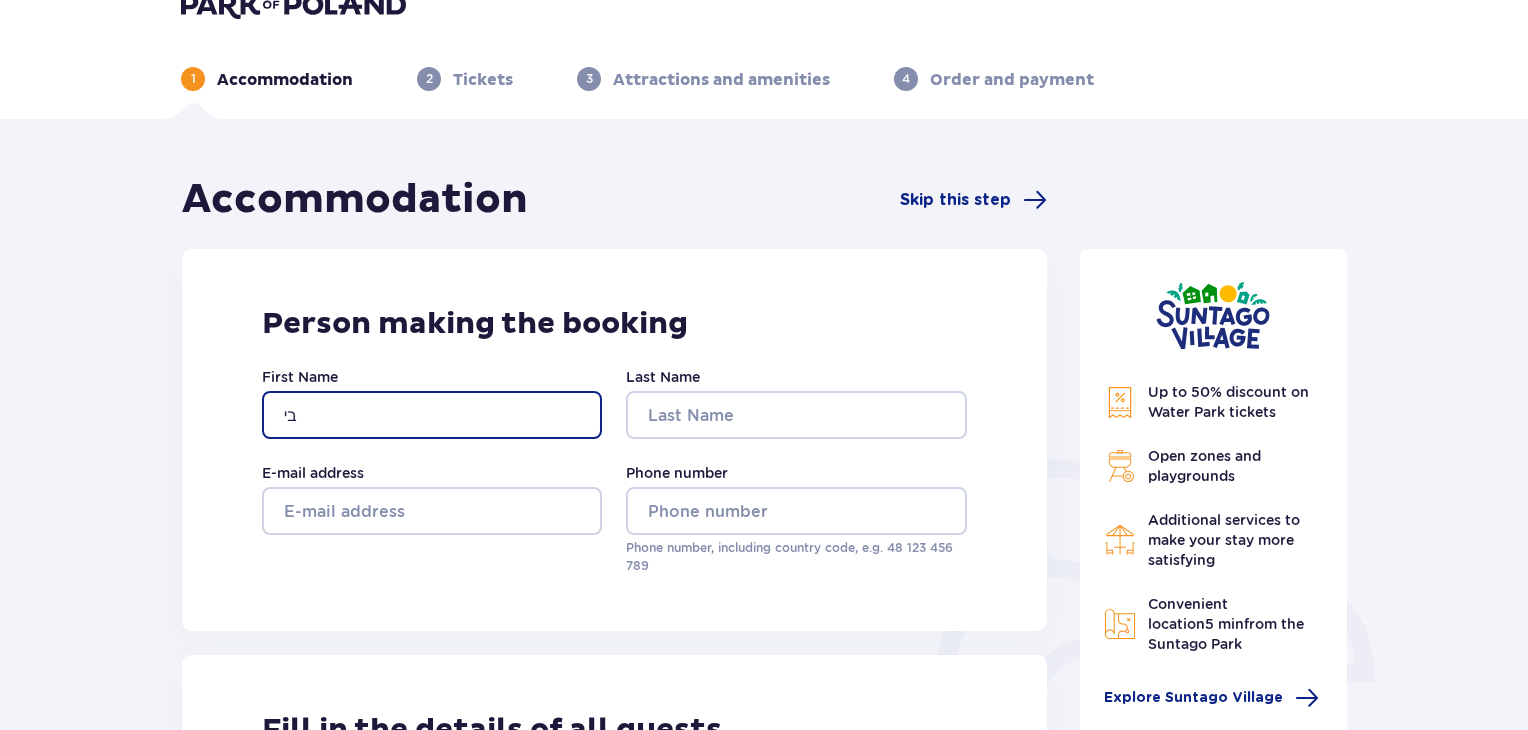 type on "ב" 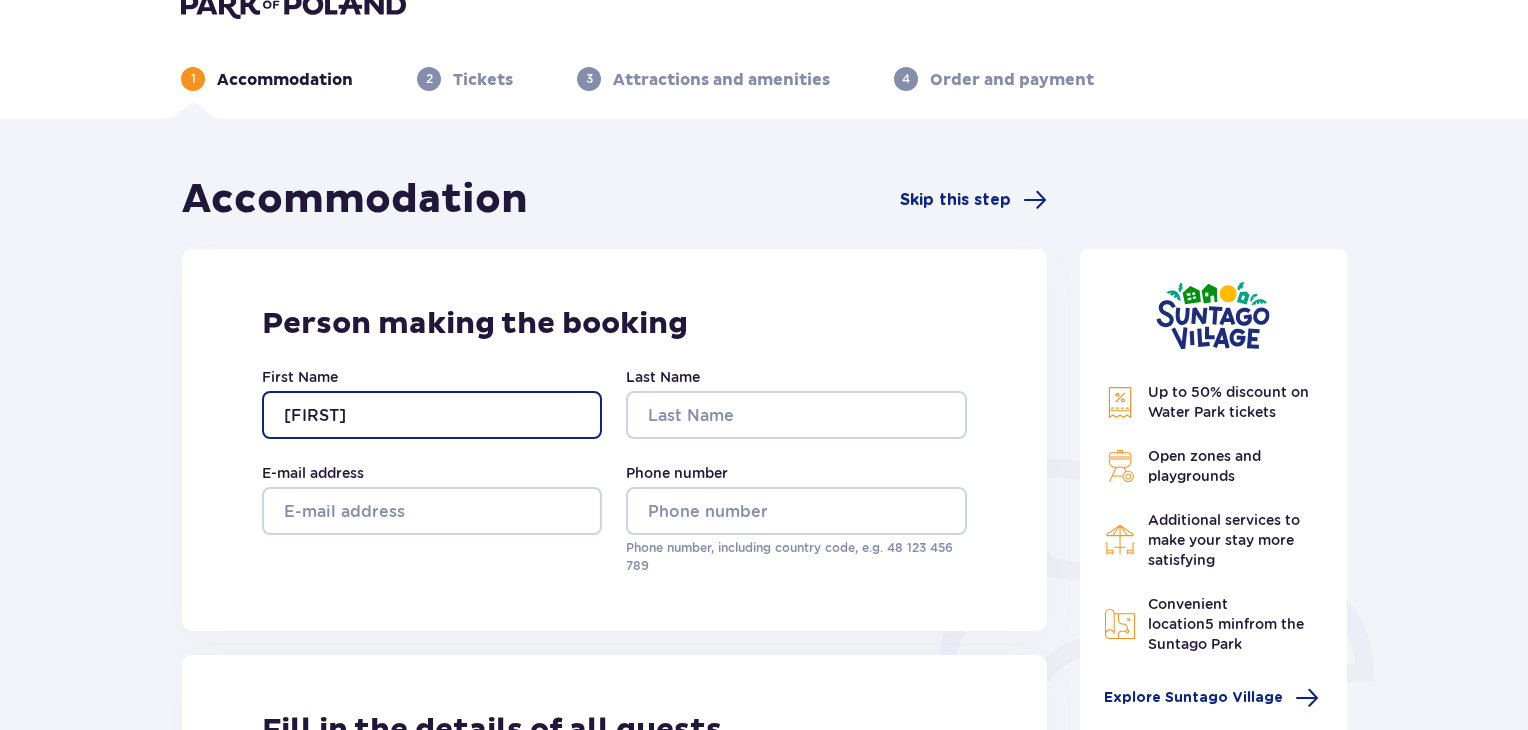 type on "chen" 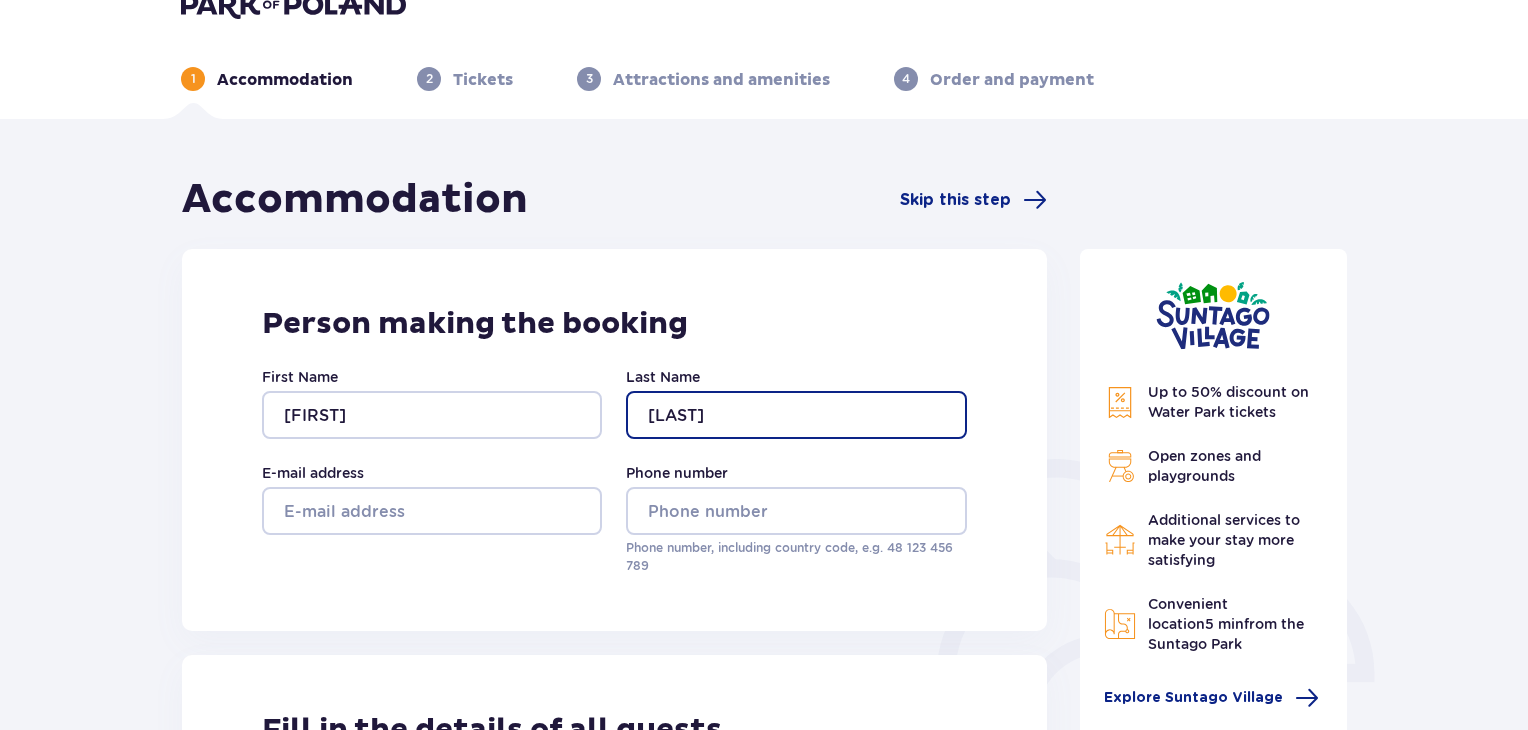 type on "abramovitz" 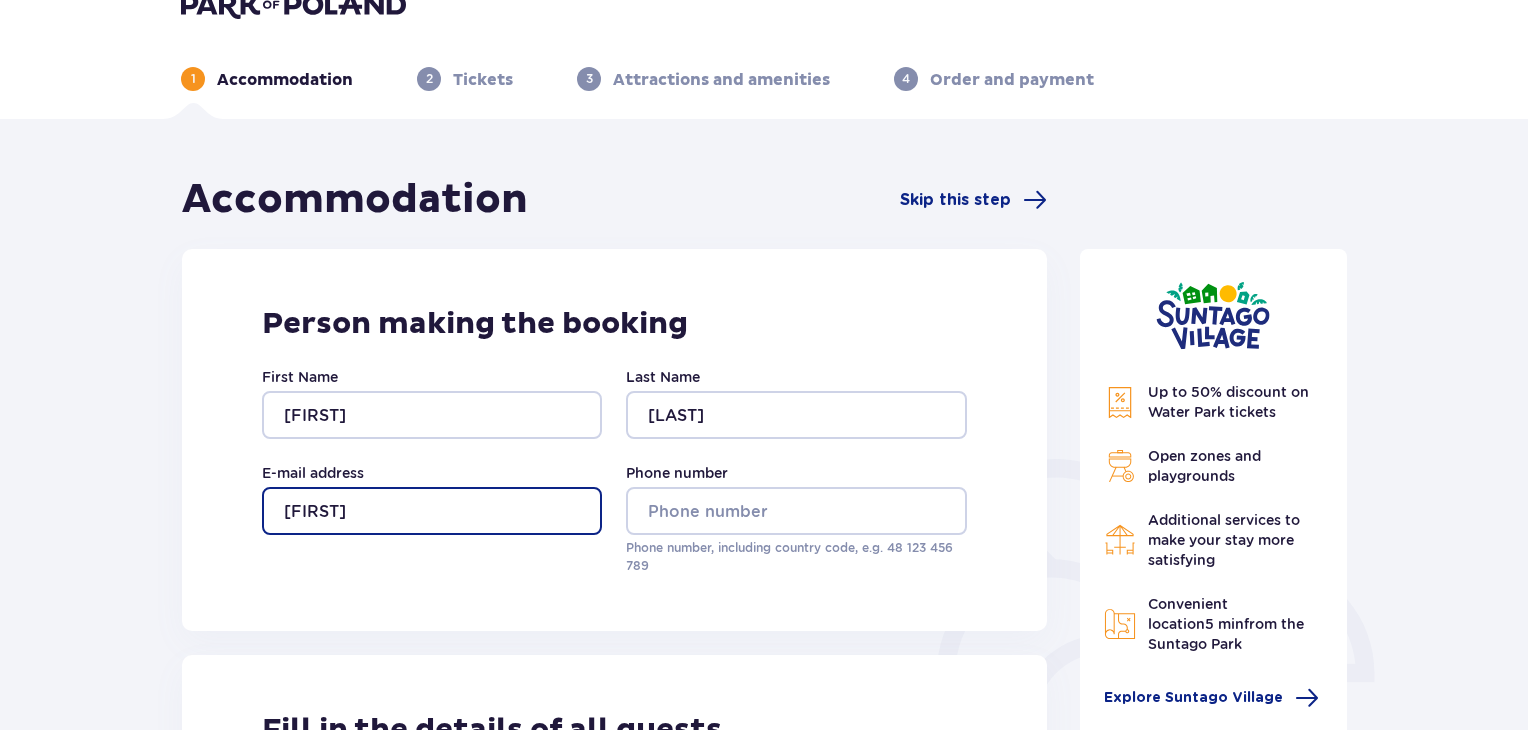 type on "[NAME]@[example.com]" 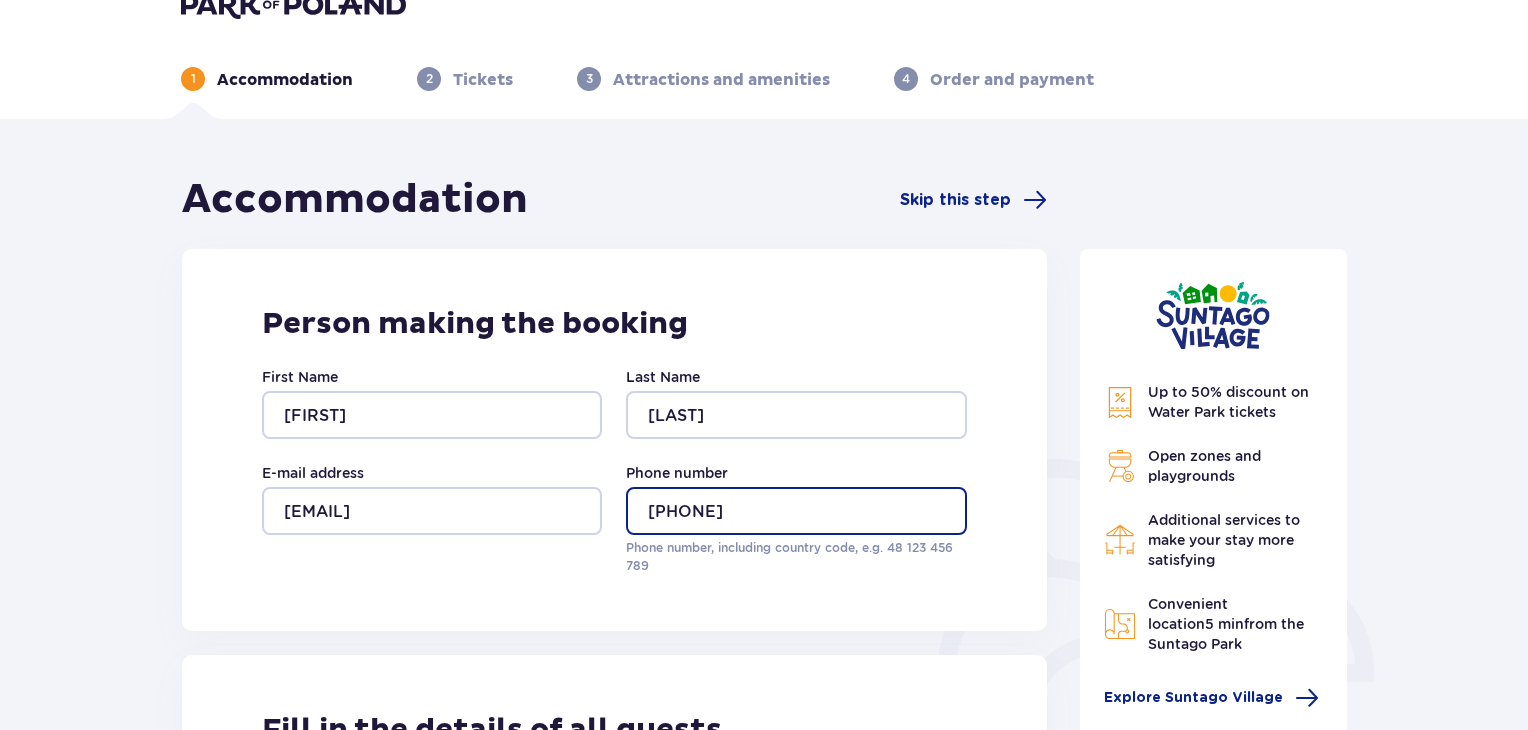 drag, startPoint x: 745, startPoint y: 502, endPoint x: 588, endPoint y: 522, distance: 158.26875 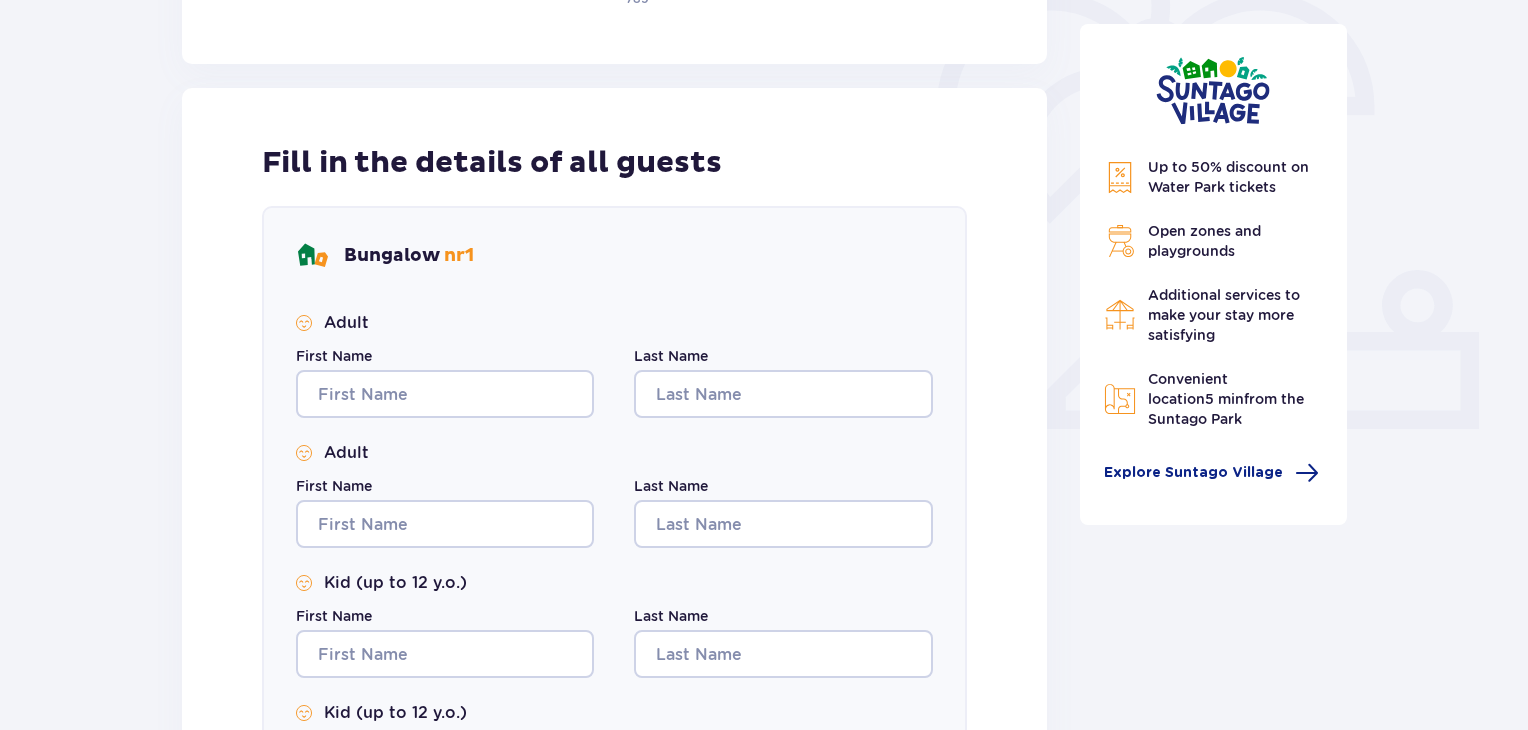 scroll, scrollTop: 616, scrollLeft: 0, axis: vertical 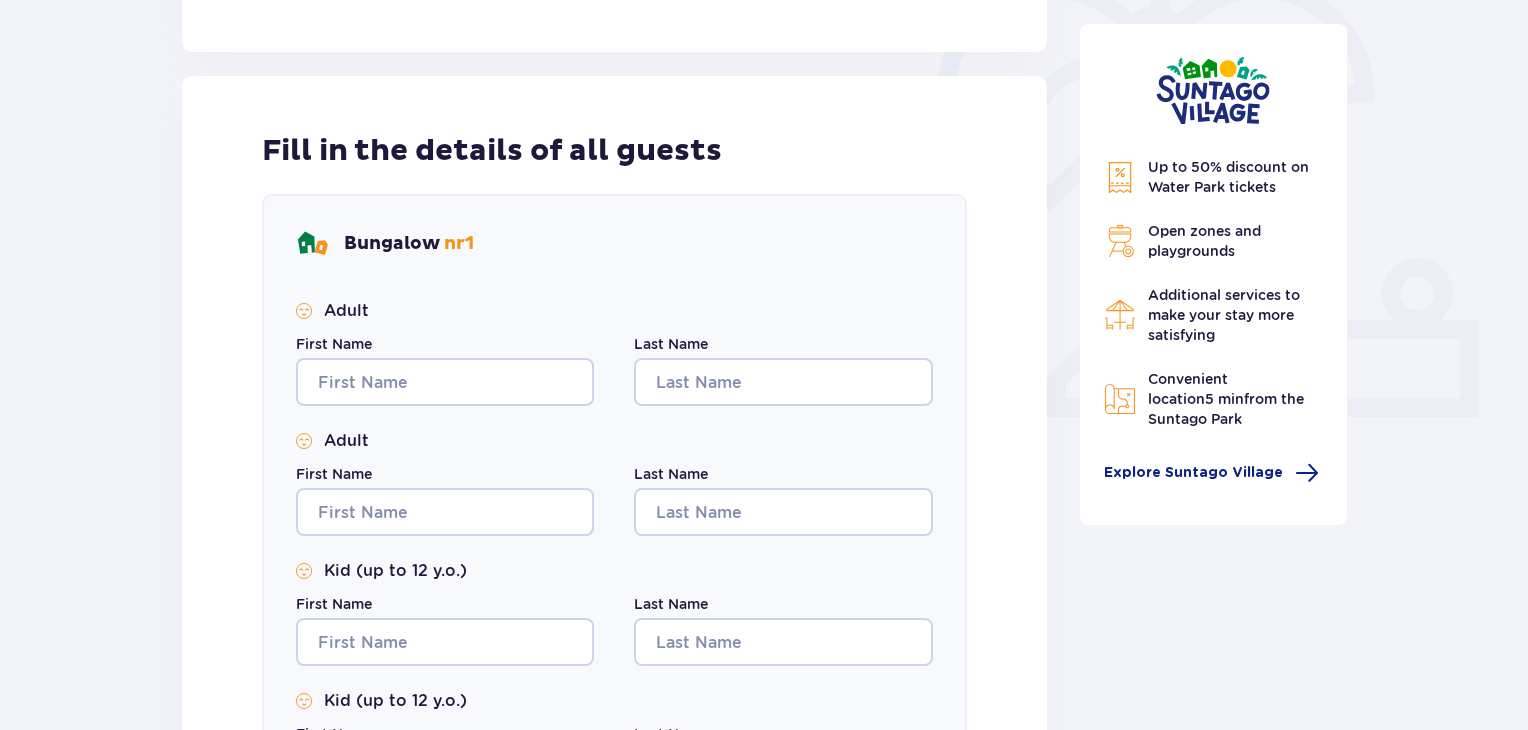 type on "+972544701461" 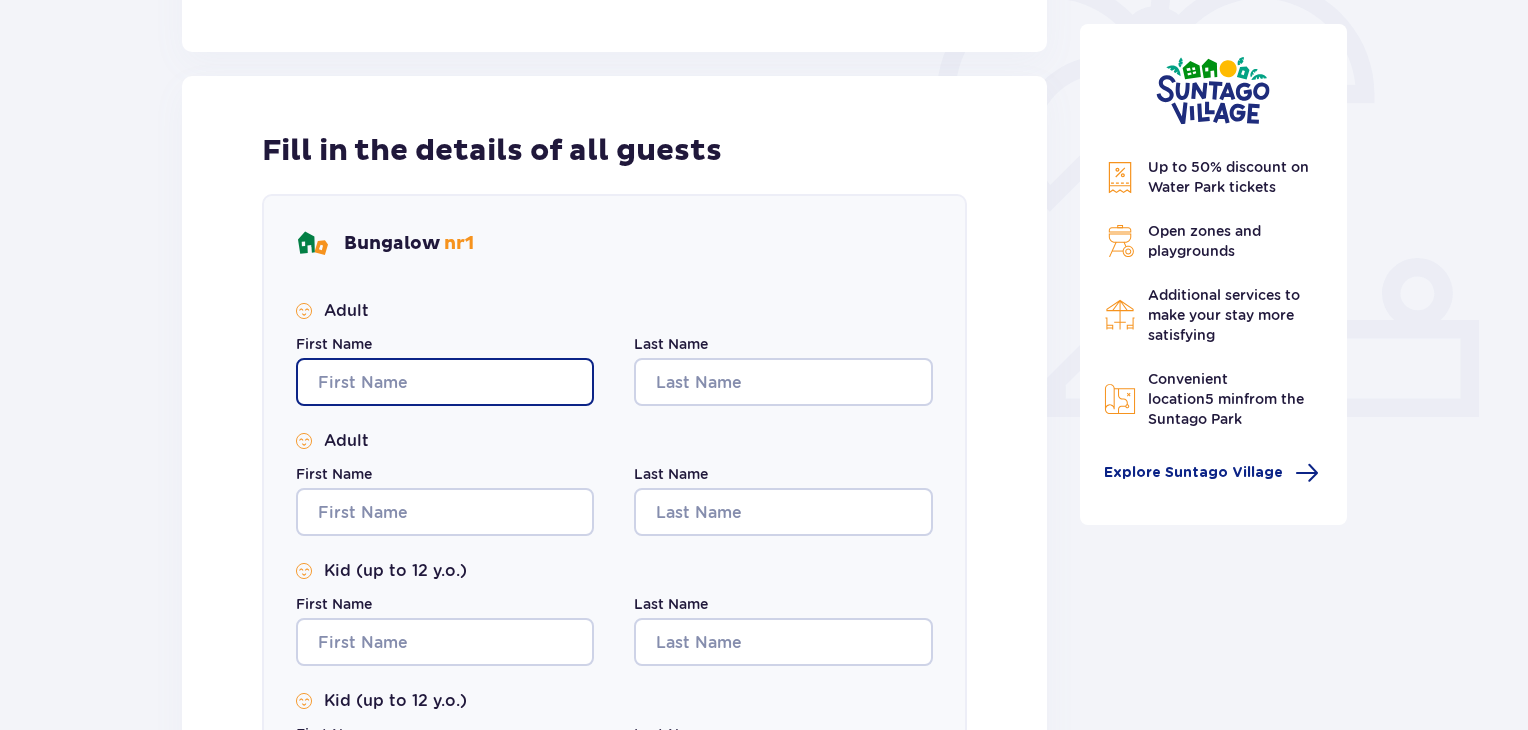 click on "First Name" at bounding box center [445, 382] 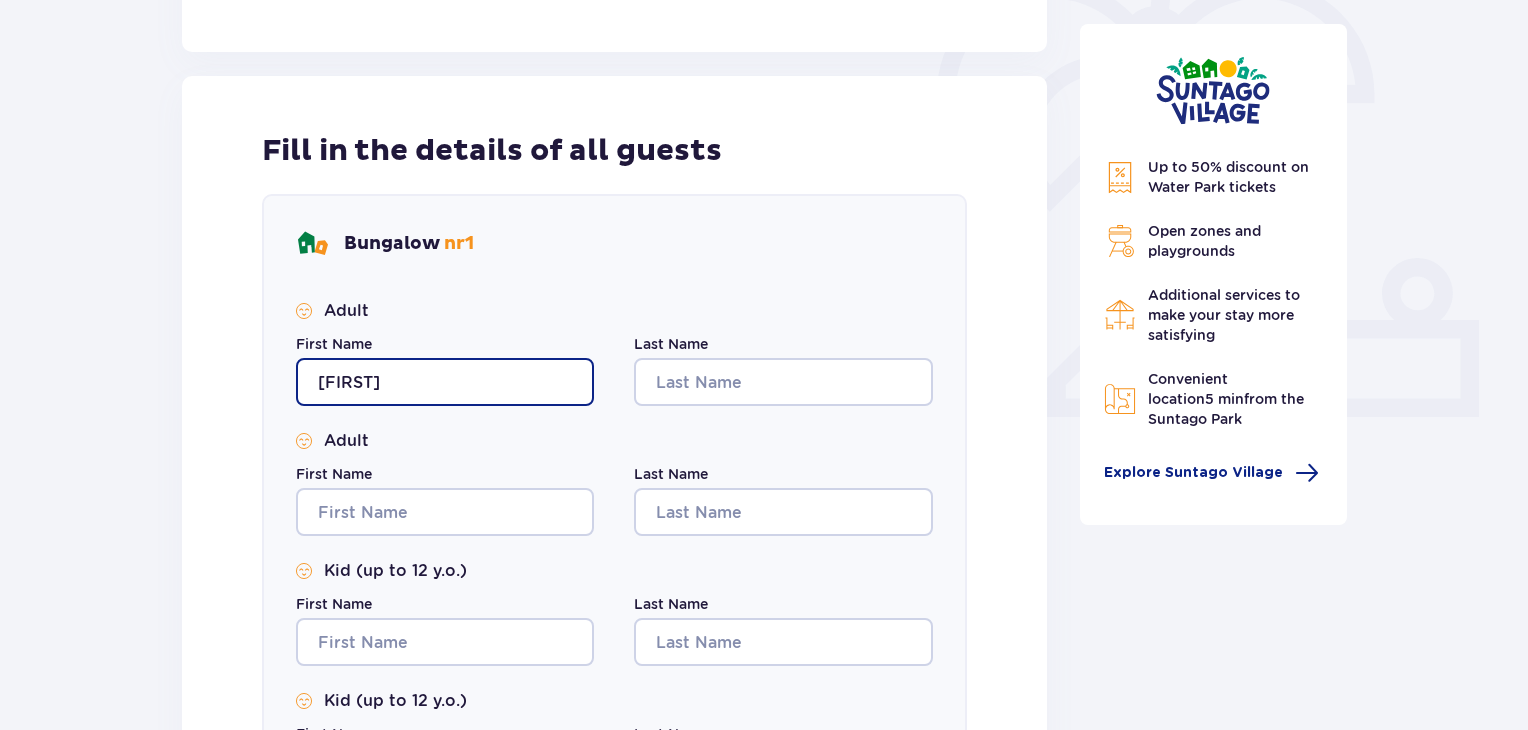 type on "chen" 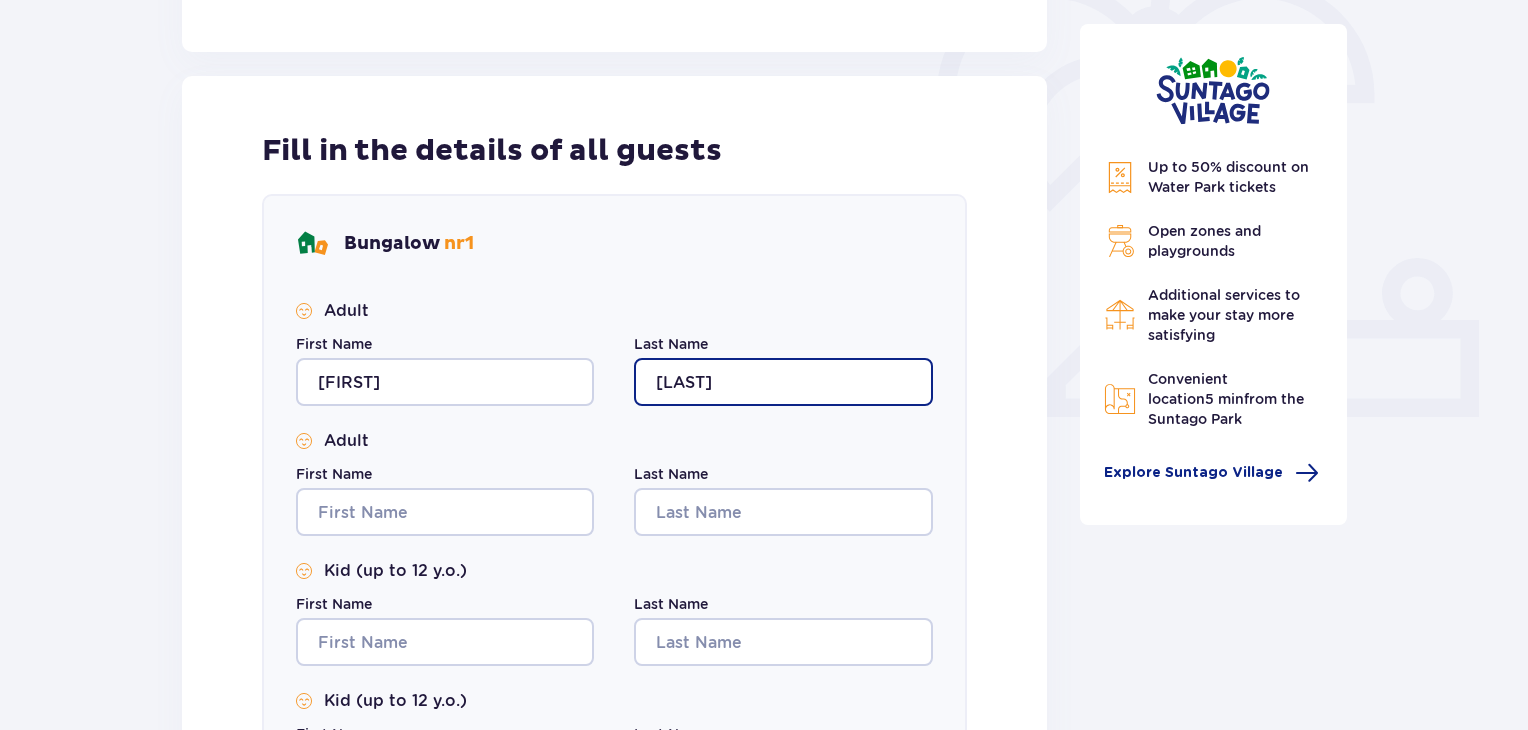 type on "abramovitz" 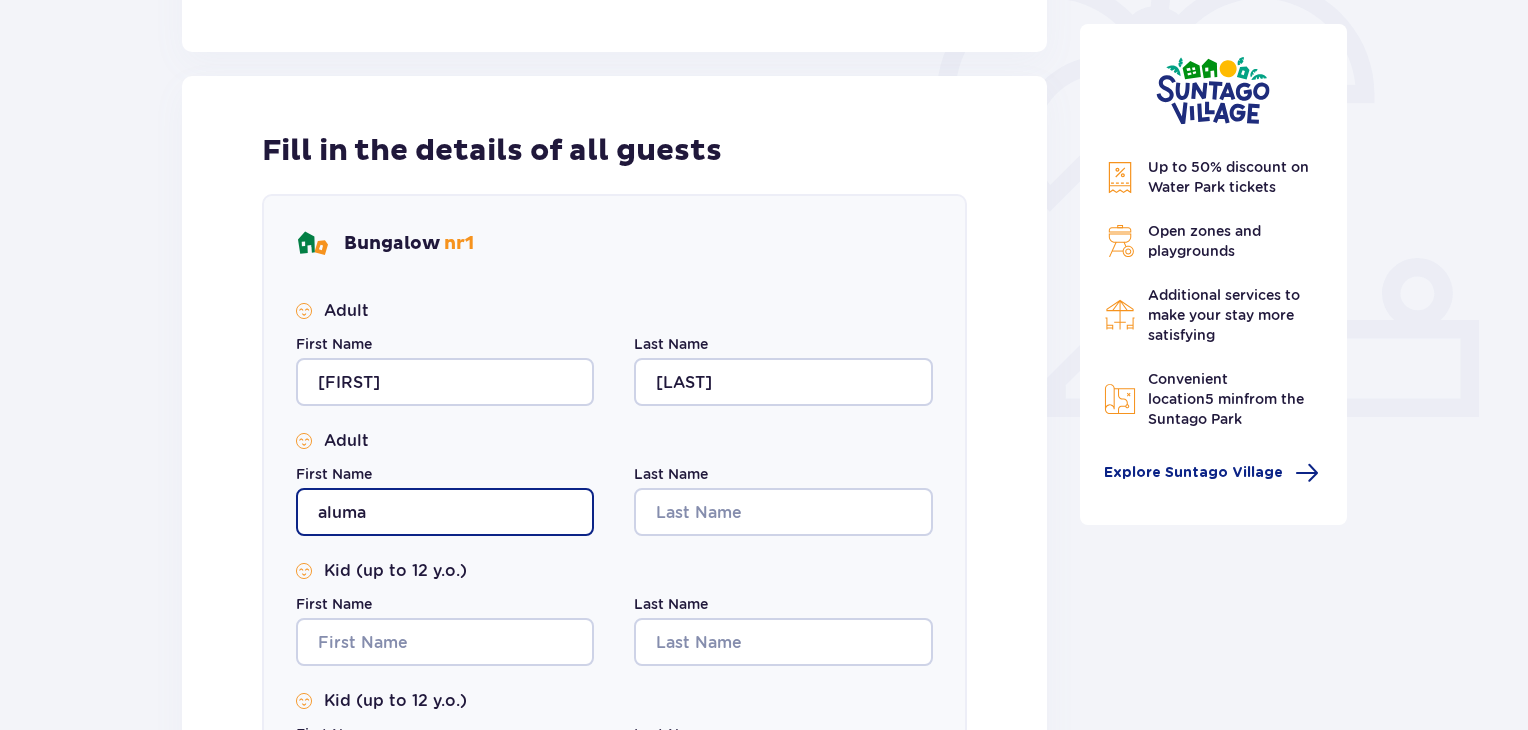 type on "aluma" 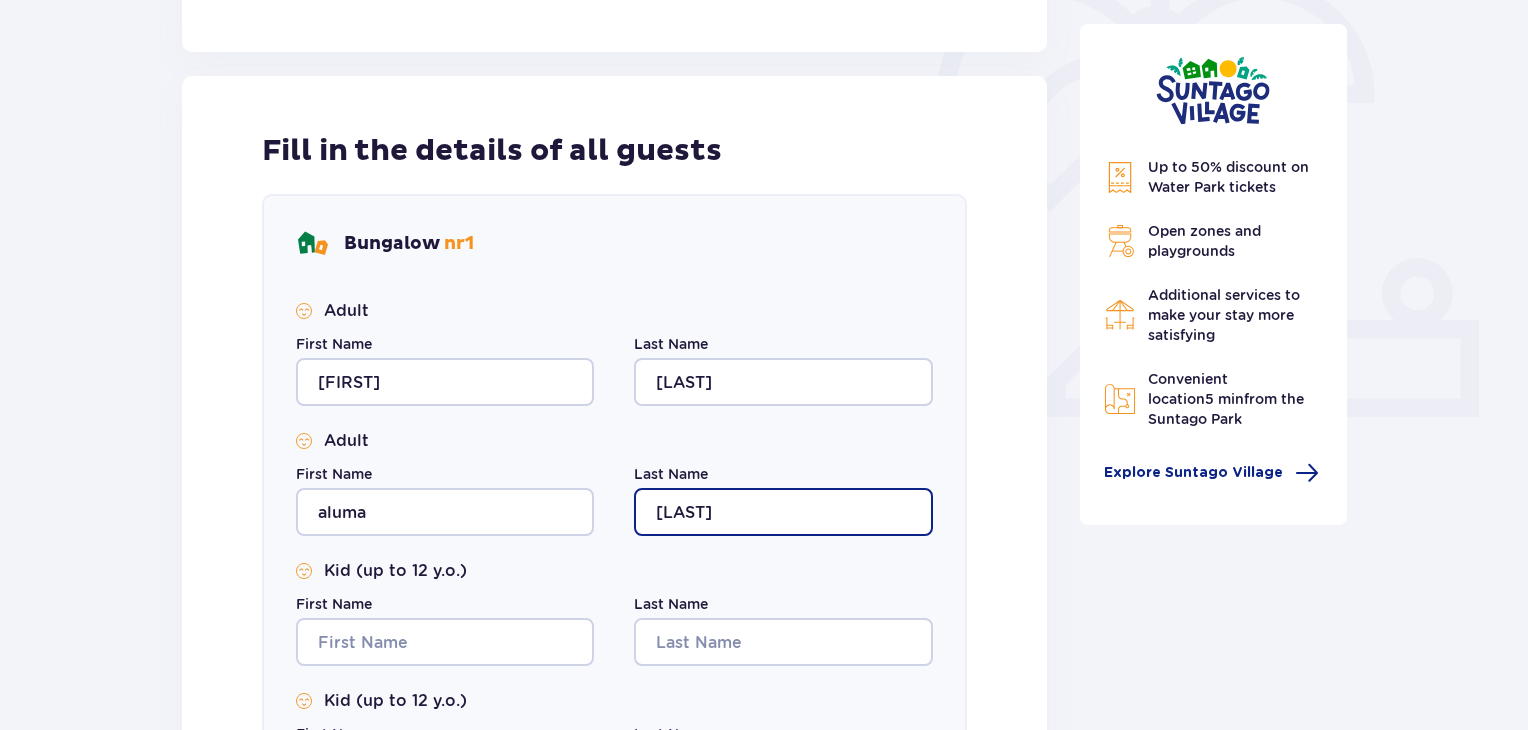 type on "abramovitz" 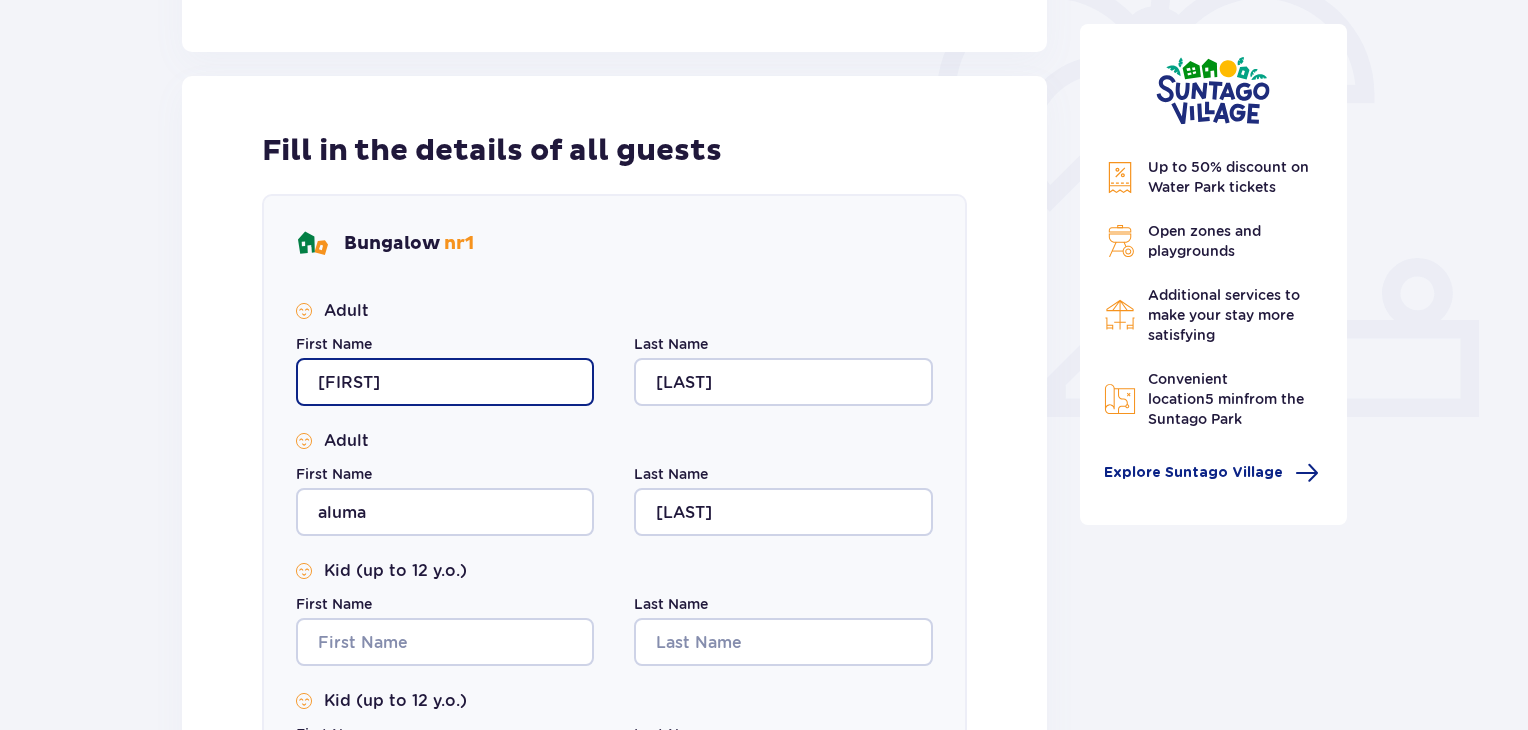 click on "chen" at bounding box center [445, 382] 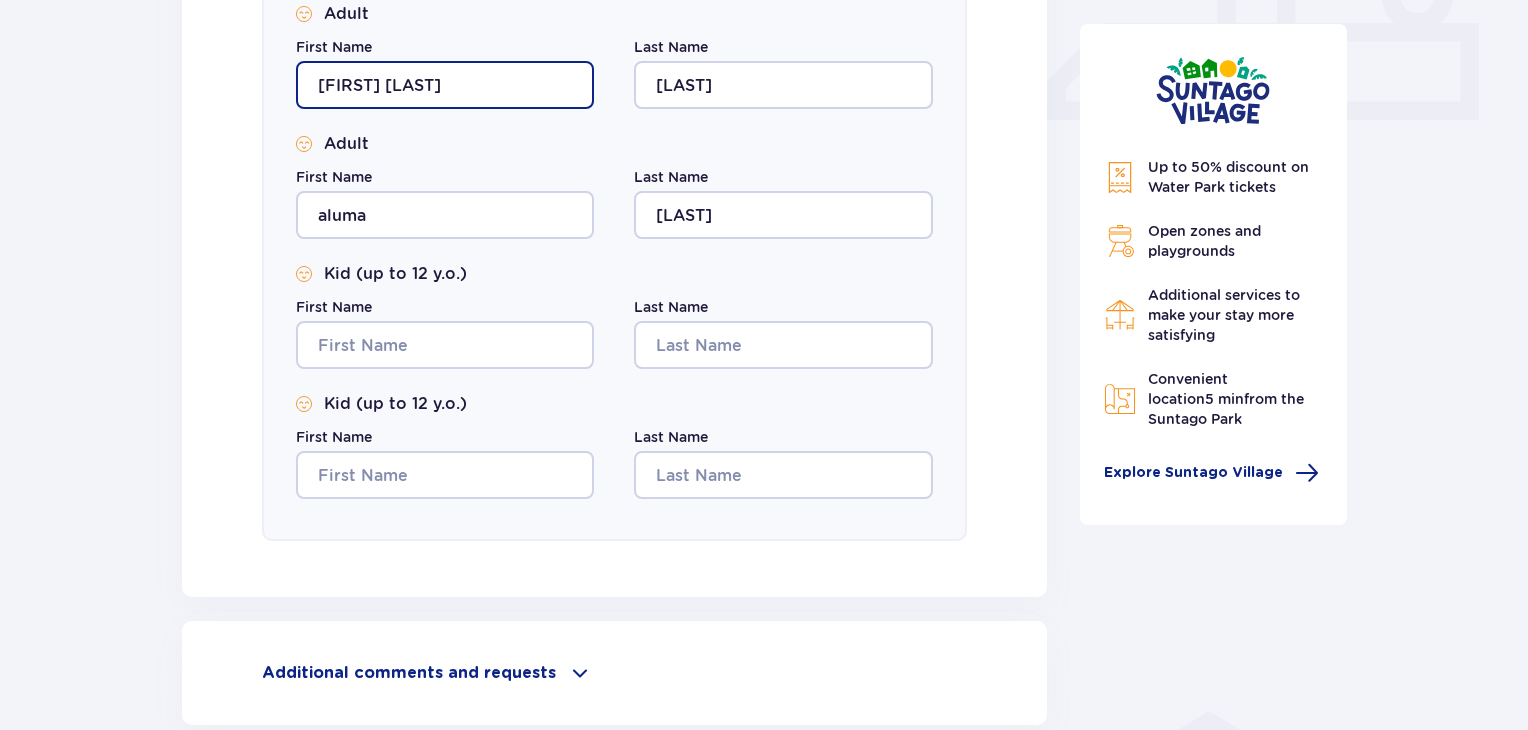 scroll, scrollTop: 952, scrollLeft: 0, axis: vertical 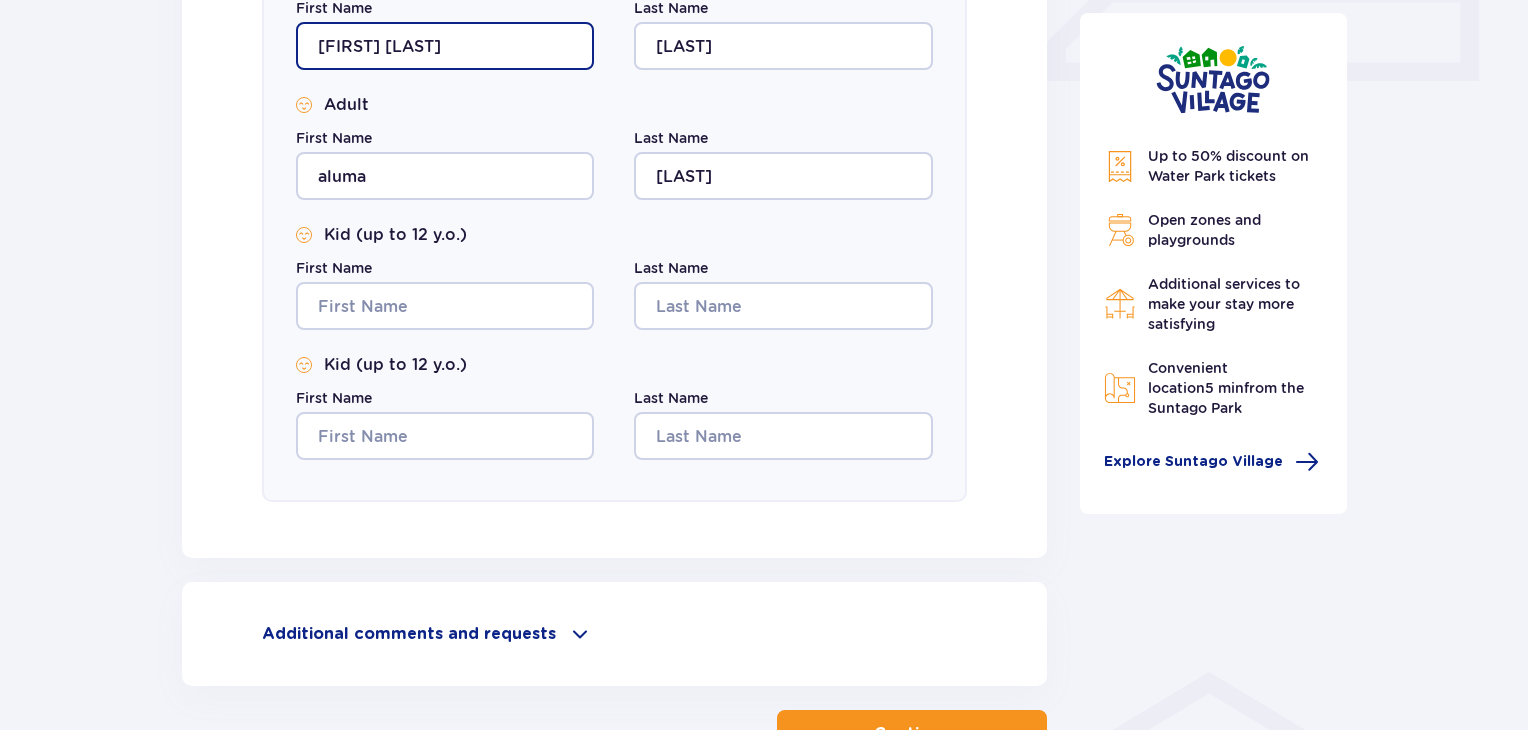 type on "chen nahman" 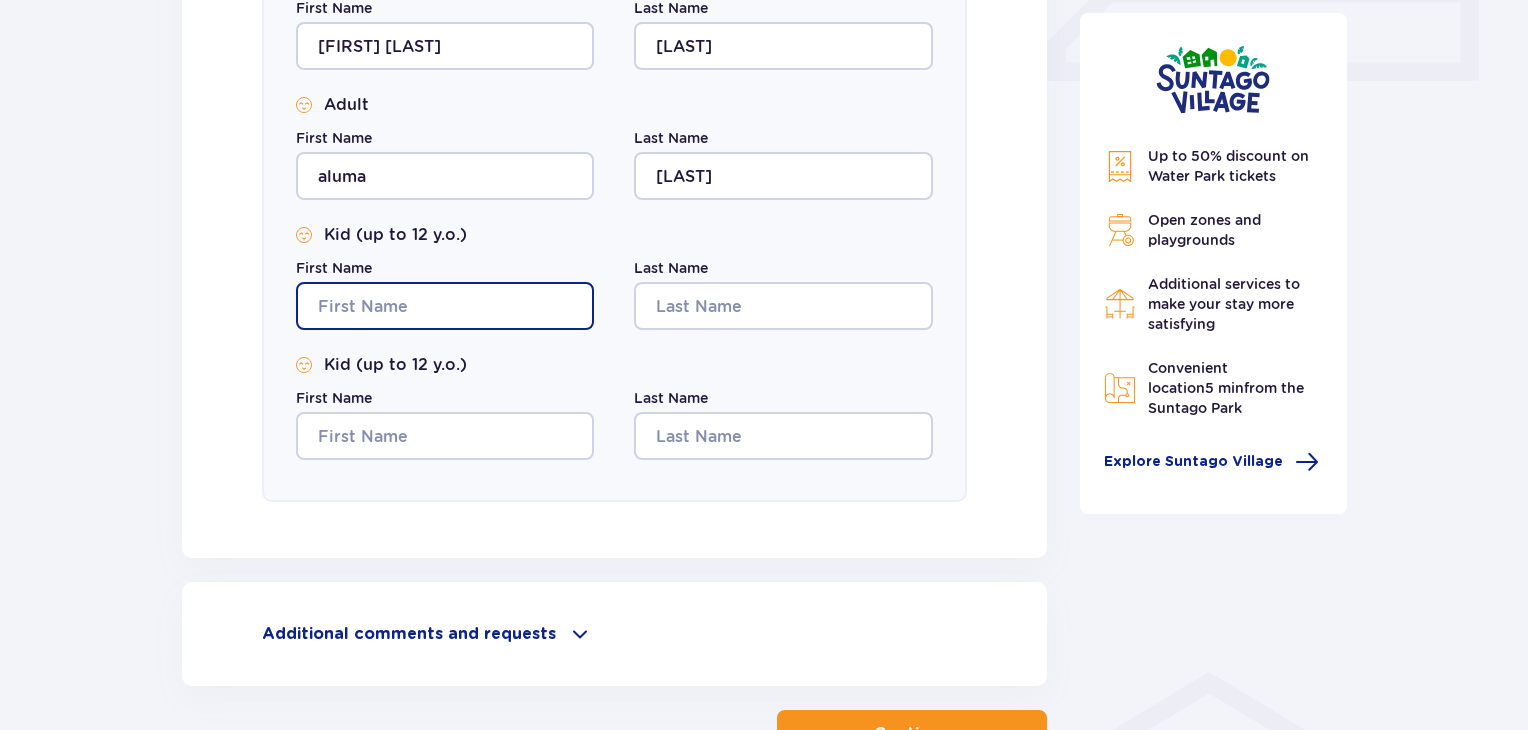 click on "First Name" at bounding box center (445, 306) 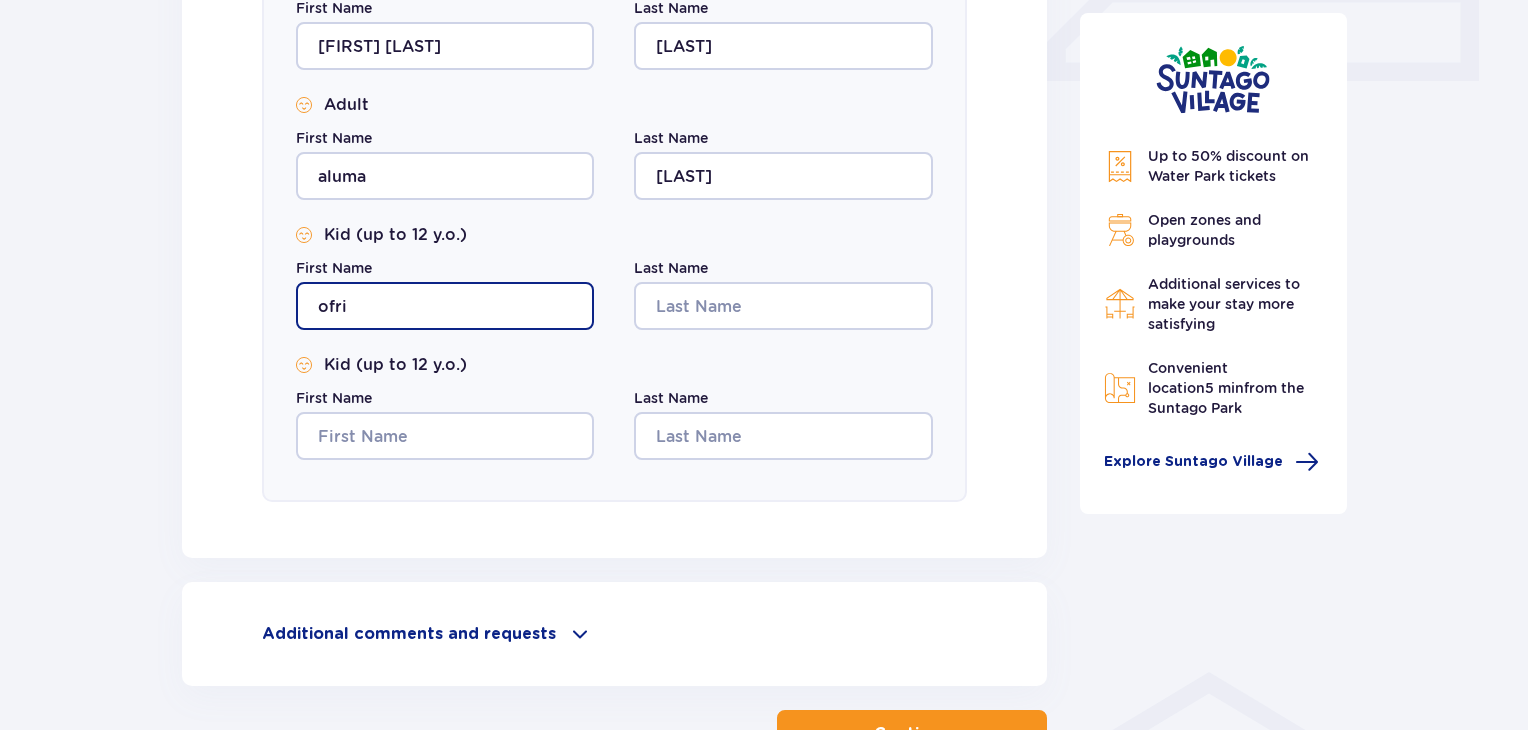 type on "ofri" 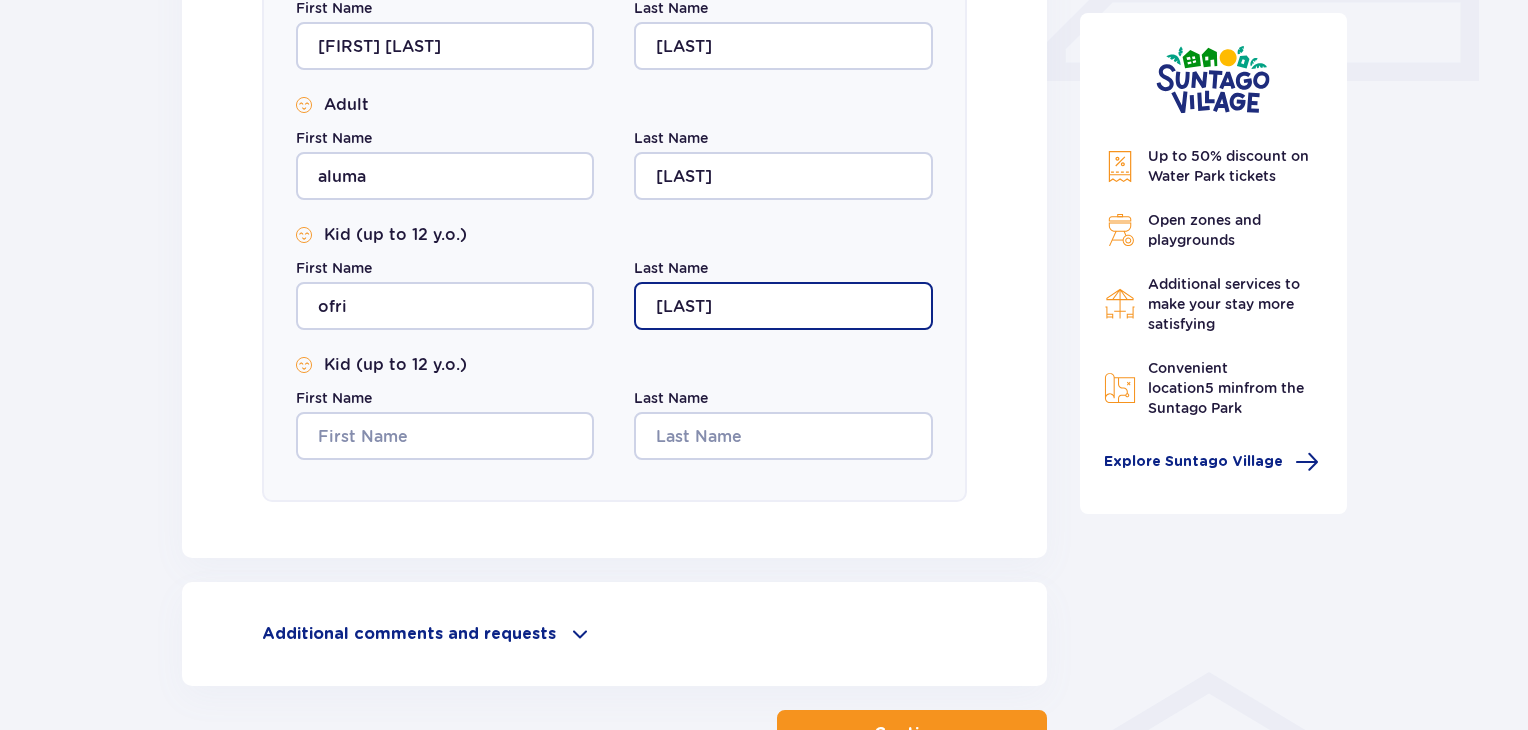 type on "abramovitz" 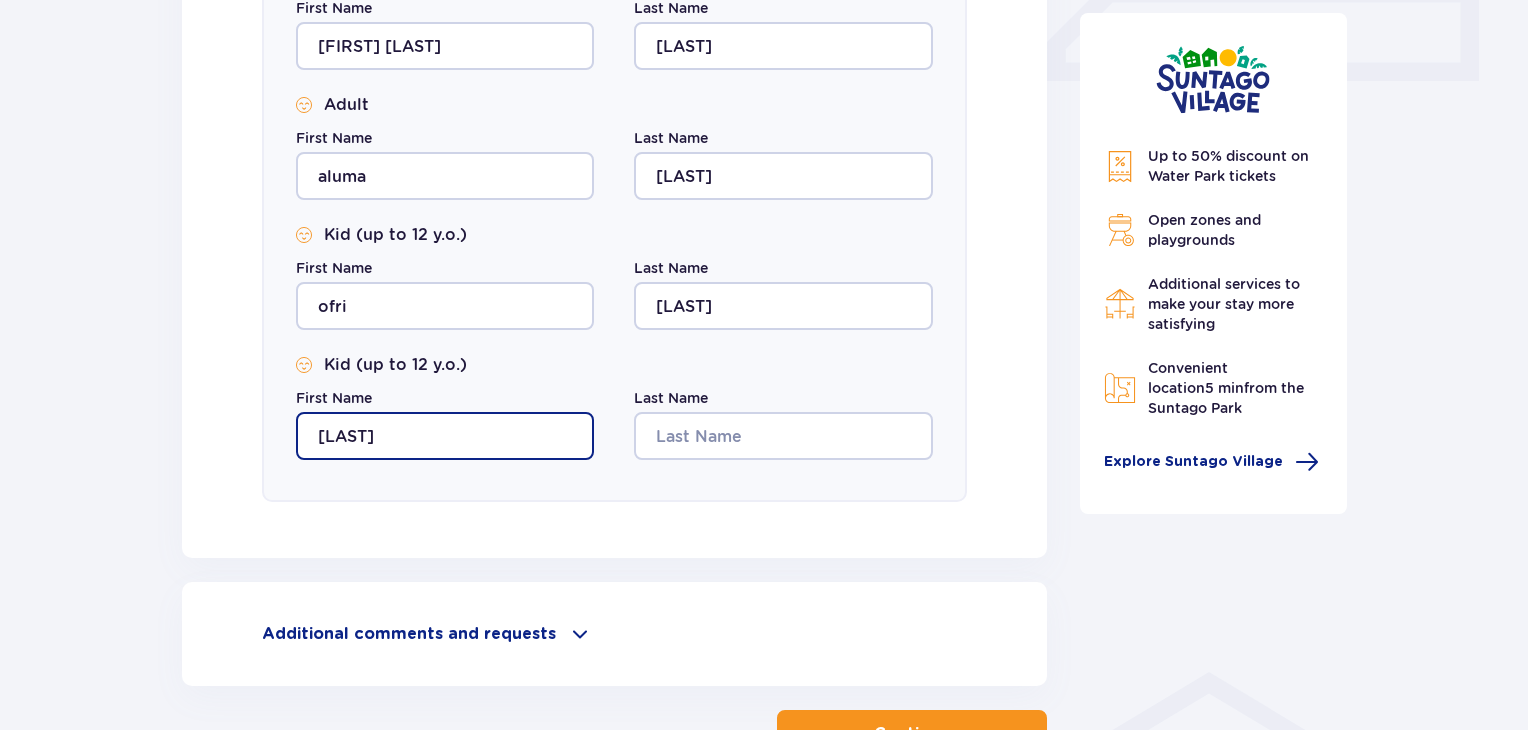 type on "imri" 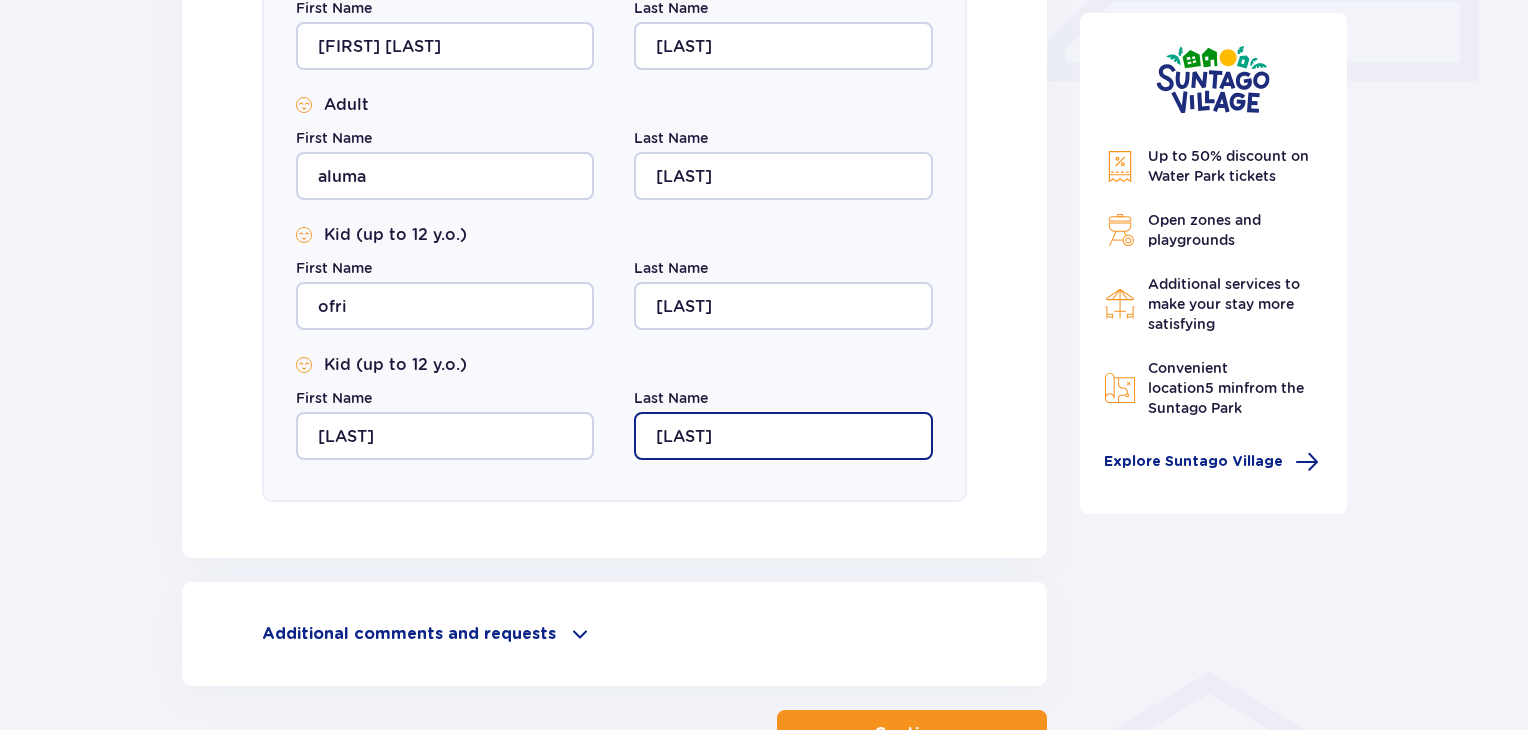 scroll, scrollTop: 1100, scrollLeft: 0, axis: vertical 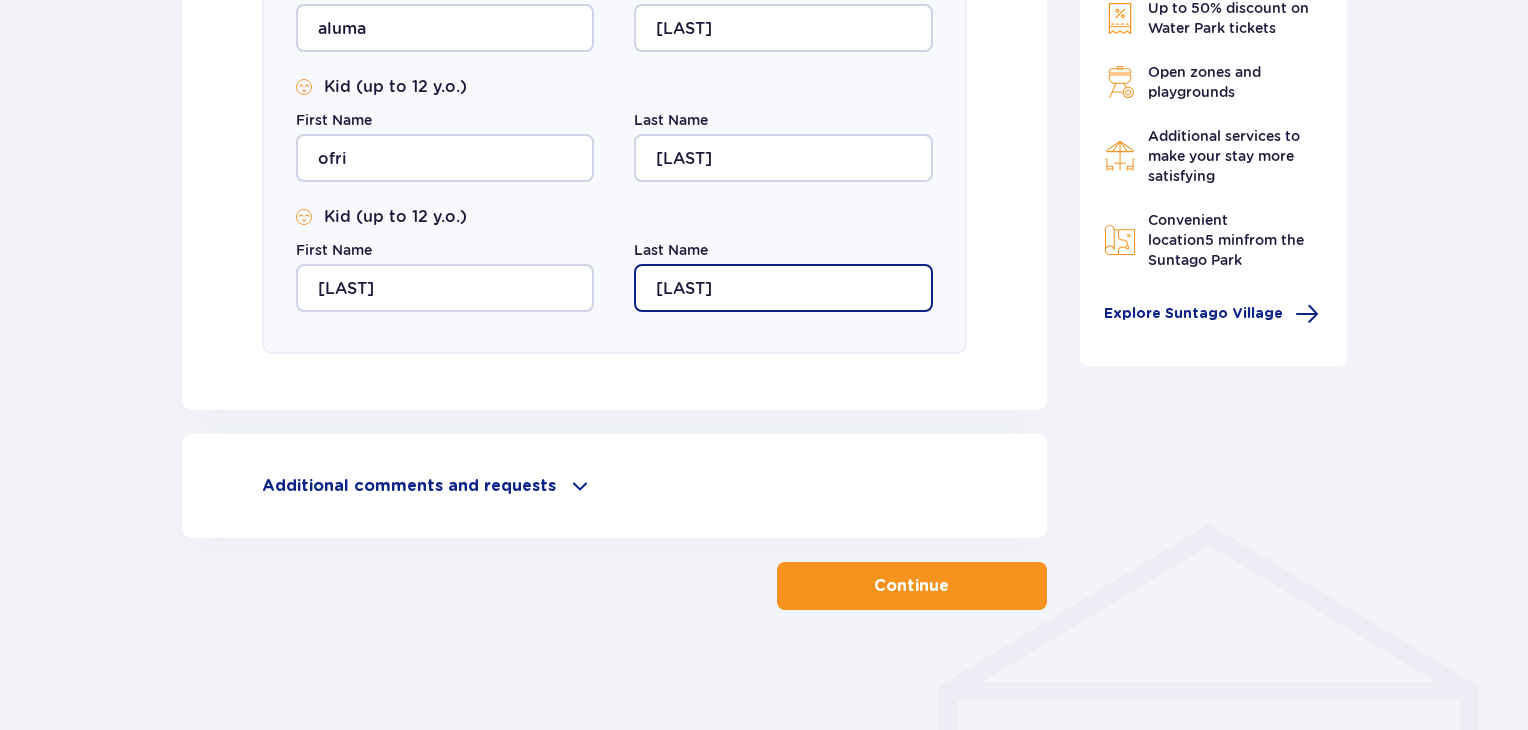 type on "abramovitz" 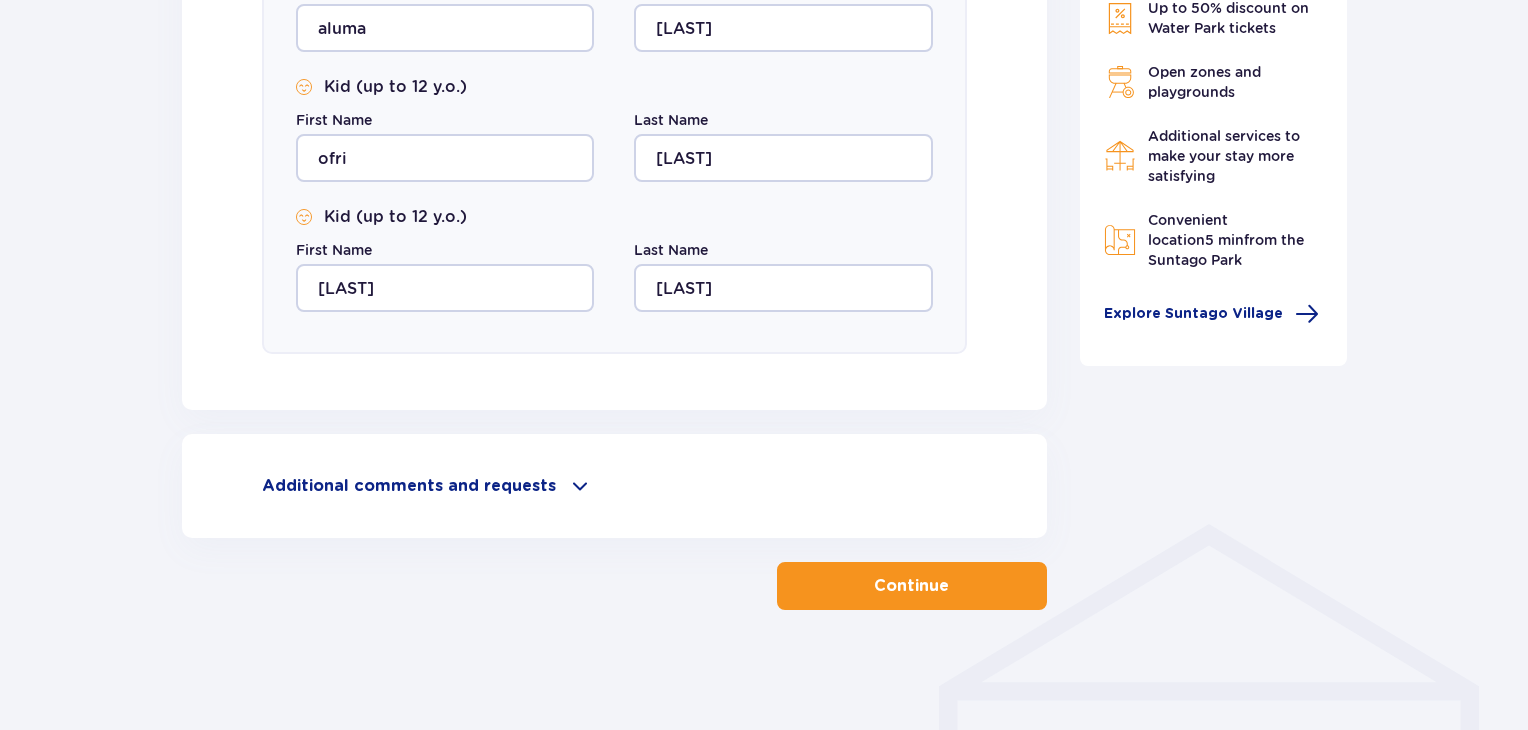 click on "Additional comments and requests" at bounding box center (409, 486) 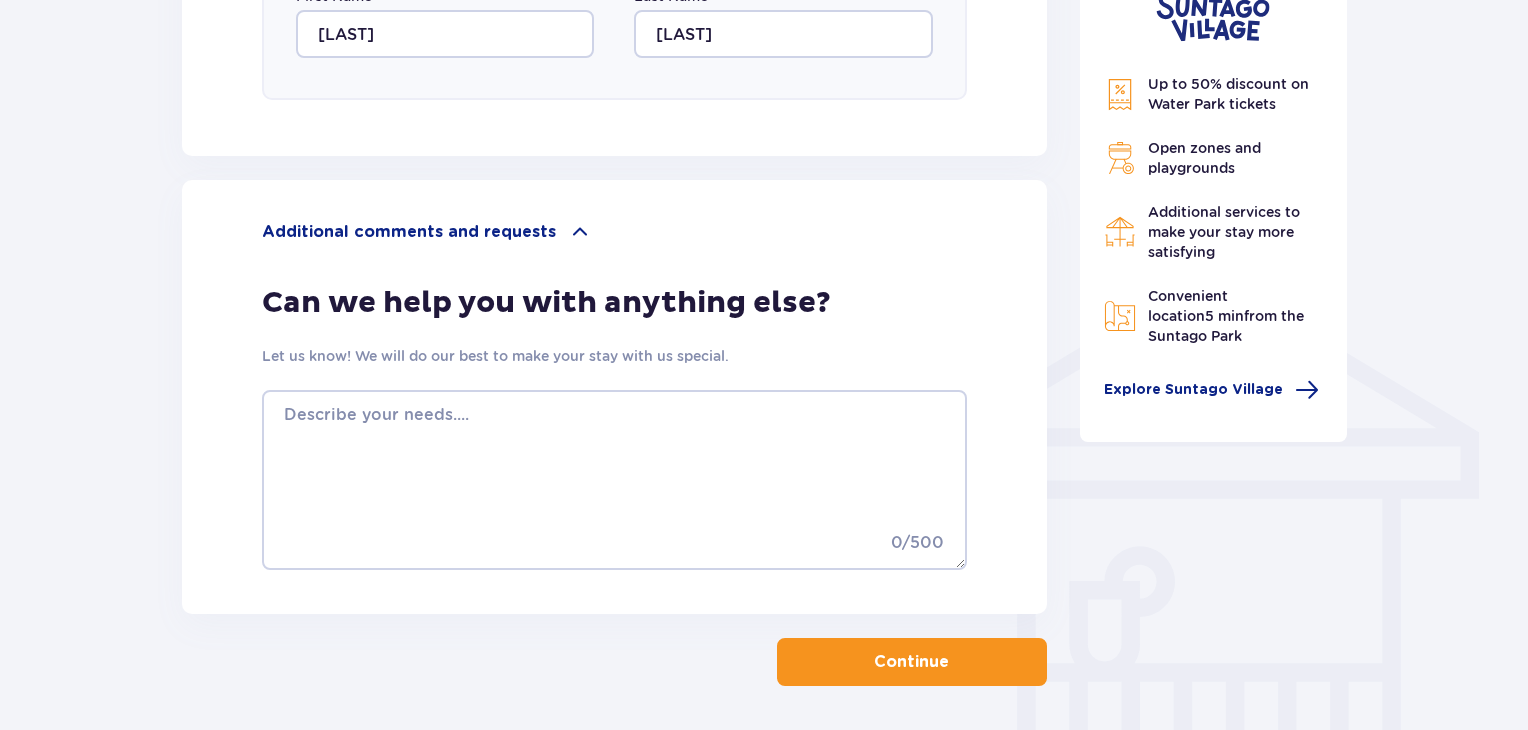 scroll, scrollTop: 1356, scrollLeft: 0, axis: vertical 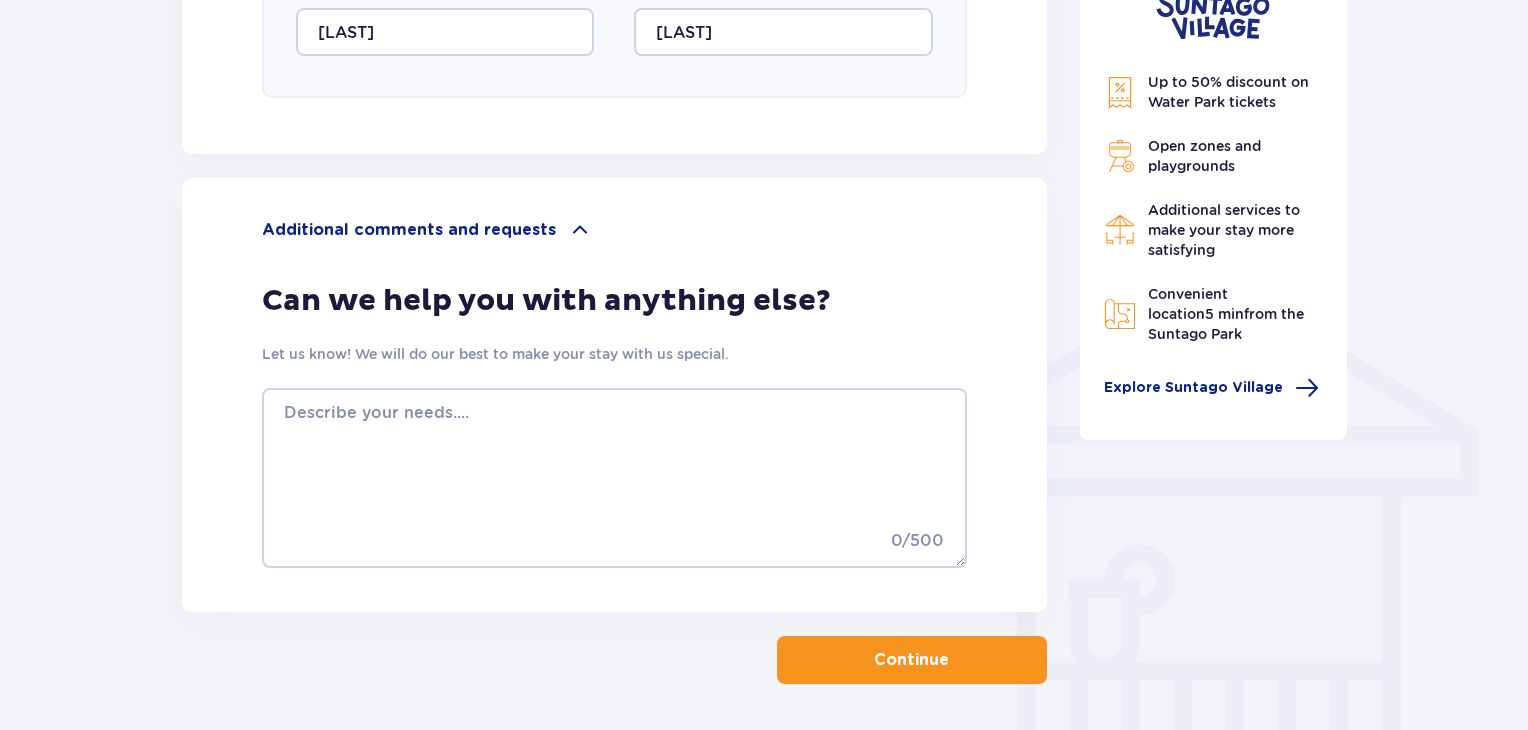 click on "Continue" at bounding box center (911, 660) 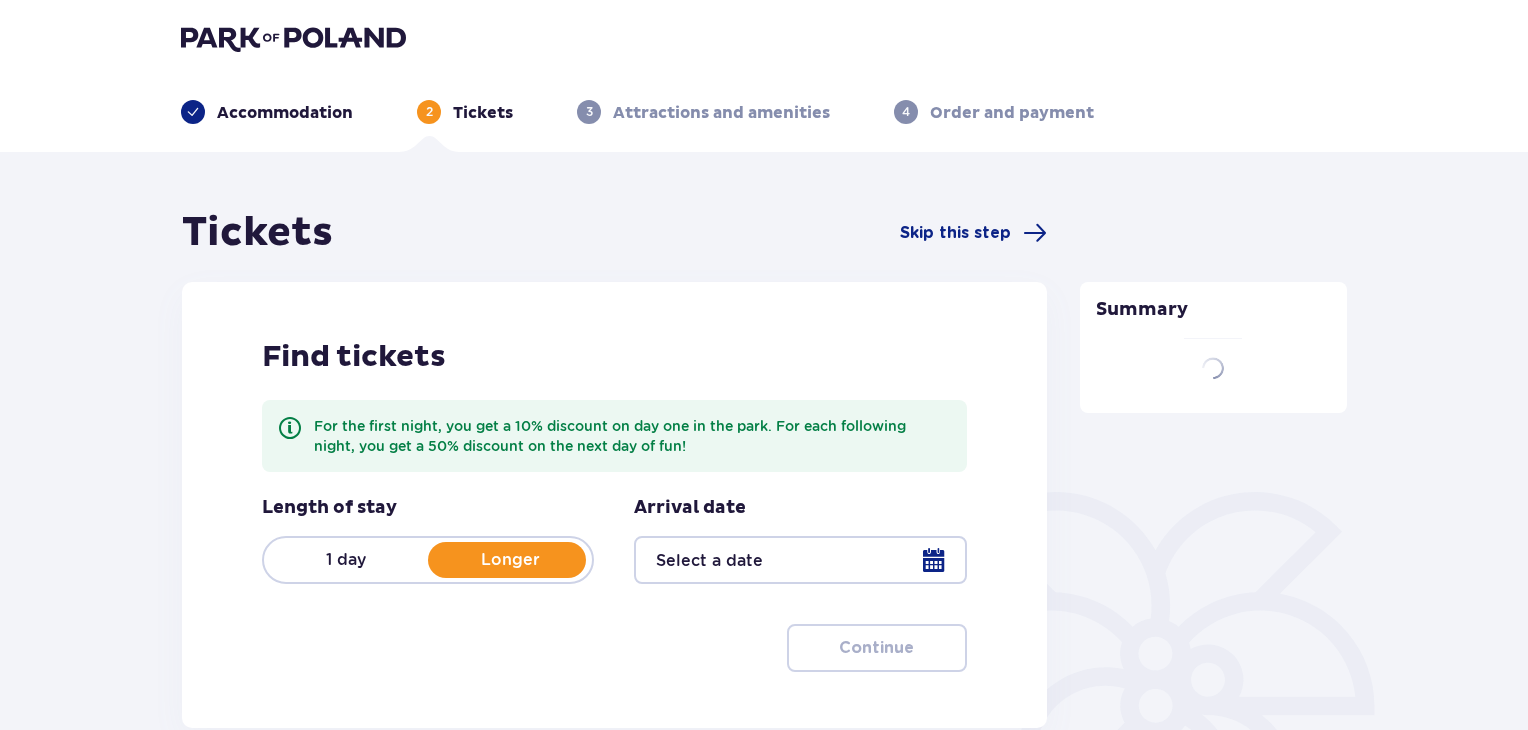 scroll, scrollTop: 0, scrollLeft: 0, axis: both 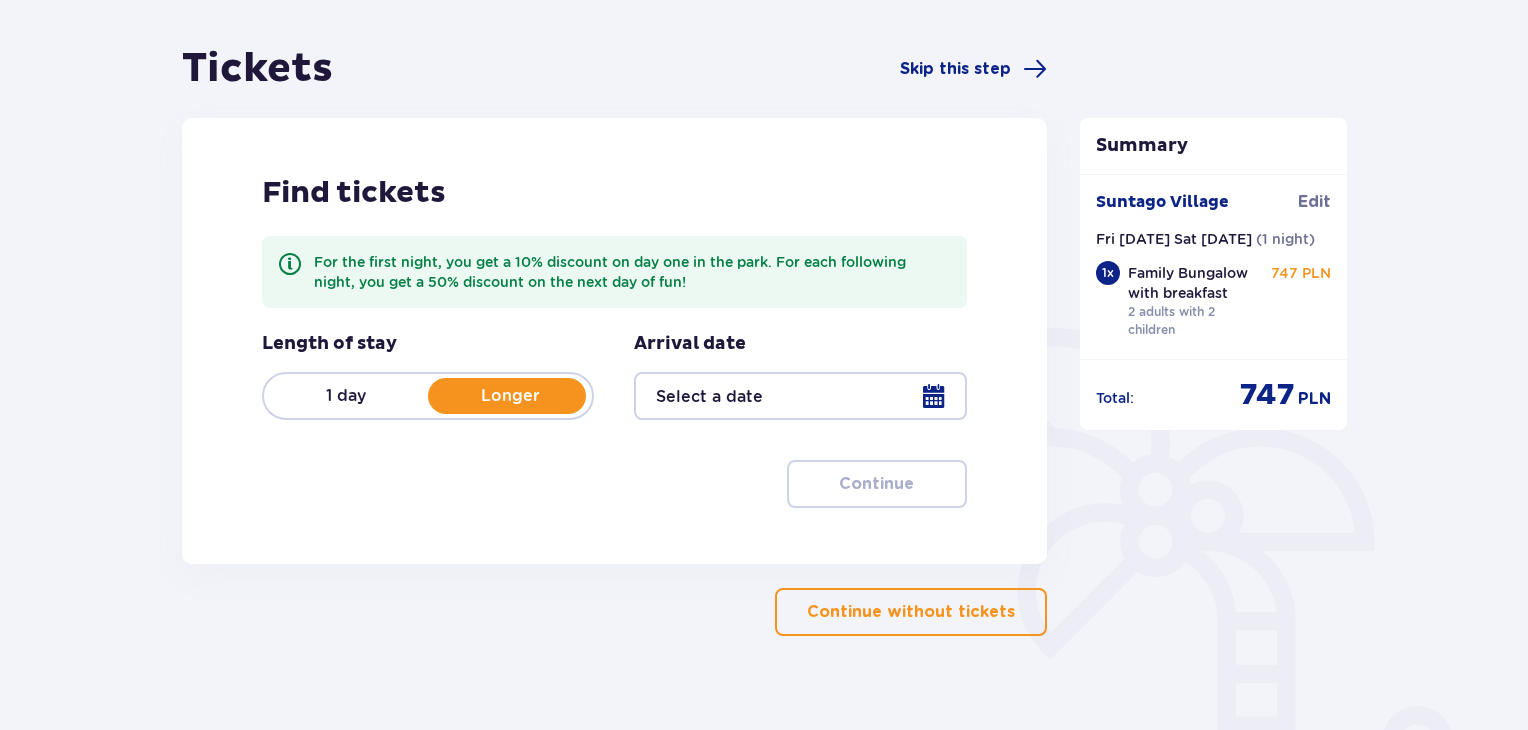 click at bounding box center [800, 396] 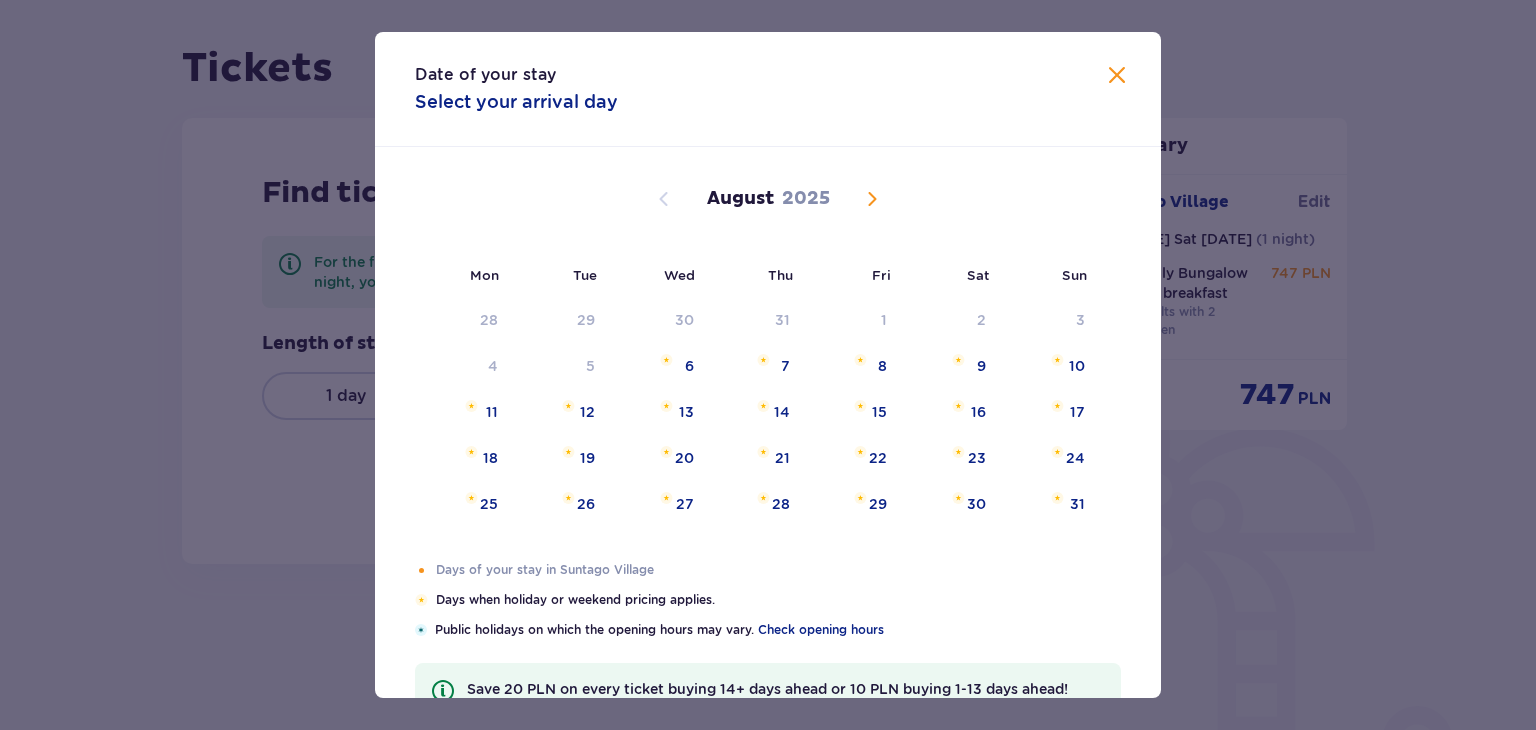 click at bounding box center [872, 199] 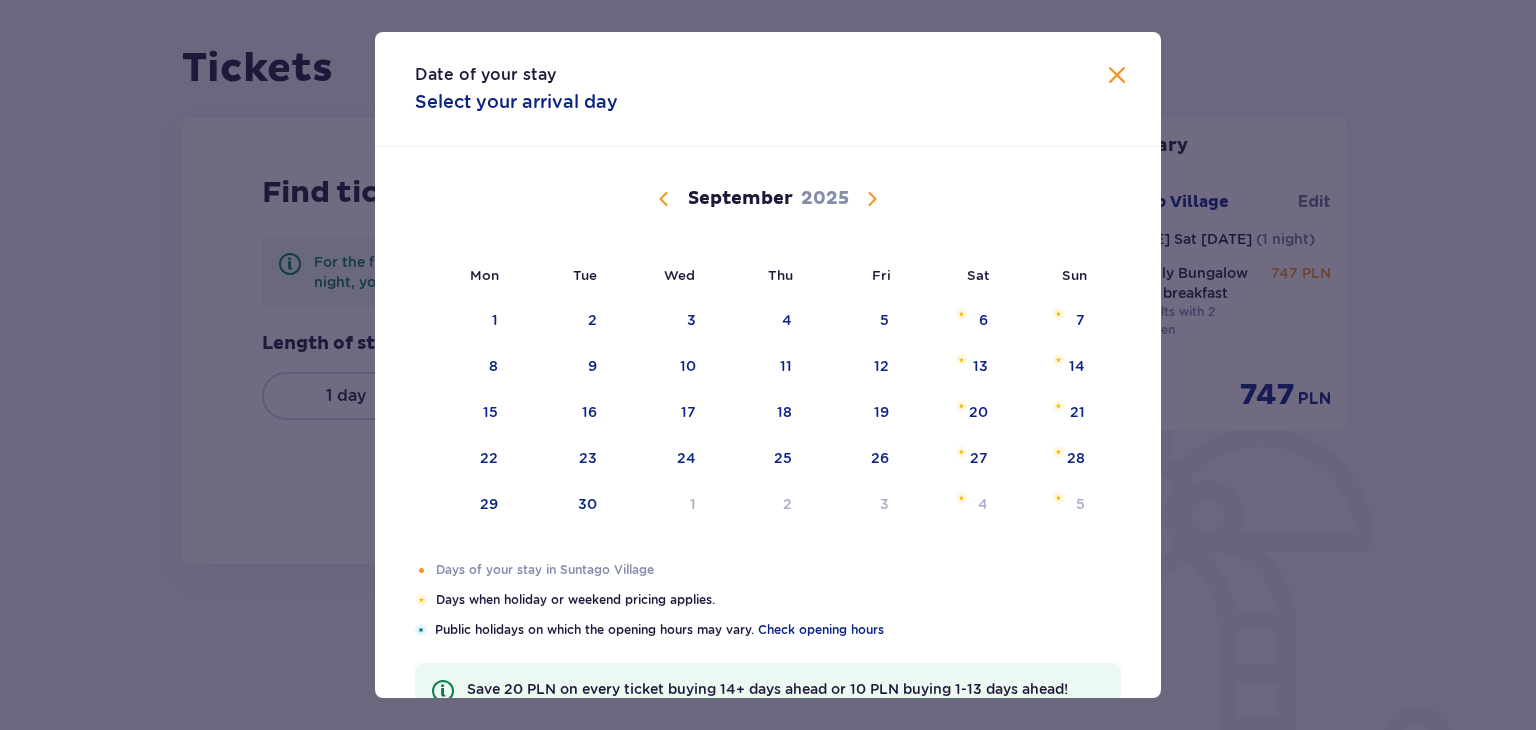click at bounding box center [872, 199] 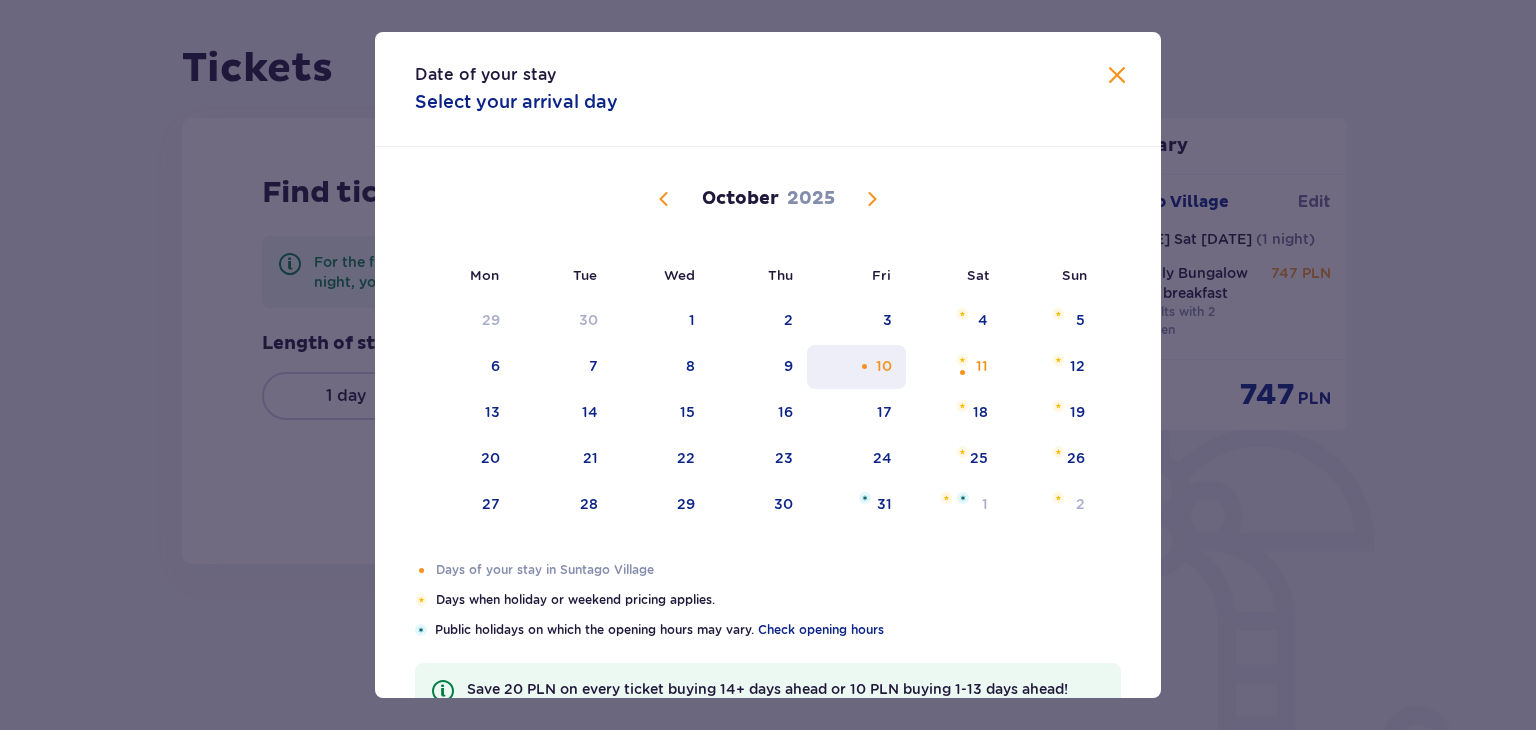 click on "10" at bounding box center [884, 366] 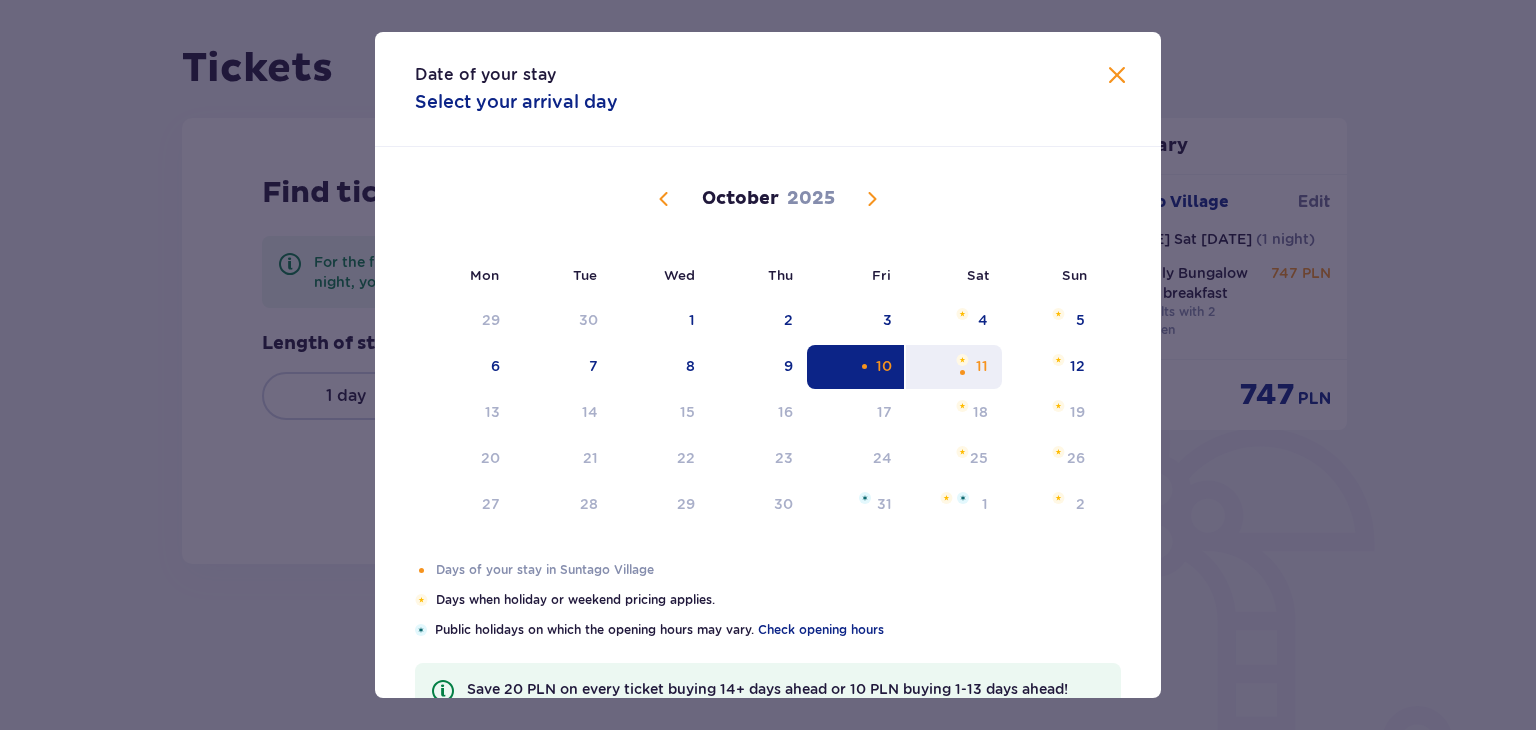 click on "11" at bounding box center [954, 367] 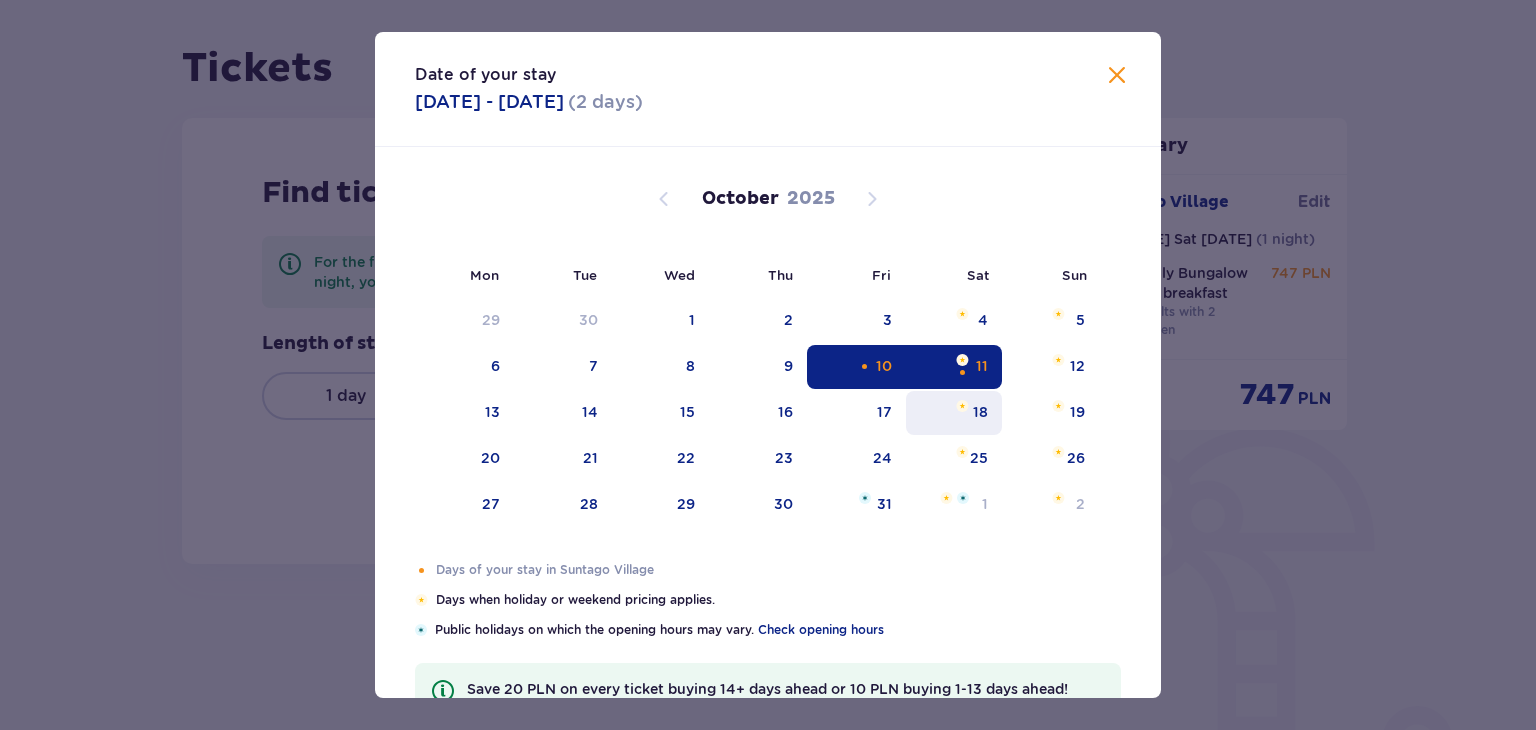 type on "10.10.25 - 11.10.25" 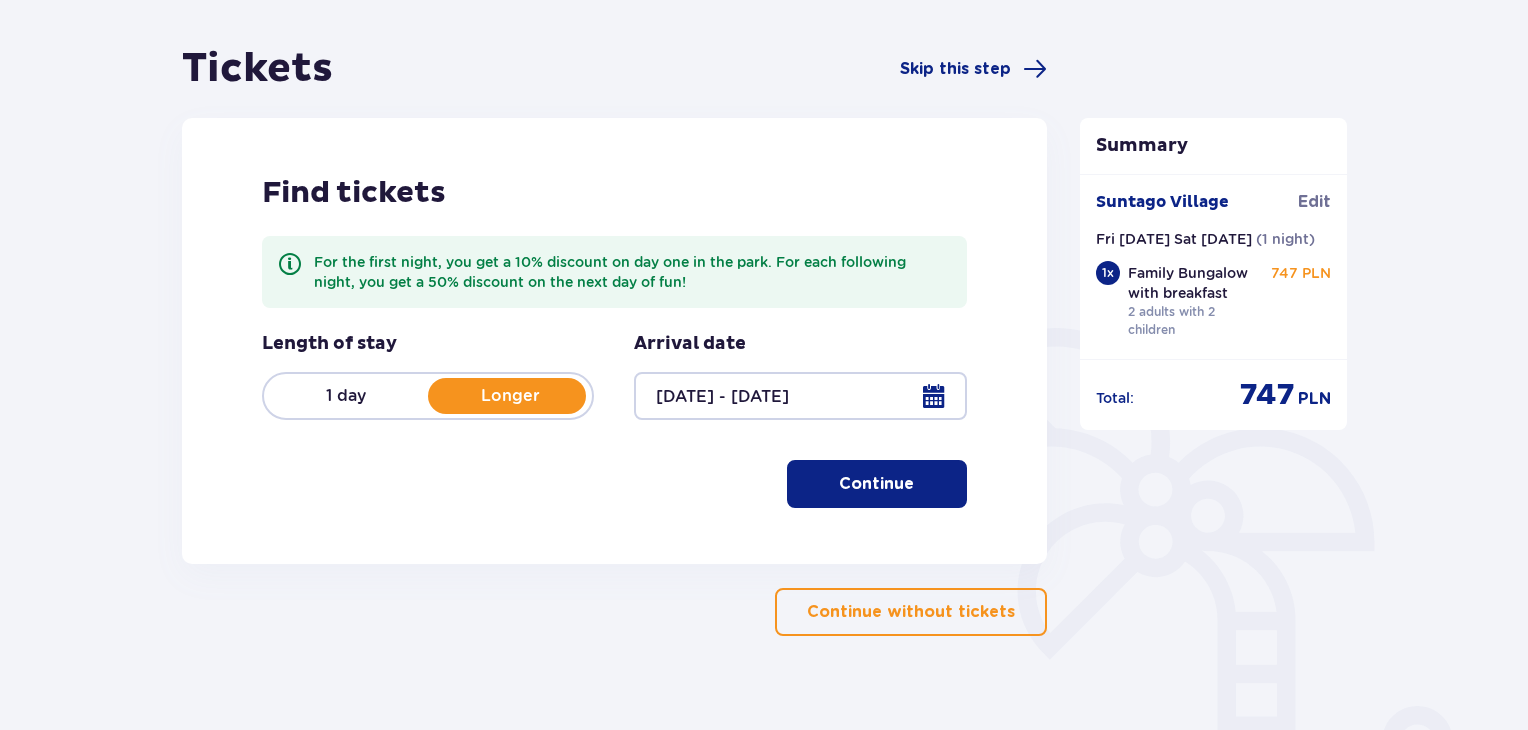 click on "Continue" at bounding box center (876, 484) 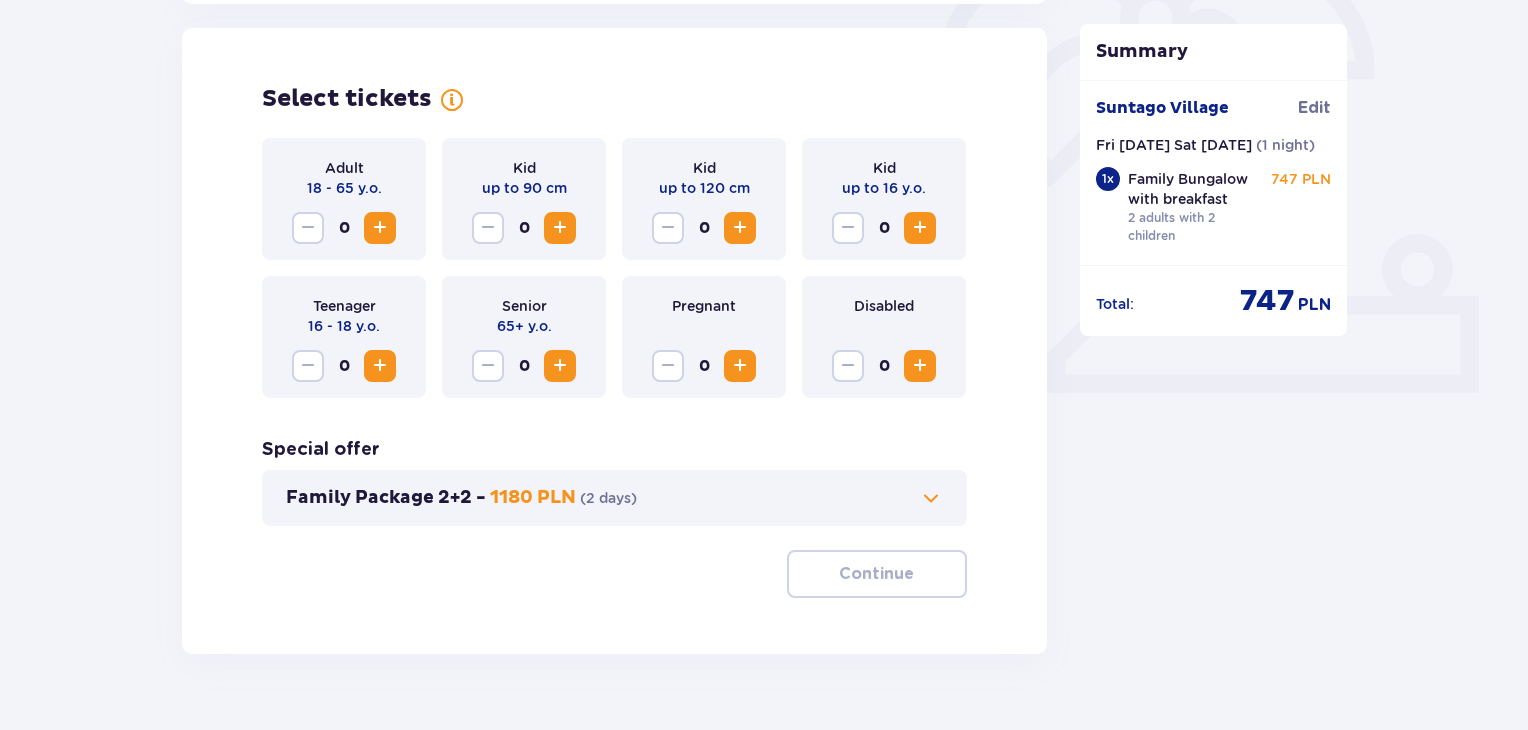 scroll, scrollTop: 644, scrollLeft: 0, axis: vertical 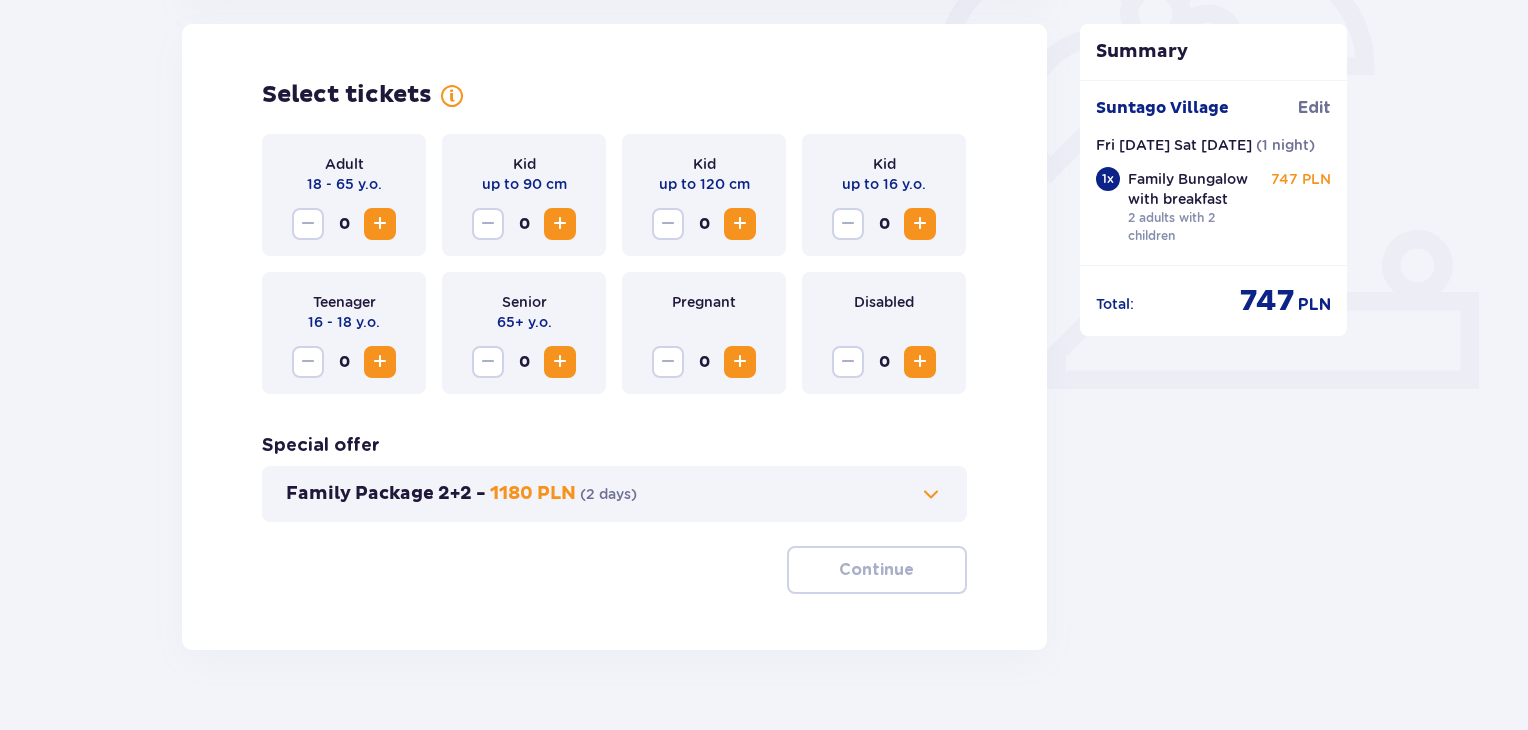 click at bounding box center (380, 224) 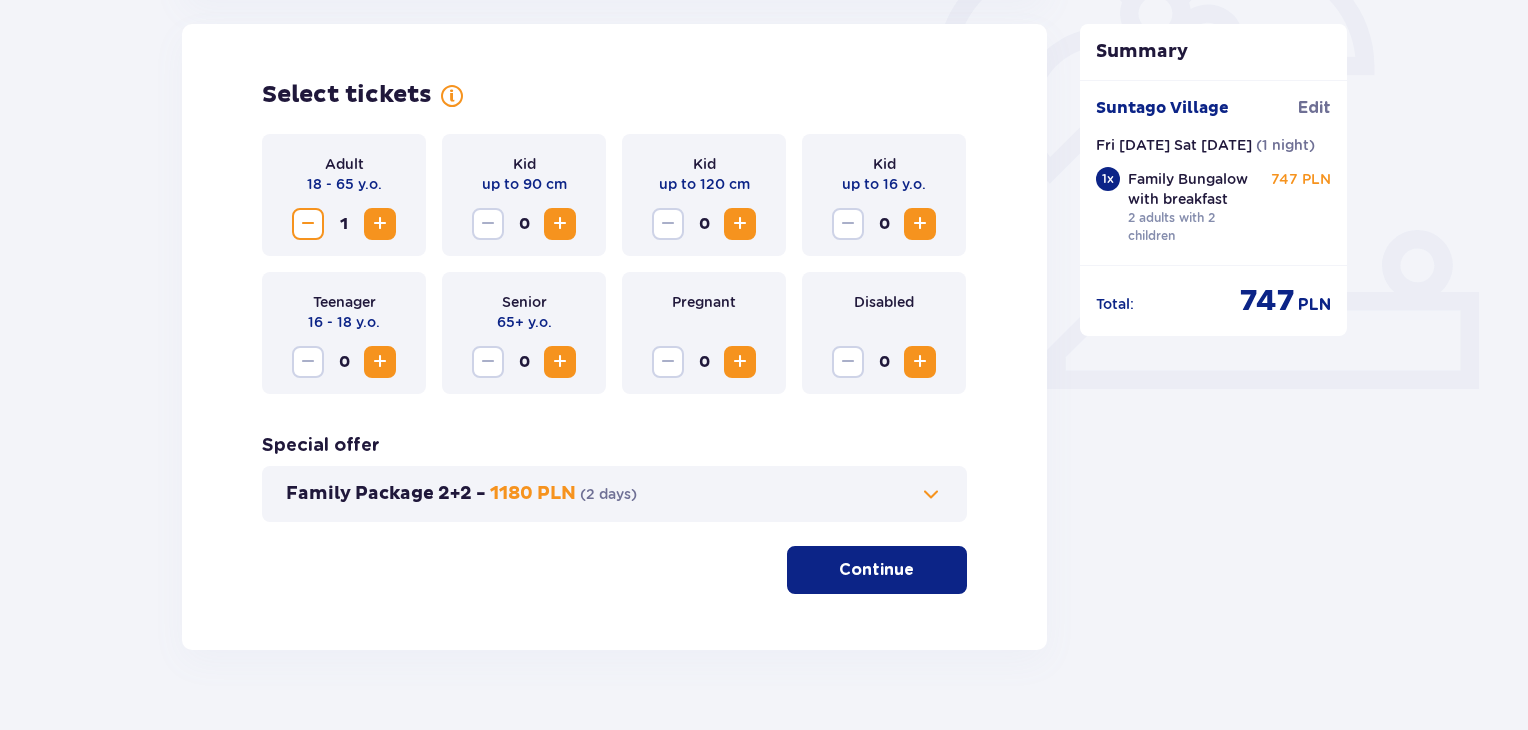 click at bounding box center (380, 224) 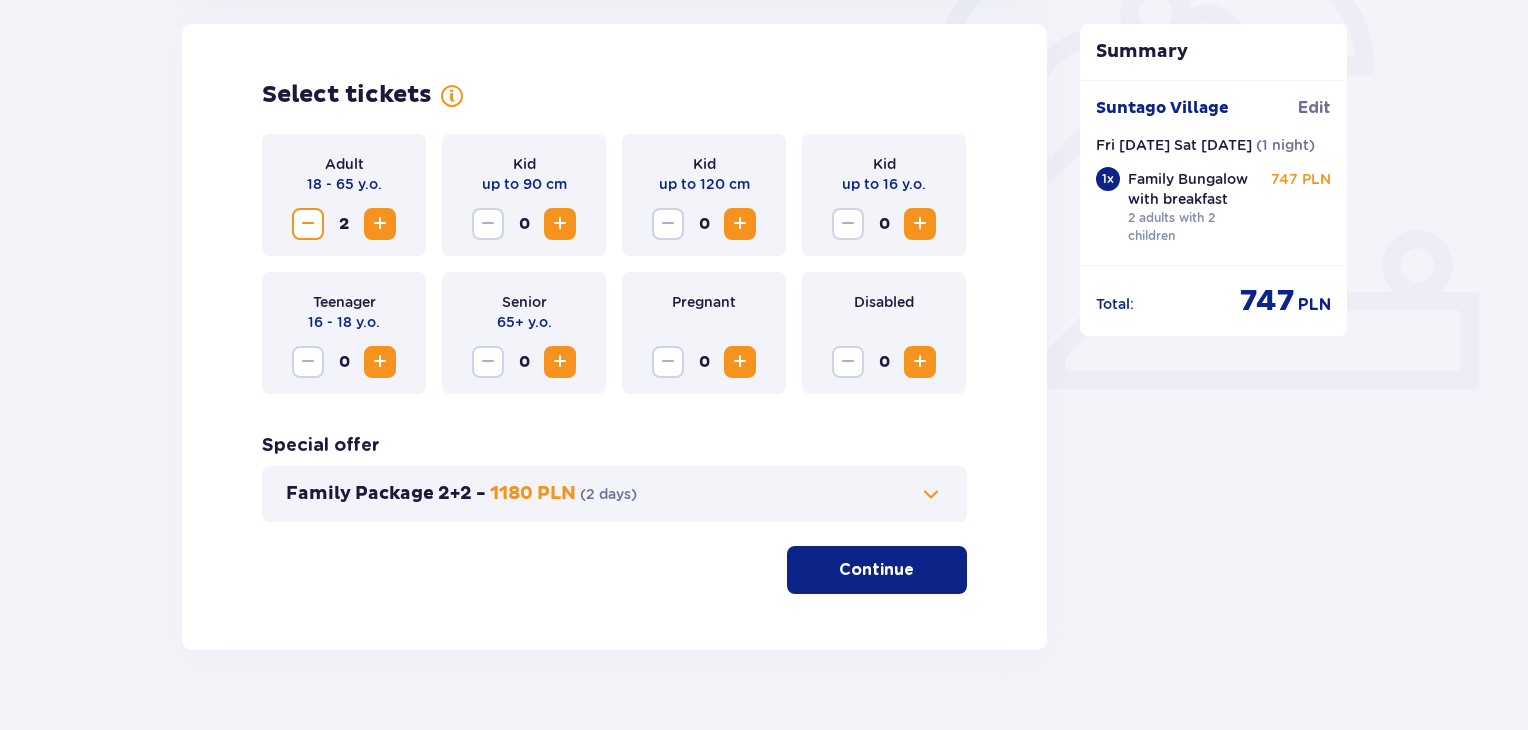 click at bounding box center [740, 224] 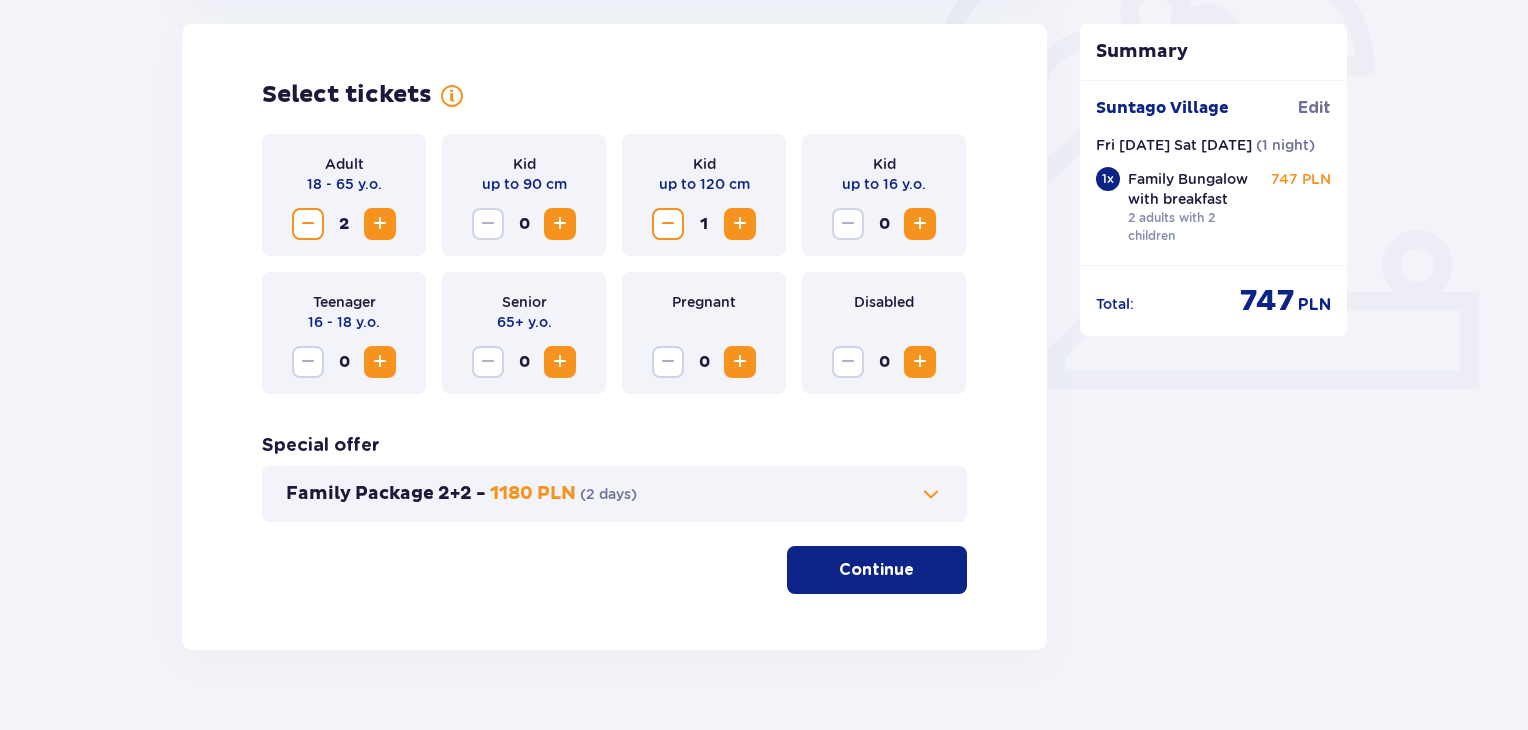 click on "Kid up to 16 y.o. 0" at bounding box center [884, 195] 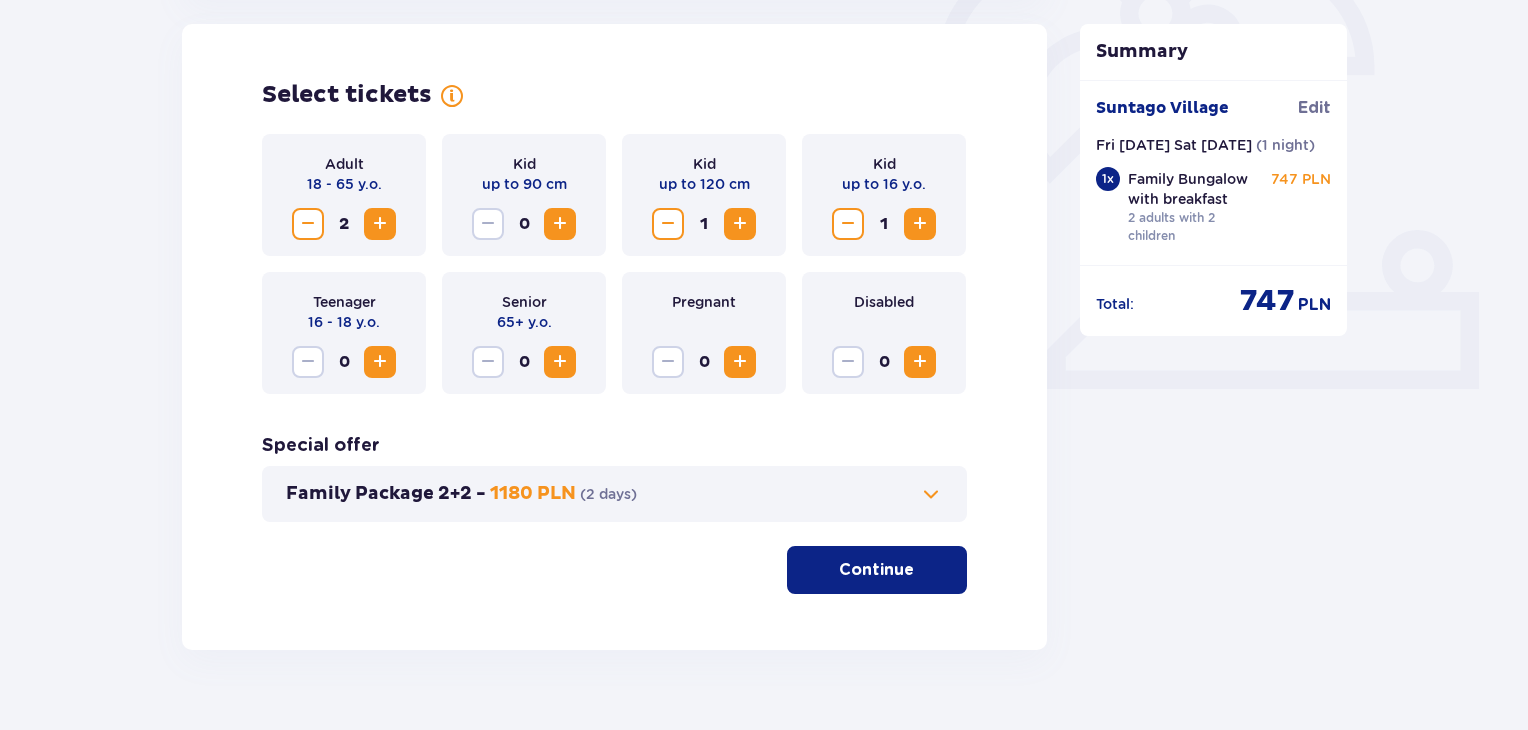 click on "Continue" at bounding box center [876, 570] 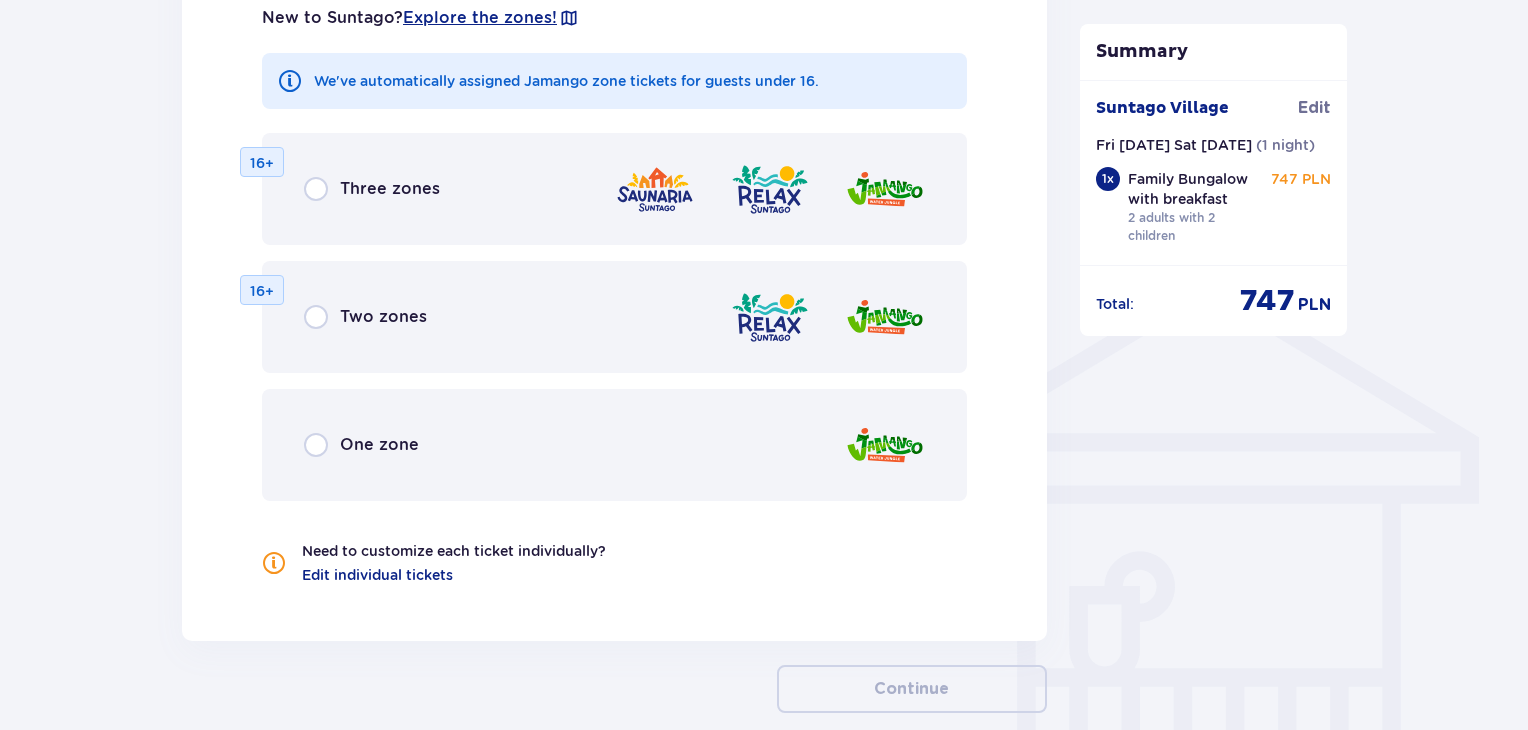 scroll, scrollTop: 1362, scrollLeft: 0, axis: vertical 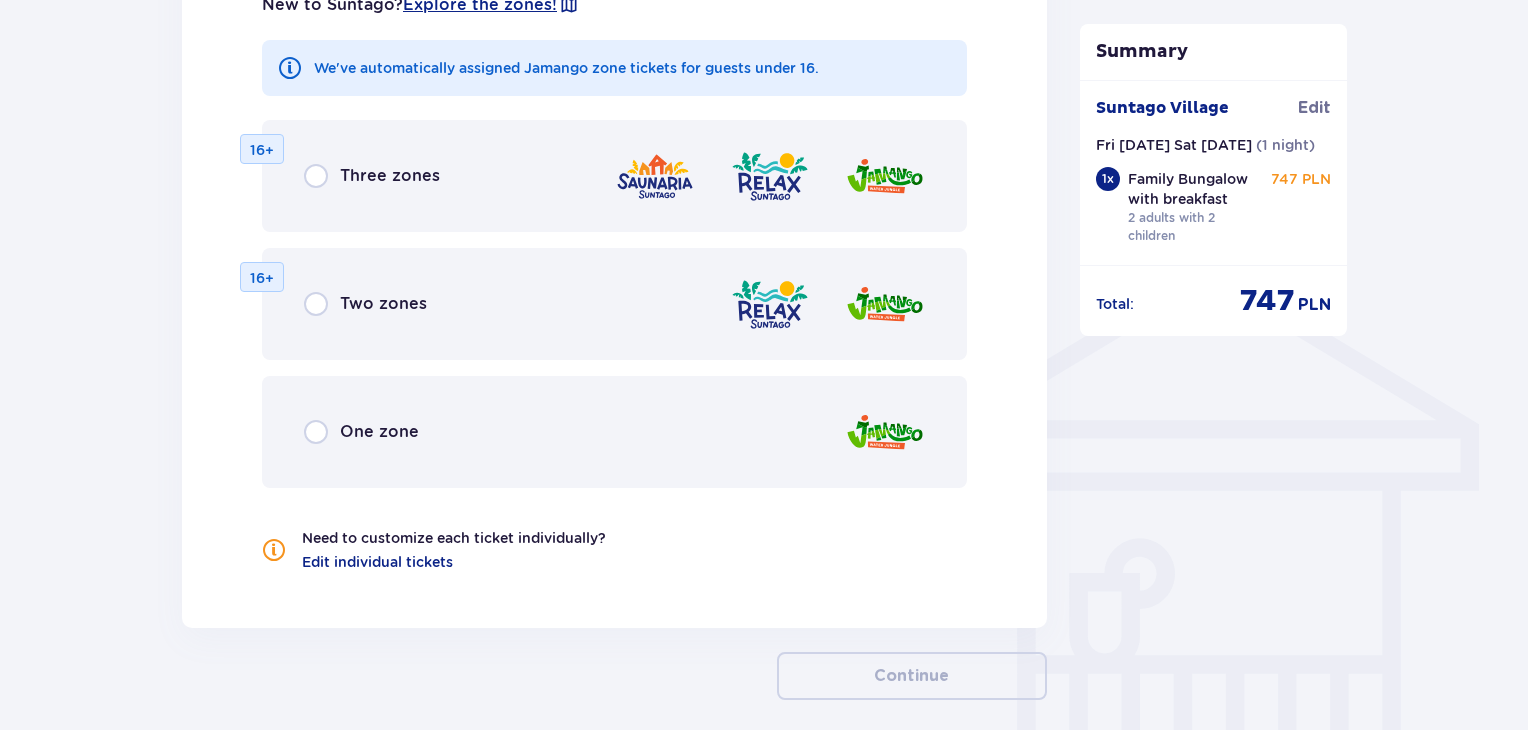 click on "One zone" at bounding box center [361, 432] 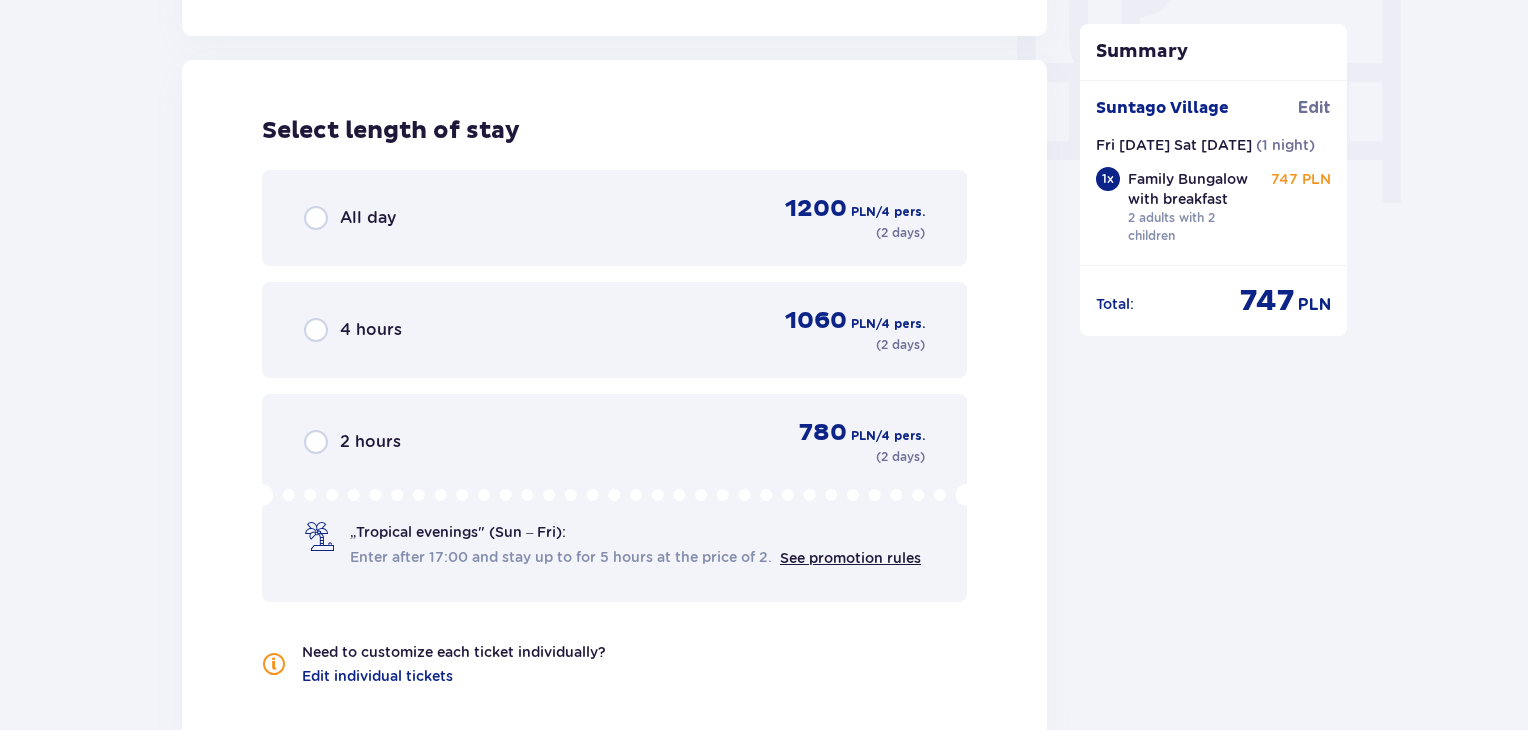 scroll, scrollTop: 1966, scrollLeft: 0, axis: vertical 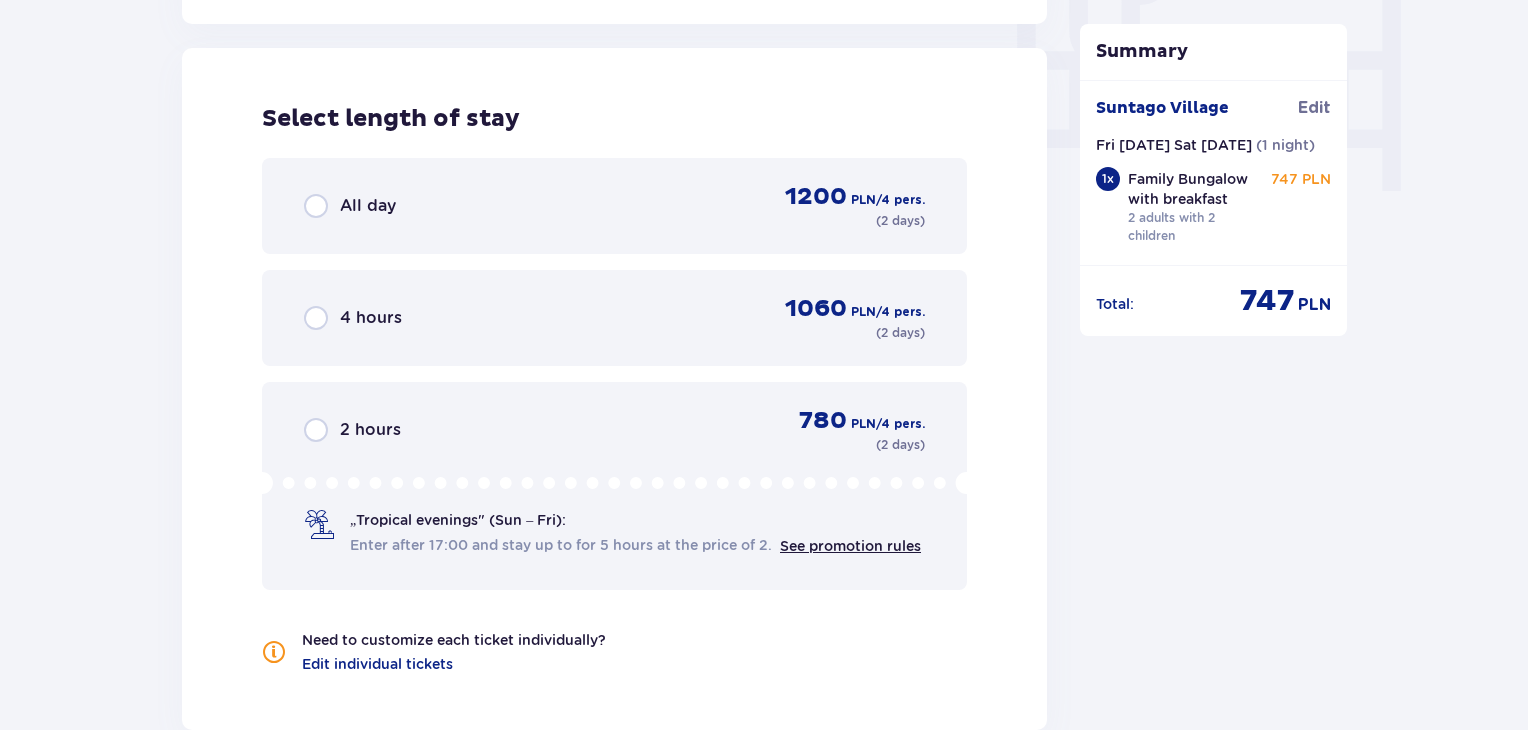 click on "All day" at bounding box center [350, 206] 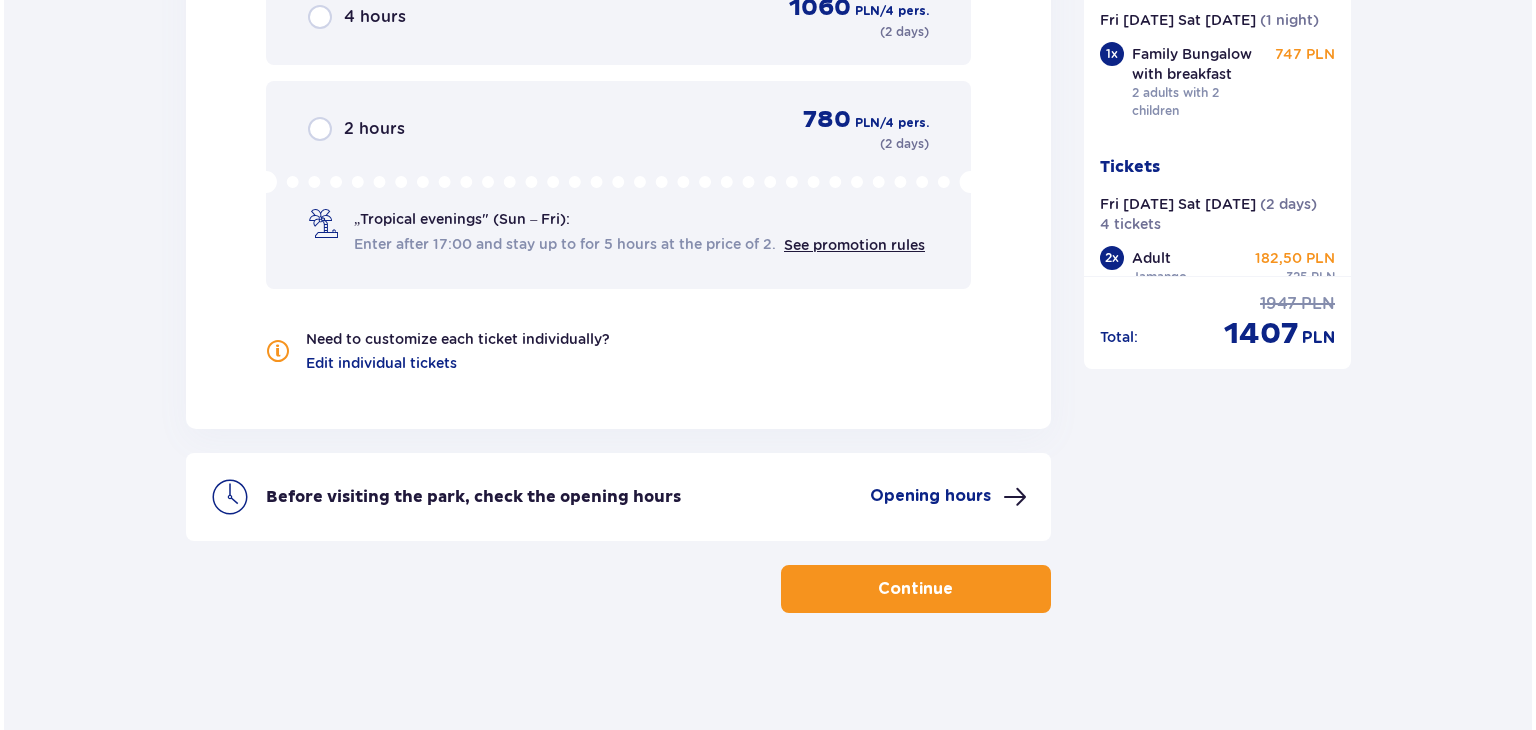 scroll, scrollTop: 2268, scrollLeft: 0, axis: vertical 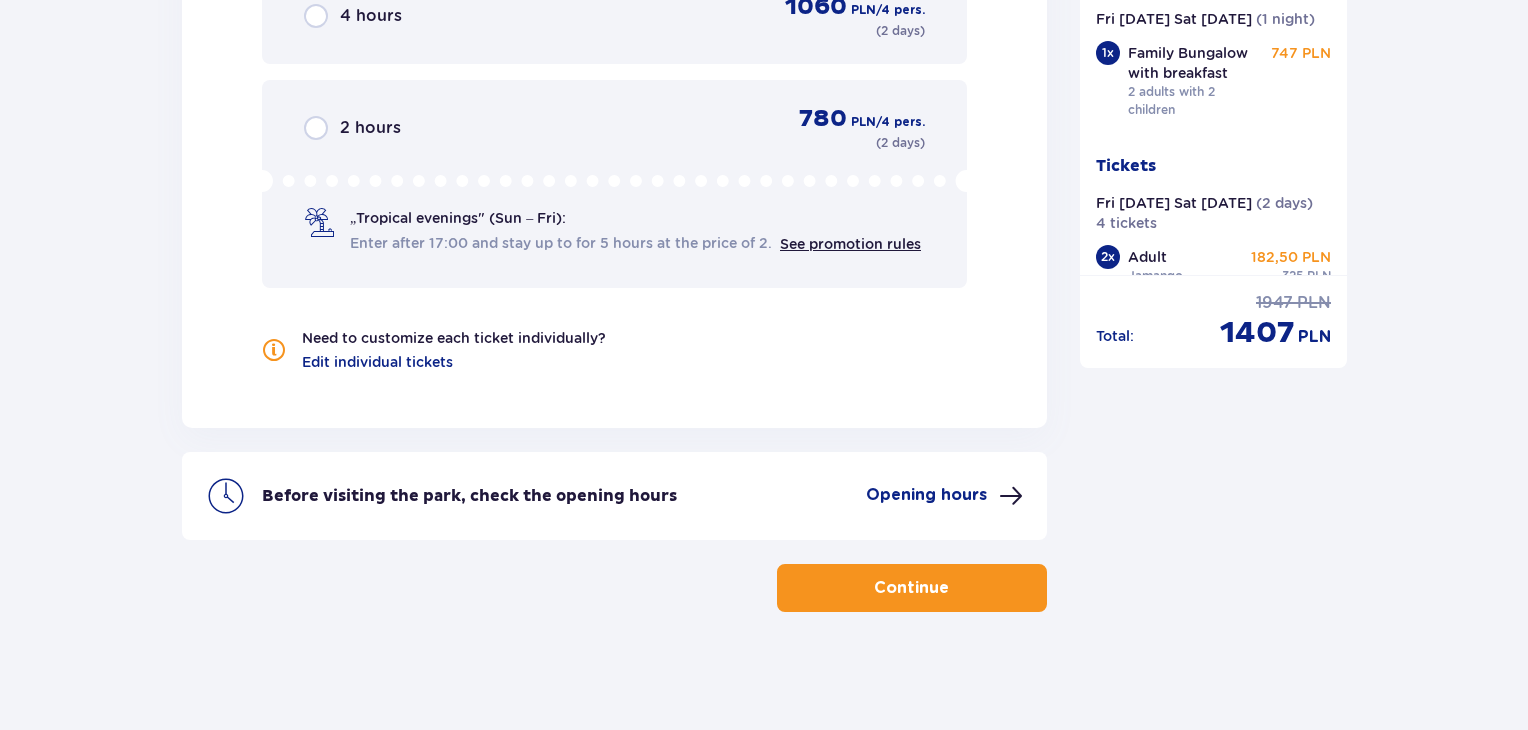 click at bounding box center [1011, 496] 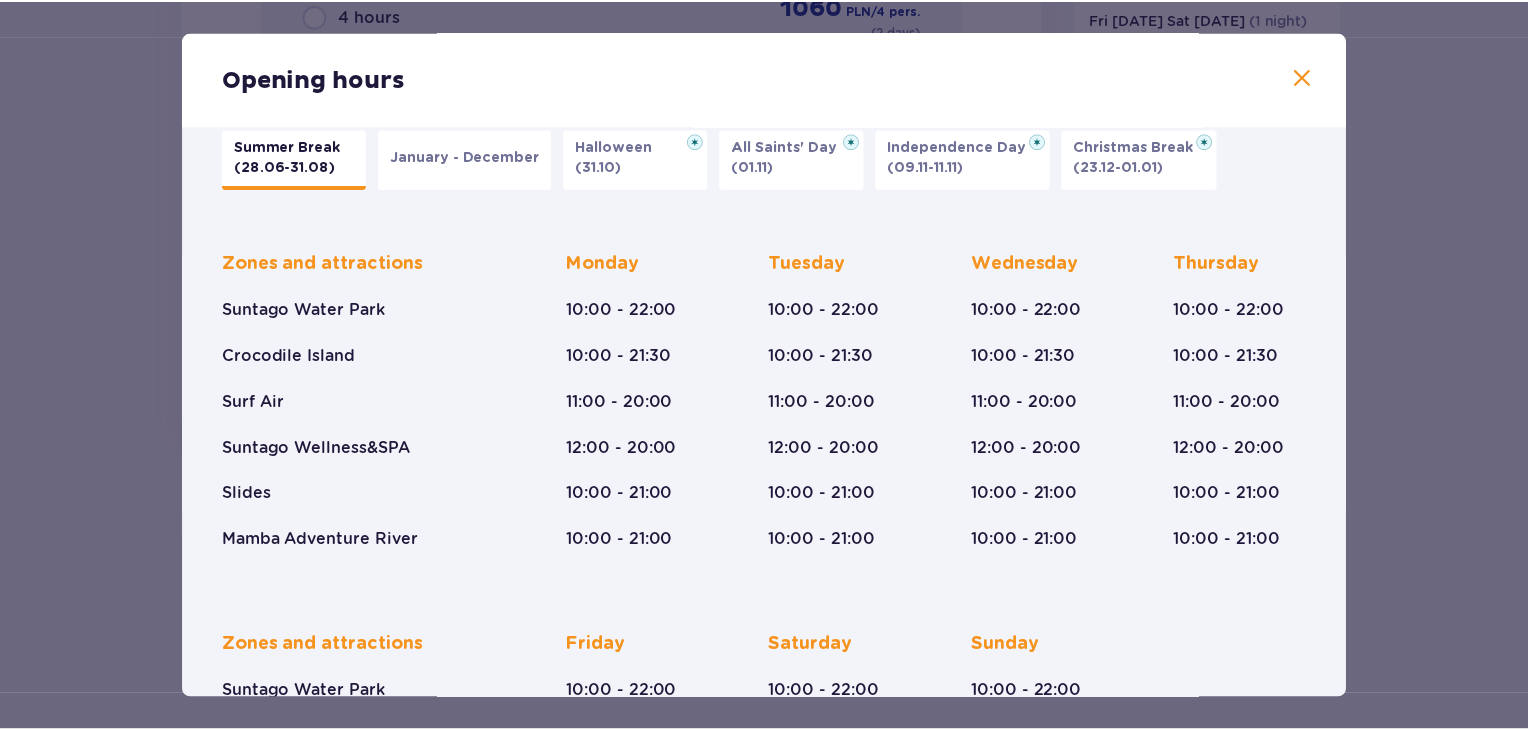 scroll, scrollTop: 42, scrollLeft: 0, axis: vertical 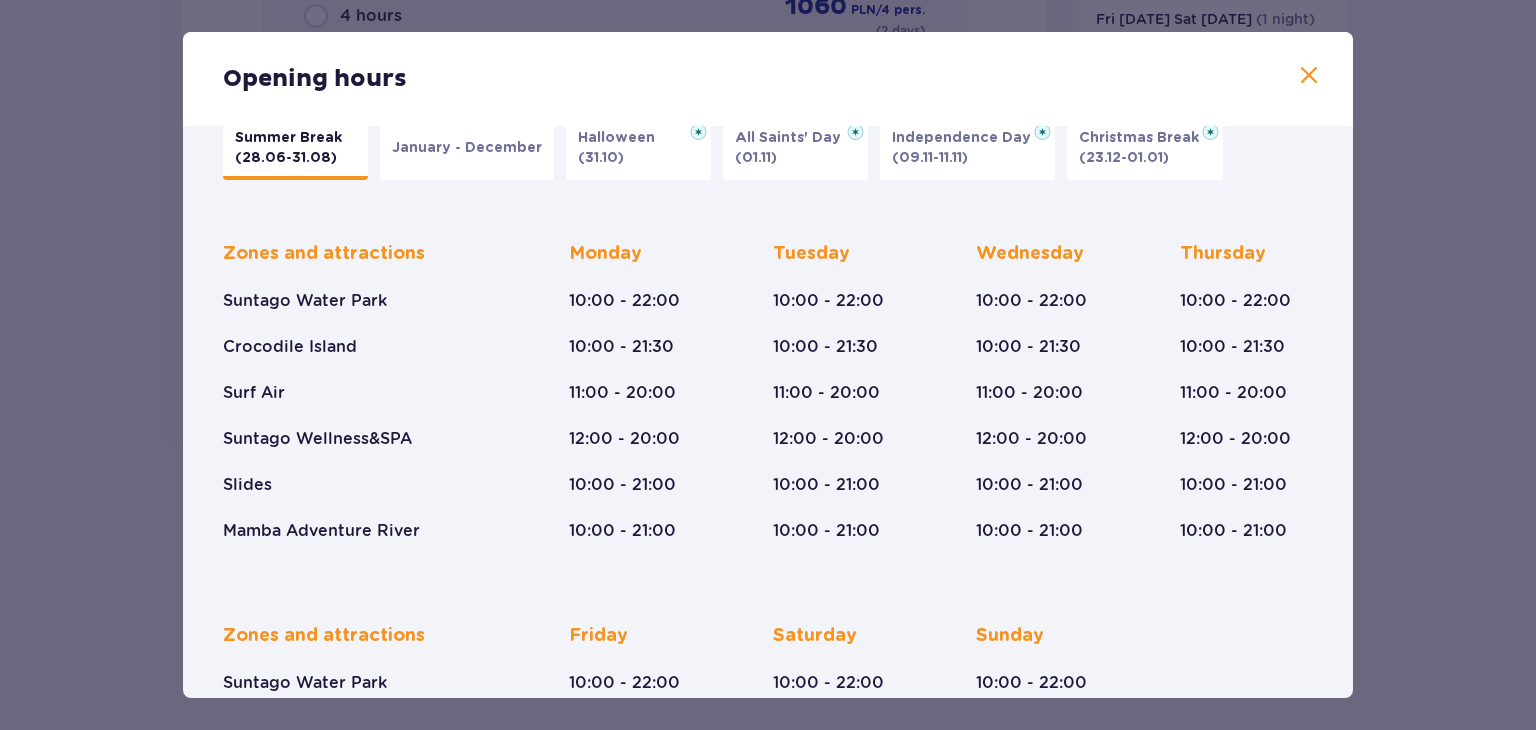 click at bounding box center (1309, 76) 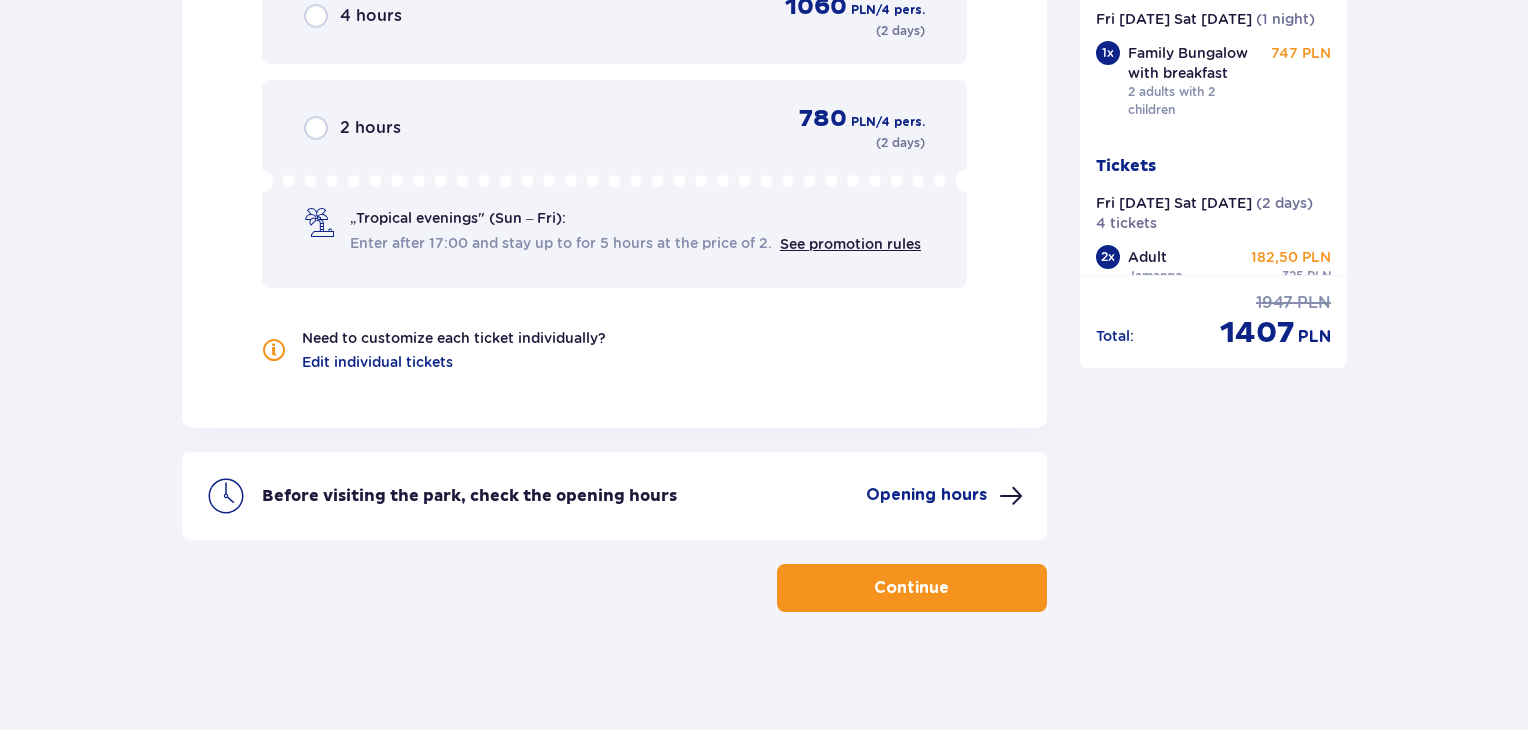 click on "Continue" at bounding box center (912, 588) 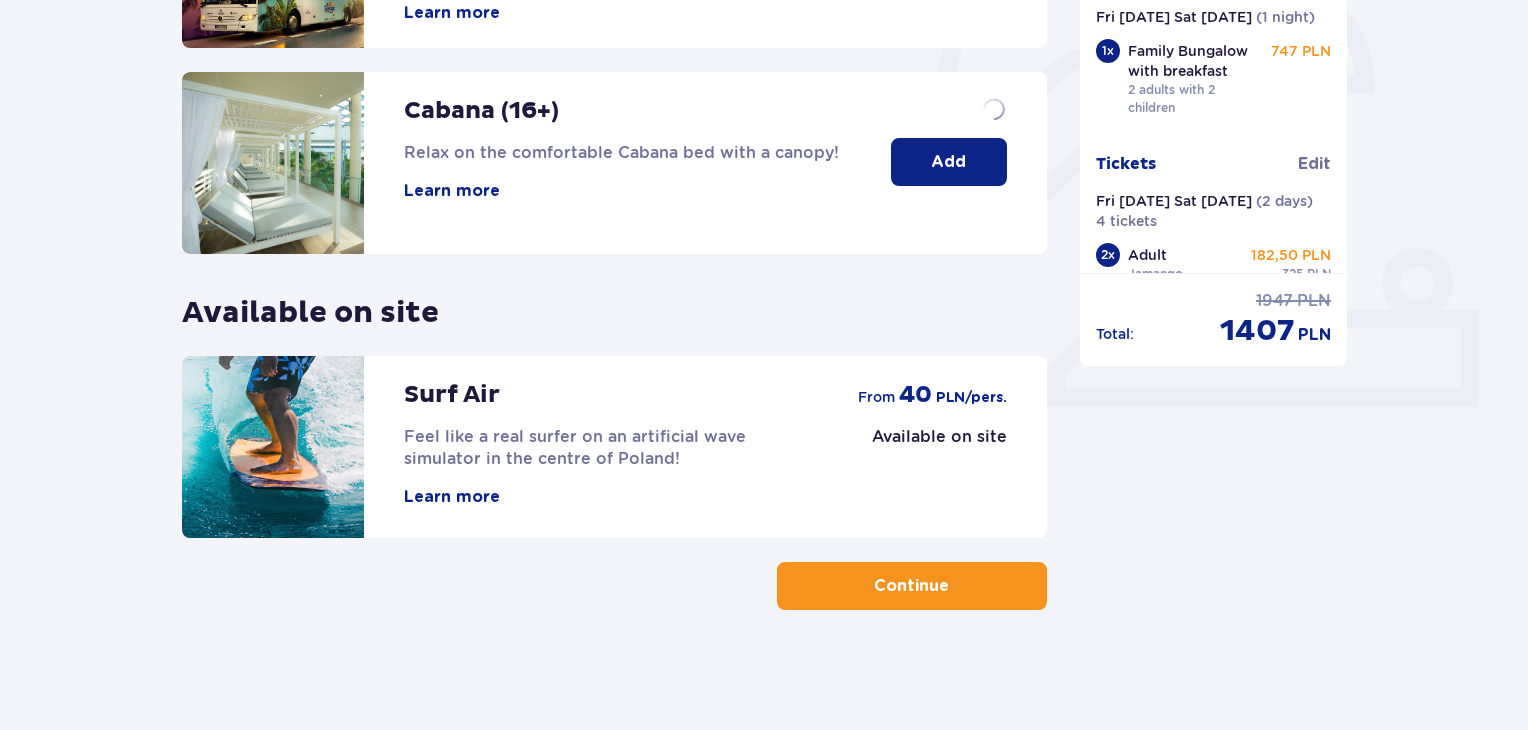 scroll, scrollTop: 0, scrollLeft: 0, axis: both 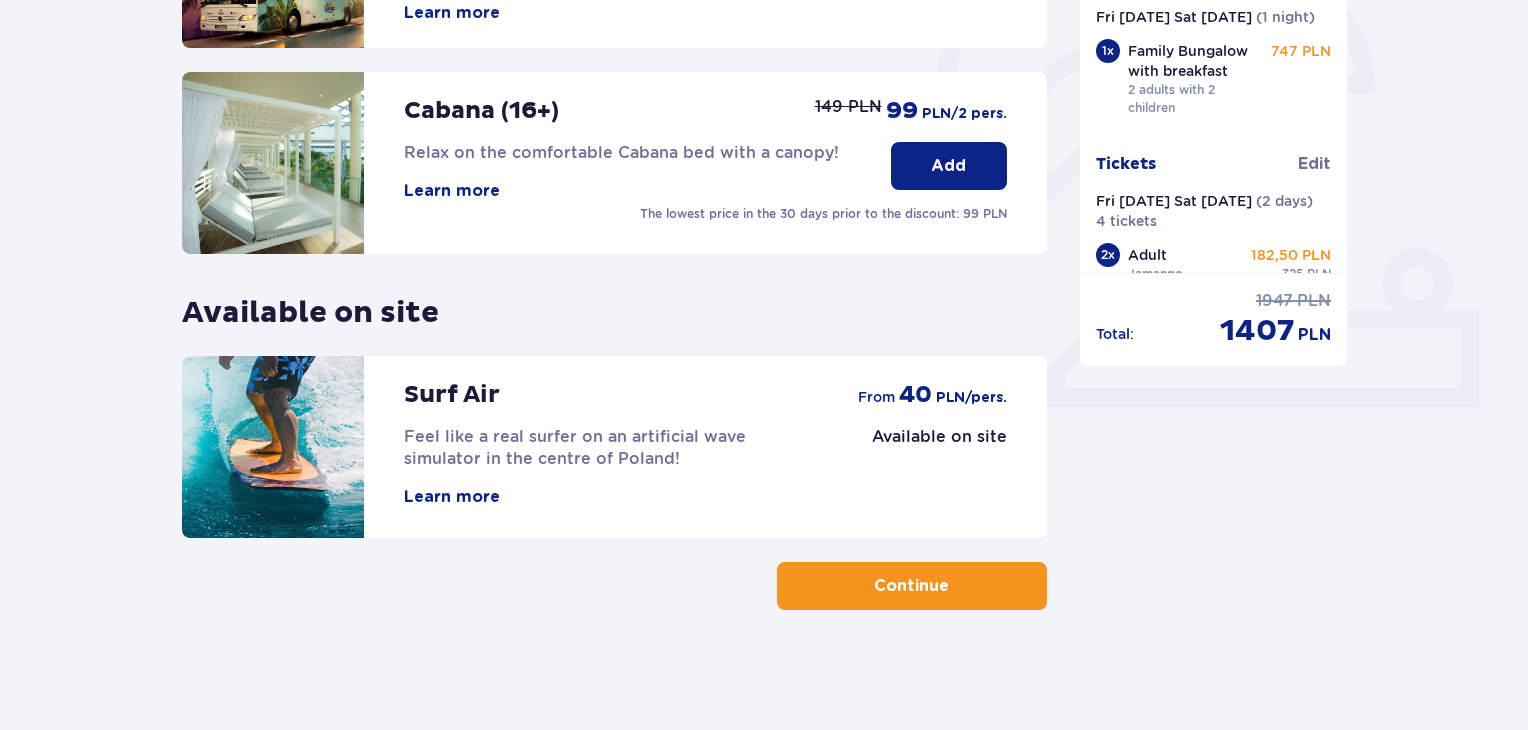 click at bounding box center (953, 586) 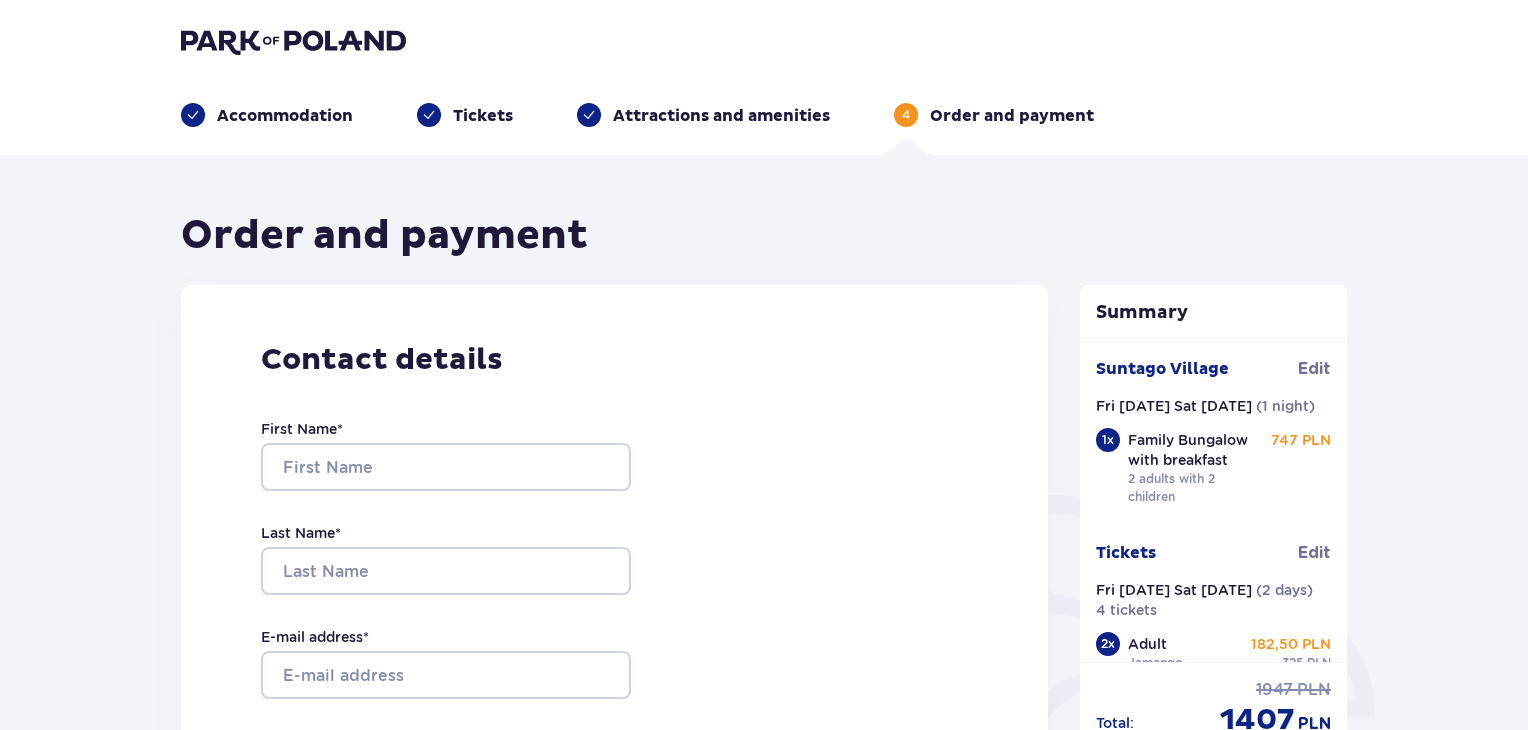scroll, scrollTop: 0, scrollLeft: 0, axis: both 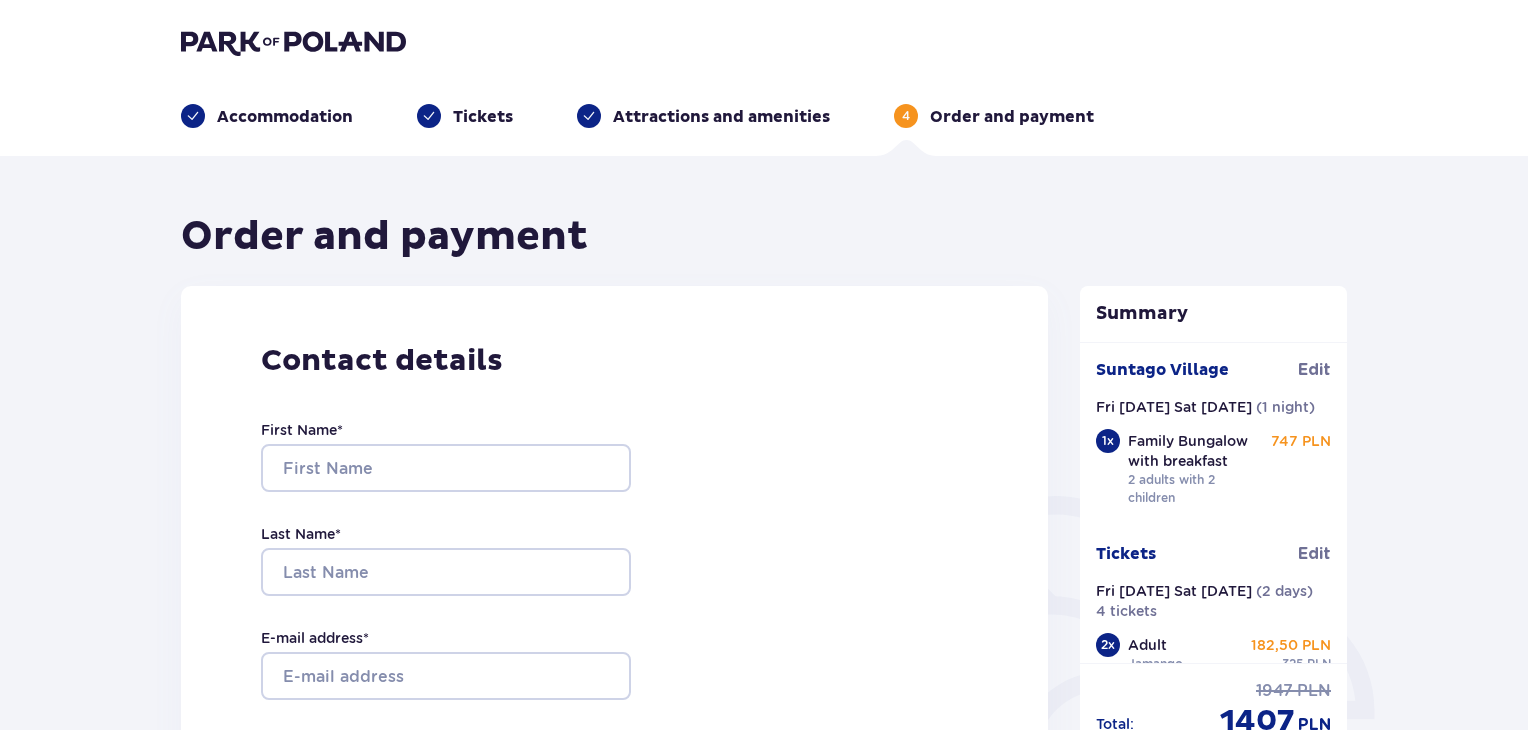 click on "Accommodation Tickets Attractions and amenities 4 Order and payment" at bounding box center (764, 78) 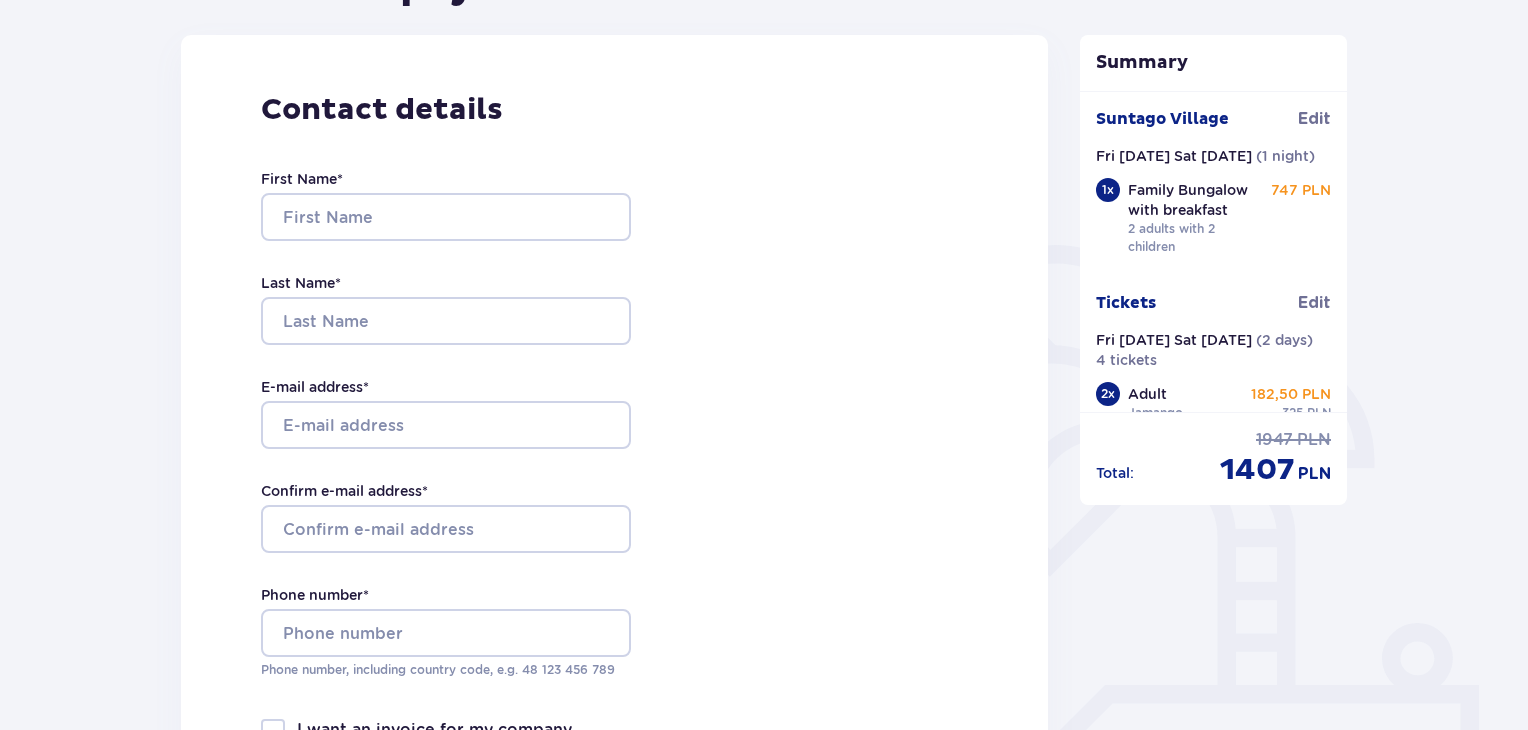 scroll, scrollTop: 272, scrollLeft: 0, axis: vertical 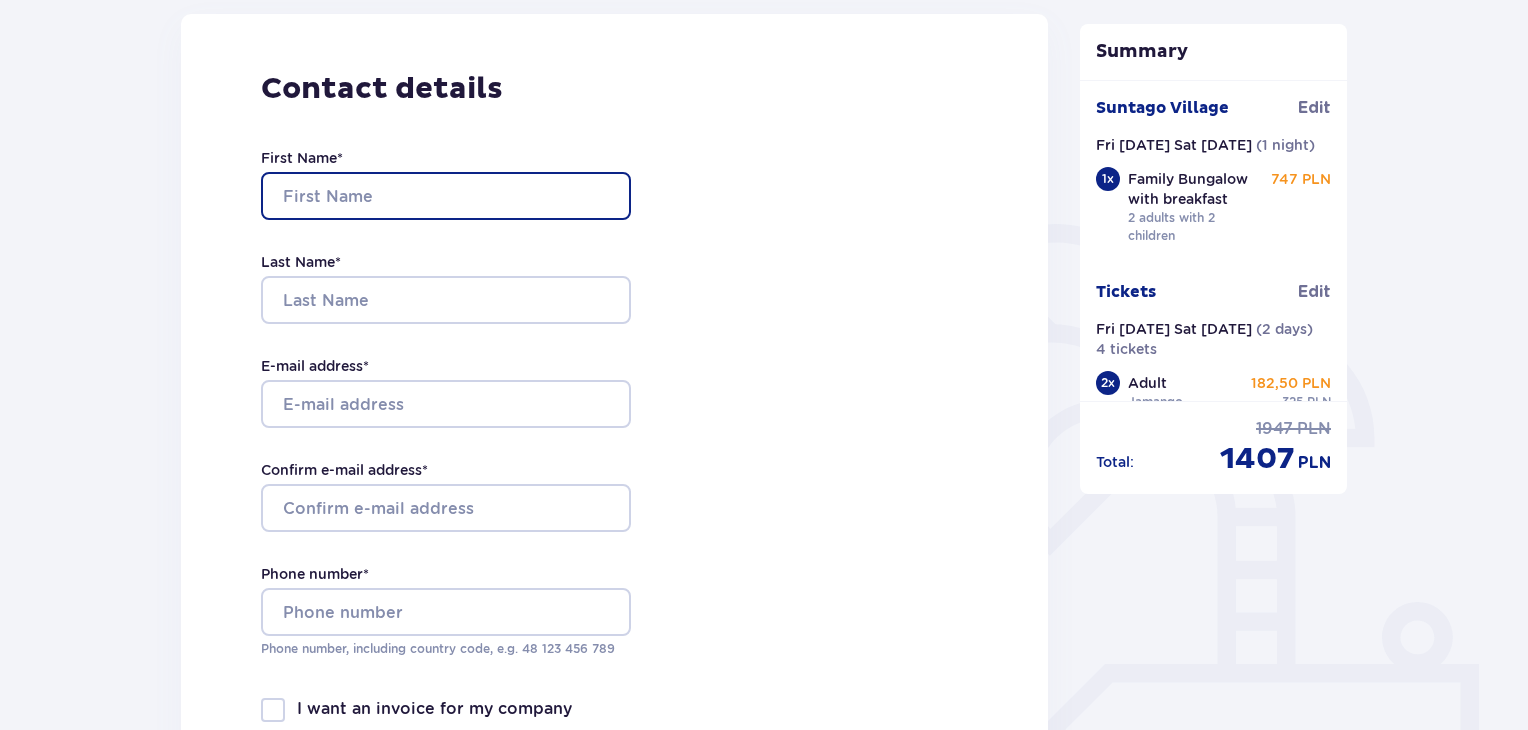 click on "First Name *" at bounding box center (446, 196) 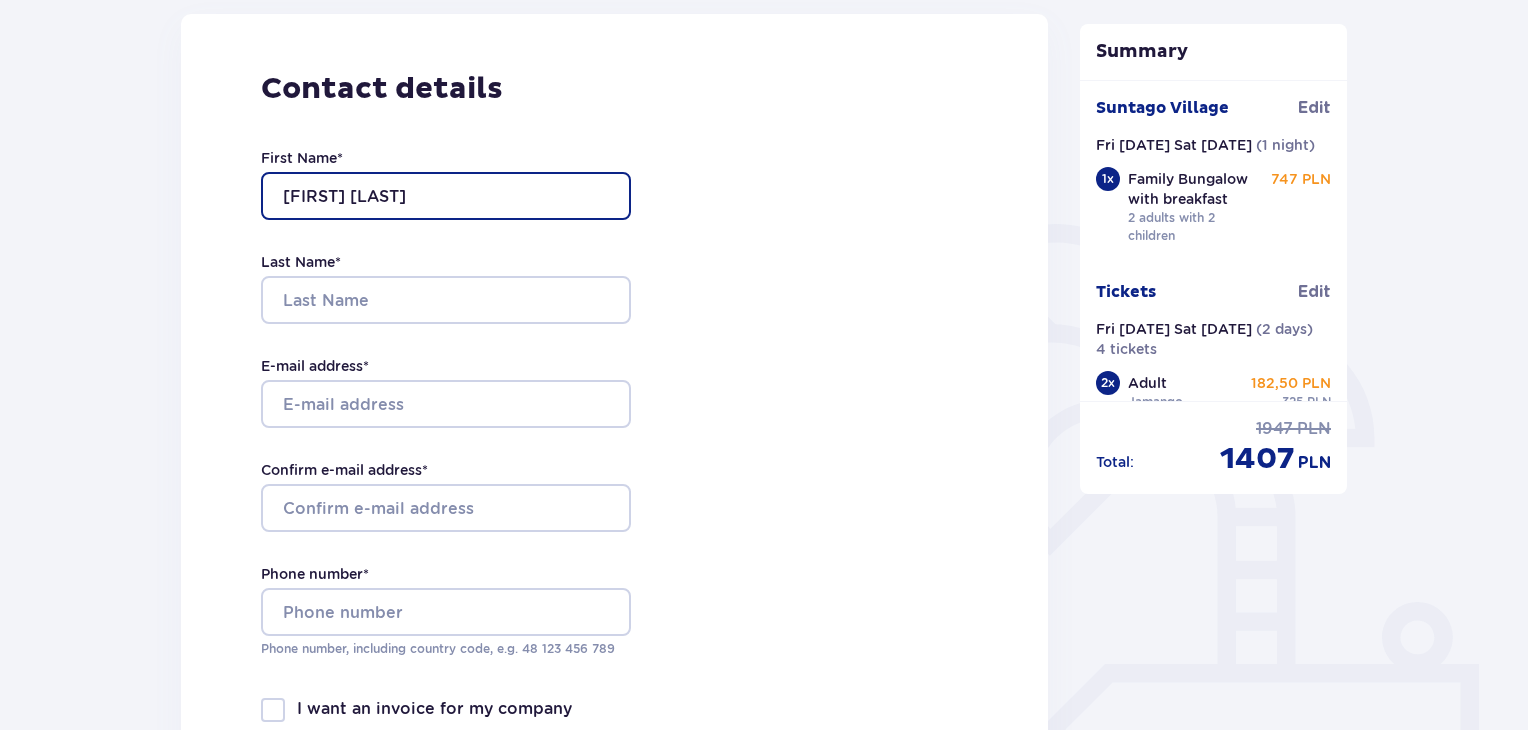 type on "chen nahman" 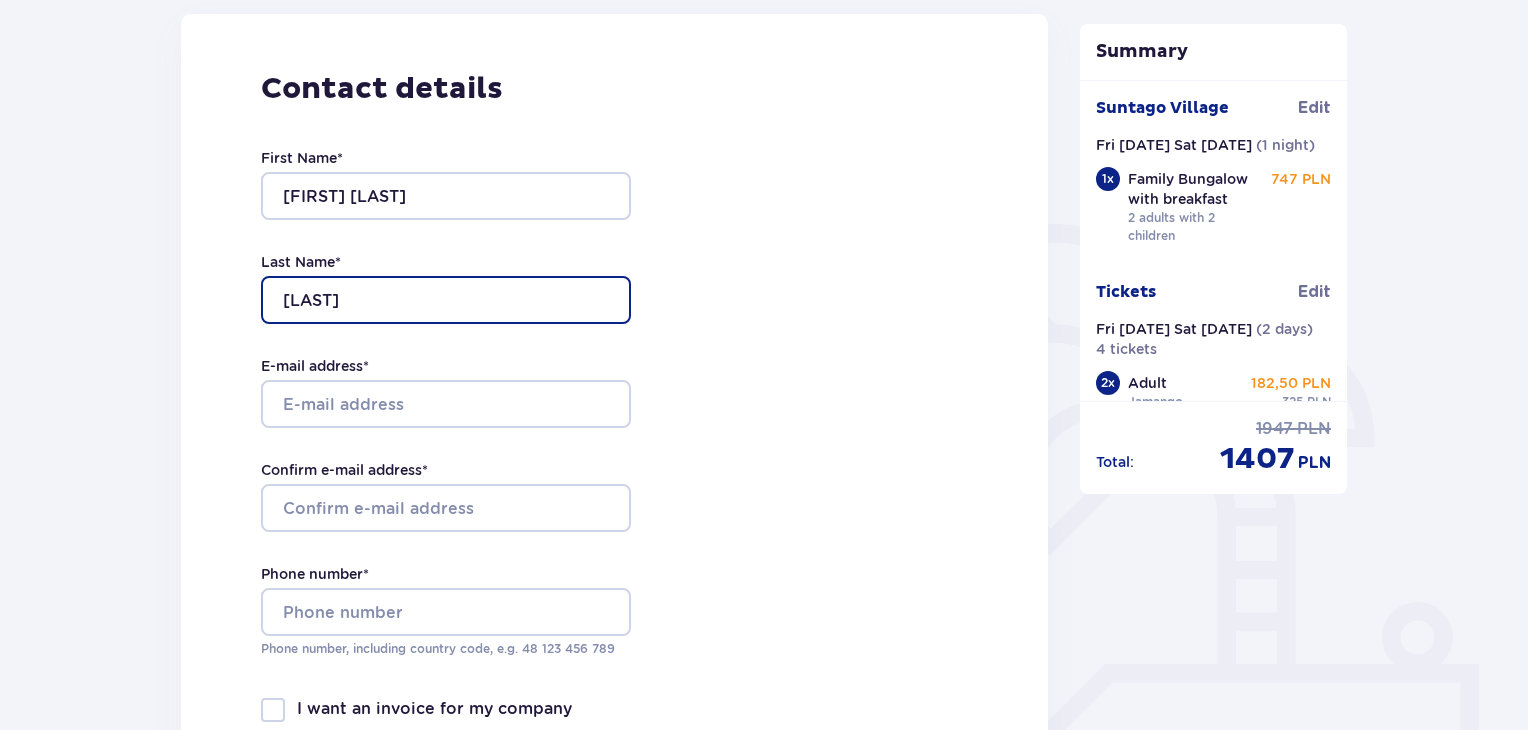 type on "abramovitz" 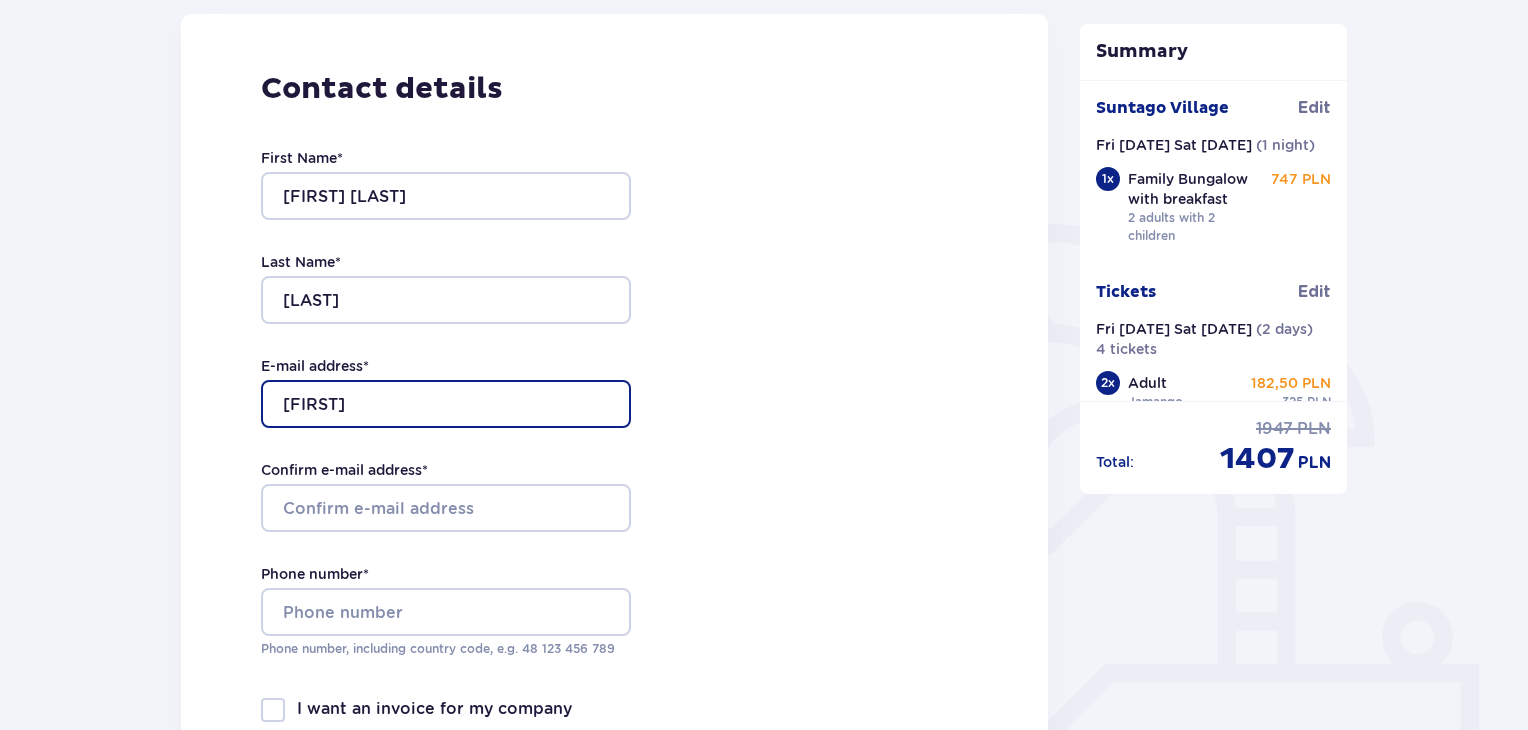 type on "[NAME]@[example.com]" 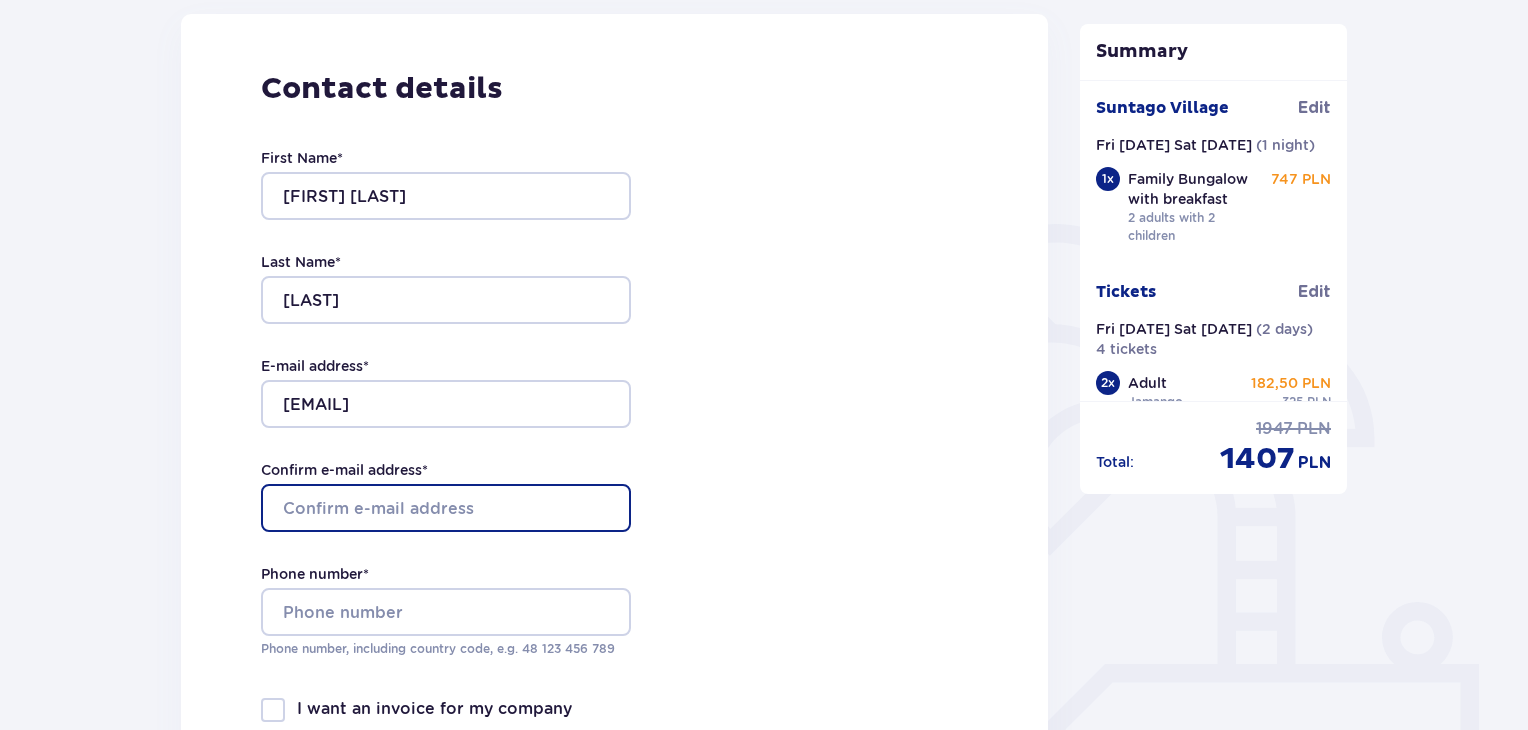 type on "[NAME]@[example.com]" 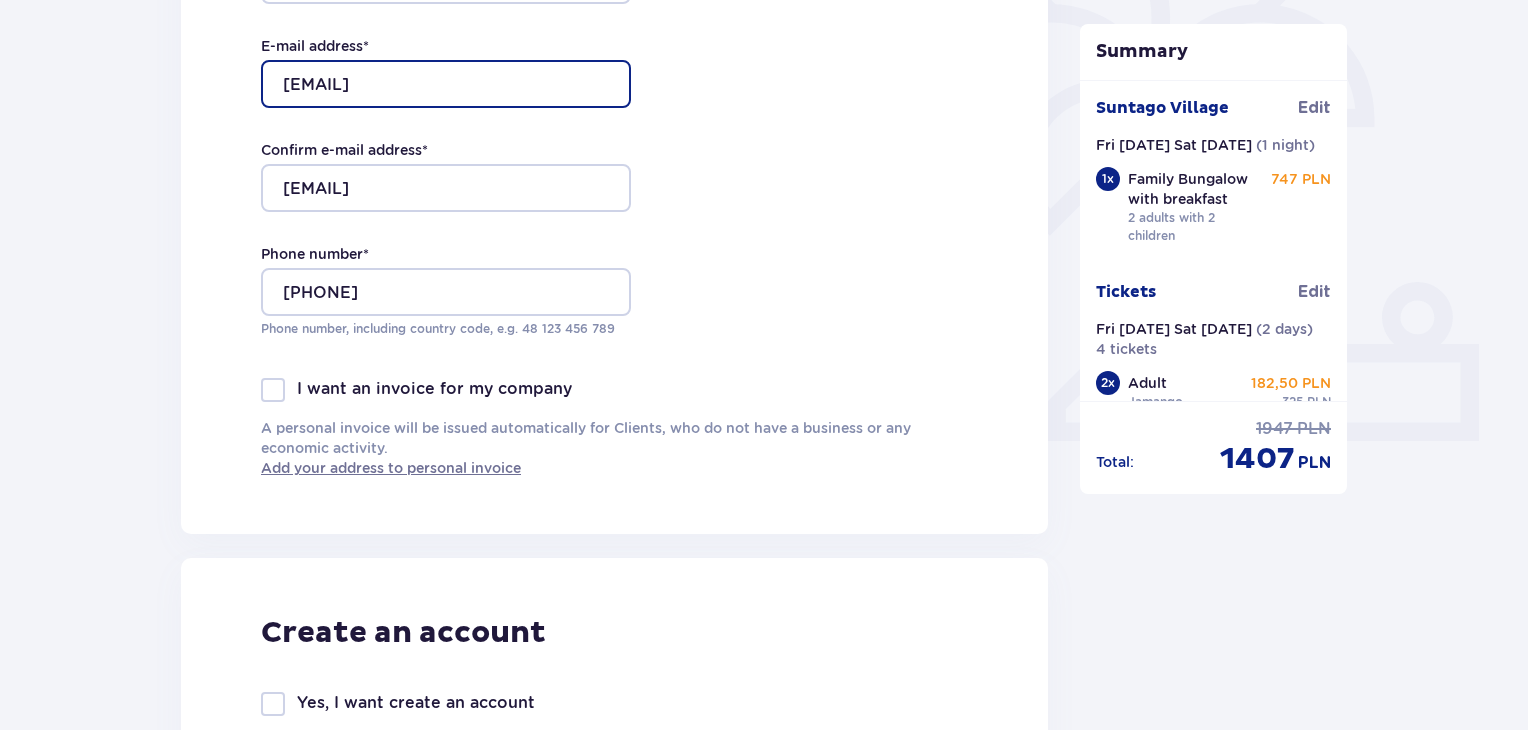 scroll, scrollTop: 631, scrollLeft: 0, axis: vertical 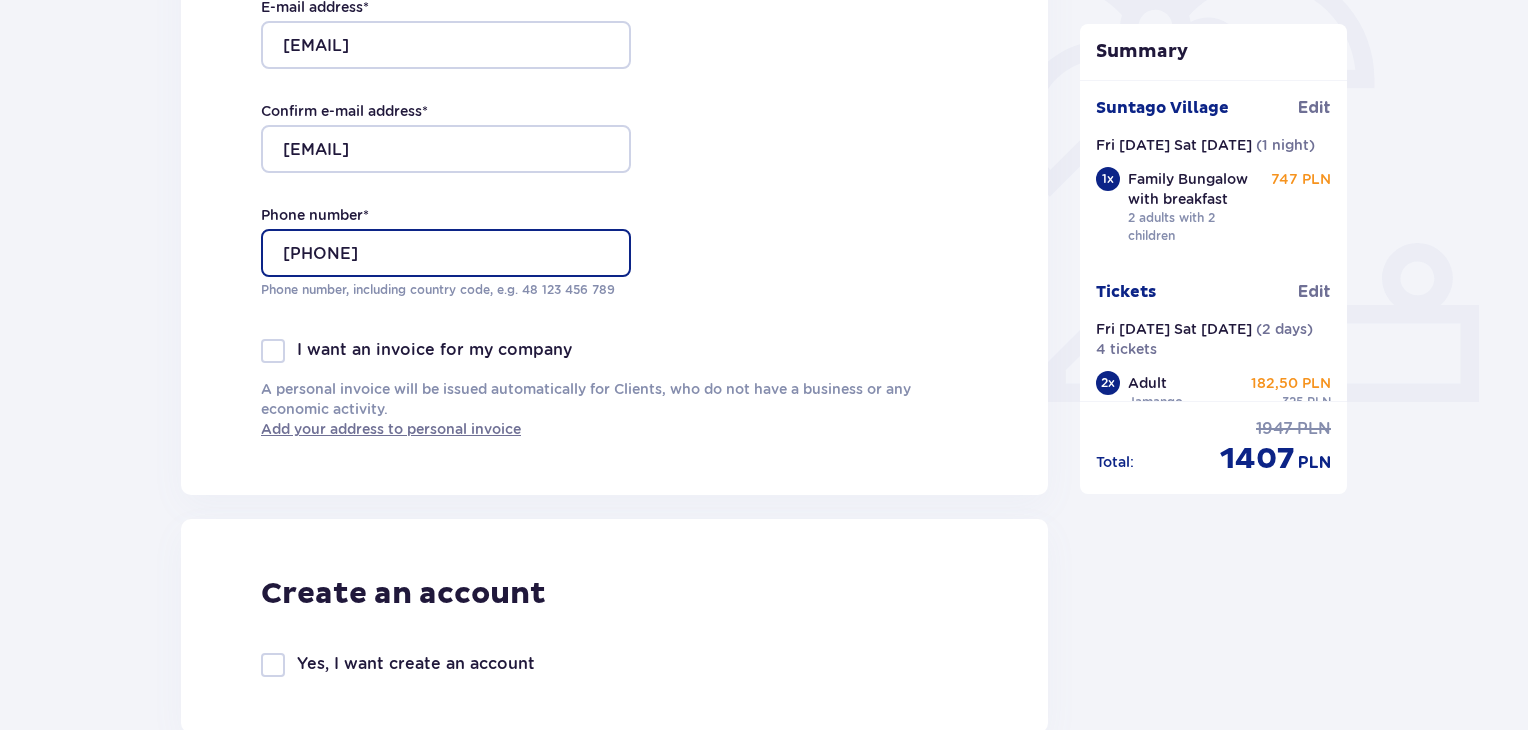 drag, startPoint x: 414, startPoint y: 249, endPoint x: 173, endPoint y: 272, distance: 242.09502 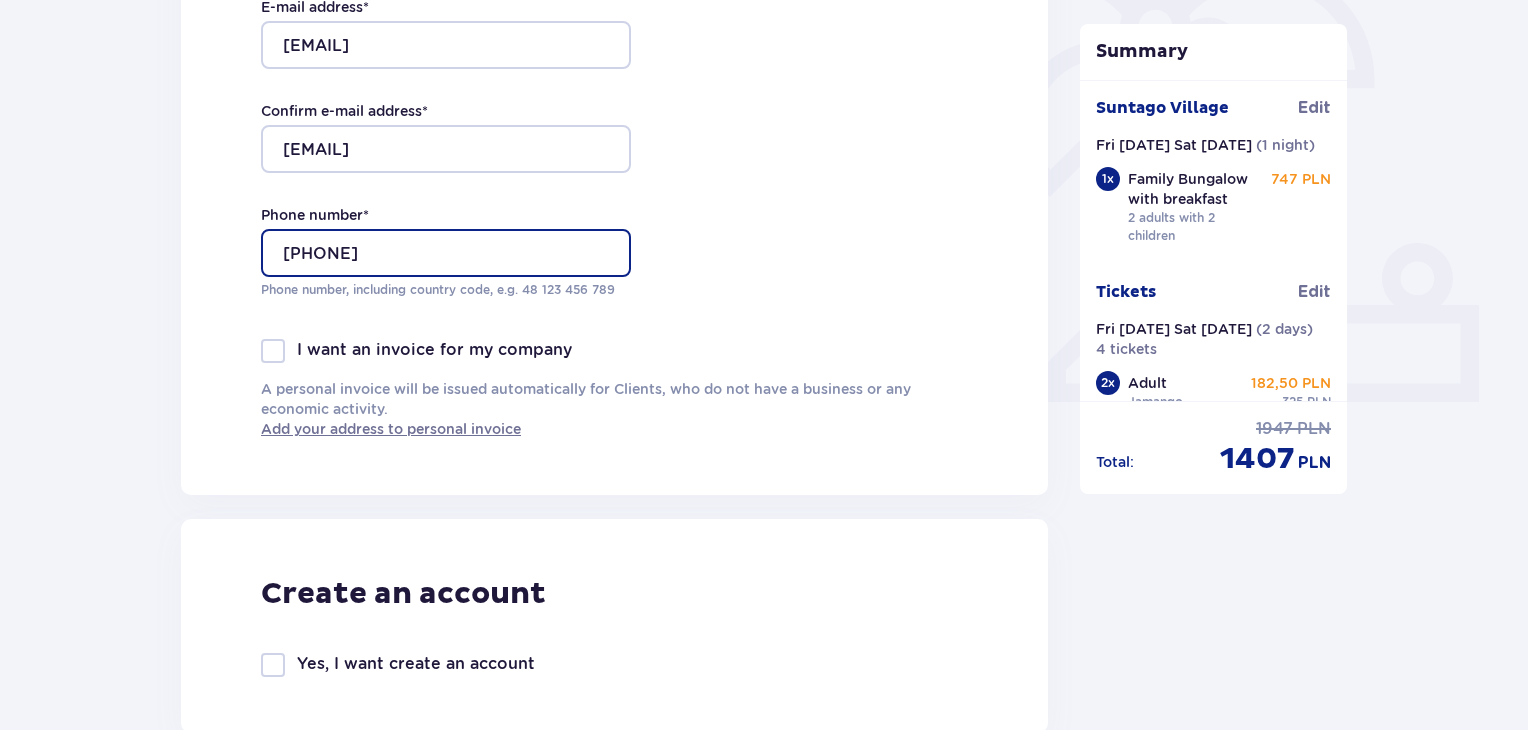 type on "+972544701461" 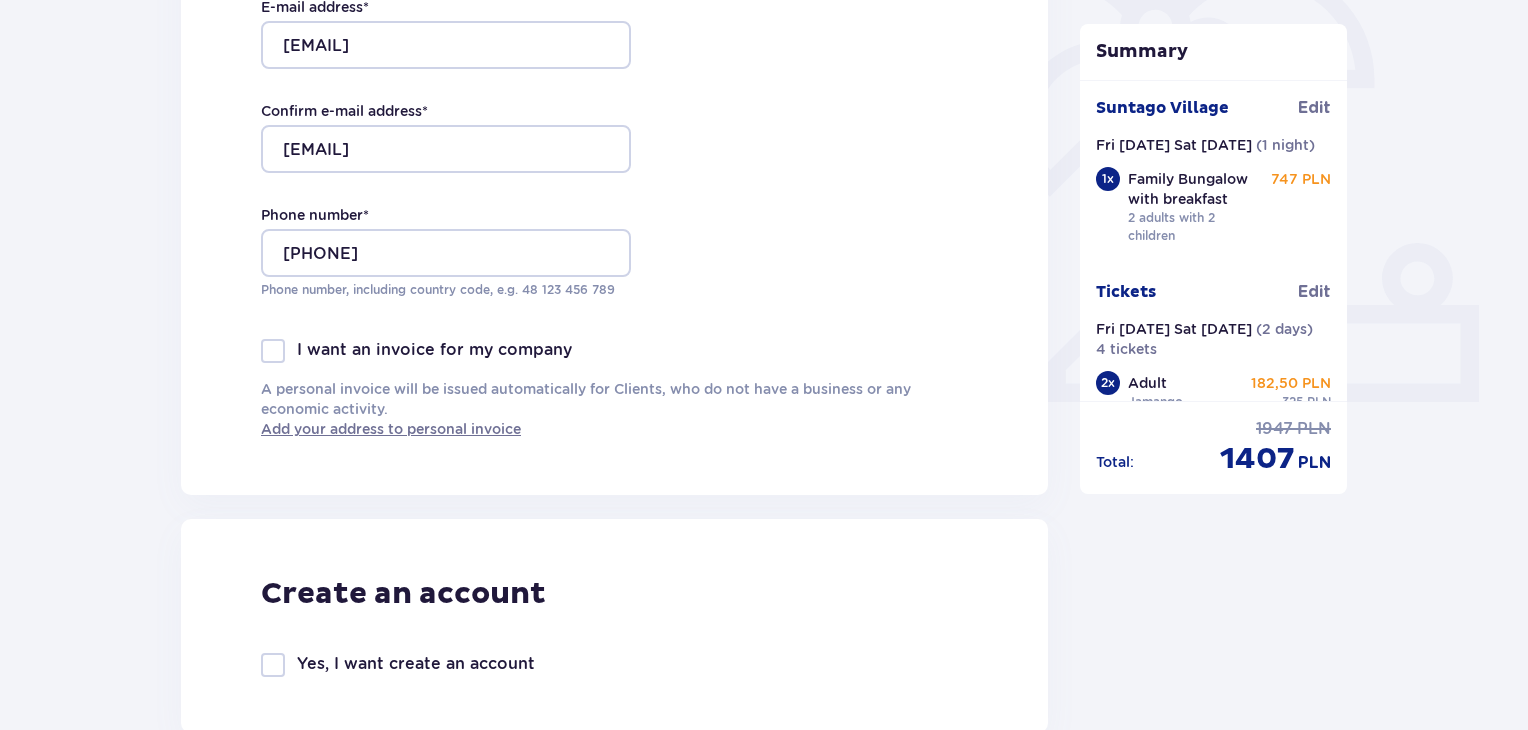 drag, startPoint x: 266, startPoint y: 357, endPoint x: 1052, endPoint y: 333, distance: 786.36633 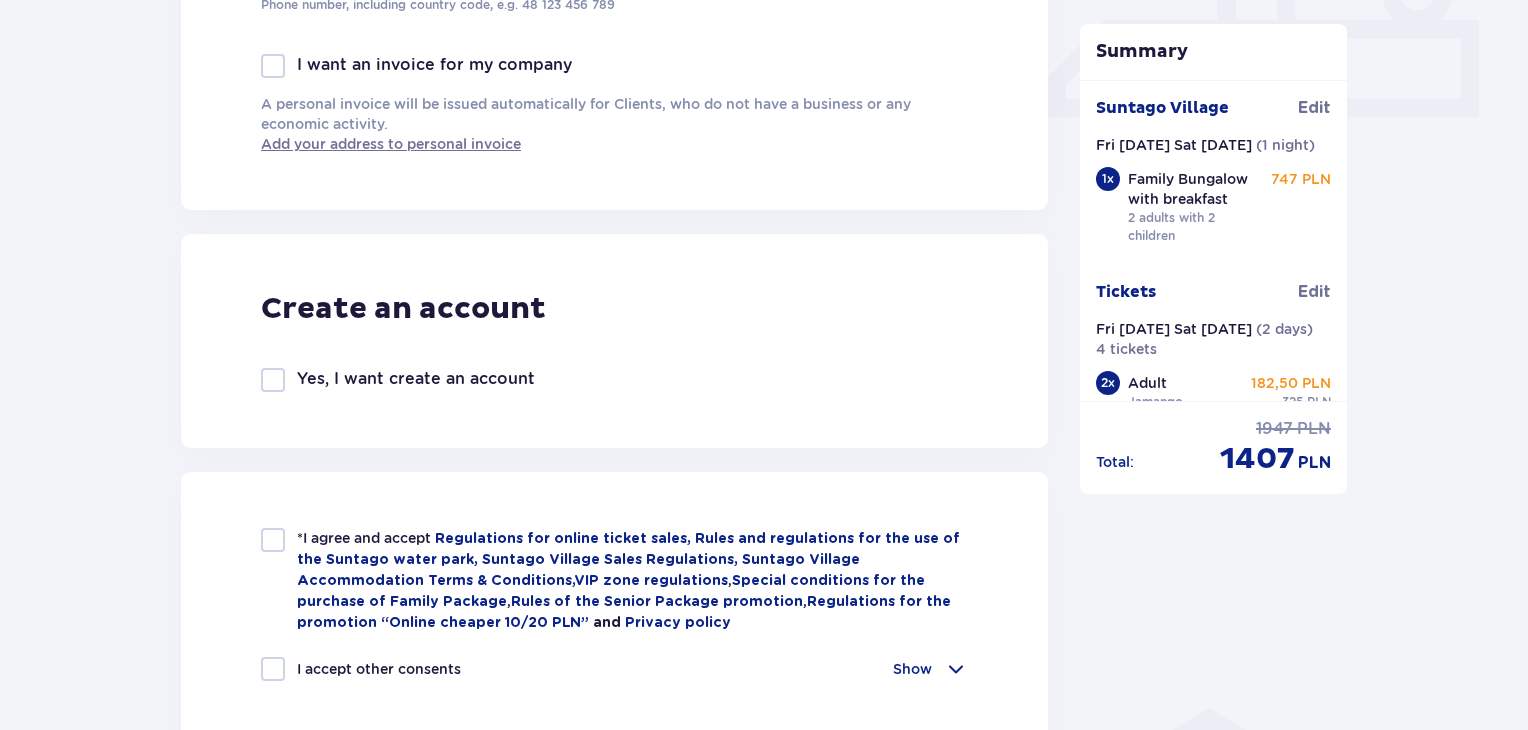 scroll, scrollTop: 950, scrollLeft: 0, axis: vertical 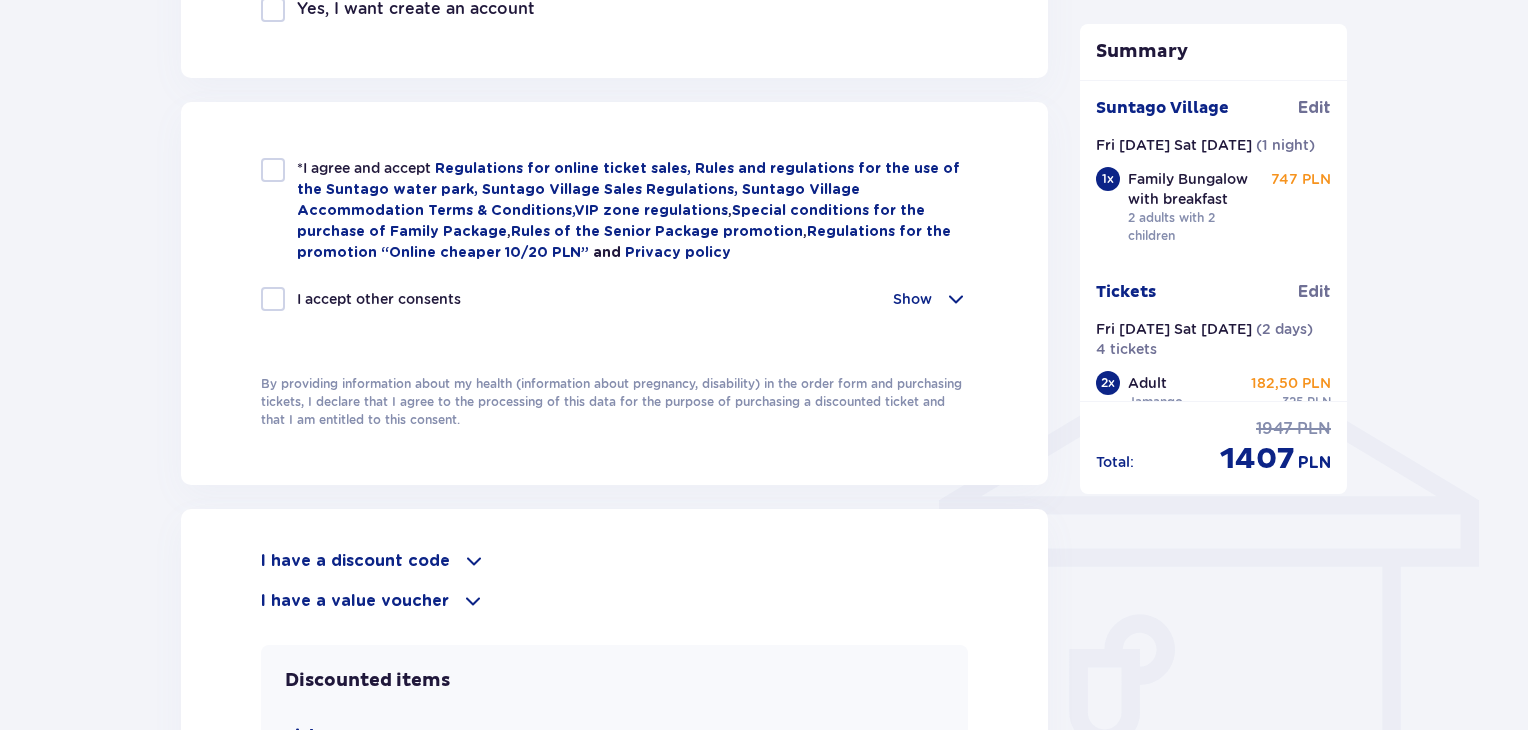 click at bounding box center [273, 299] 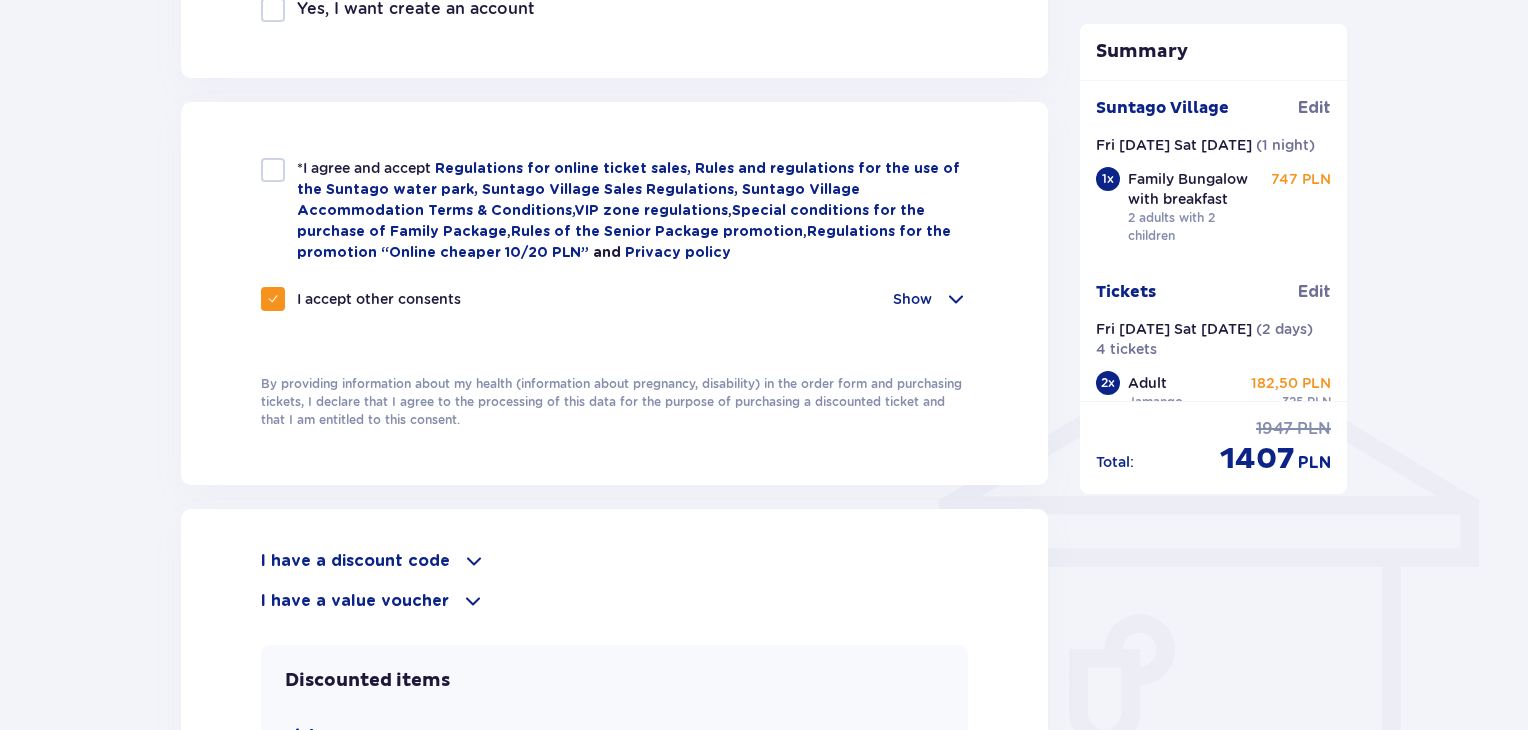 click at bounding box center (273, 170) 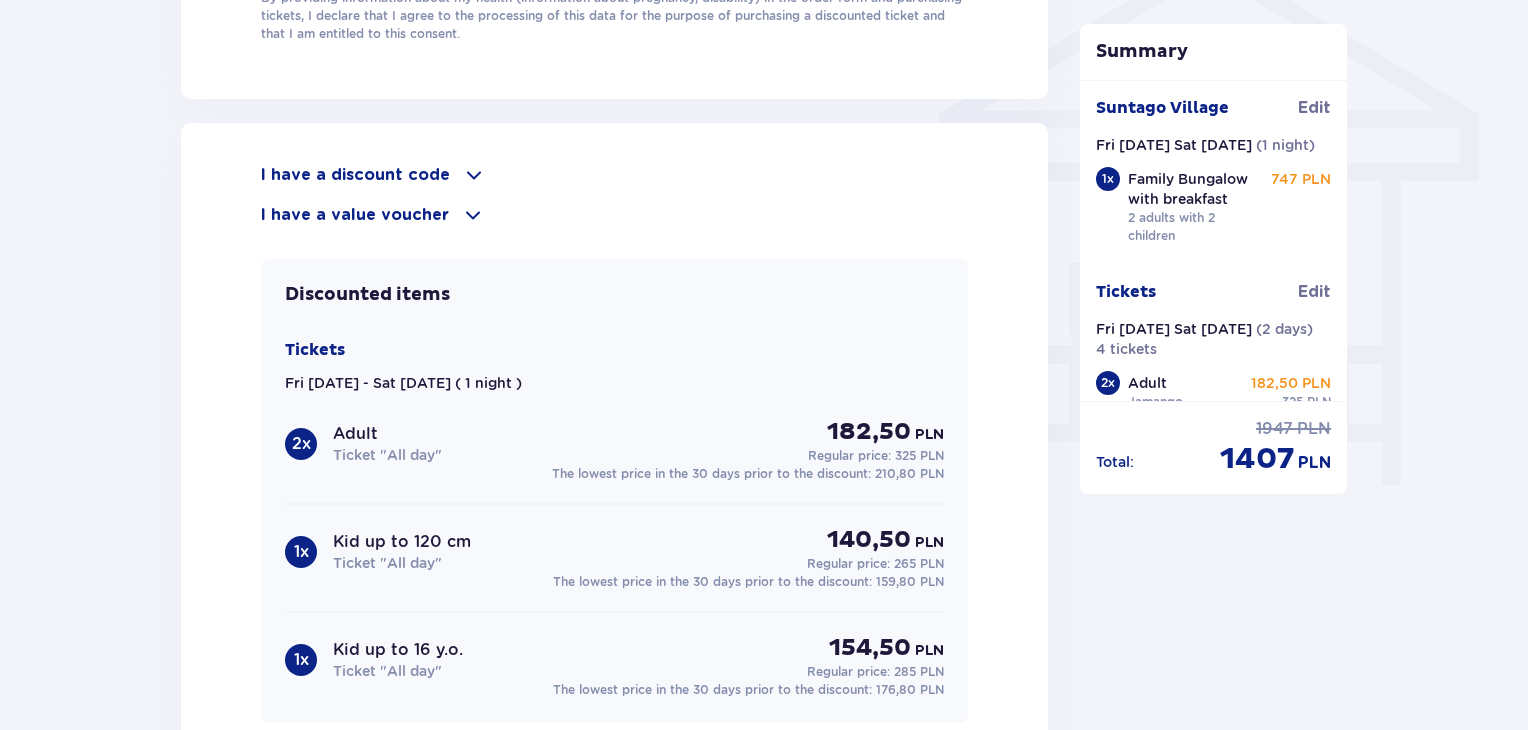 scroll, scrollTop: 1681, scrollLeft: 0, axis: vertical 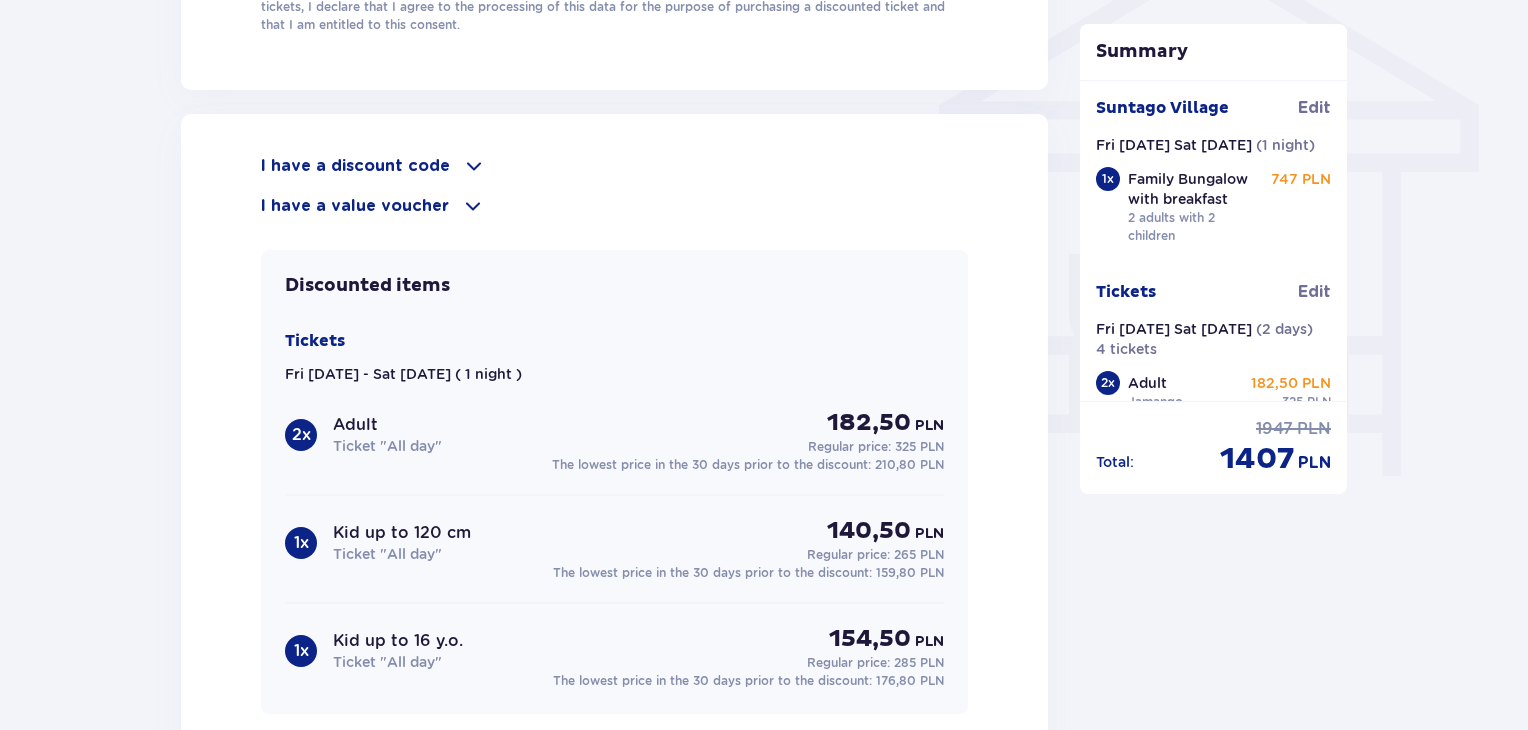 click on "I have a discount code" at bounding box center [355, 166] 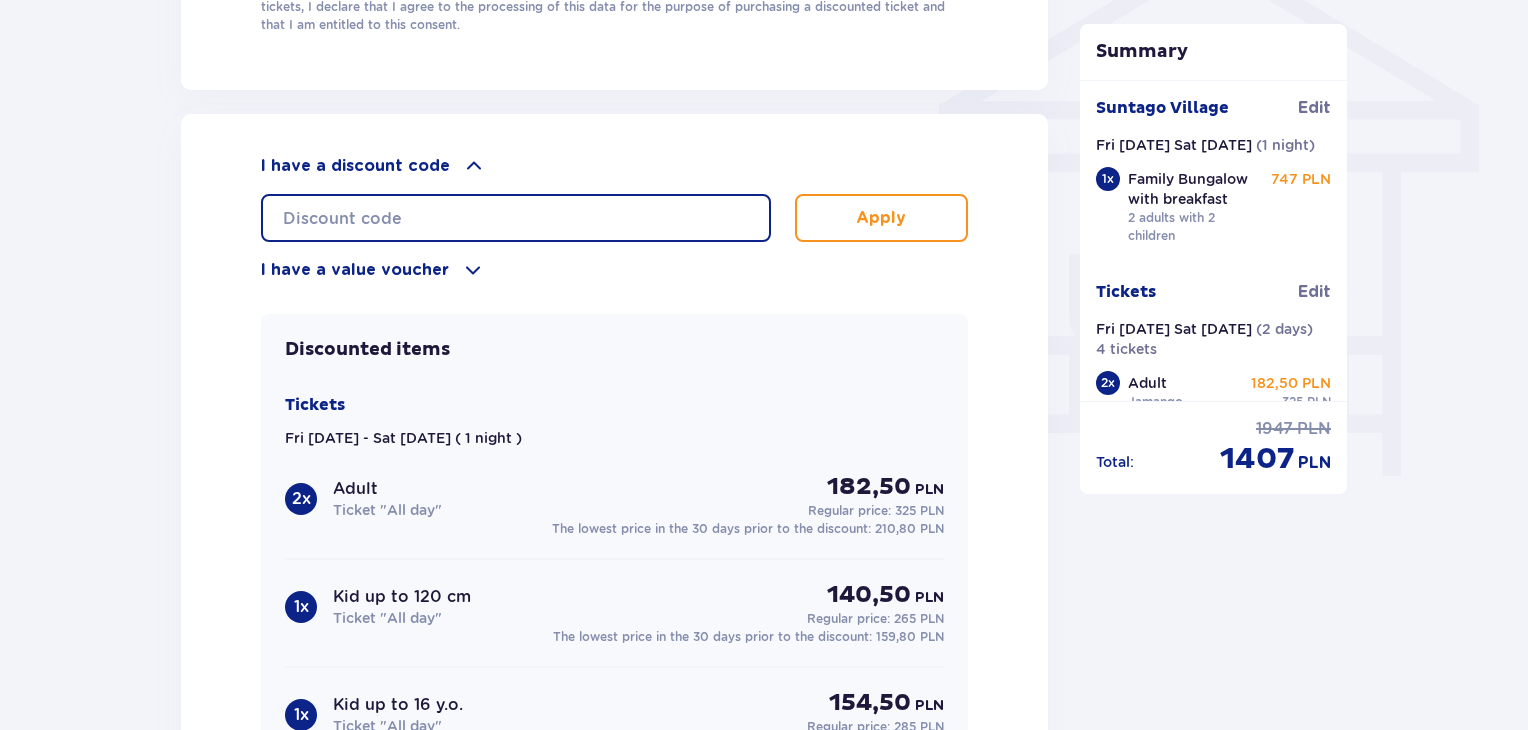 click at bounding box center (516, 218) 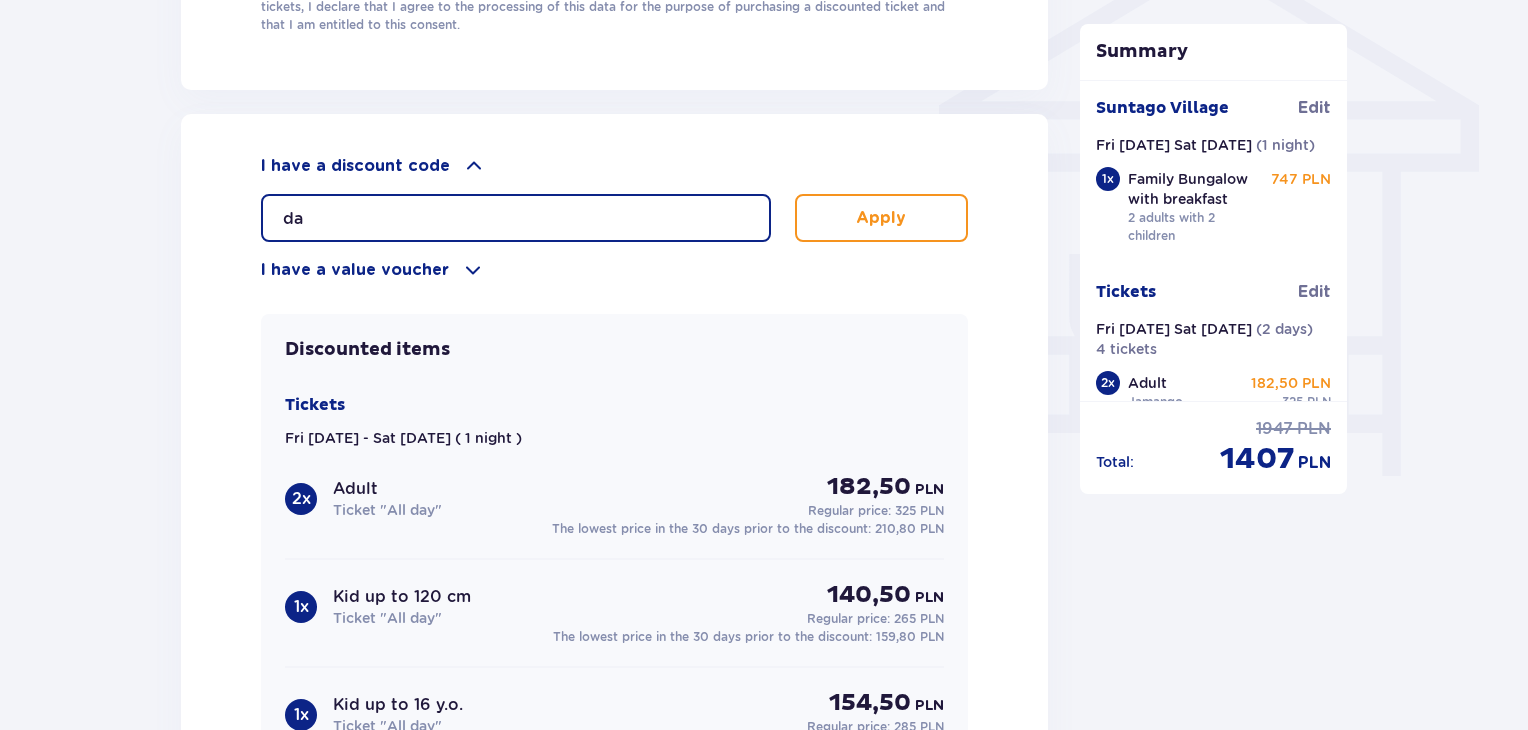 type on "d" 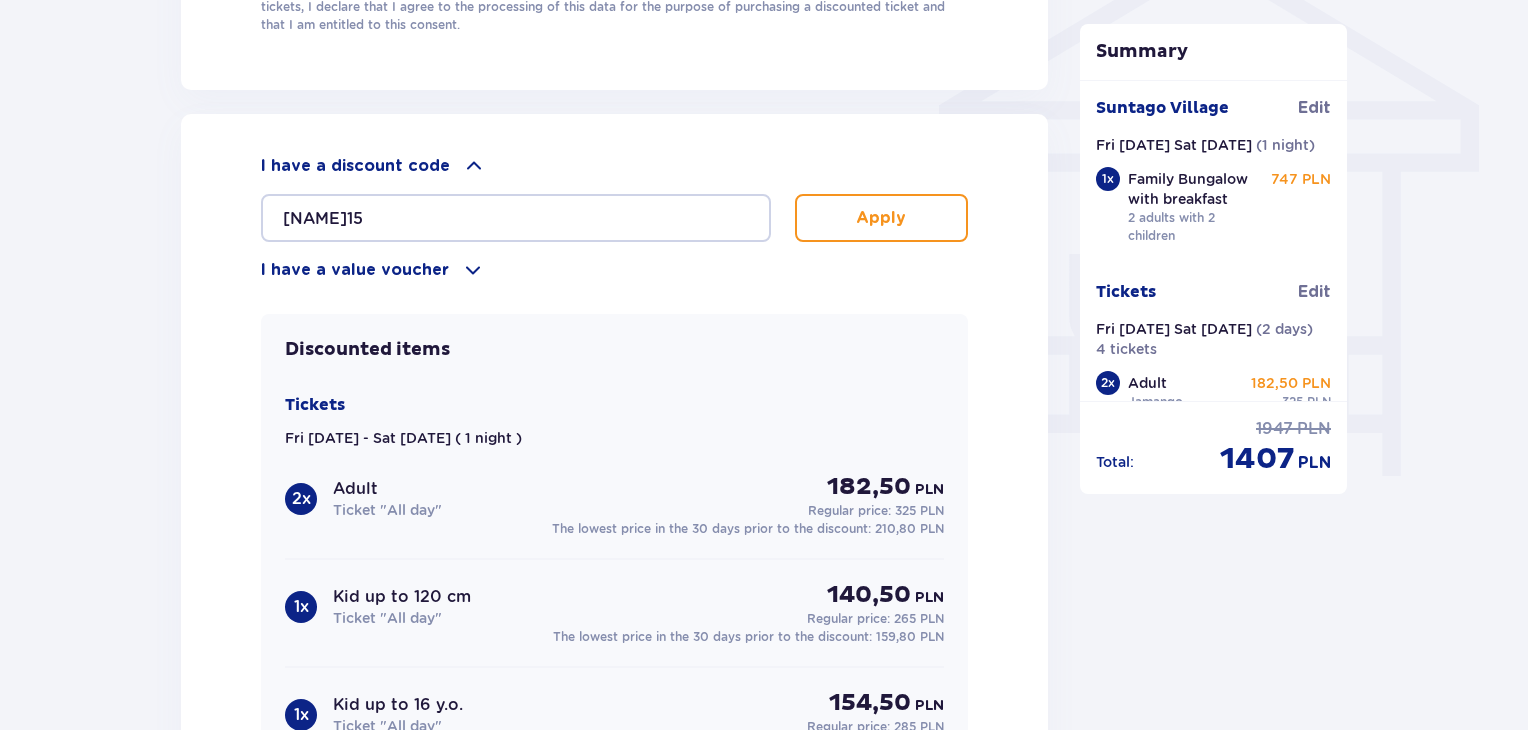 click on "Apply" at bounding box center [881, 218] 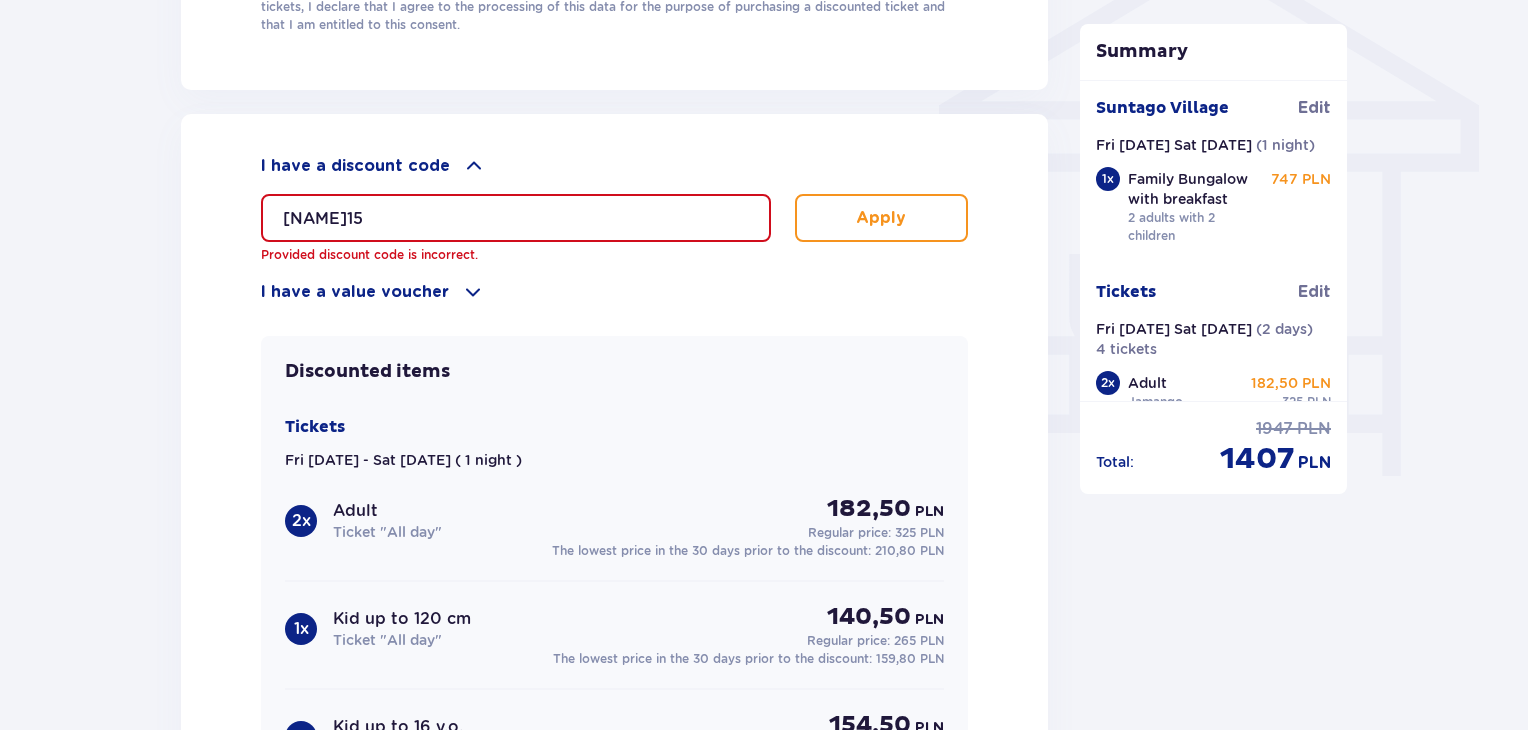 click on "DANIEL15" at bounding box center [516, 218] 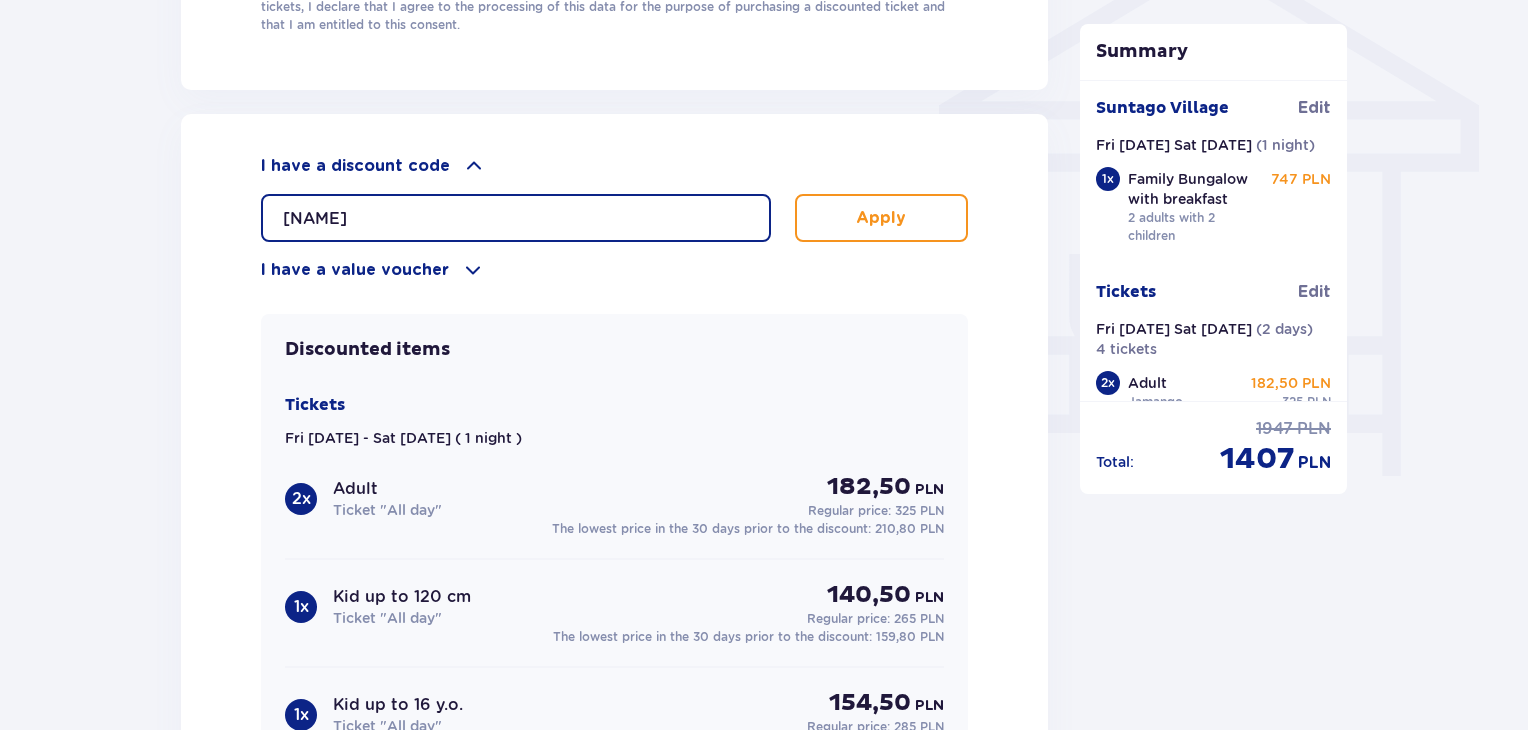 type on "DANIELA15" 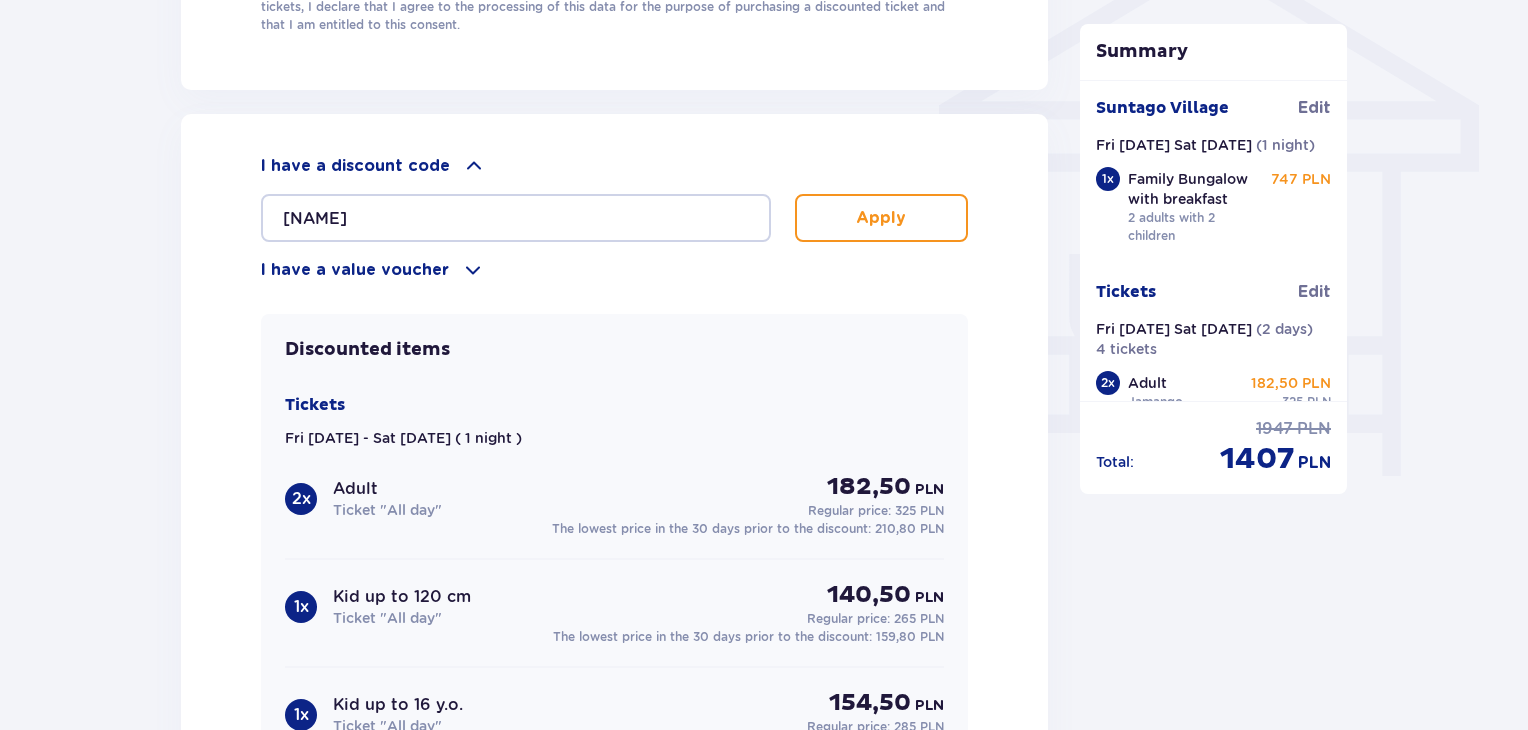 click on "Apply" at bounding box center (881, 218) 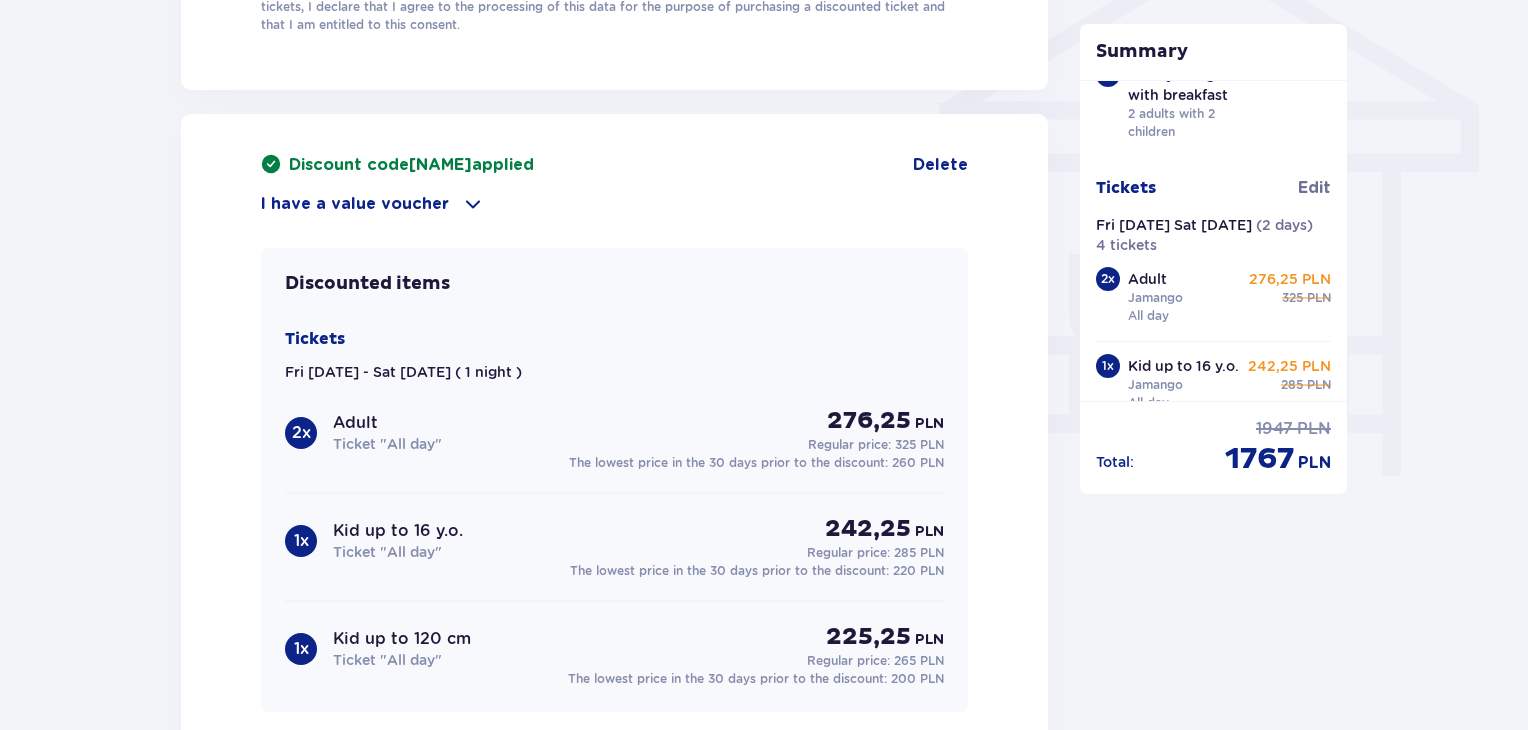 scroll, scrollTop: 0, scrollLeft: 0, axis: both 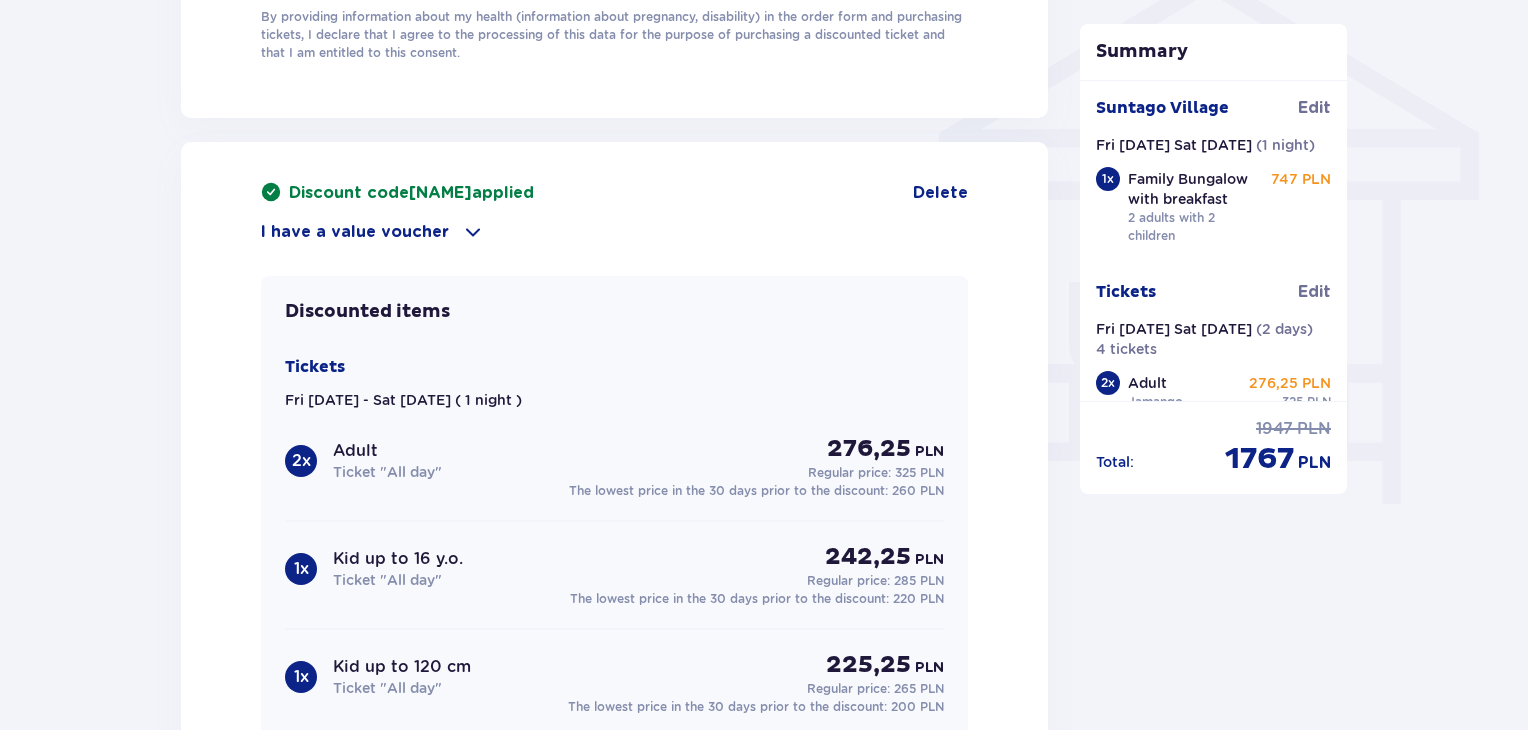 click on "I have a value voucher" at bounding box center (614, 232) 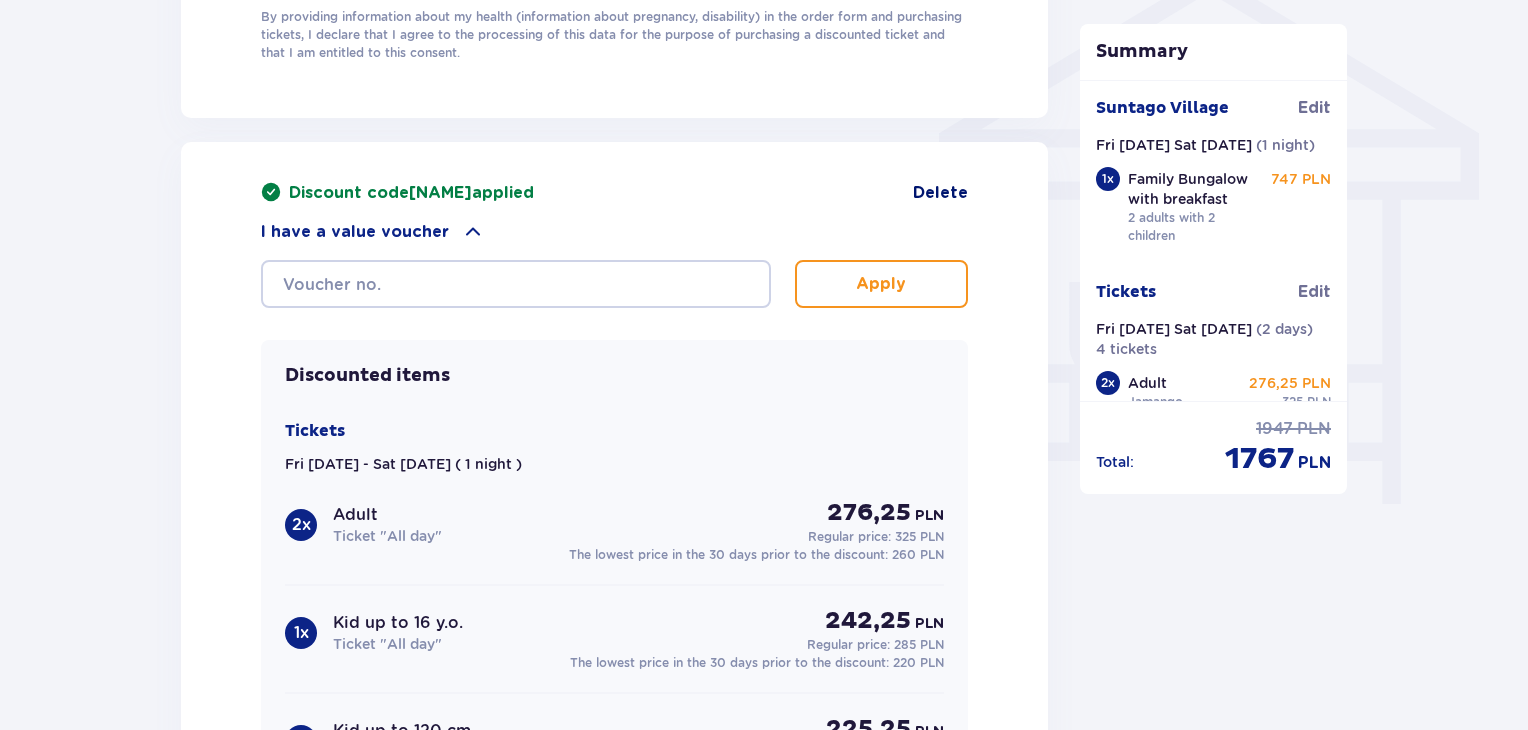 click on "Delete" at bounding box center (940, 193) 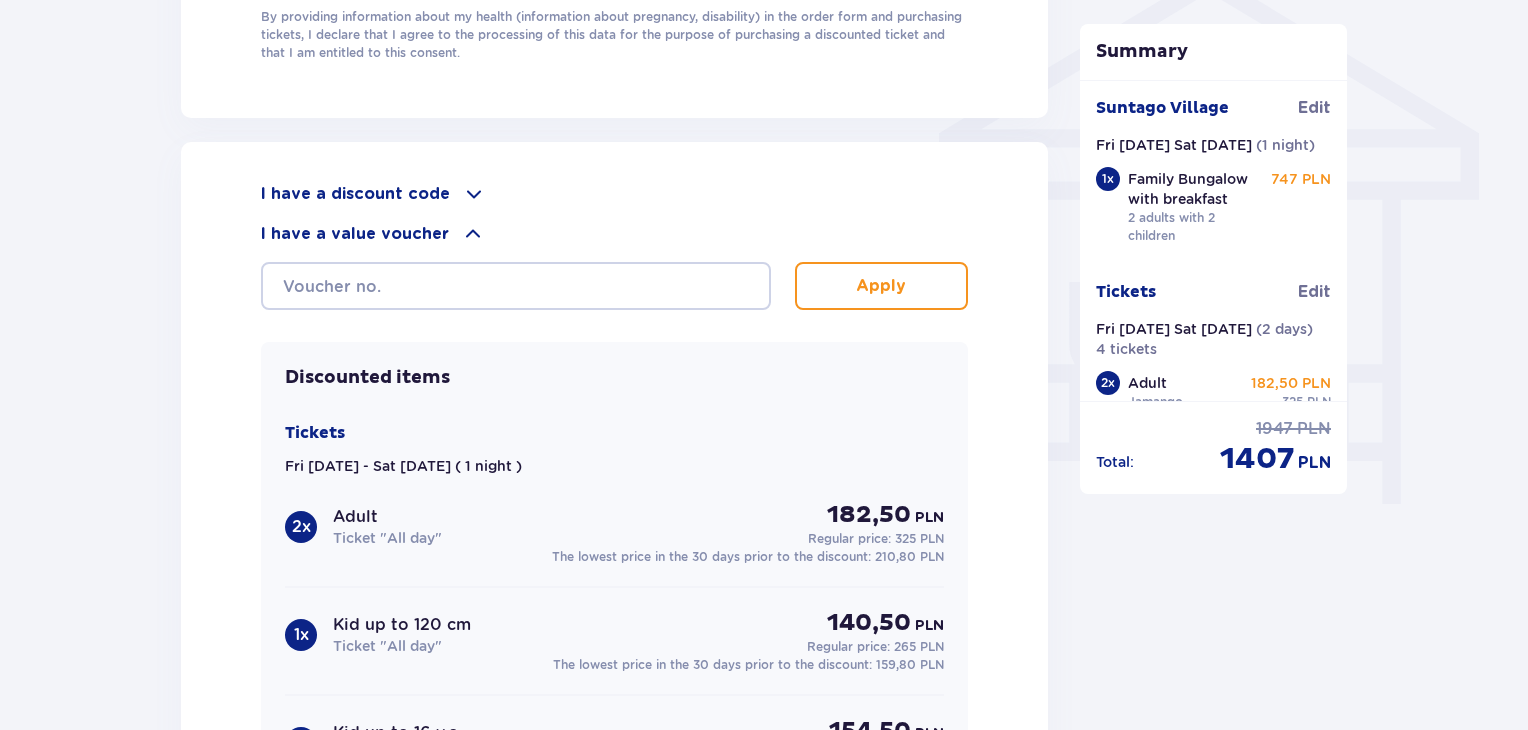click on "I have a discount code" at bounding box center [355, 194] 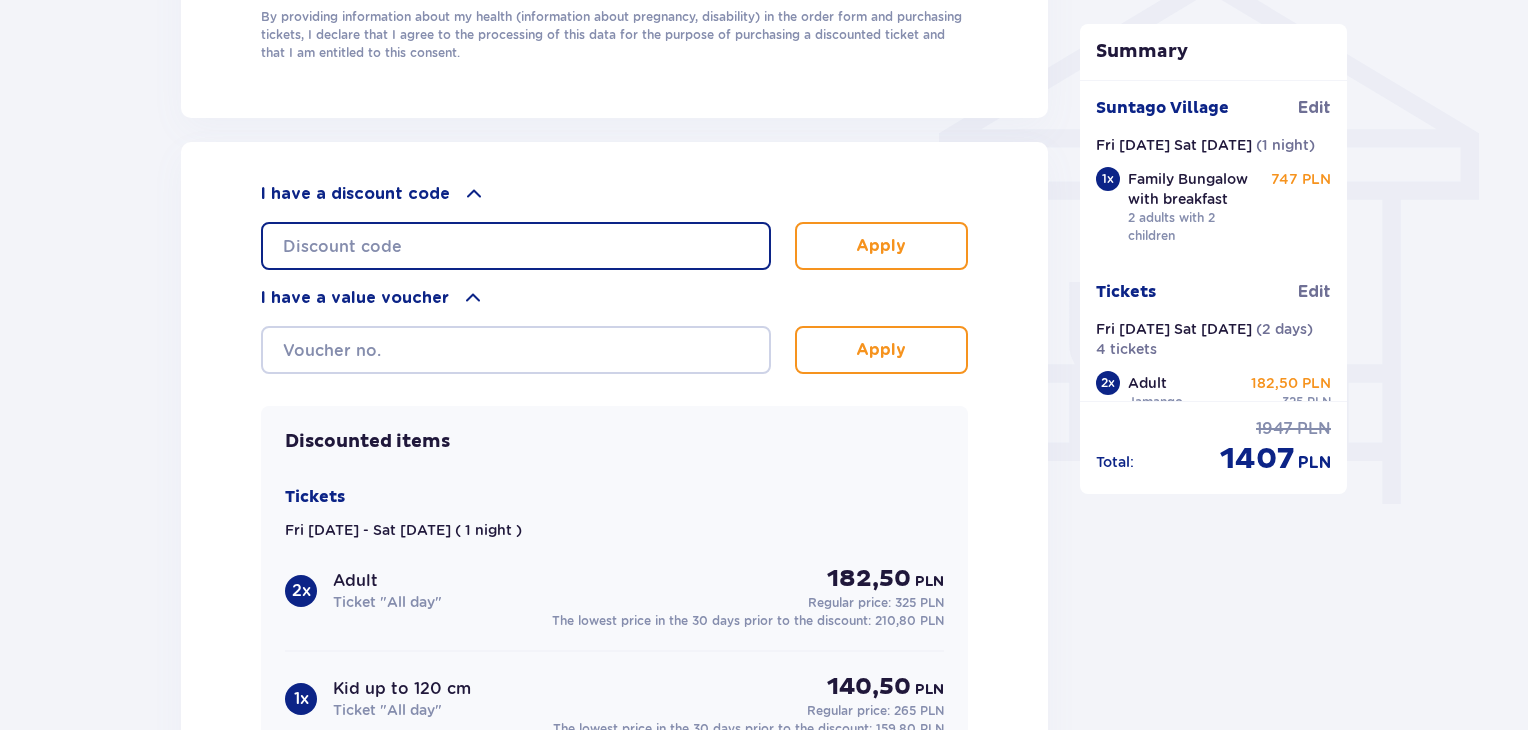 click at bounding box center [516, 246] 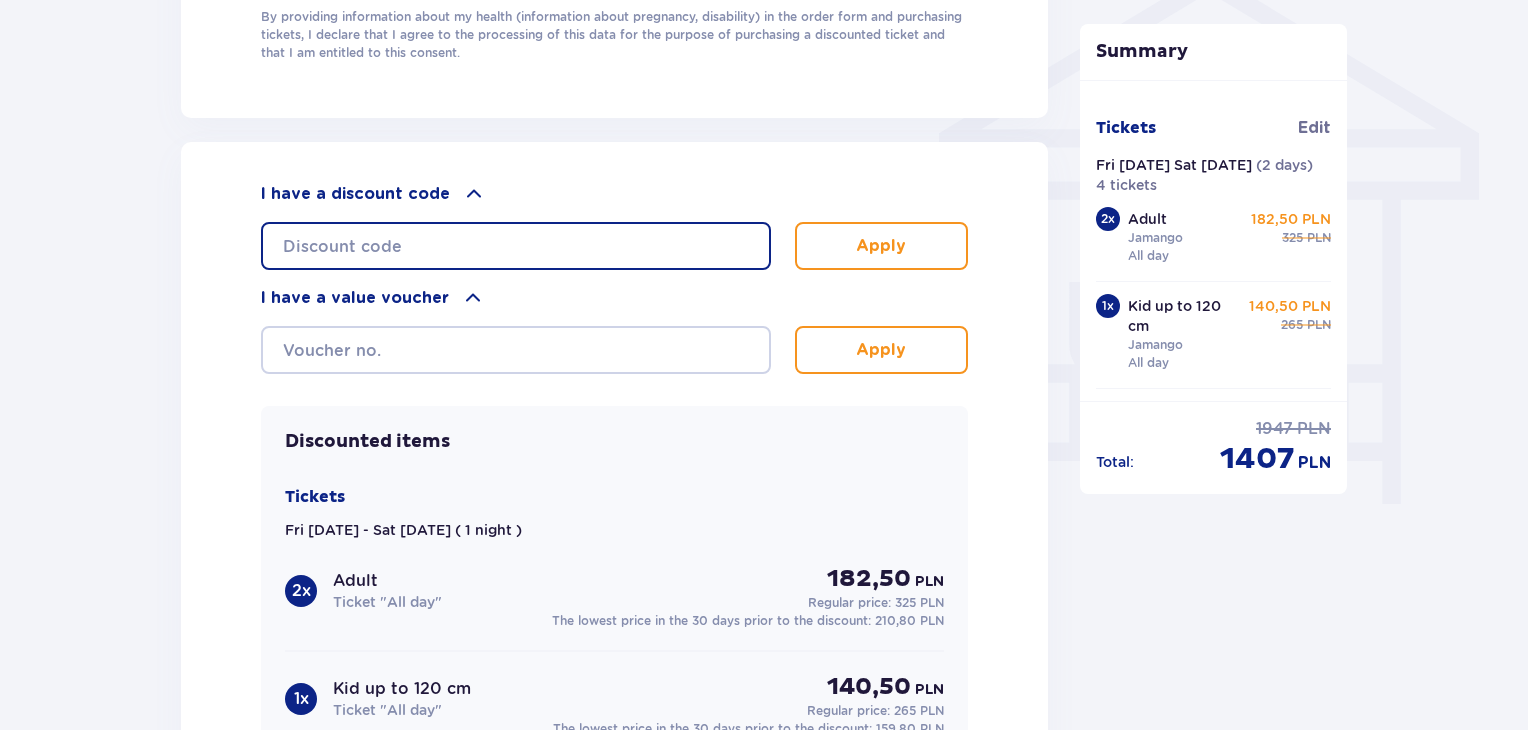 scroll, scrollTop: 241, scrollLeft: 0, axis: vertical 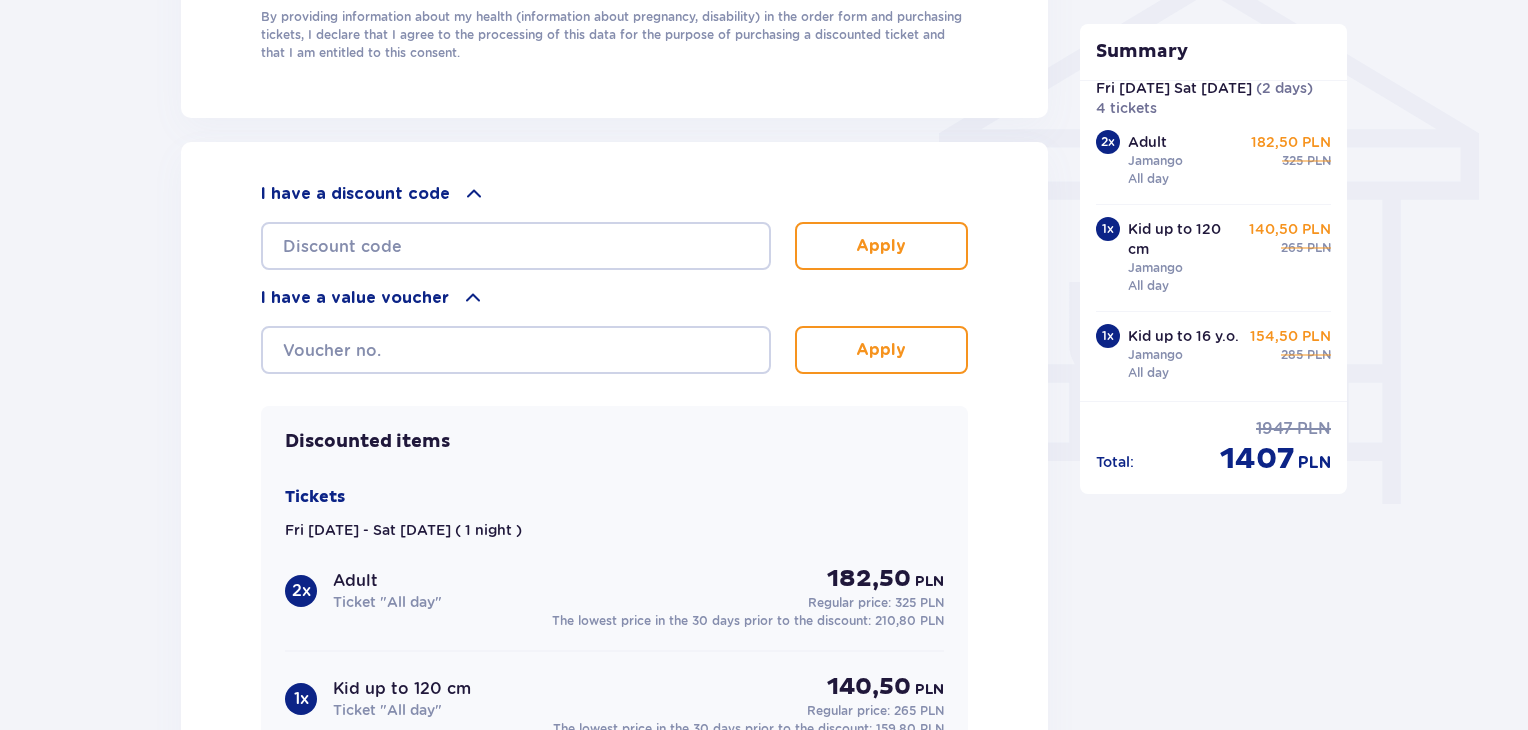 drag, startPoint x: 1530, startPoint y: 478, endPoint x: 1529, endPoint y: 541, distance: 63.007935 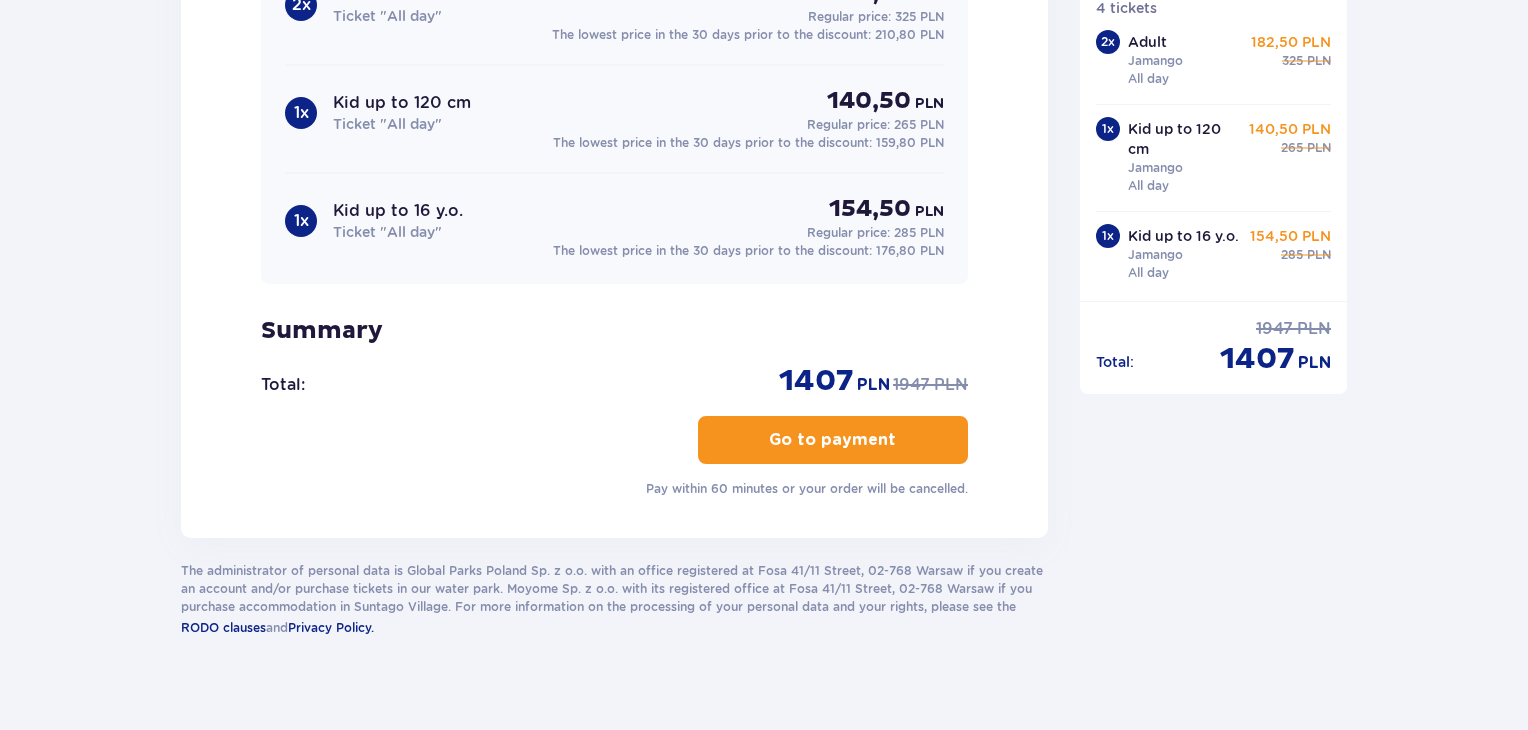 scroll, scrollTop: 2241, scrollLeft: 0, axis: vertical 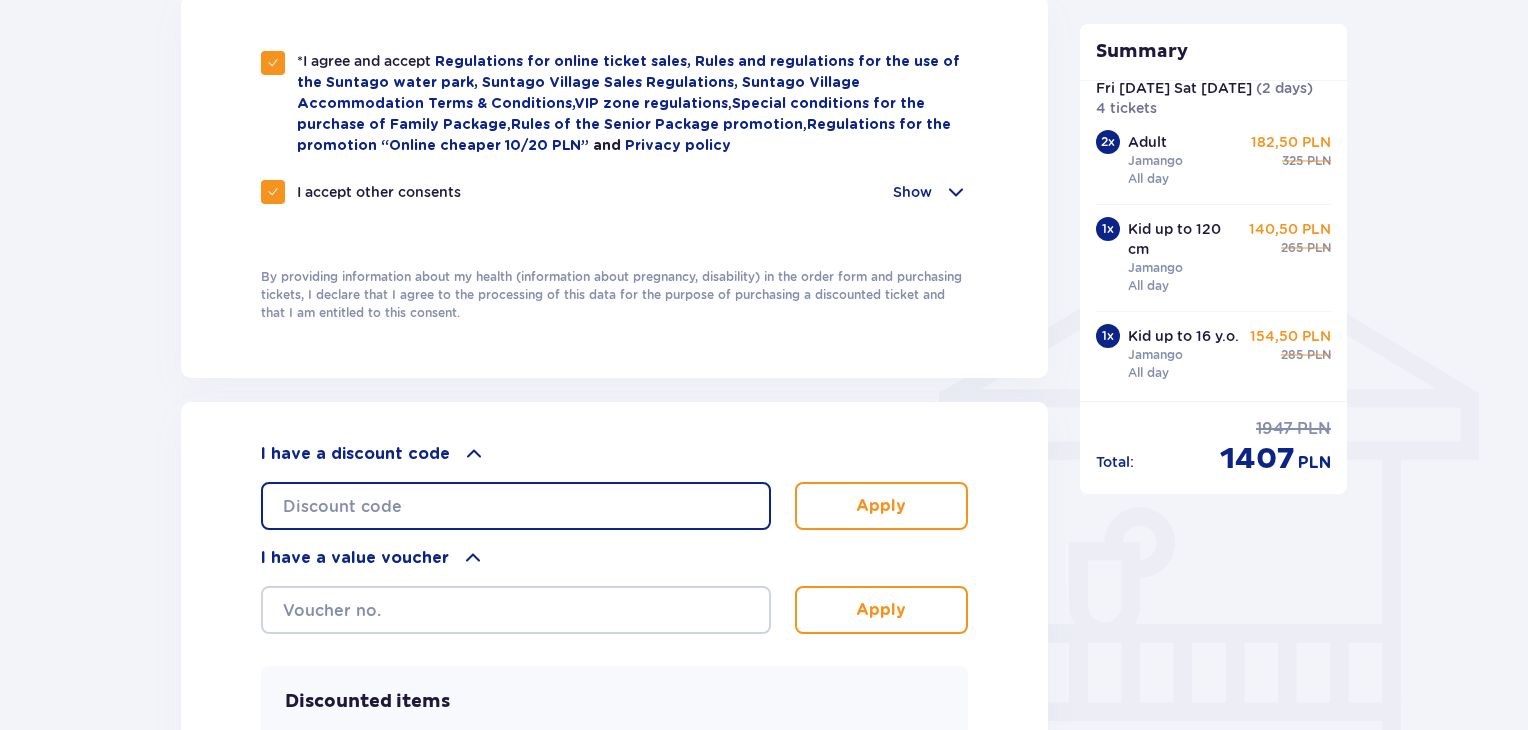 click at bounding box center [516, 506] 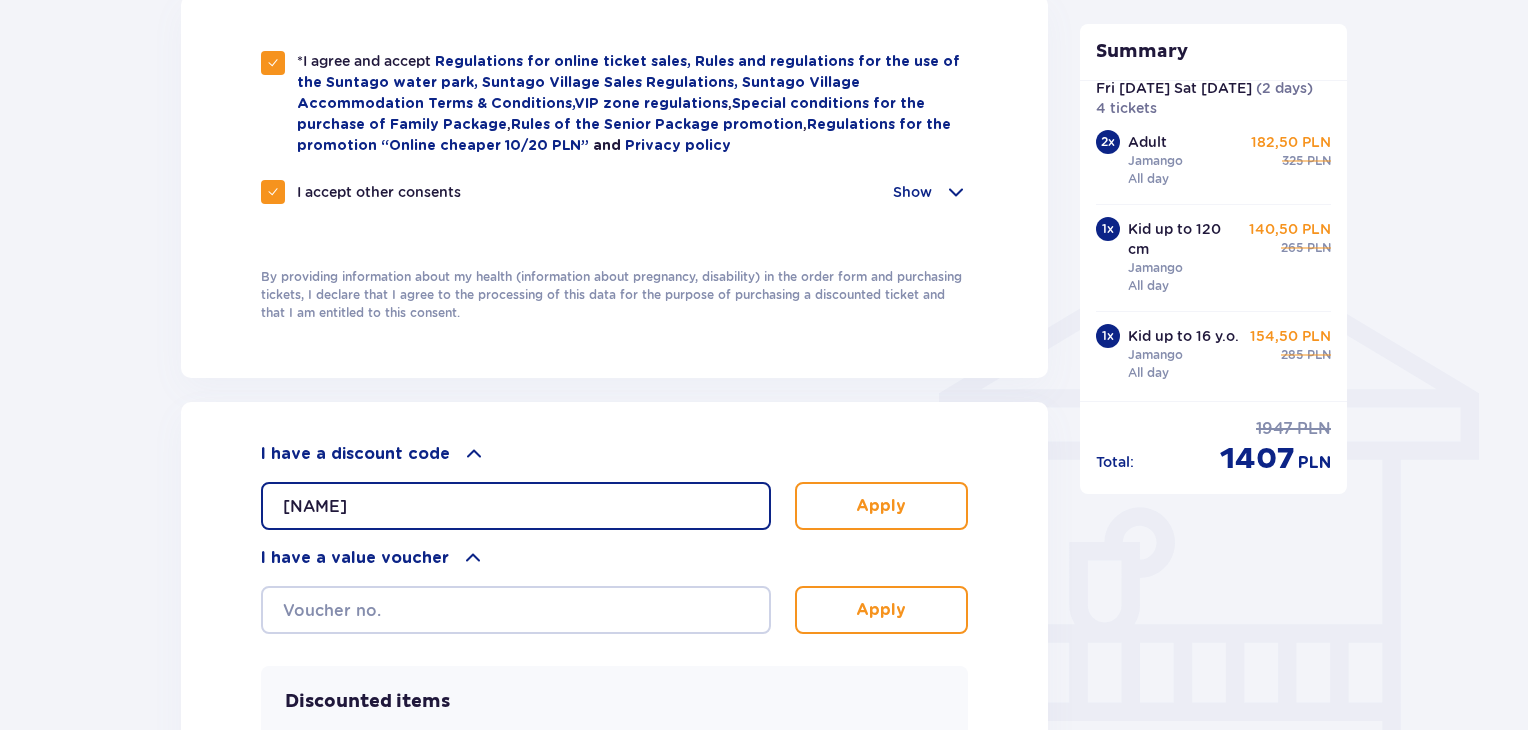 type on "DANIELA15" 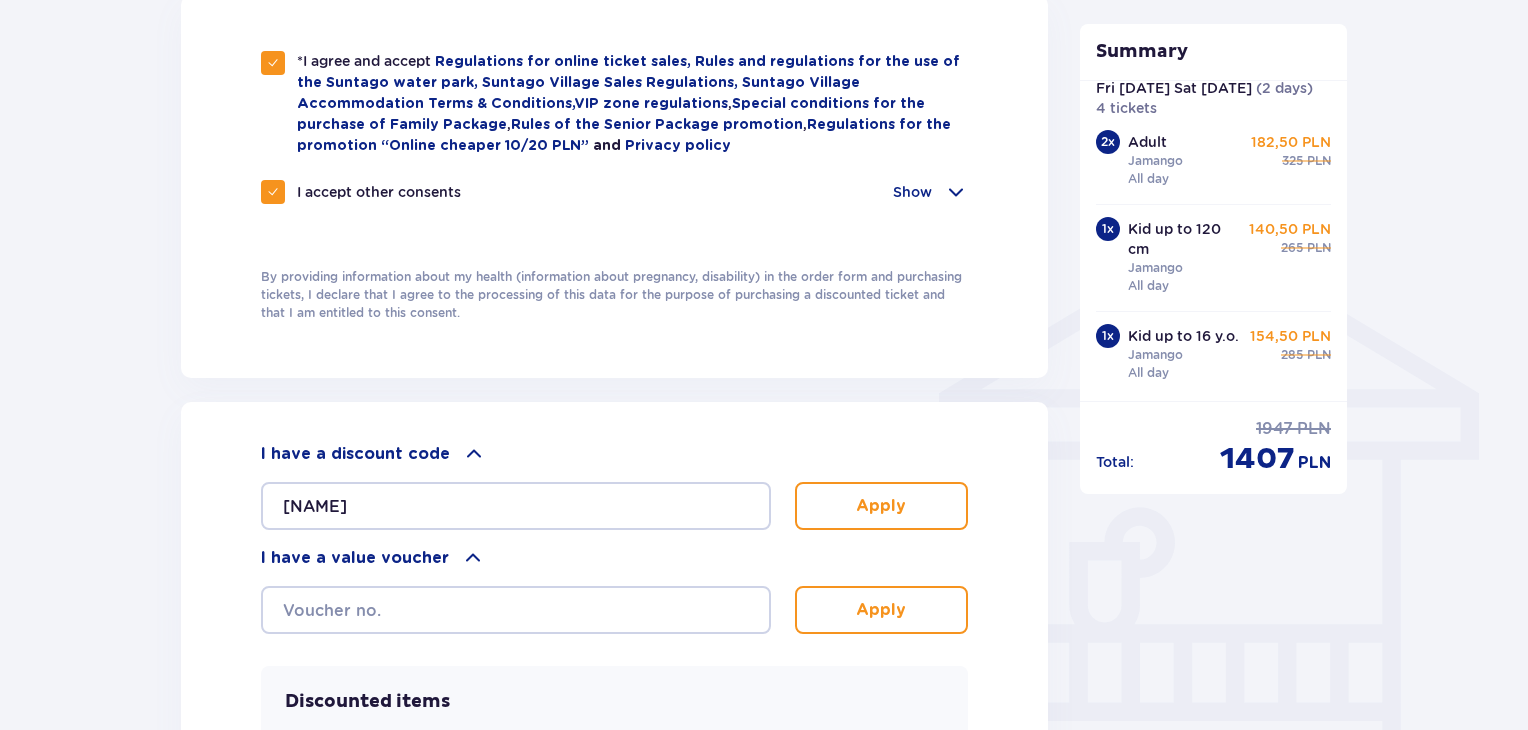 click on "Apply" at bounding box center [881, 506] 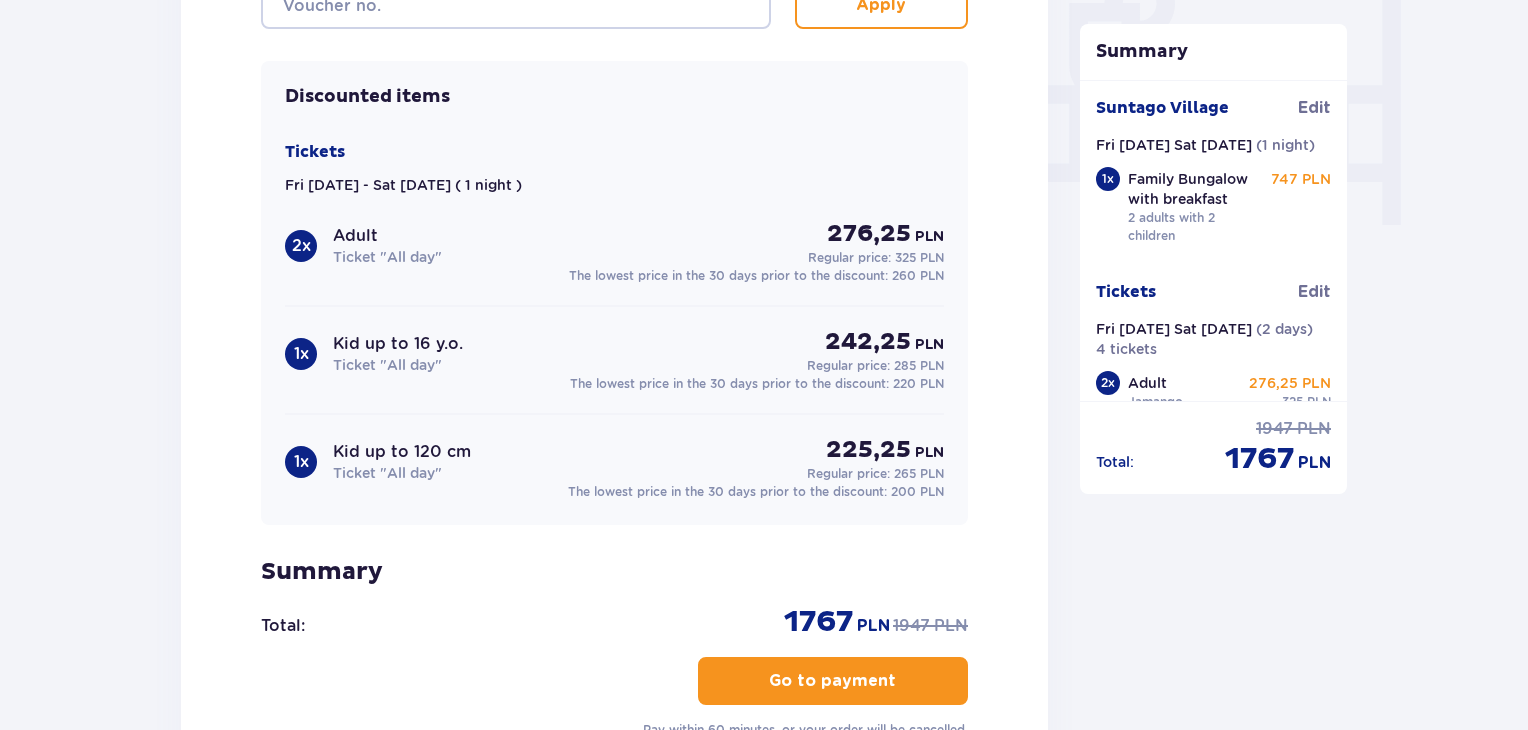 scroll, scrollTop: 1858, scrollLeft: 0, axis: vertical 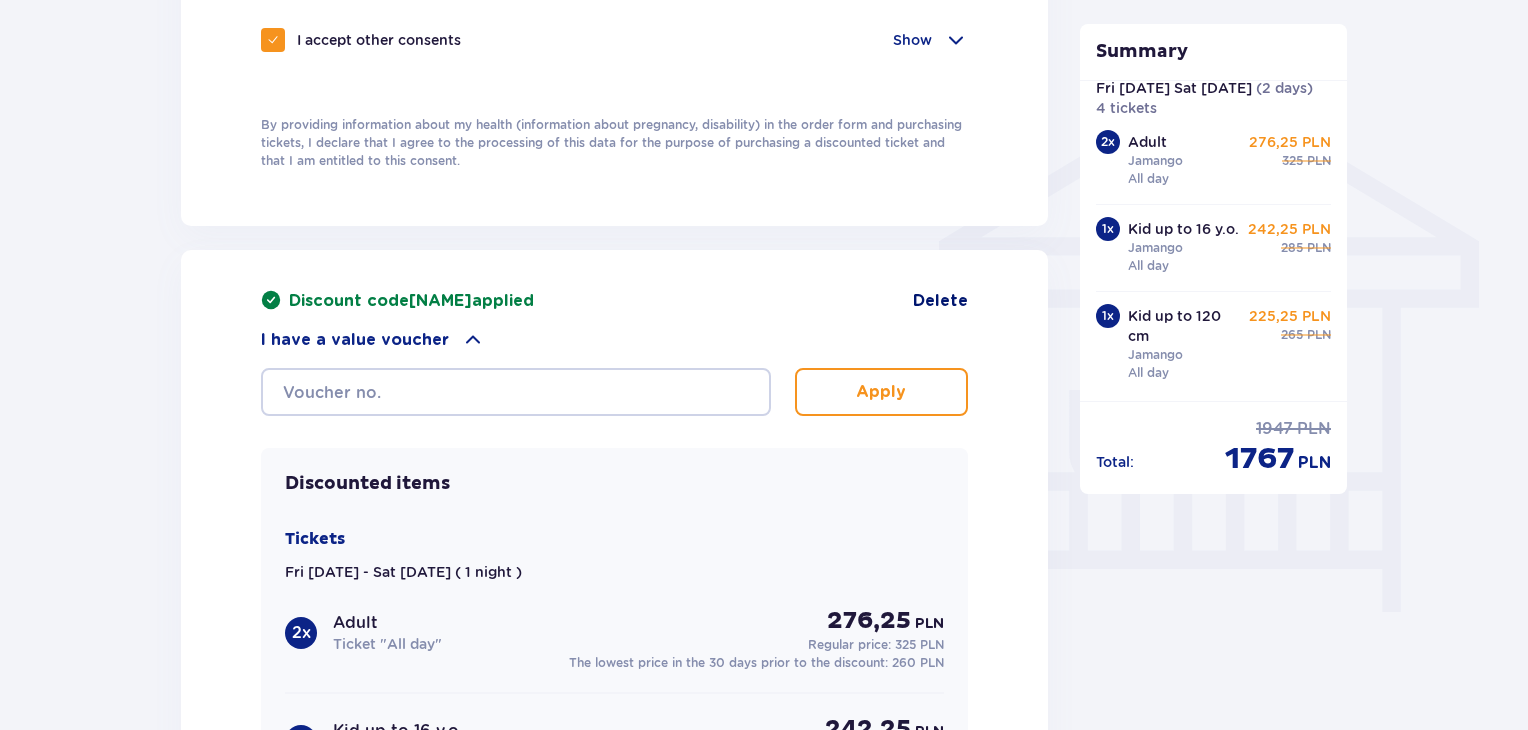 click on "Delete" at bounding box center (940, 301) 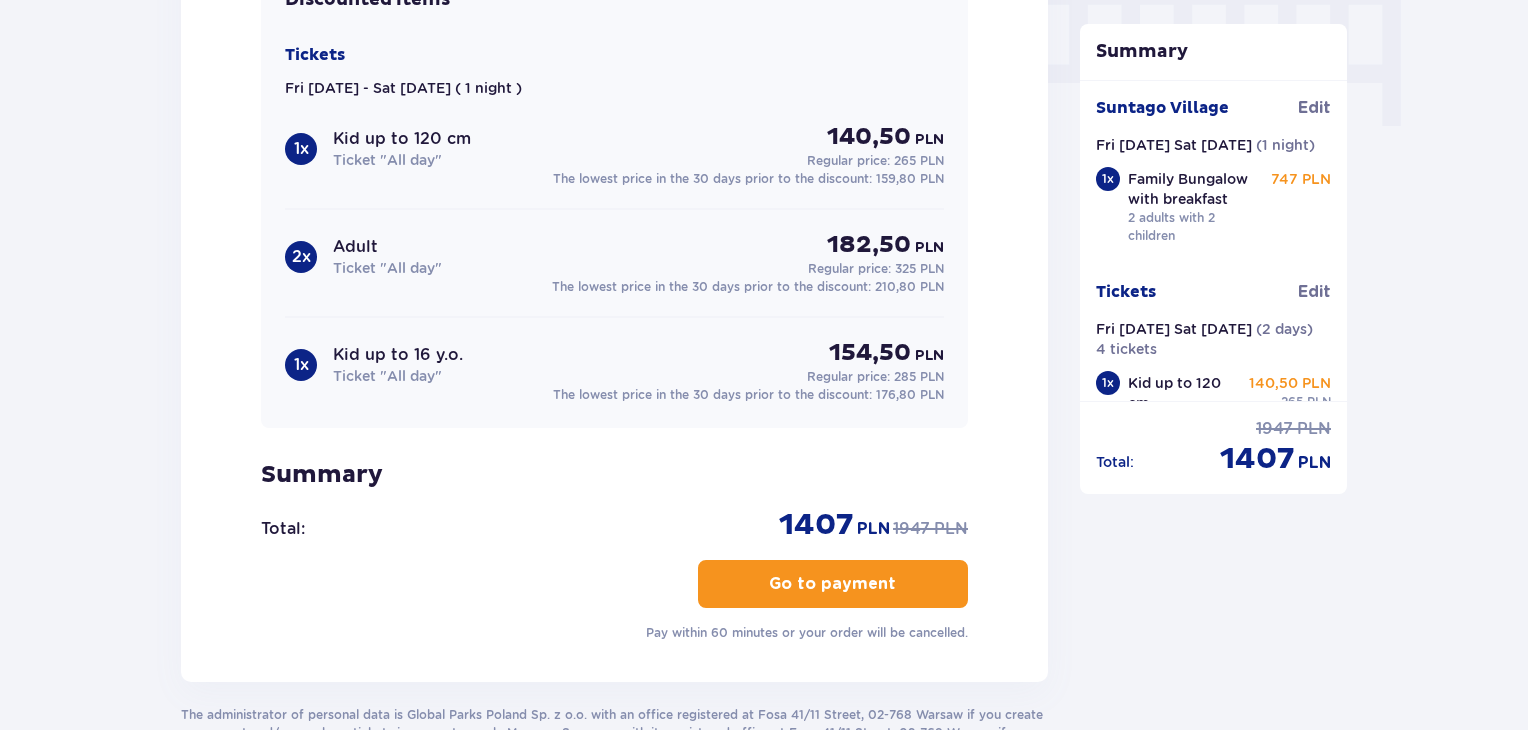 scroll, scrollTop: 2168, scrollLeft: 0, axis: vertical 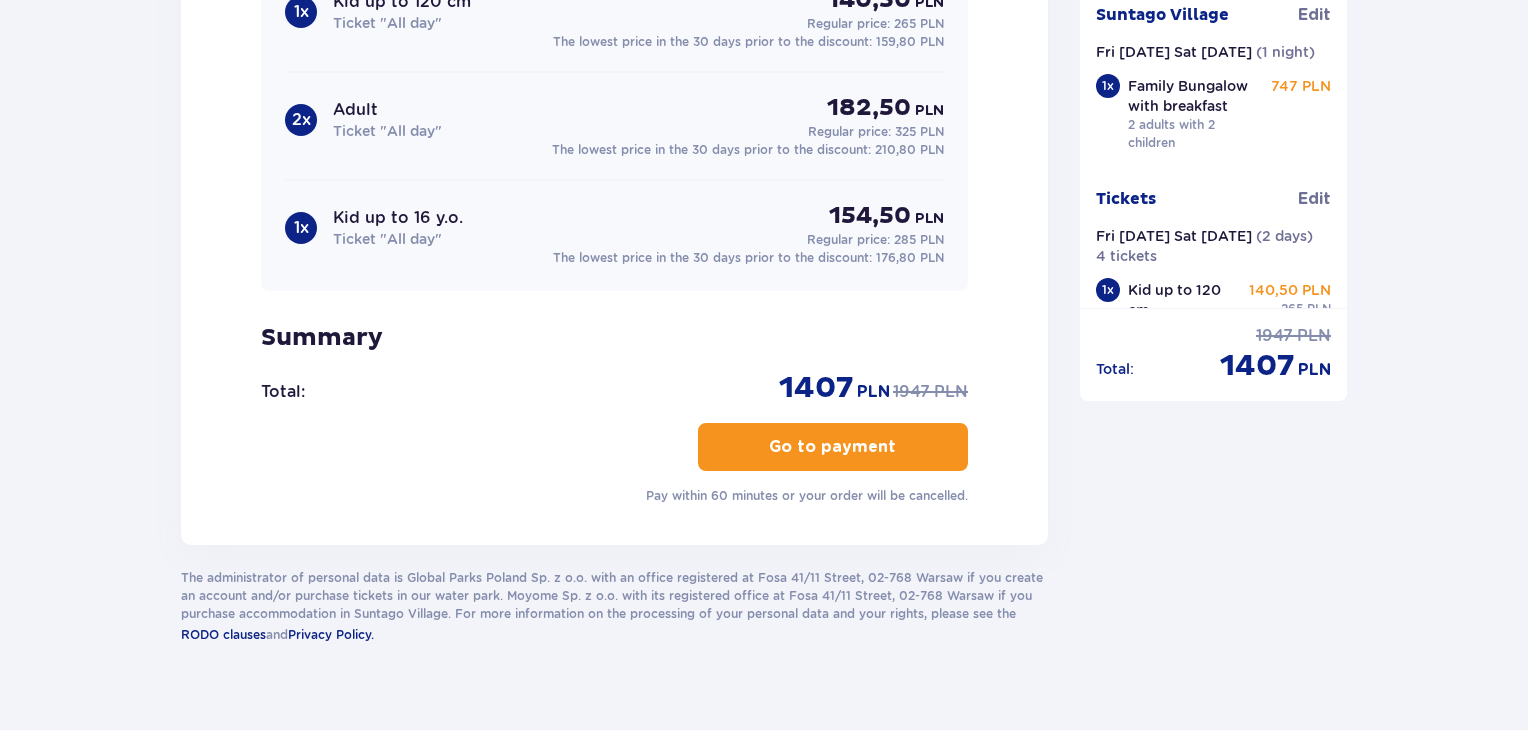 click on "Go to payment" at bounding box center (832, 447) 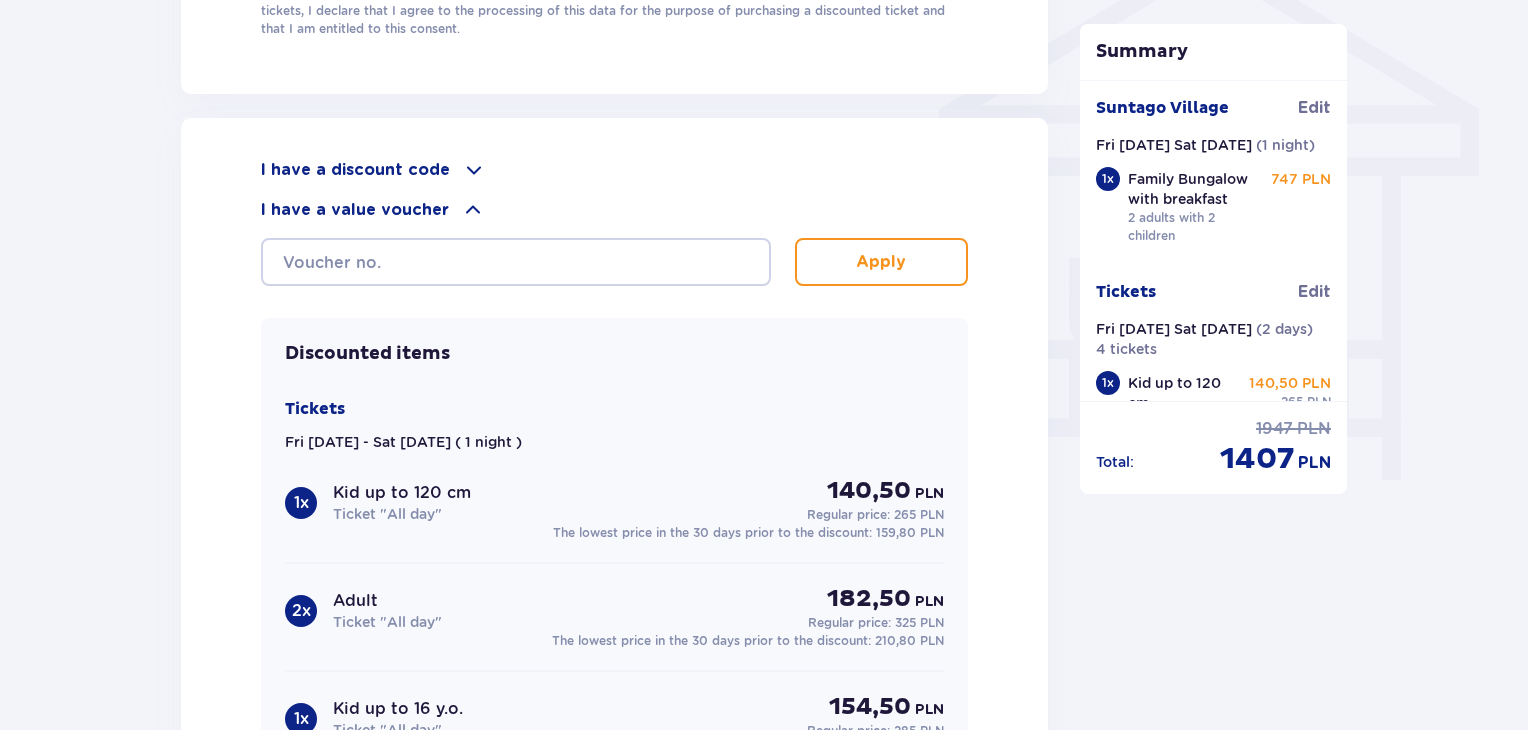 scroll, scrollTop: 1671, scrollLeft: 0, axis: vertical 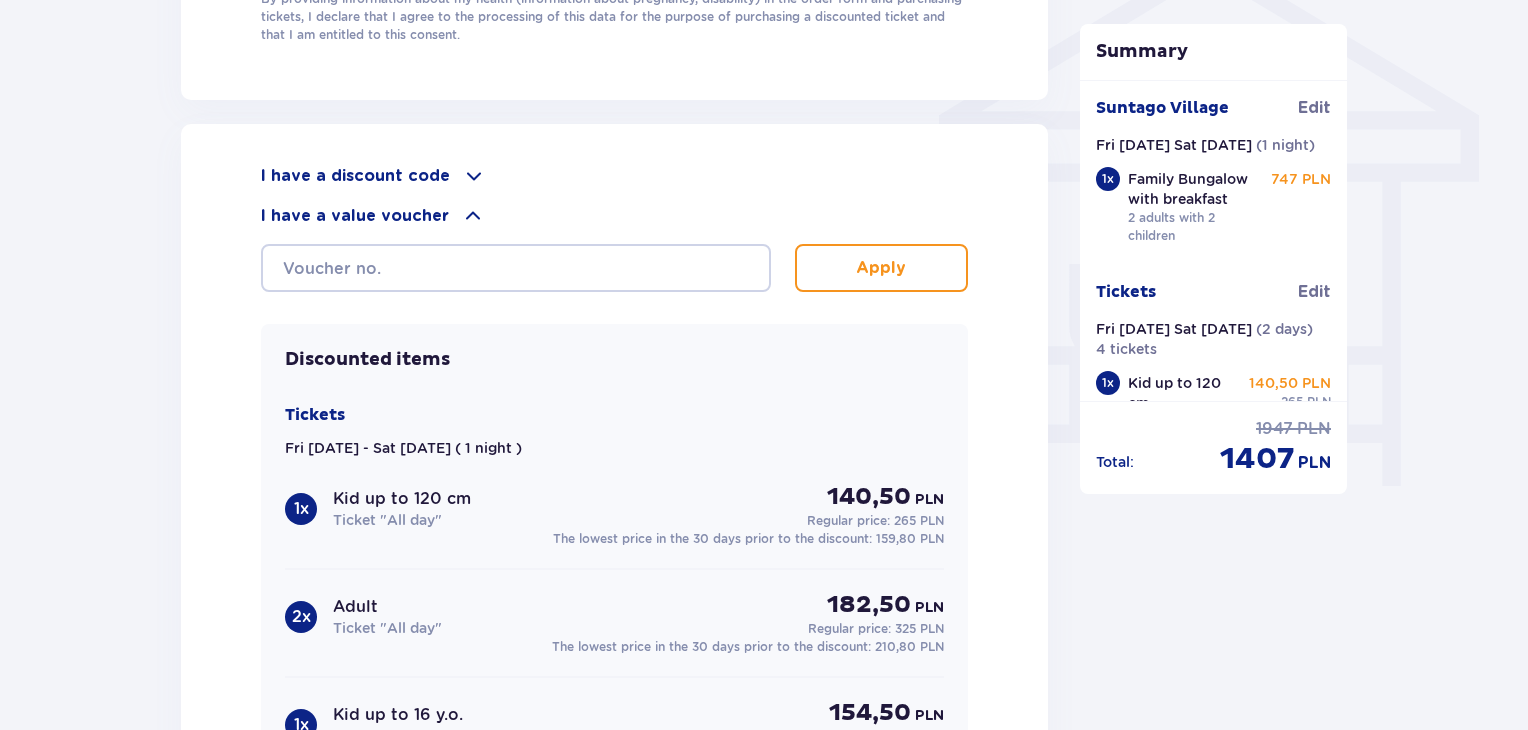 drag, startPoint x: 1340, startPoint y: 202, endPoint x: 1337, endPoint y: 231, distance: 29.15476 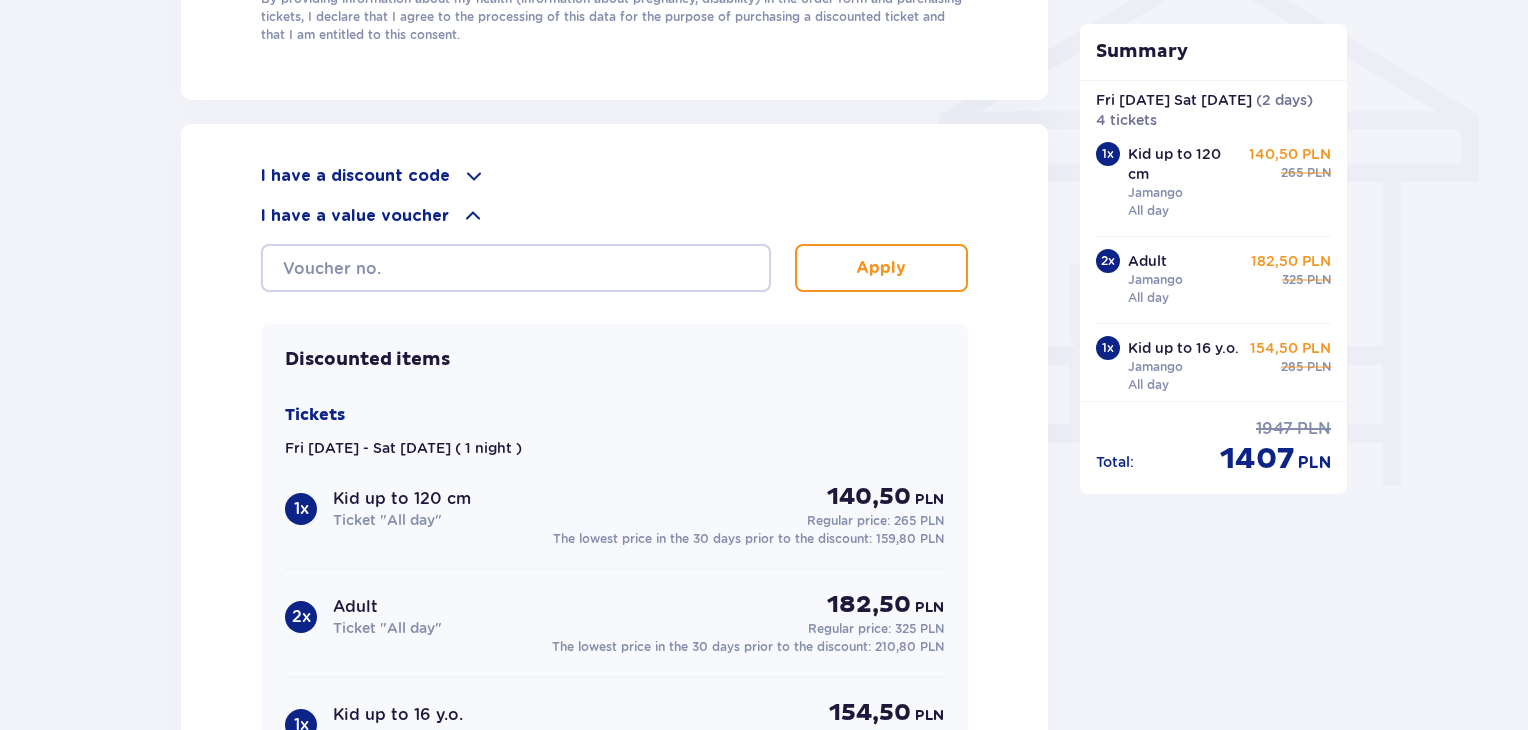 scroll, scrollTop: 241, scrollLeft: 0, axis: vertical 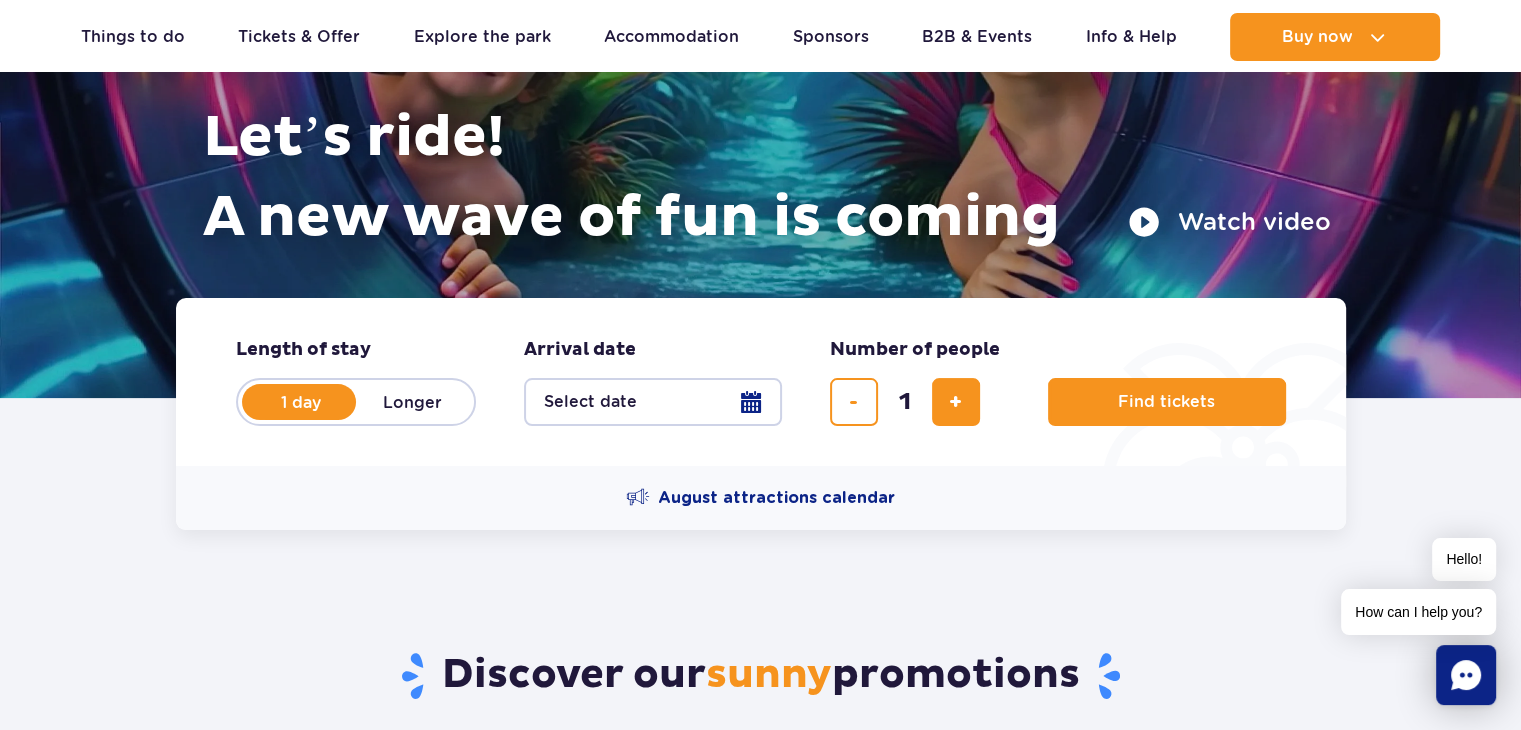 click on "Longer" at bounding box center (413, 402) 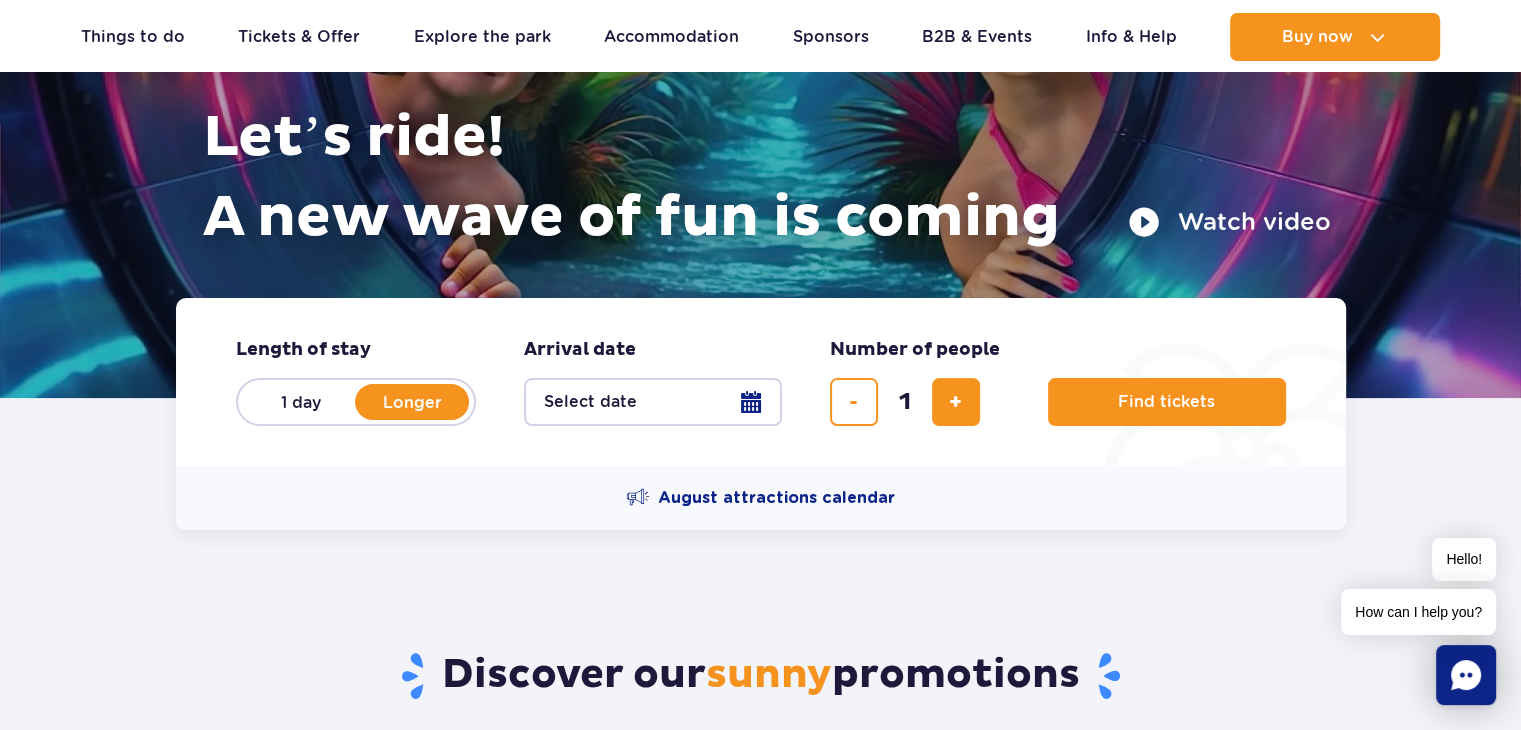 radio on "false" 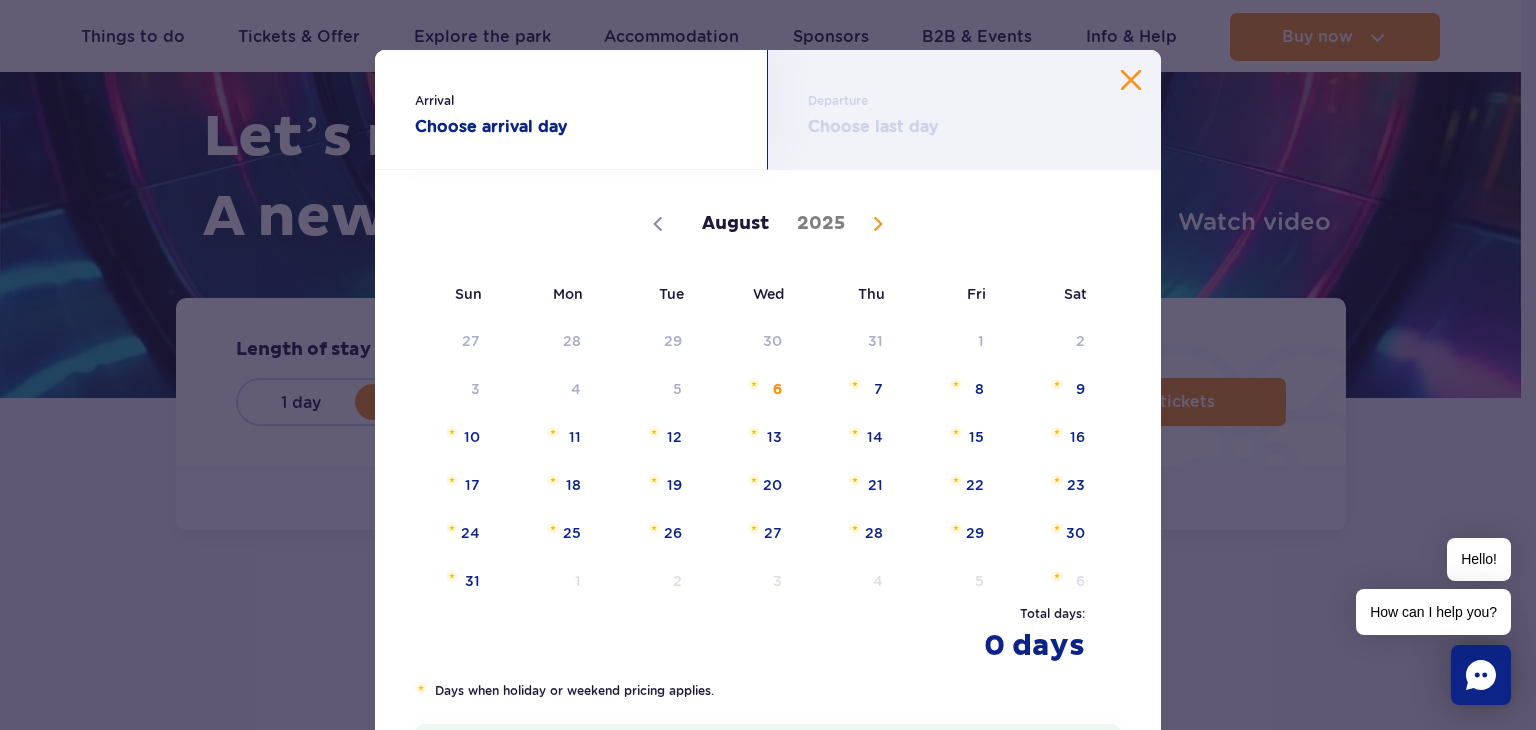 click 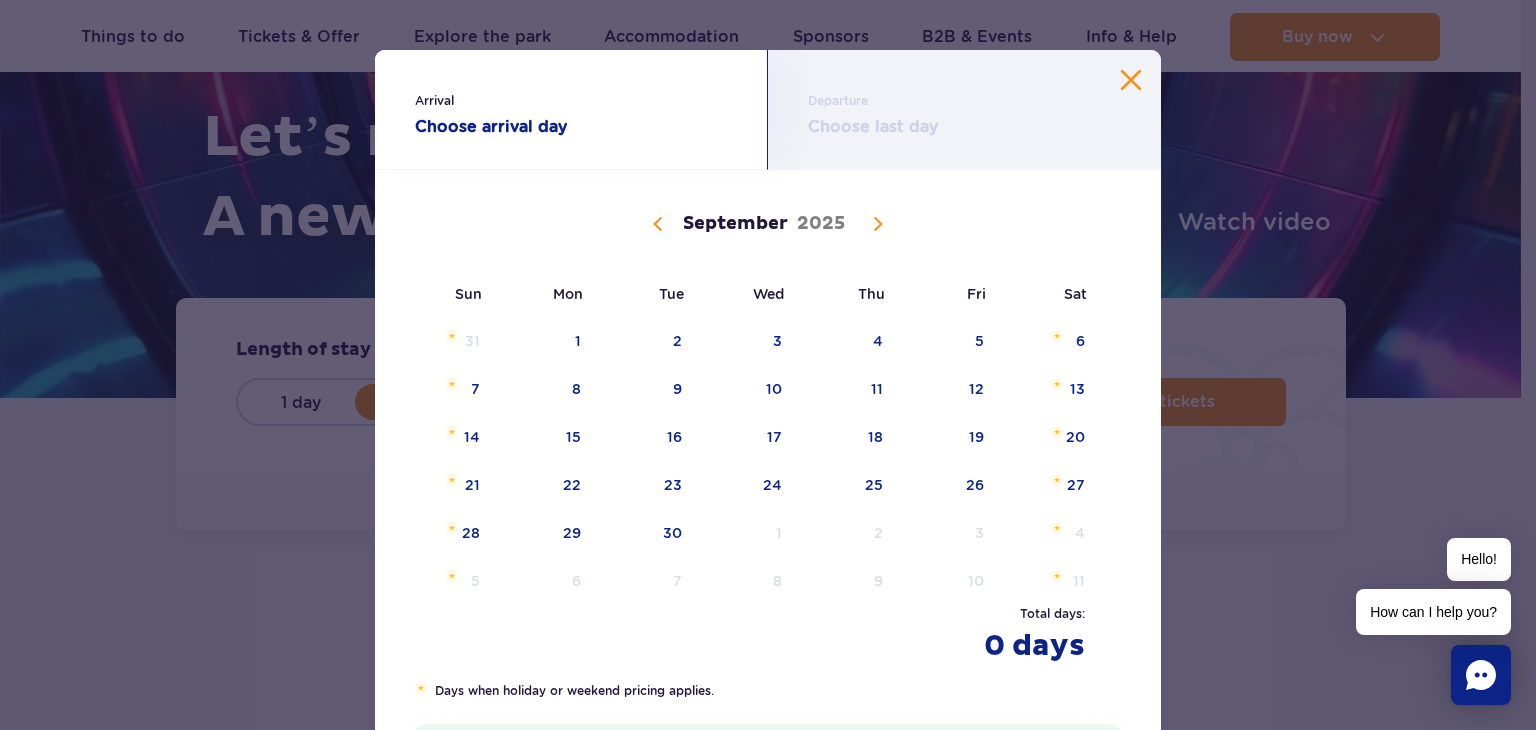 click 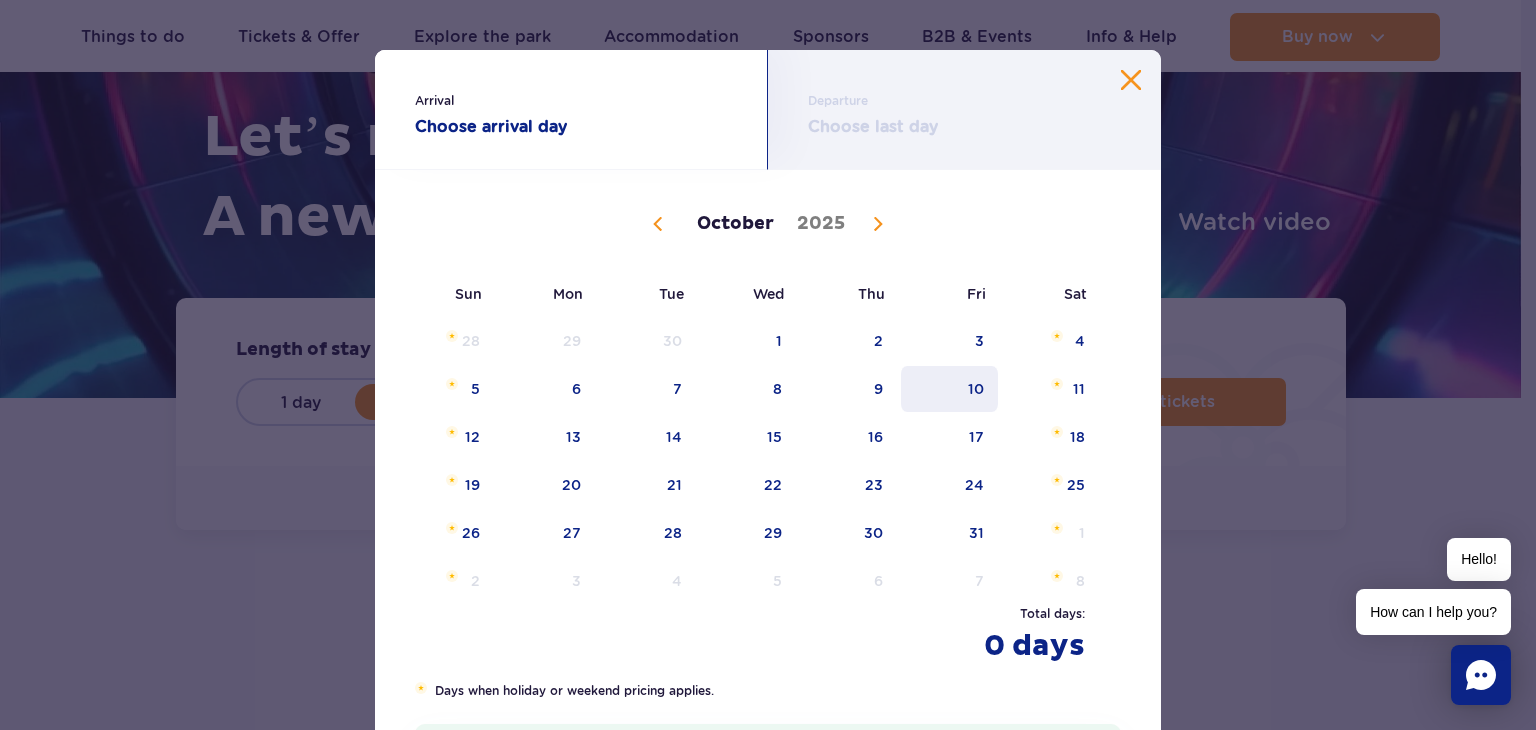 click on "10" at bounding box center [949, 389] 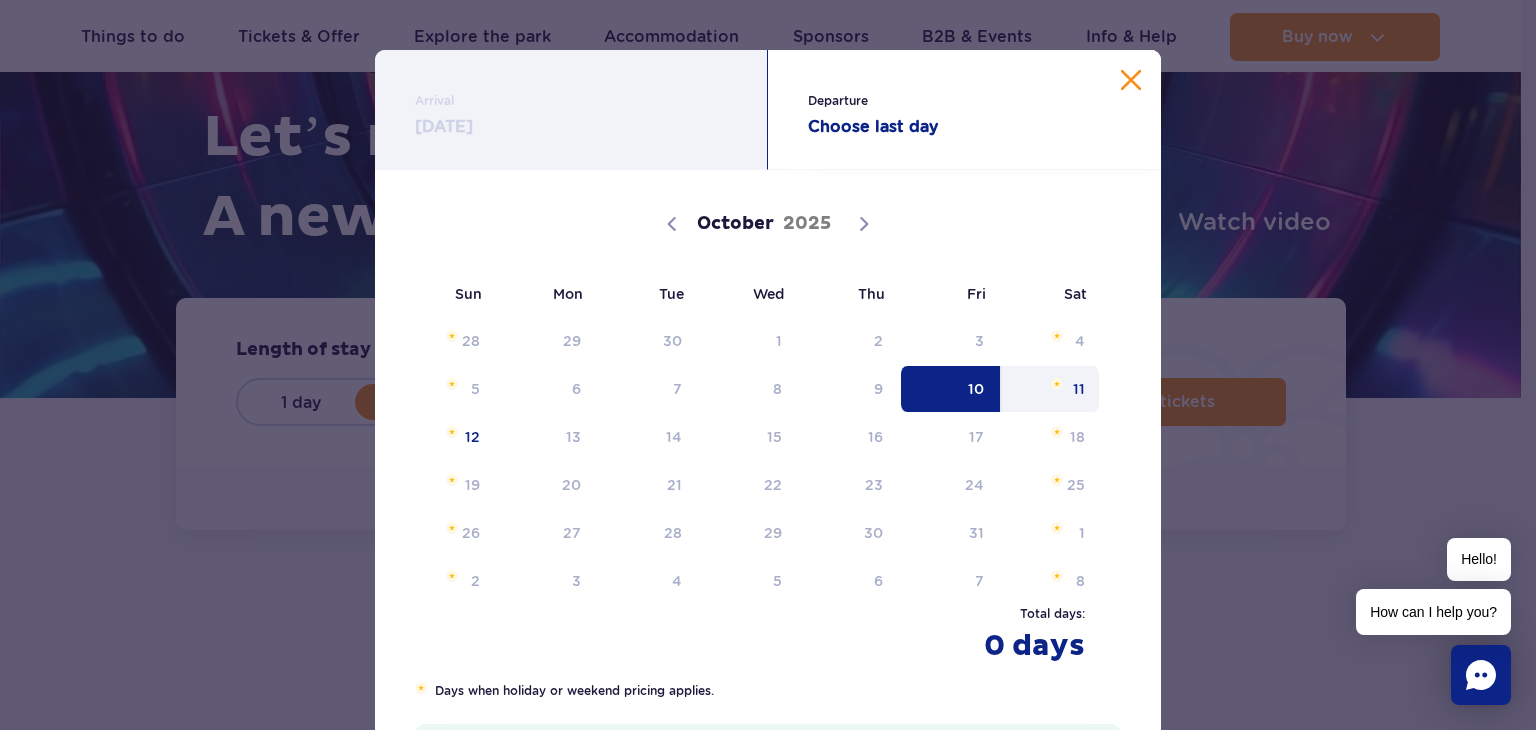 click on "11" at bounding box center [1050, 389] 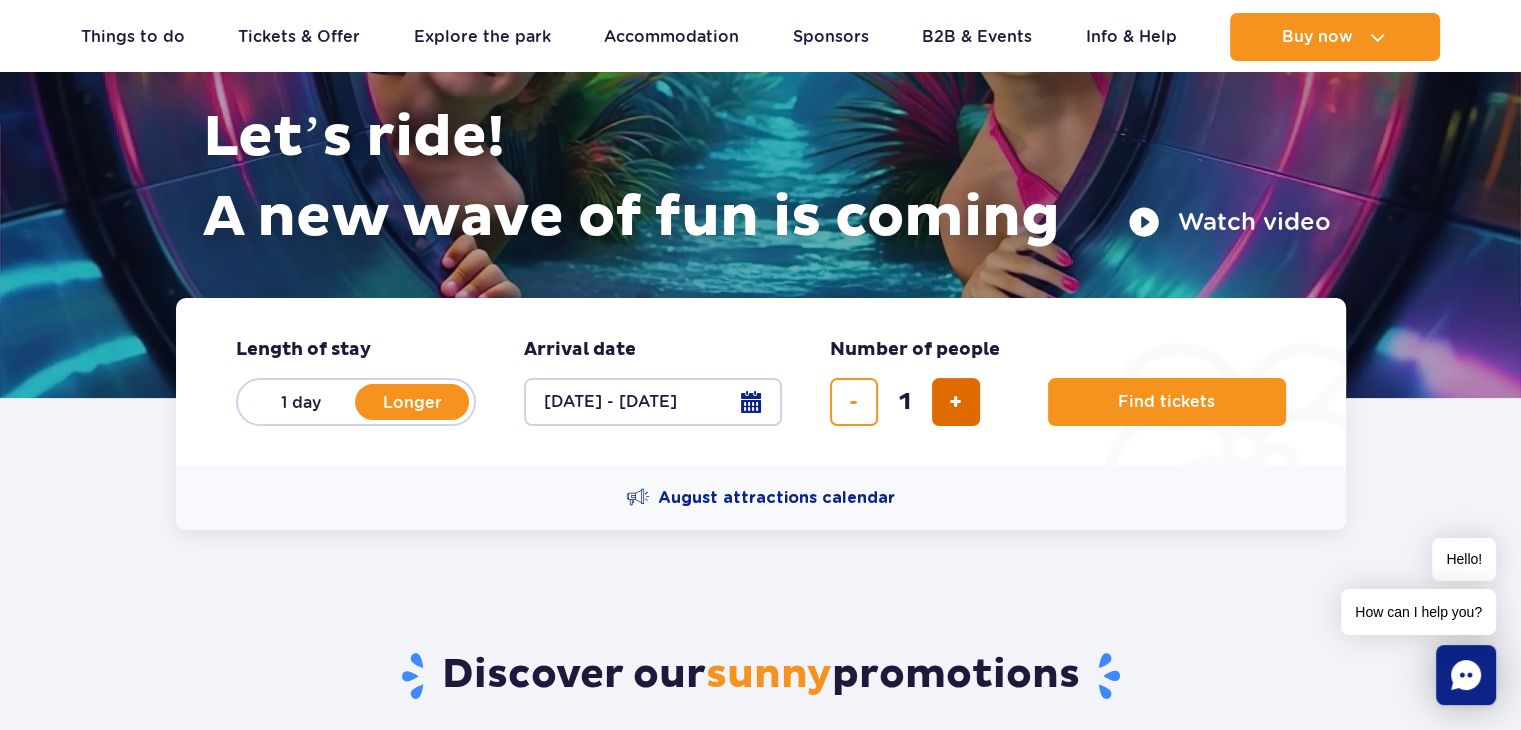 click at bounding box center [955, 402] 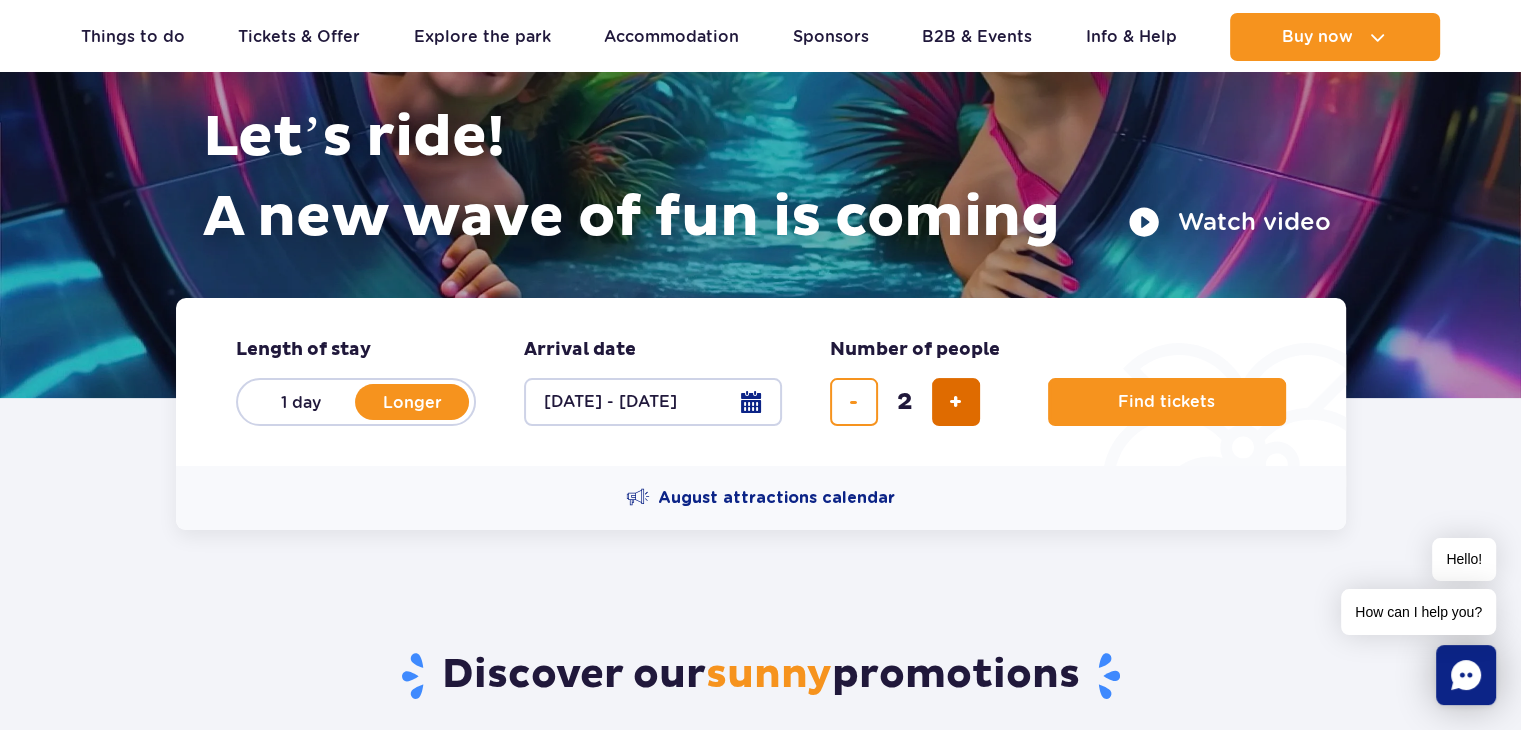 click at bounding box center [955, 402] 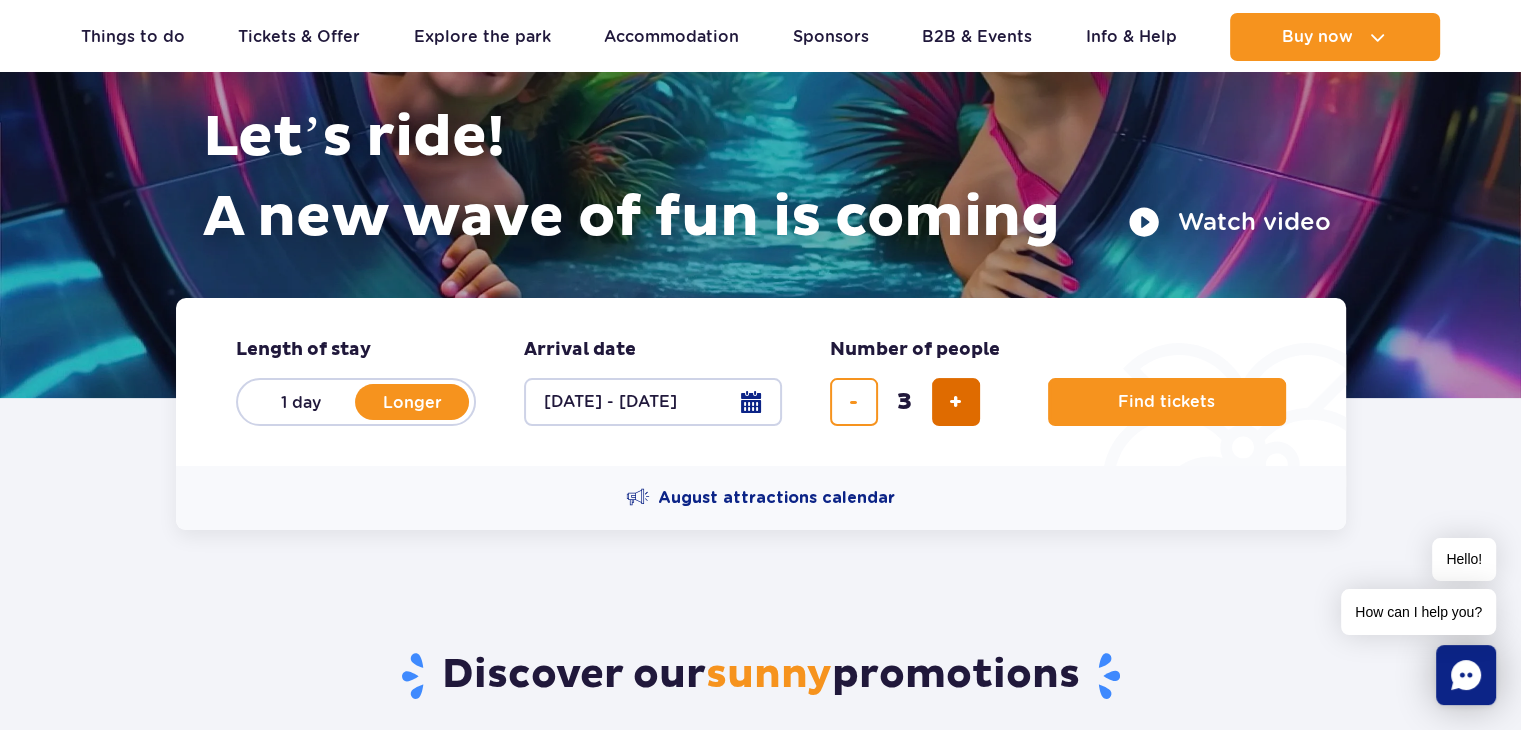 click at bounding box center (955, 402) 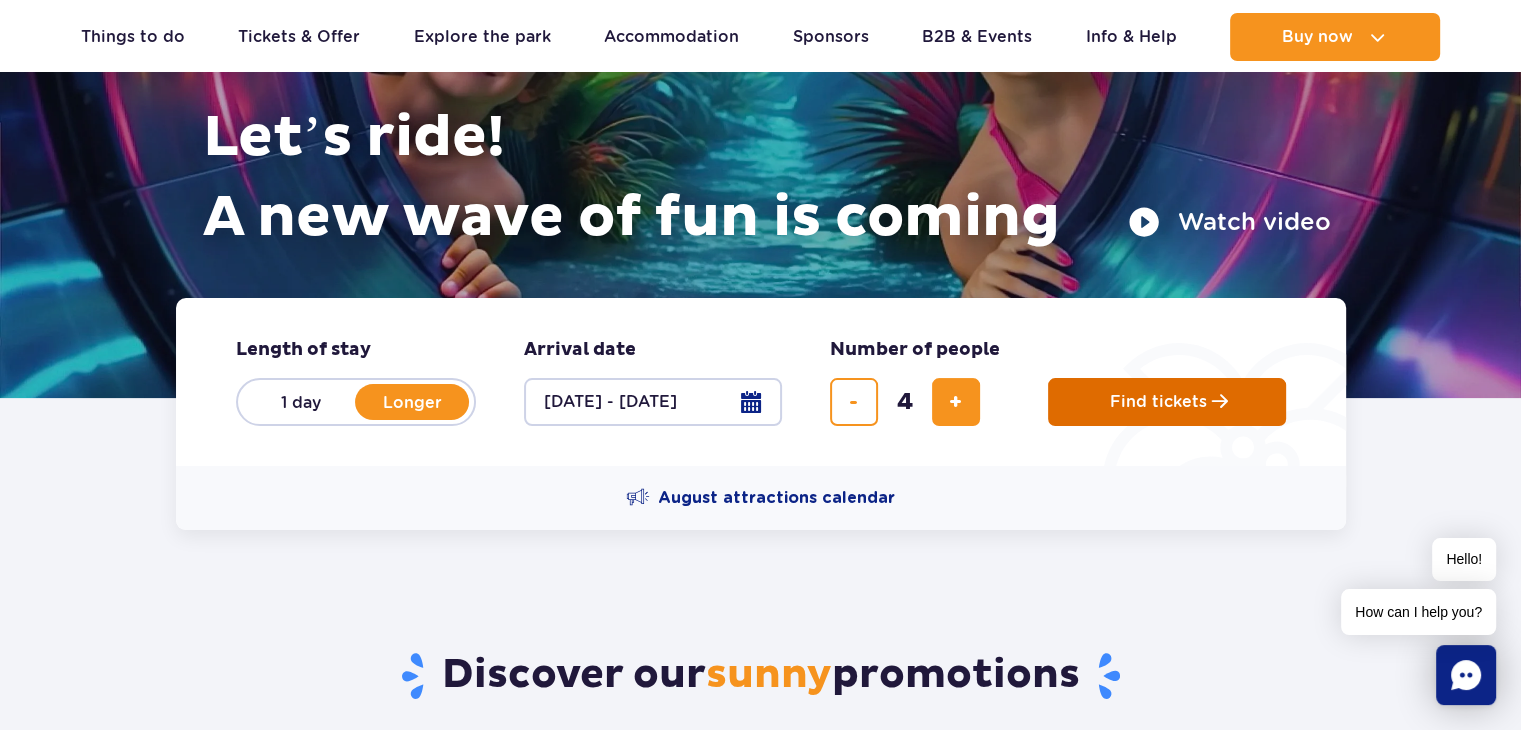 click on "Find tickets" at bounding box center [1158, 402] 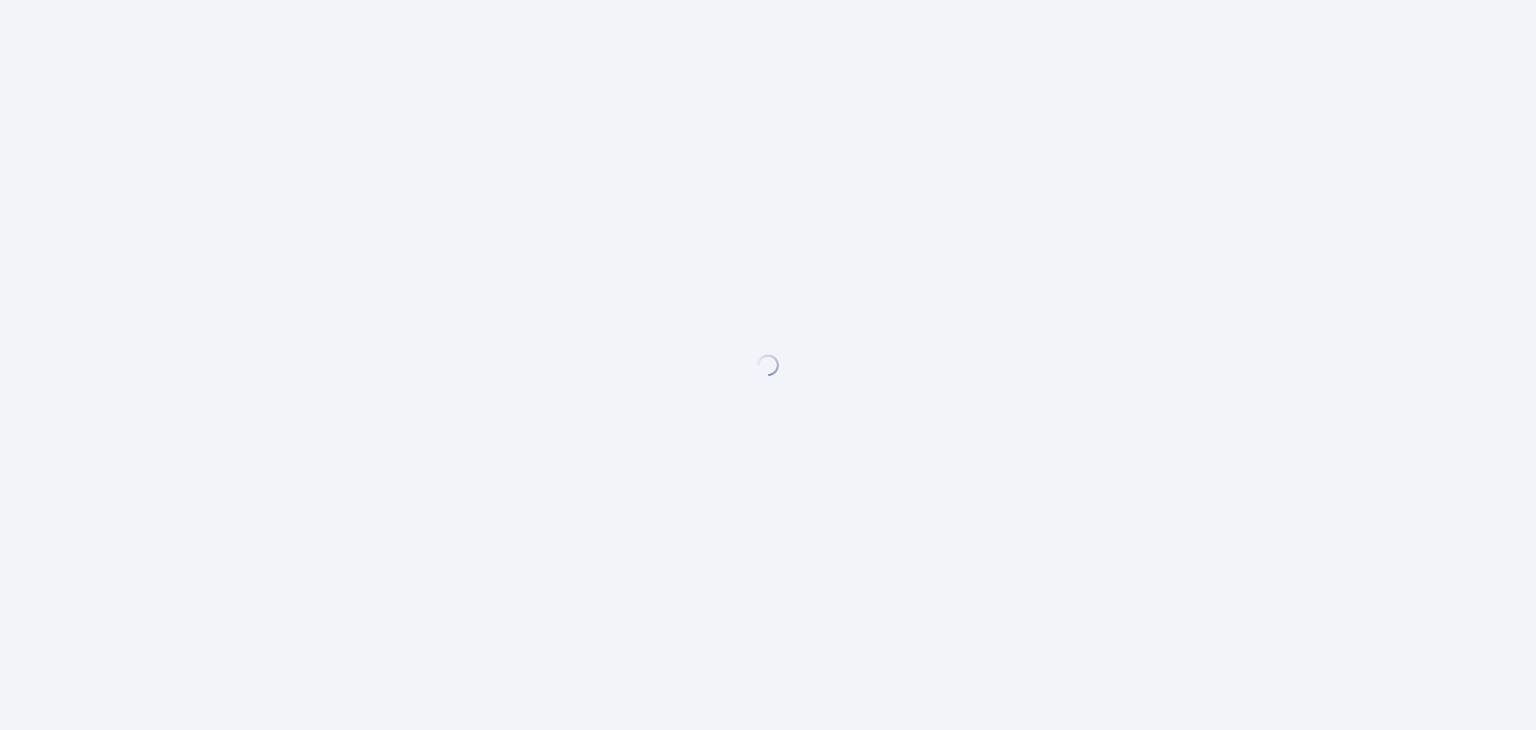scroll, scrollTop: 0, scrollLeft: 0, axis: both 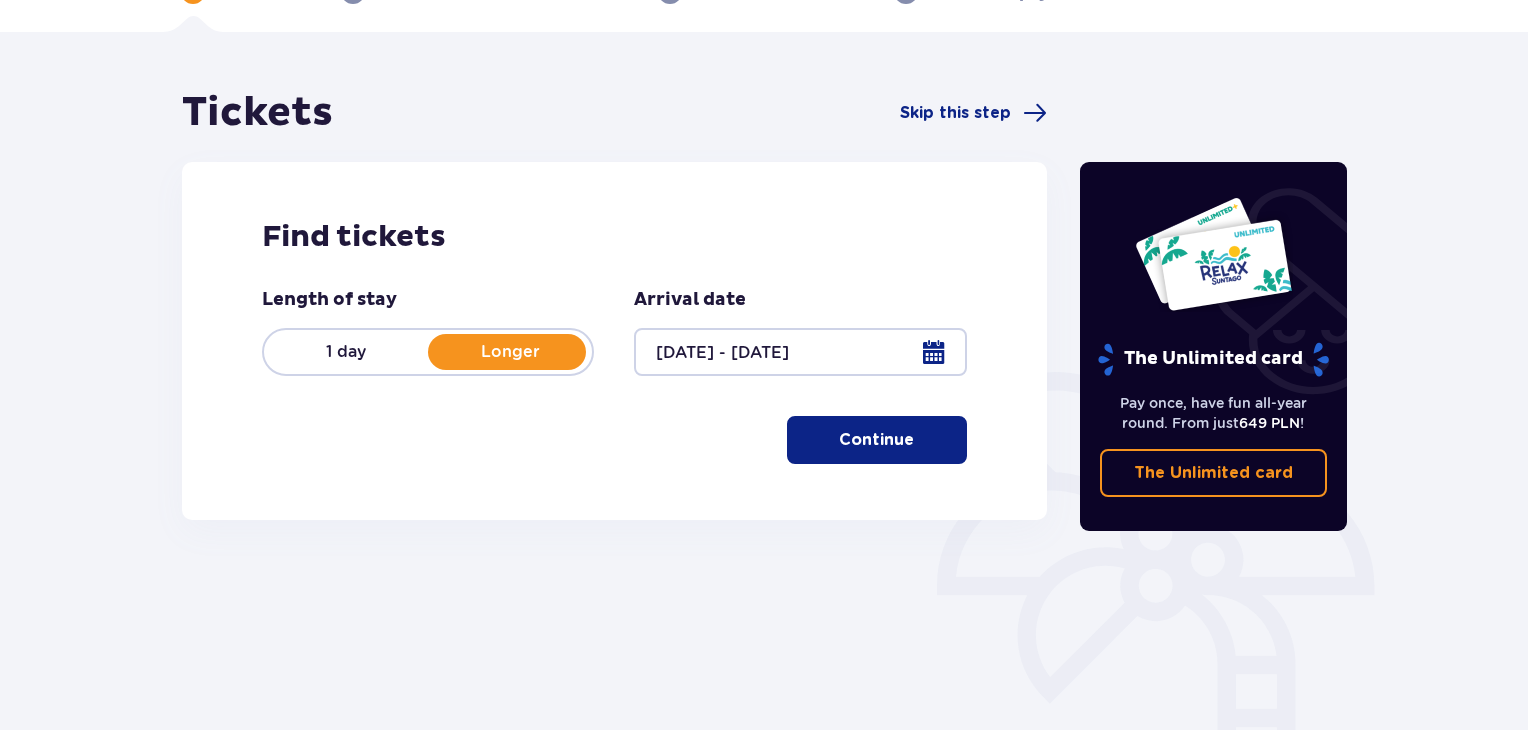 click at bounding box center [918, 440] 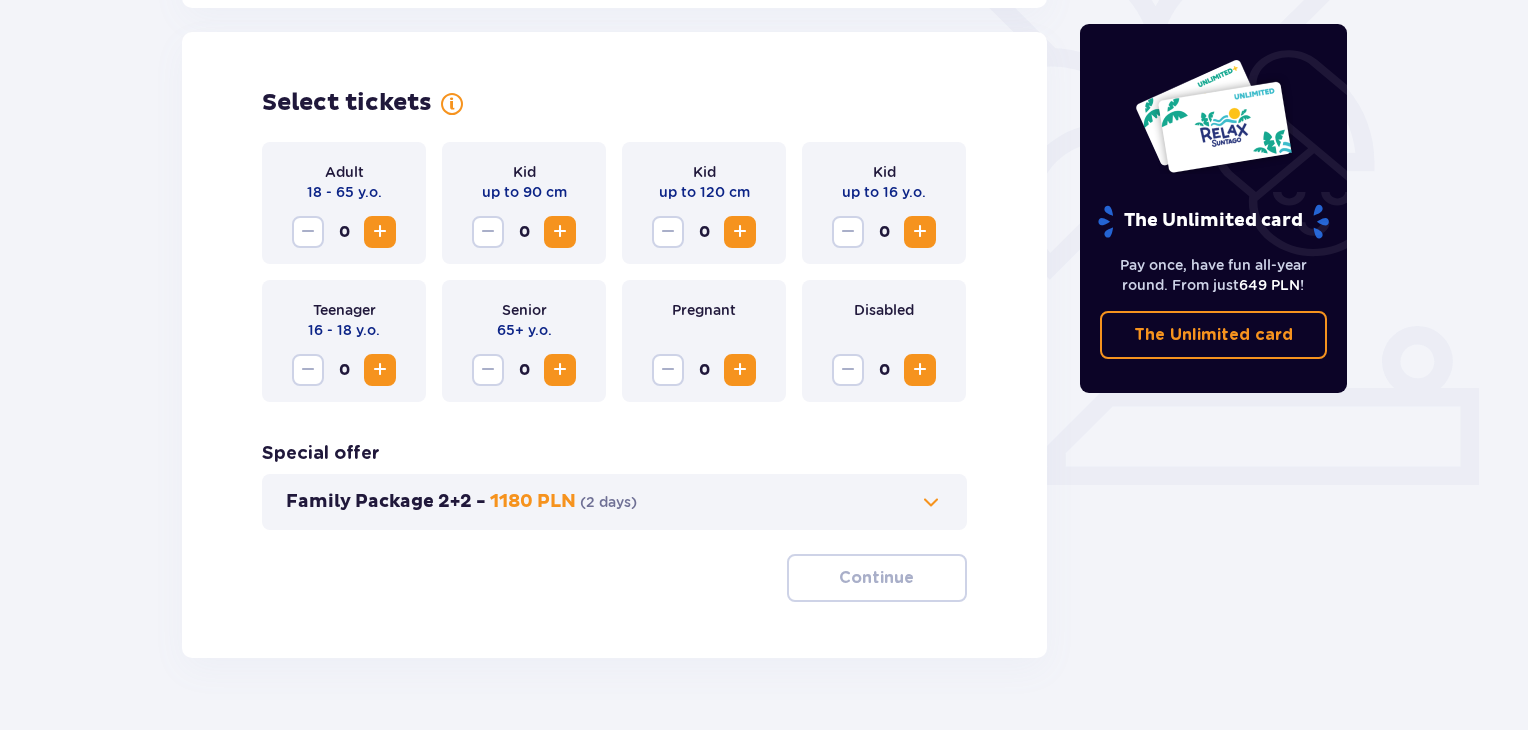scroll, scrollTop: 556, scrollLeft: 0, axis: vertical 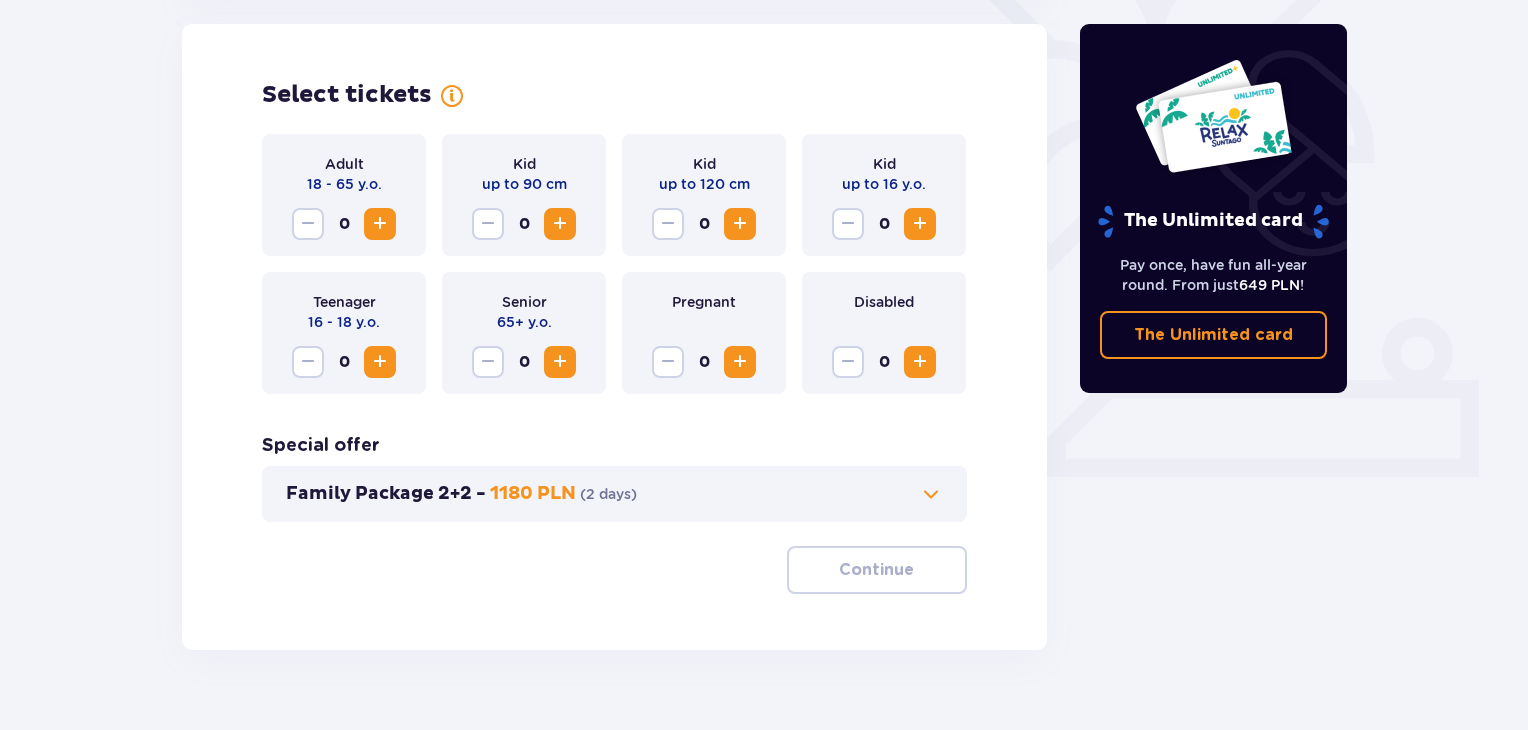 click at bounding box center [380, 224] 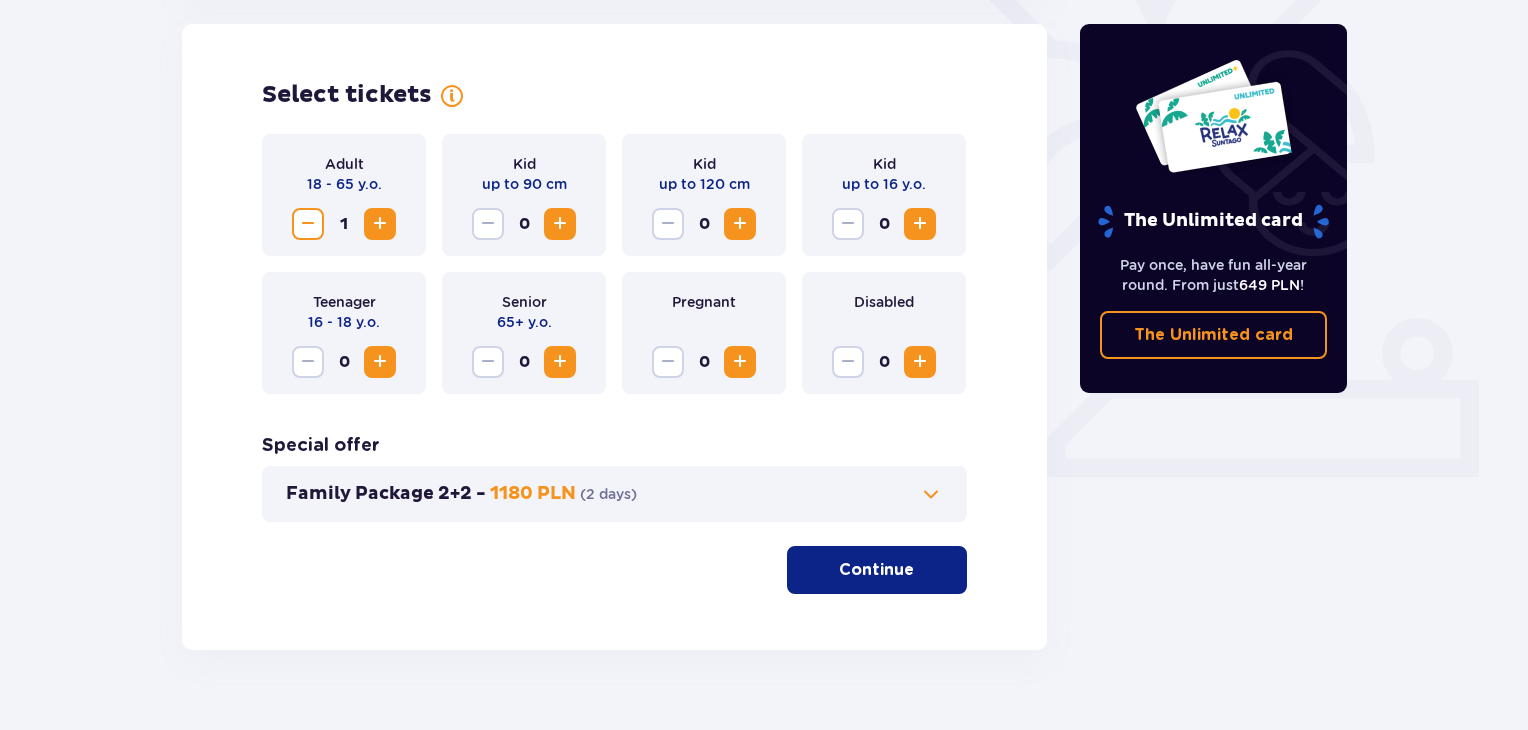 click at bounding box center (380, 224) 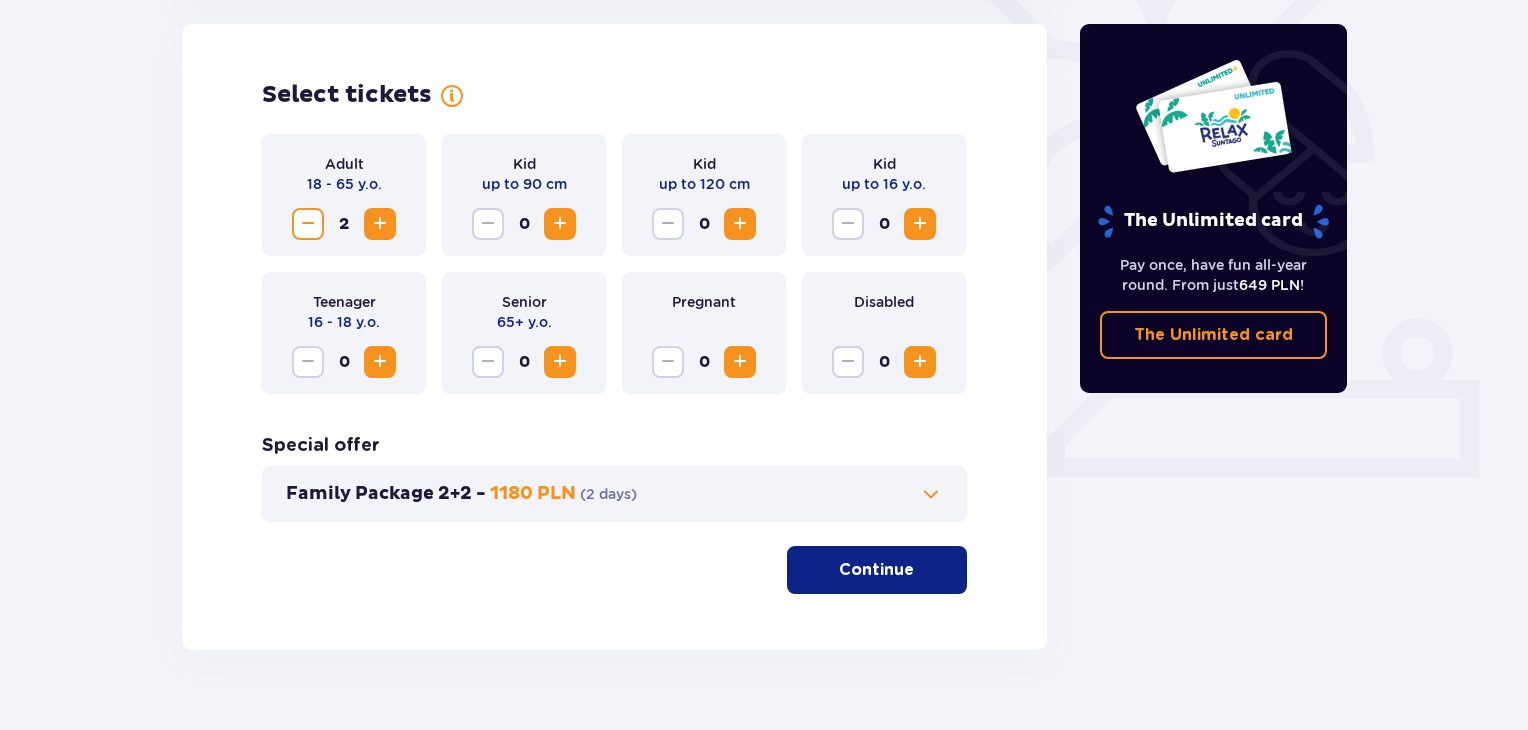 click at bounding box center [560, 224] 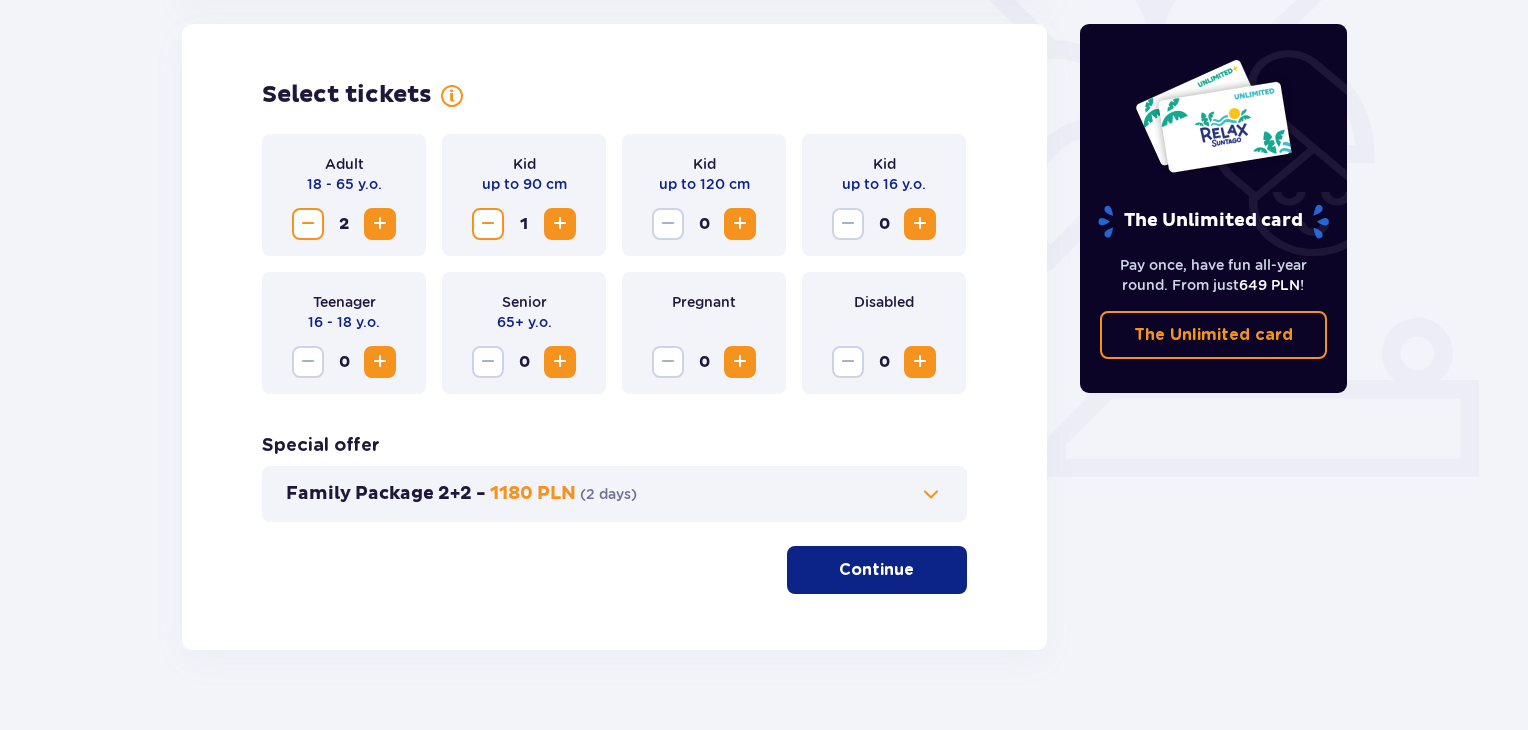 click at bounding box center (740, 224) 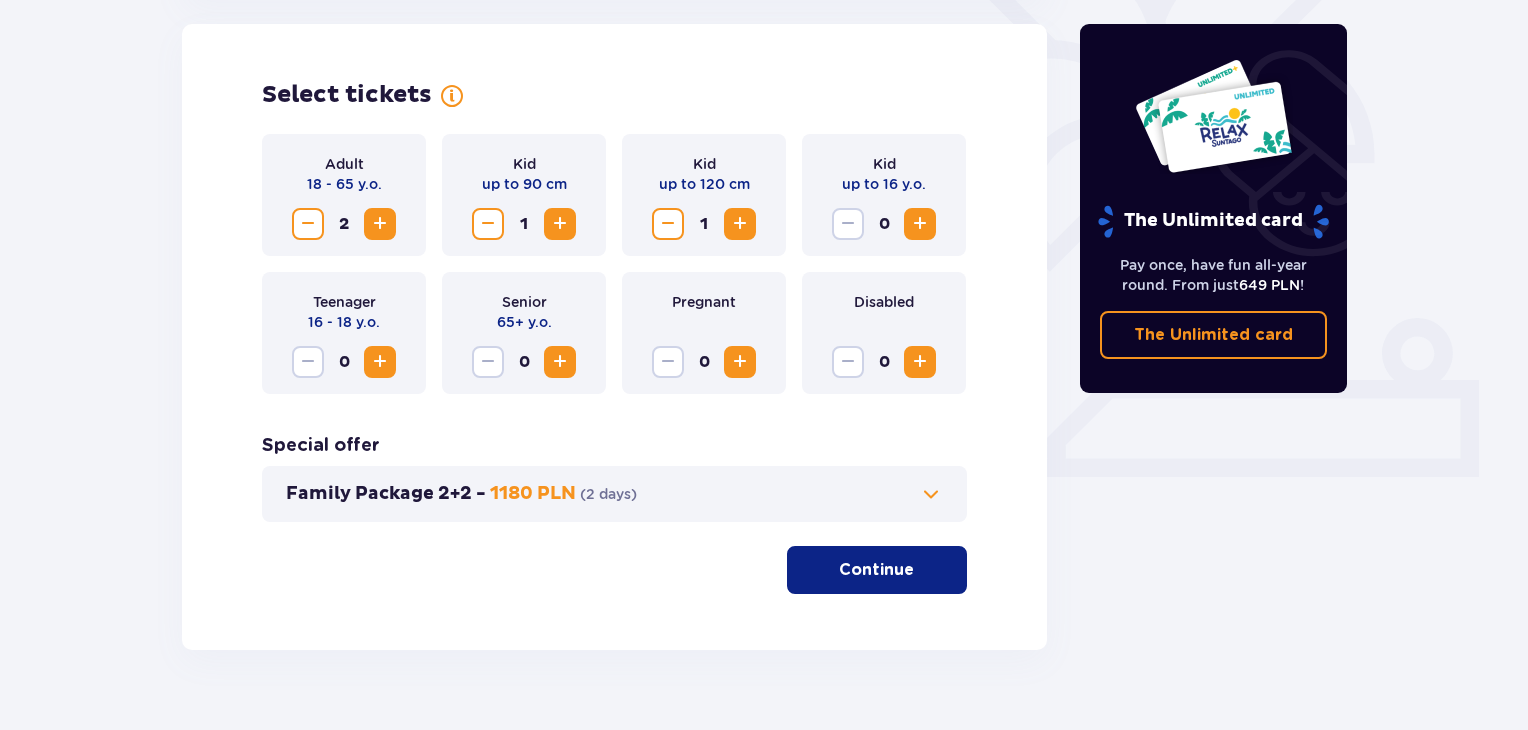 click on "Continue" at bounding box center (877, 570) 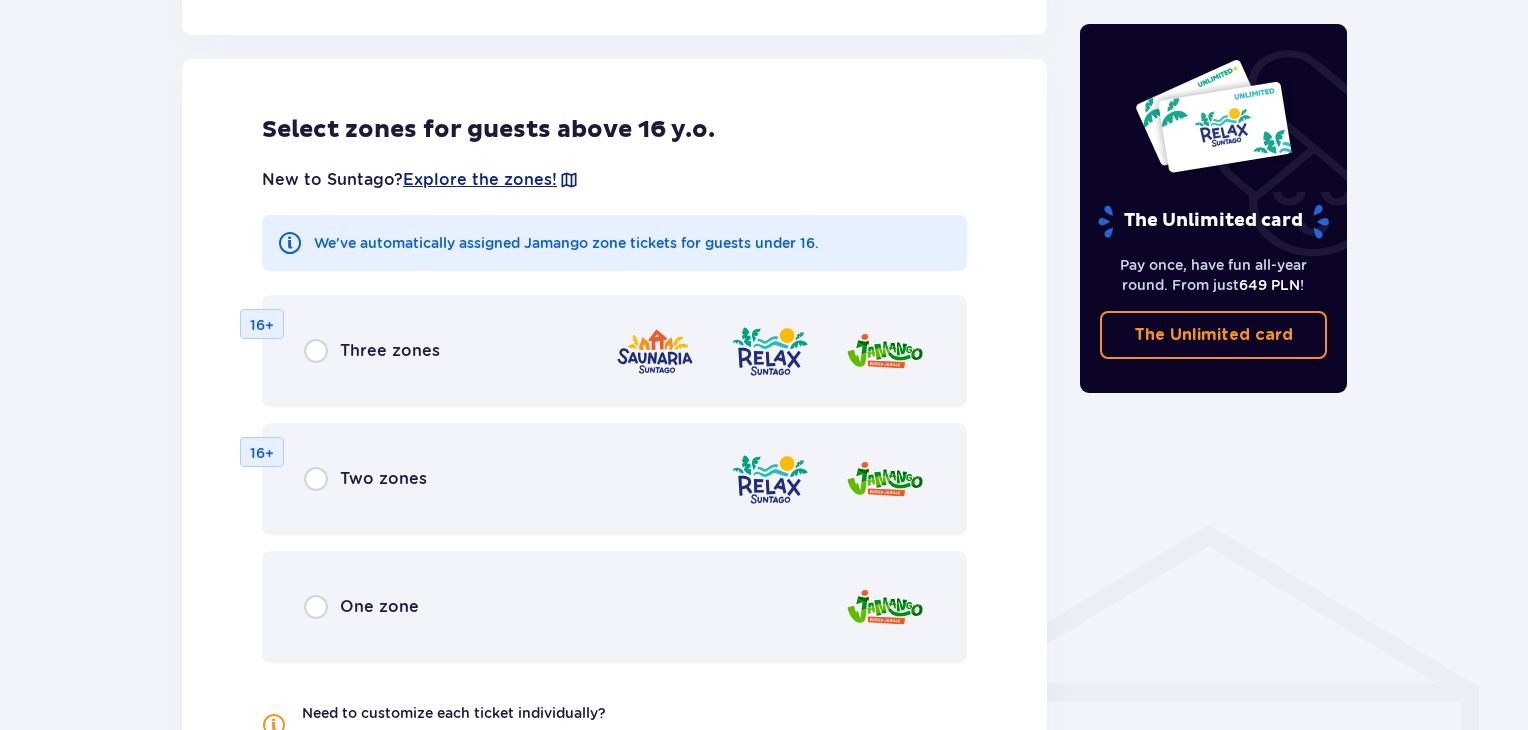 scroll, scrollTop: 1110, scrollLeft: 0, axis: vertical 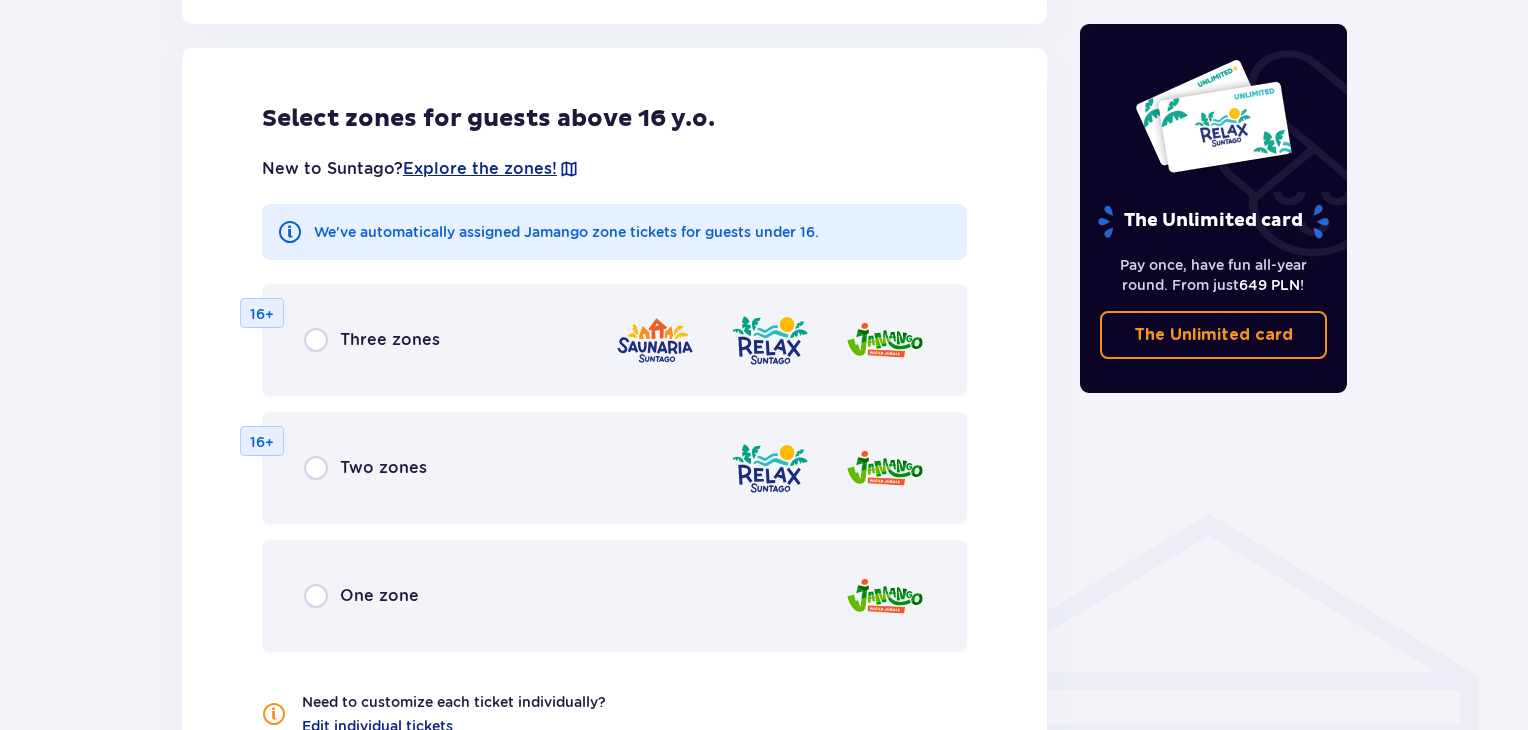 click on "One zone" at bounding box center [614, 596] 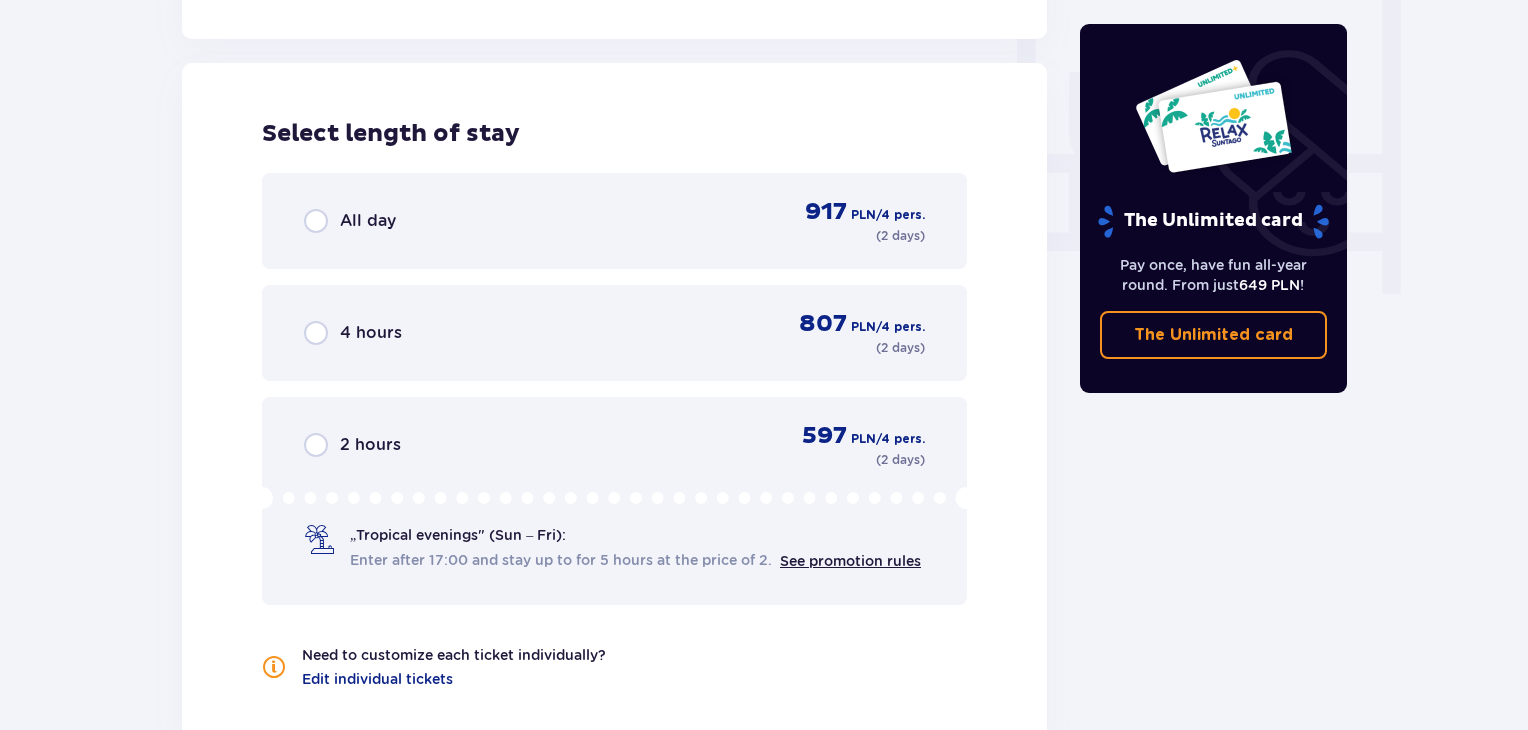 scroll, scrollTop: 1878, scrollLeft: 0, axis: vertical 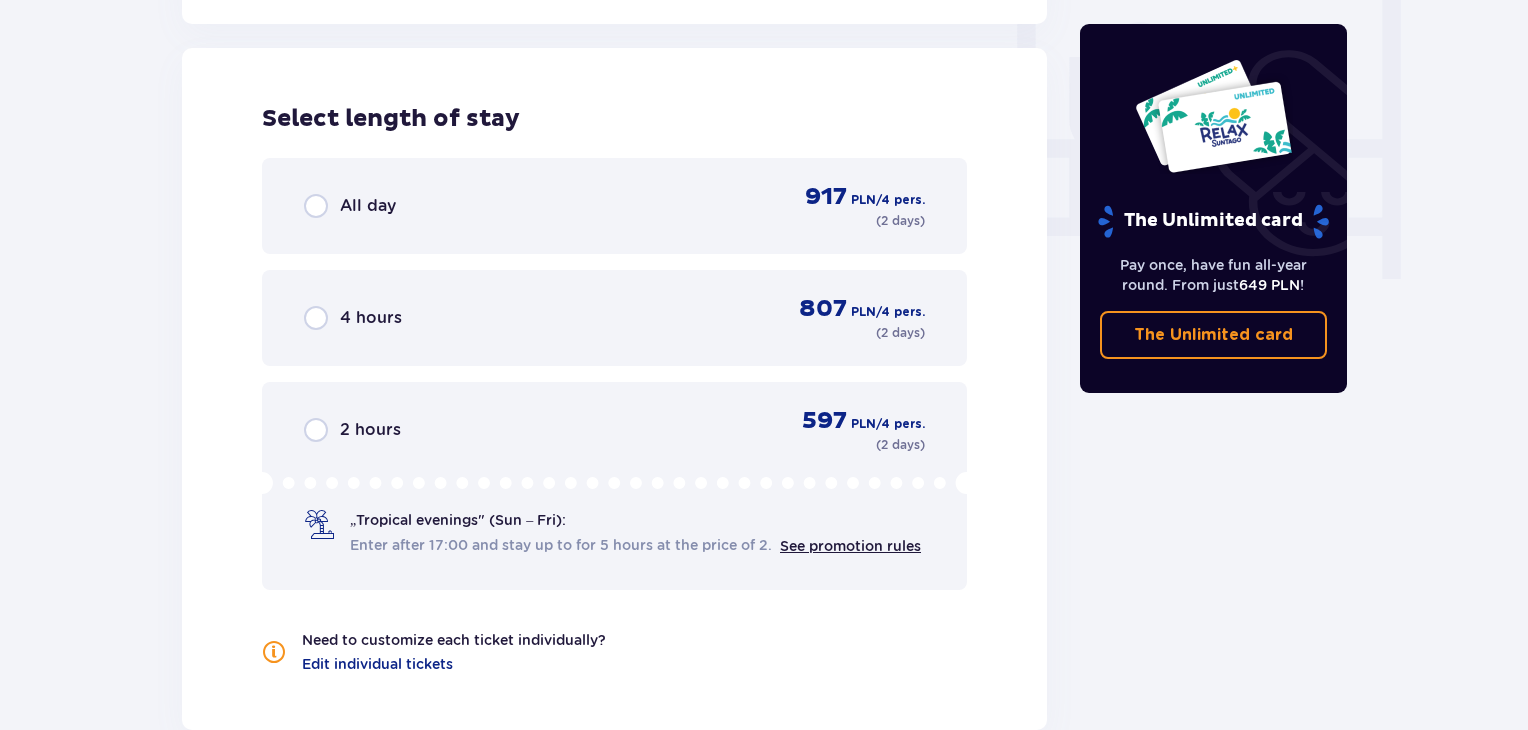 click on "All day" at bounding box center (368, 206) 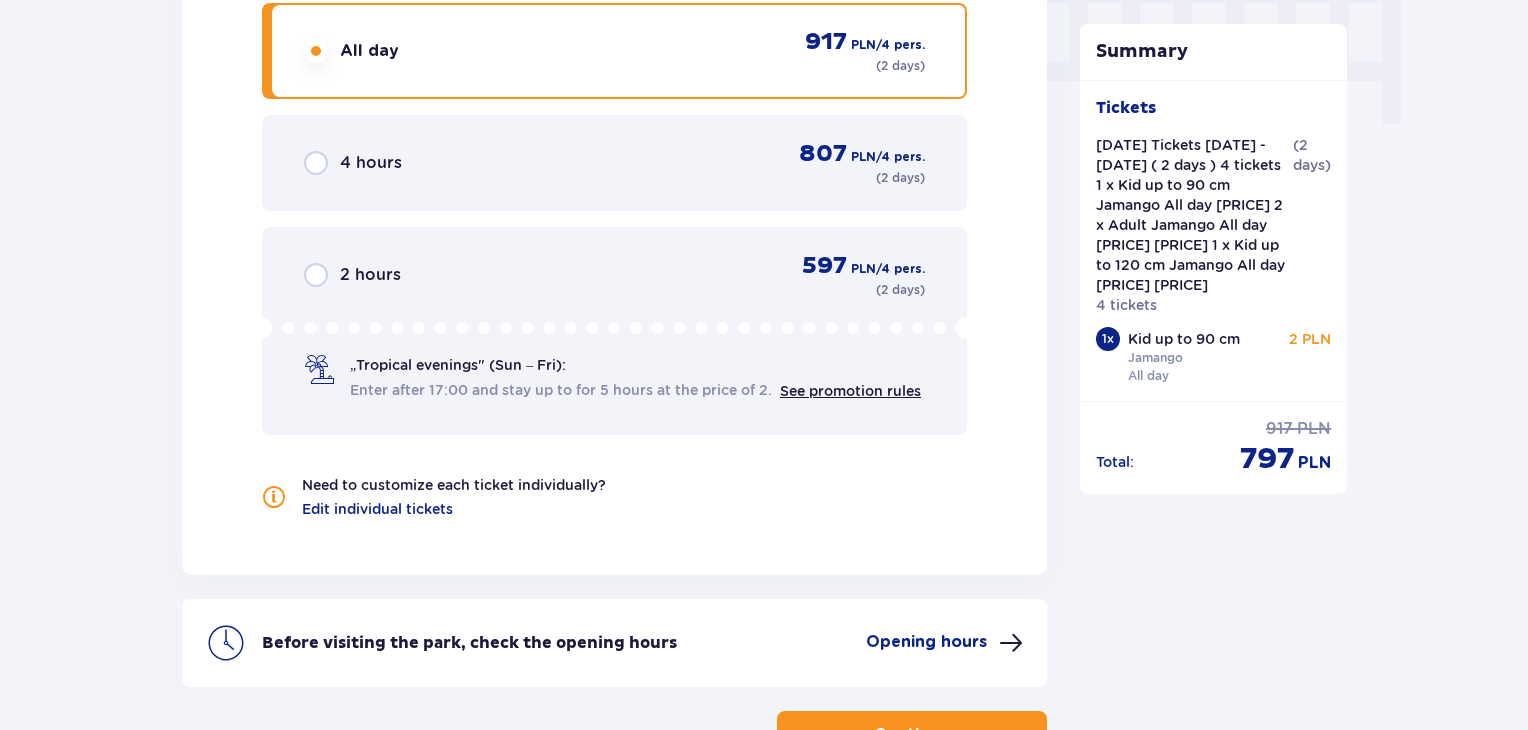 scroll, scrollTop: 2164, scrollLeft: 0, axis: vertical 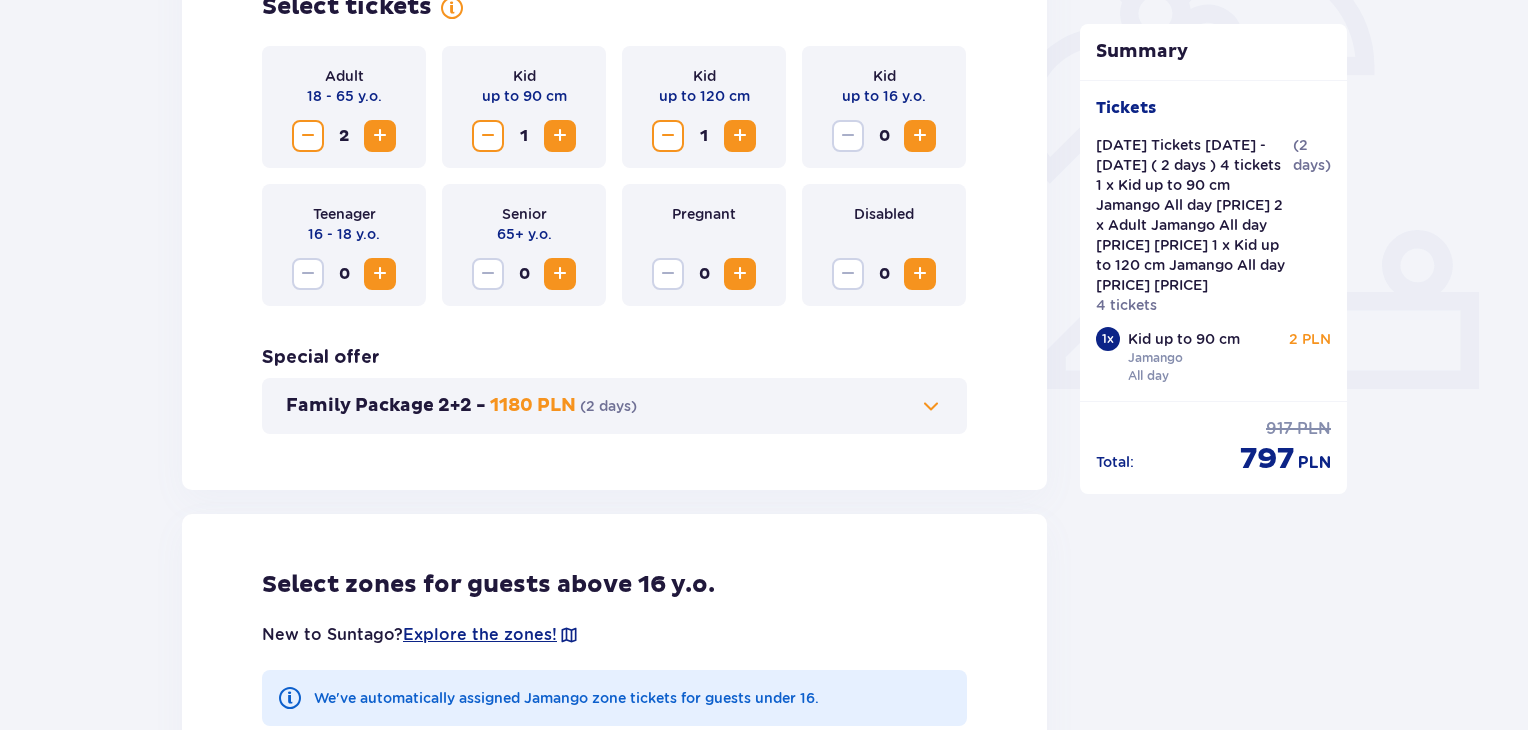 click on "Summary Tickets Fri 10.10   - Sat 11.10 ( 2 days ) 4 tickets 1 x Kid up to 90 cm Jamango All day 2 PLN 2 x Adult Jamango All day 285 PLN 325 PLN 1 x Kid up to 120 cm Jamango All day 225 PLN 265 PLN Total : 917 PLN 797 PLN" at bounding box center [1214, 858] 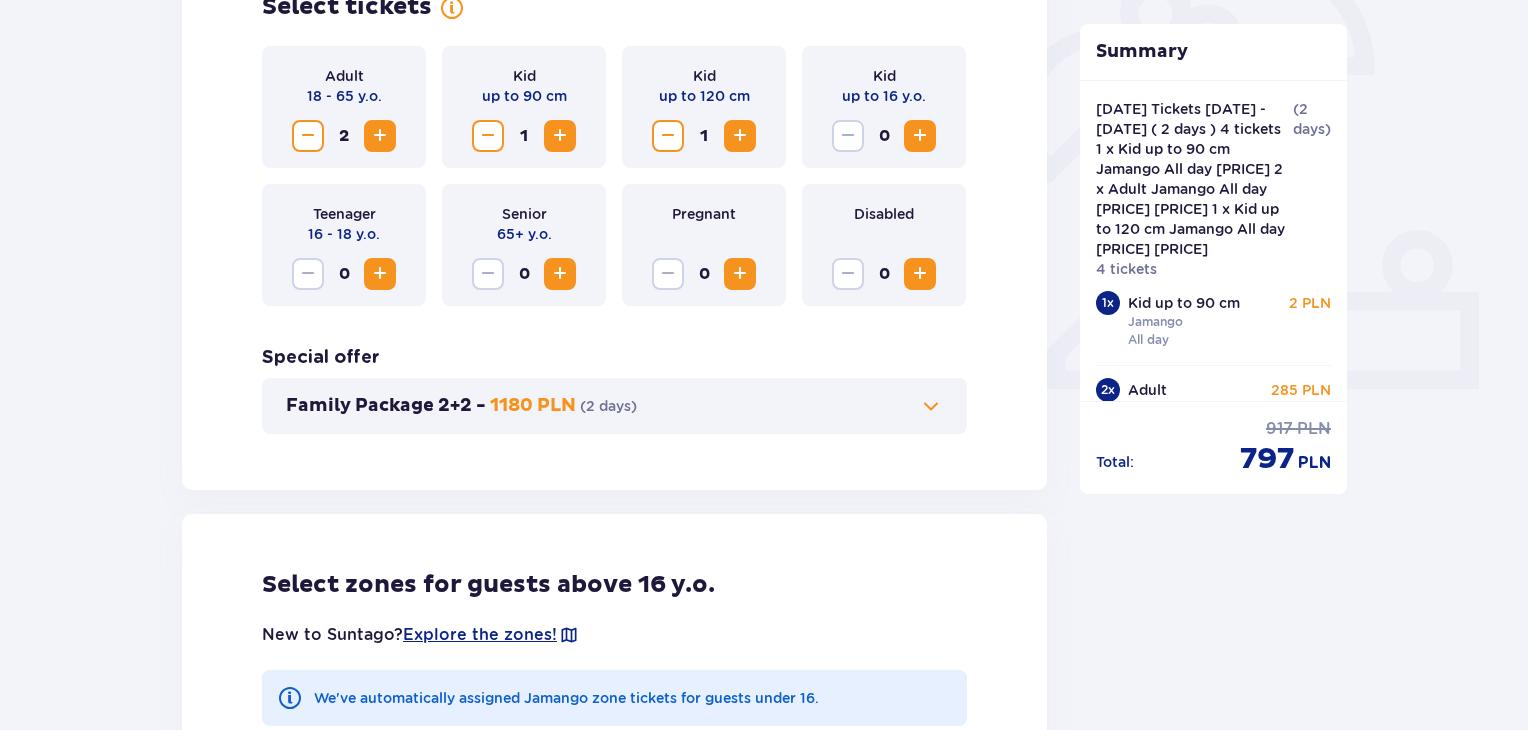 scroll, scrollTop: 37, scrollLeft: 0, axis: vertical 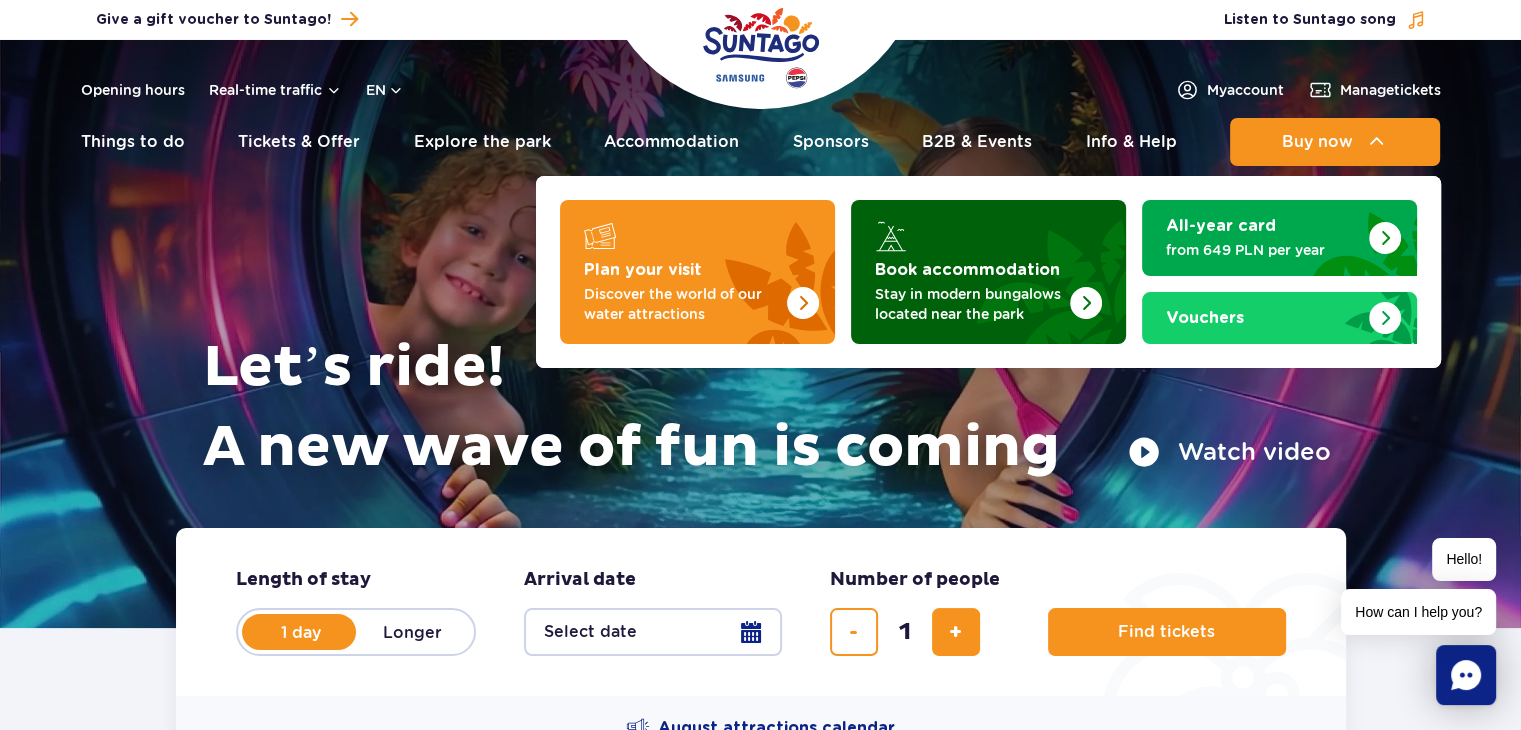 click on "Stay in modern bungalows located near the park" at bounding box center [972, 304] 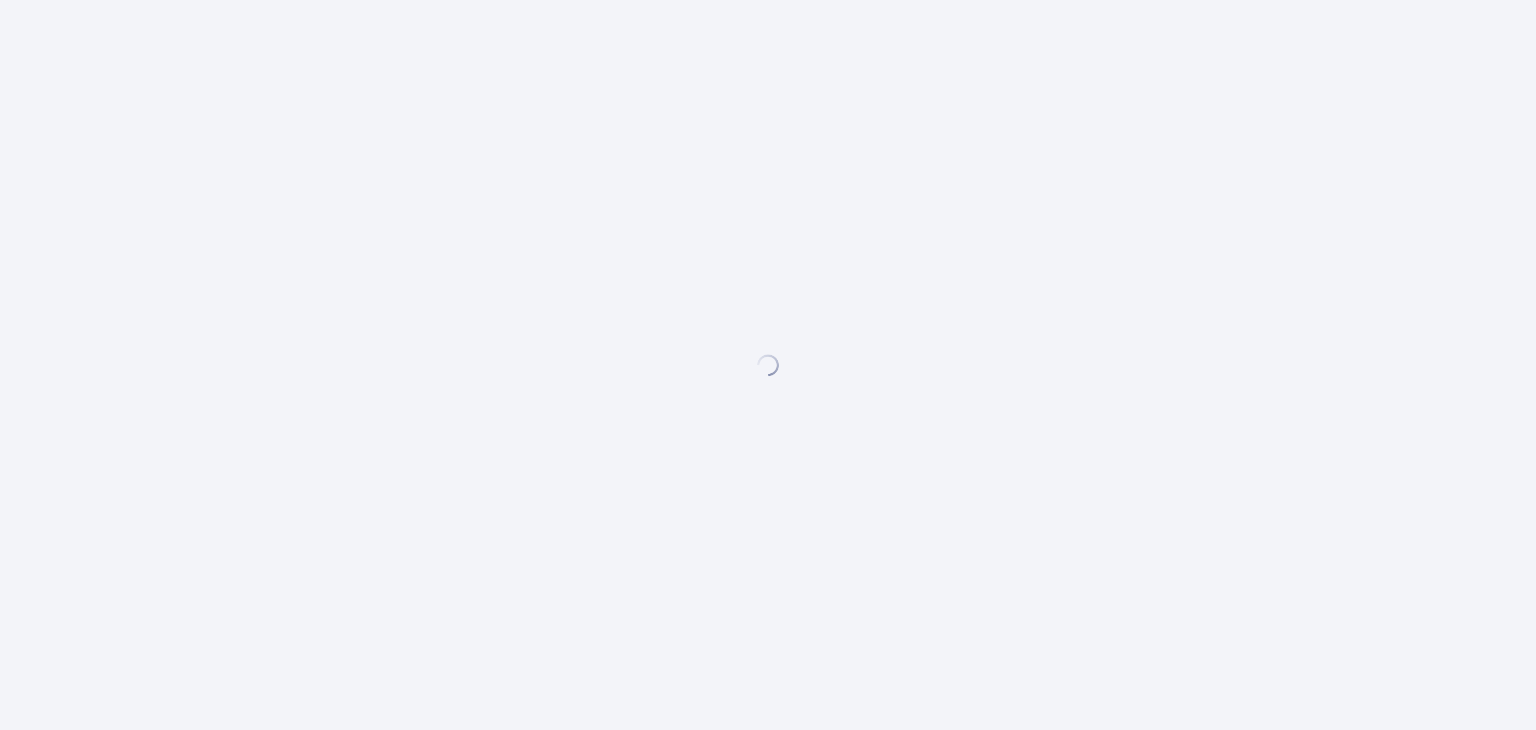 scroll, scrollTop: 0, scrollLeft: 0, axis: both 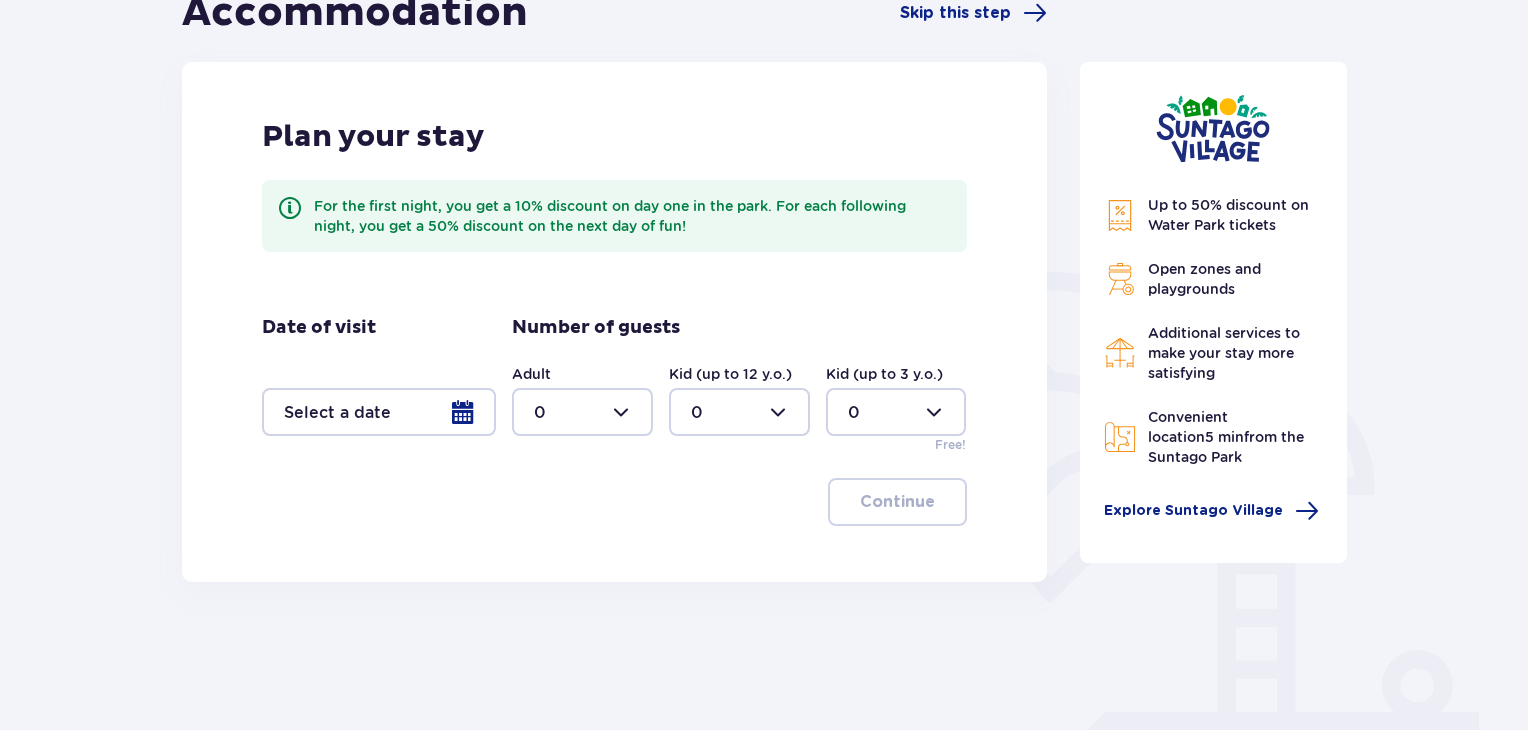 click at bounding box center [379, 412] 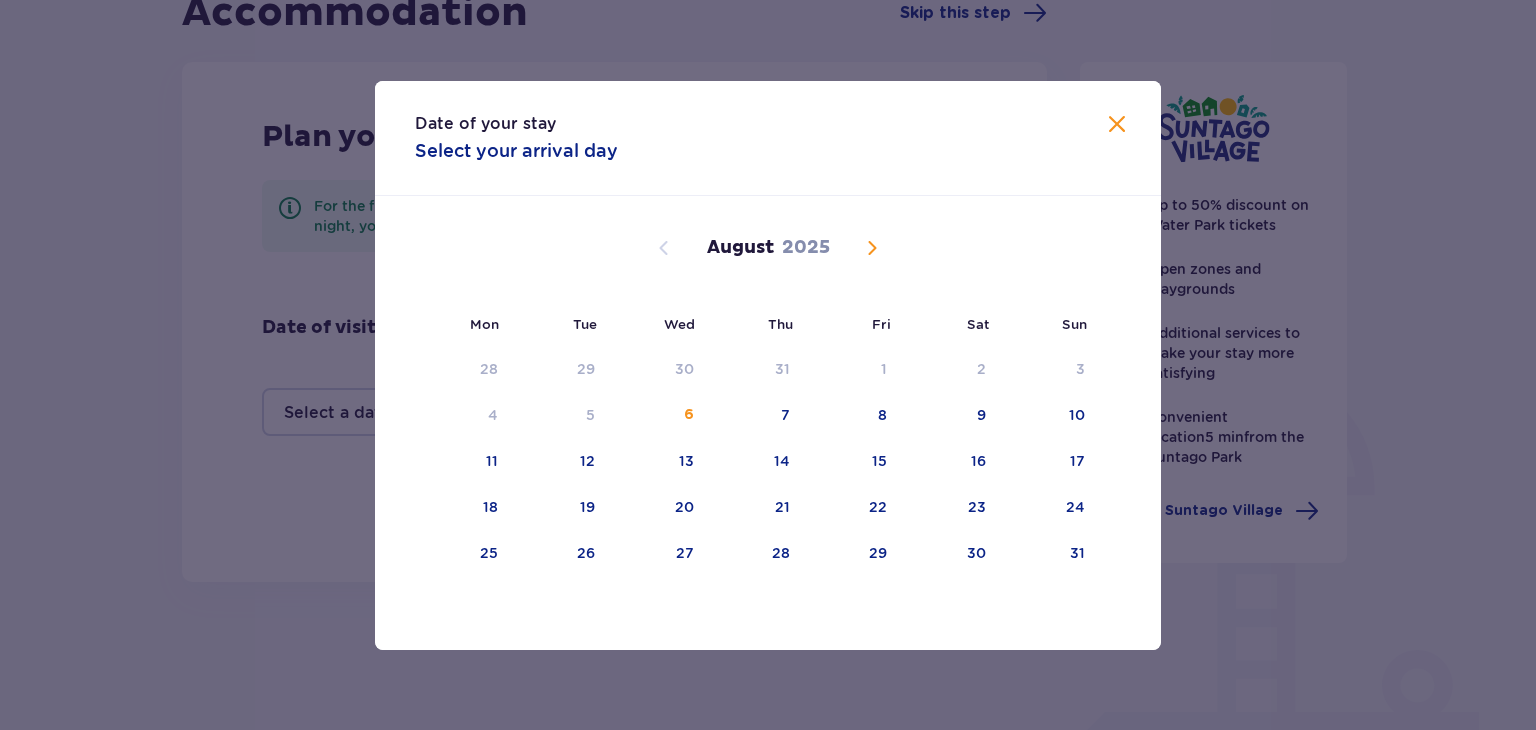 click at bounding box center (872, 248) 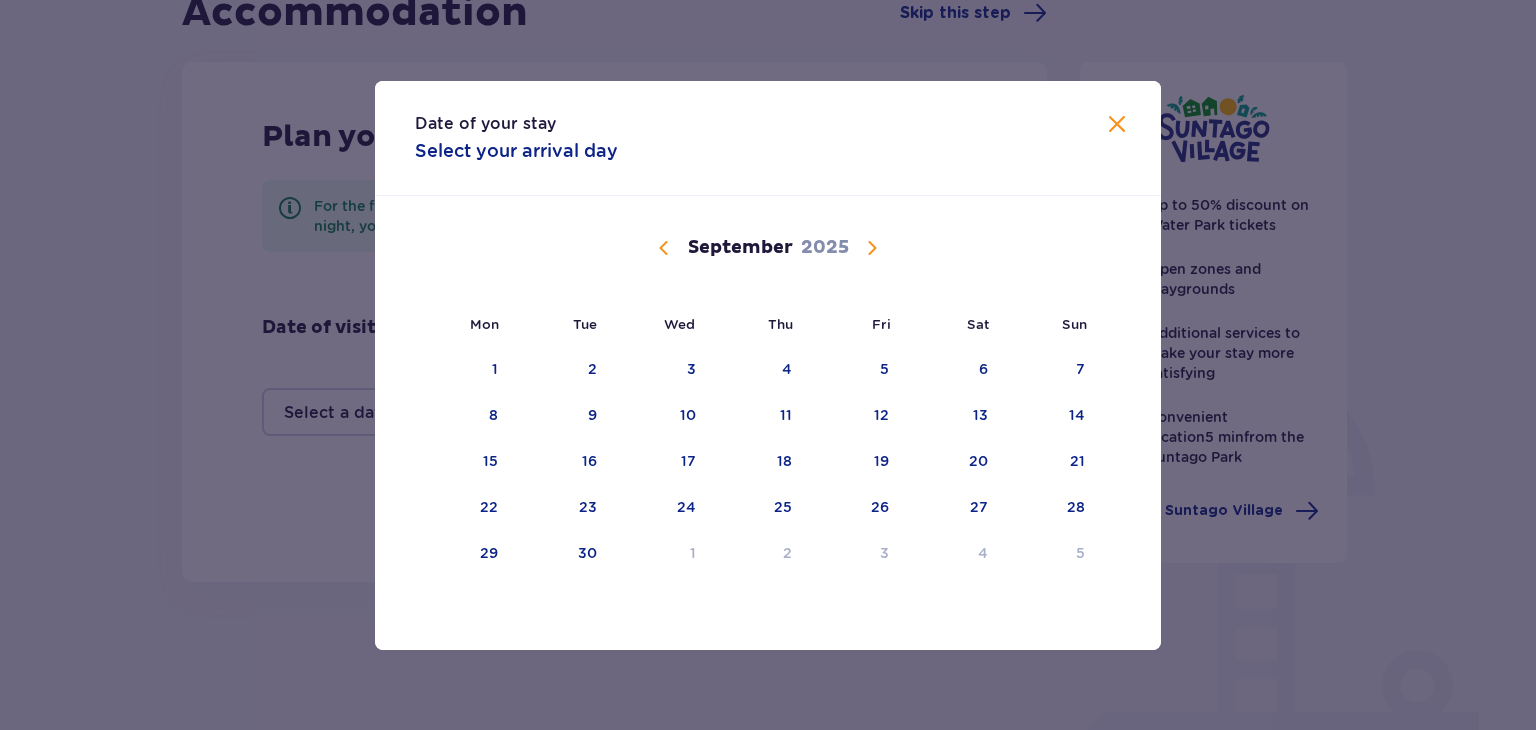 click at bounding box center (872, 248) 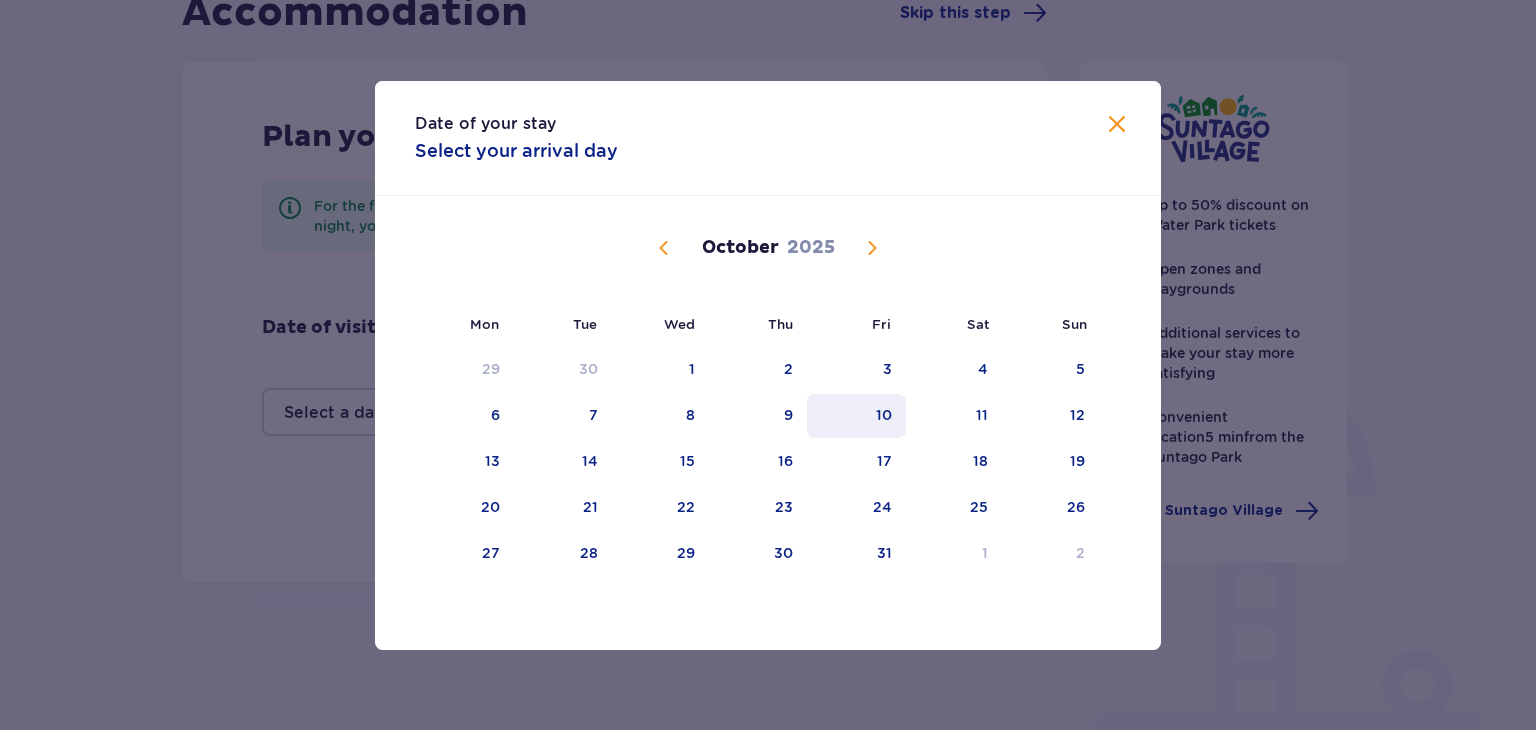 click on "10" at bounding box center (856, 416) 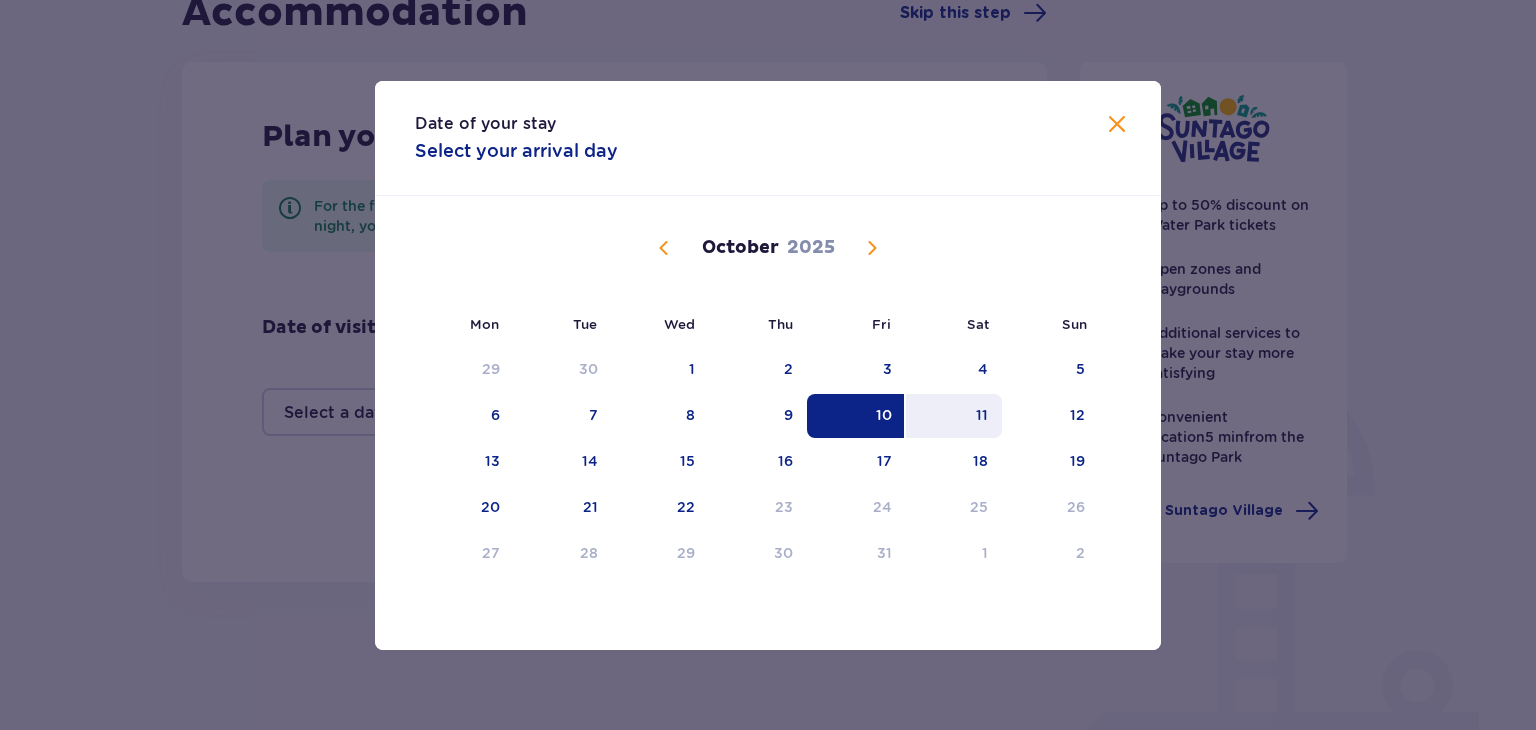 click on "11" at bounding box center (954, 416) 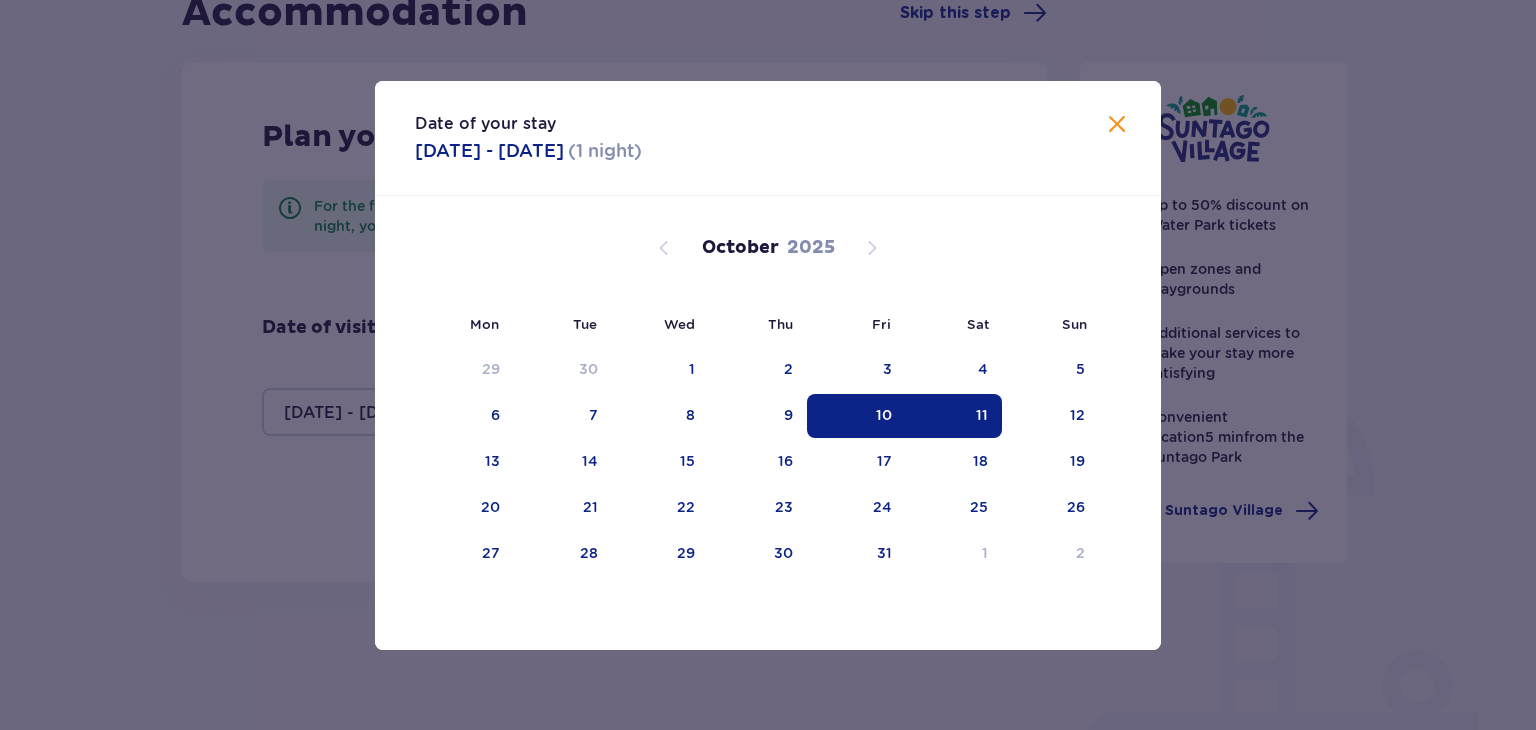 type on "10.10.25 - 11.10.25" 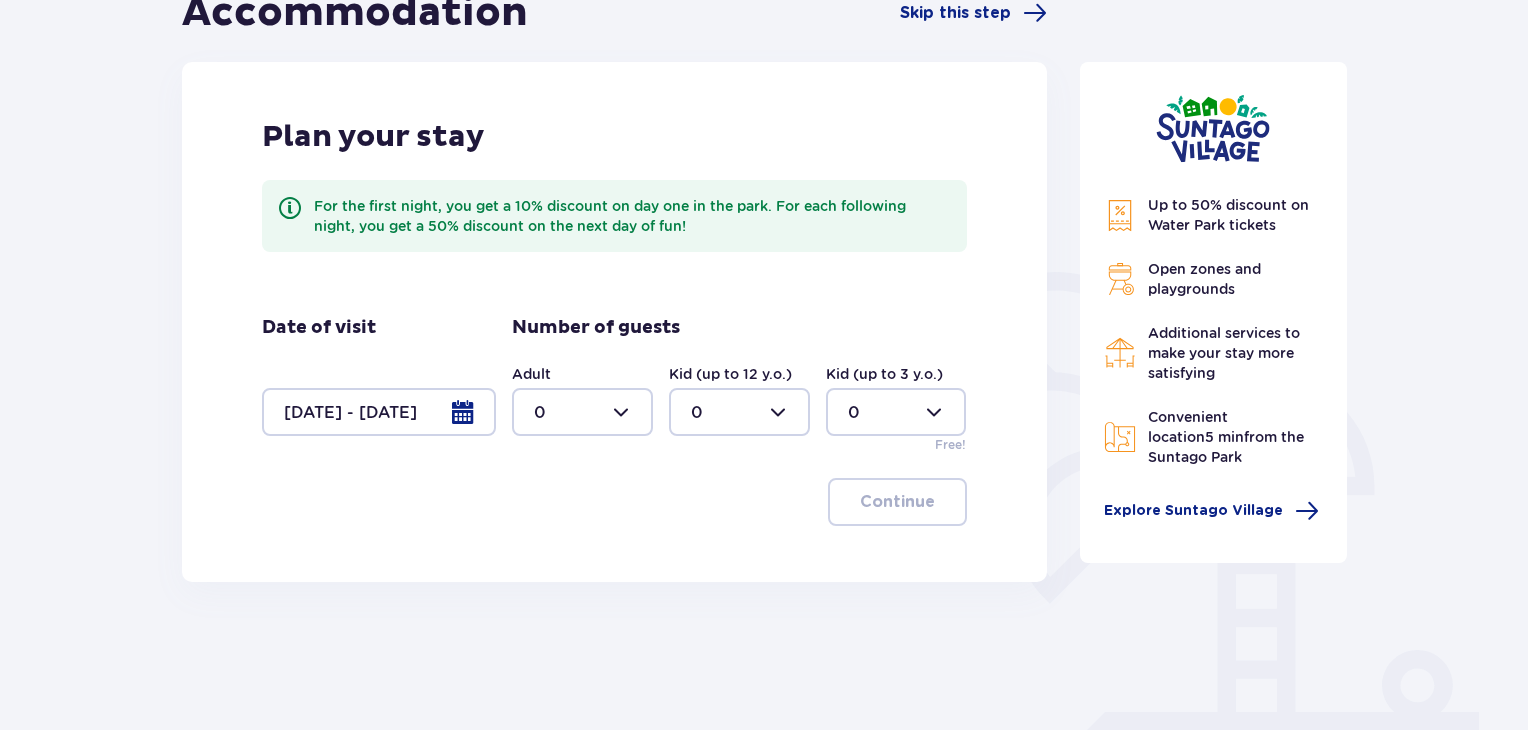 click at bounding box center (582, 412) 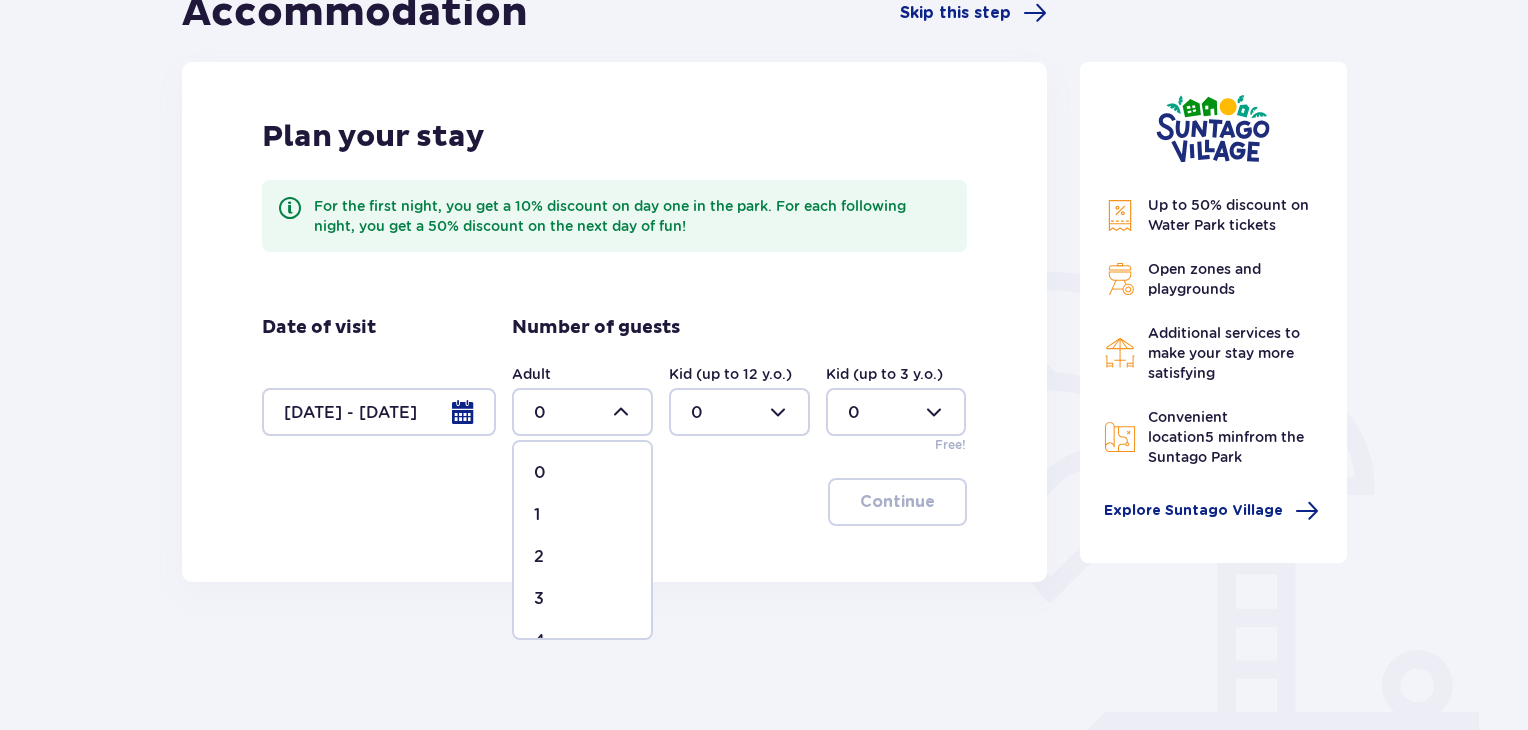 click on "2" at bounding box center (582, 557) 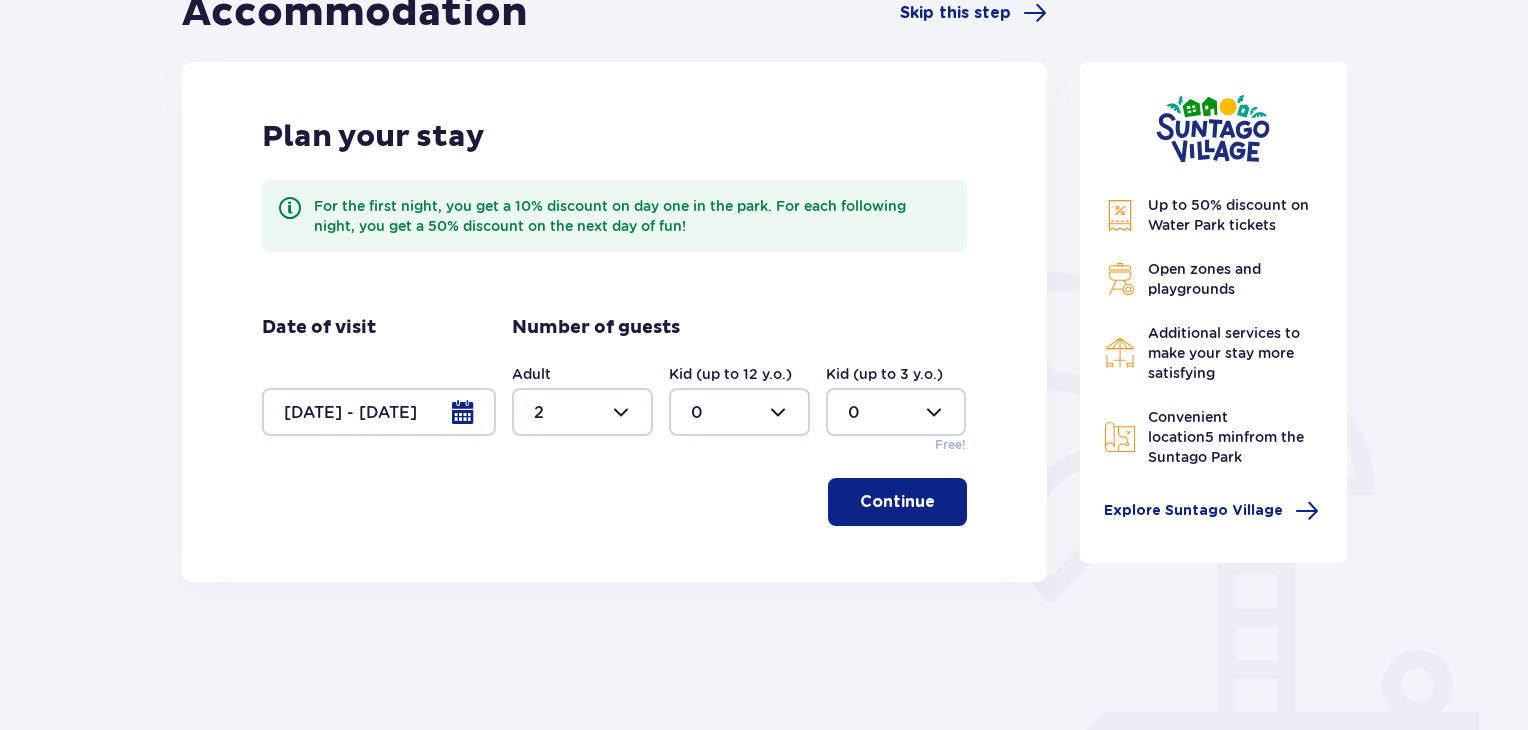 click at bounding box center (739, 412) 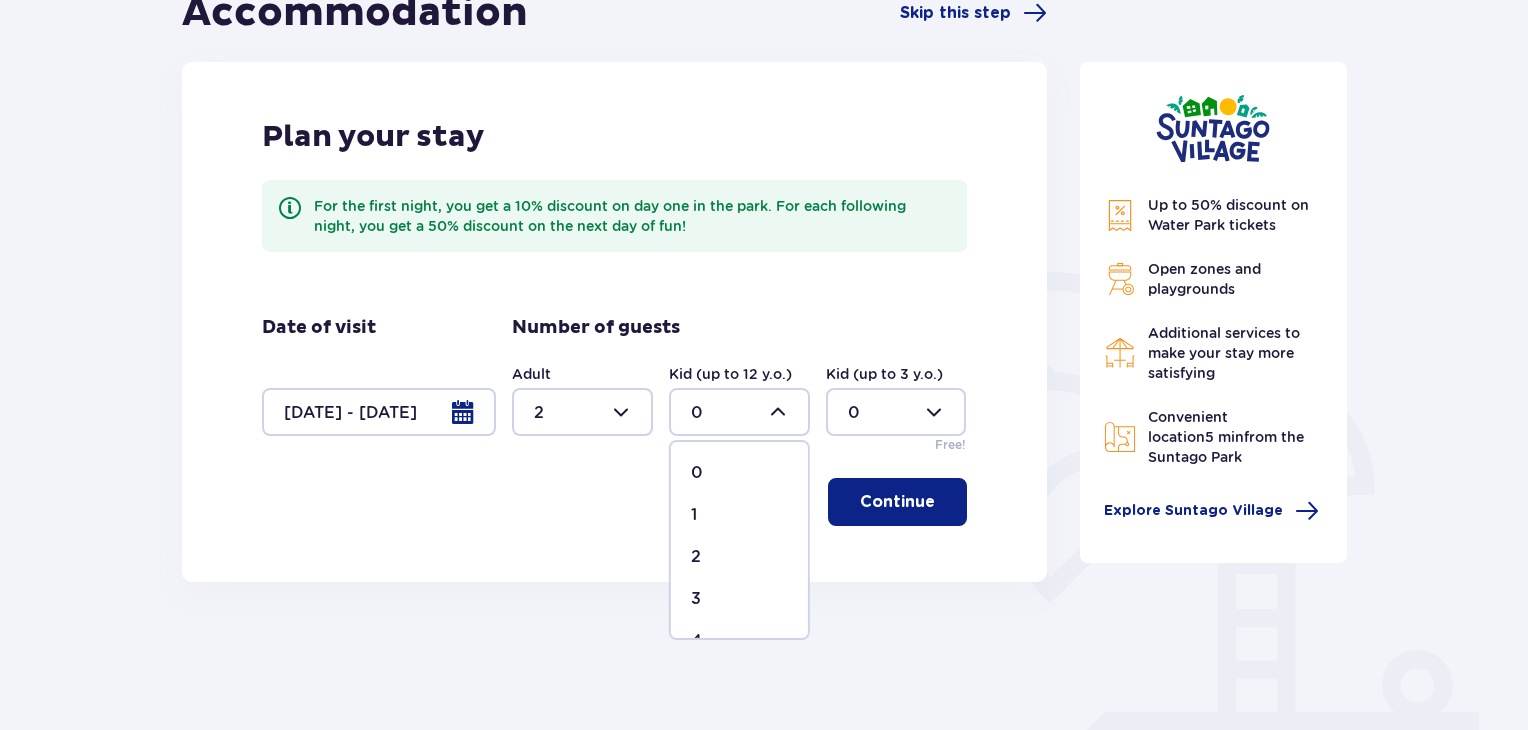 click on "2" at bounding box center (739, 557) 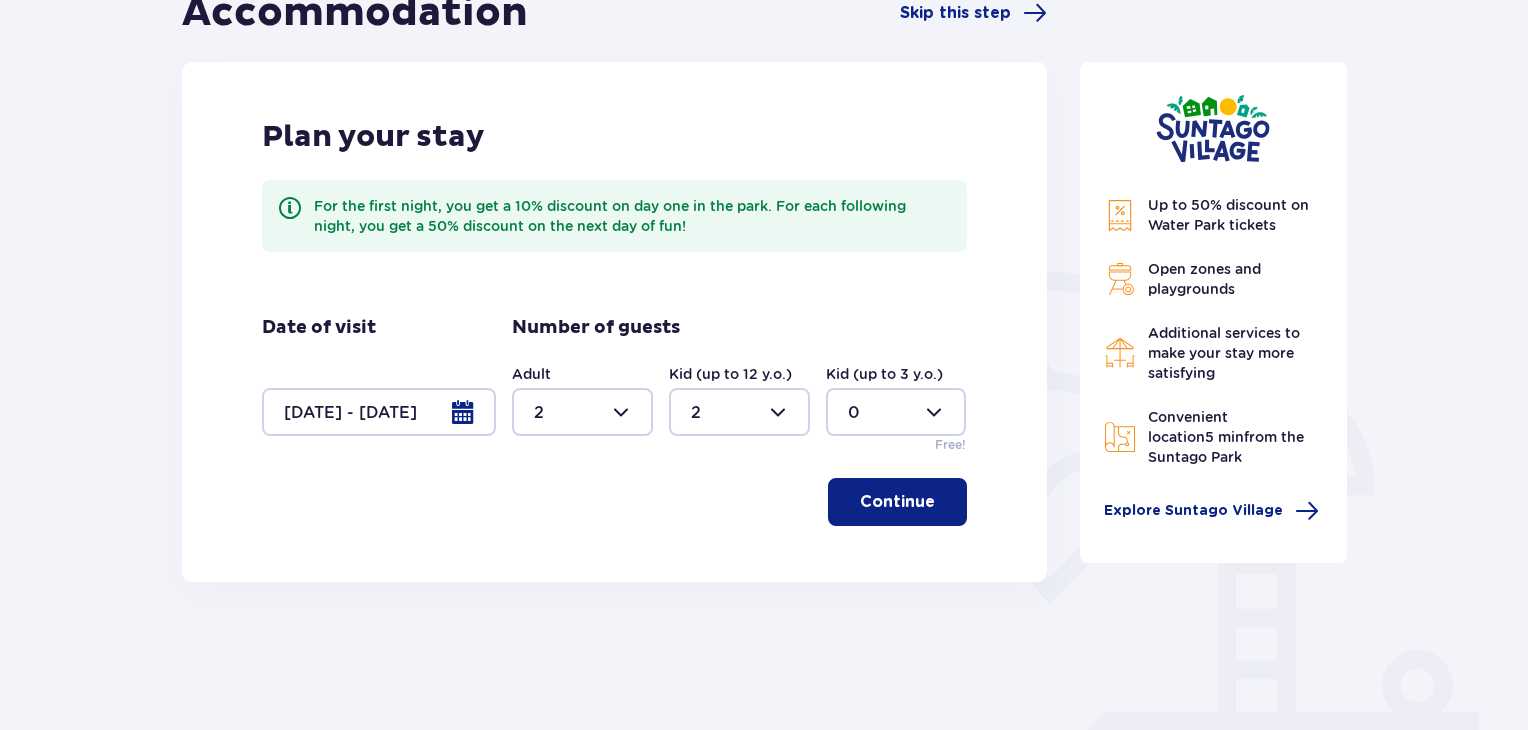 type on "2" 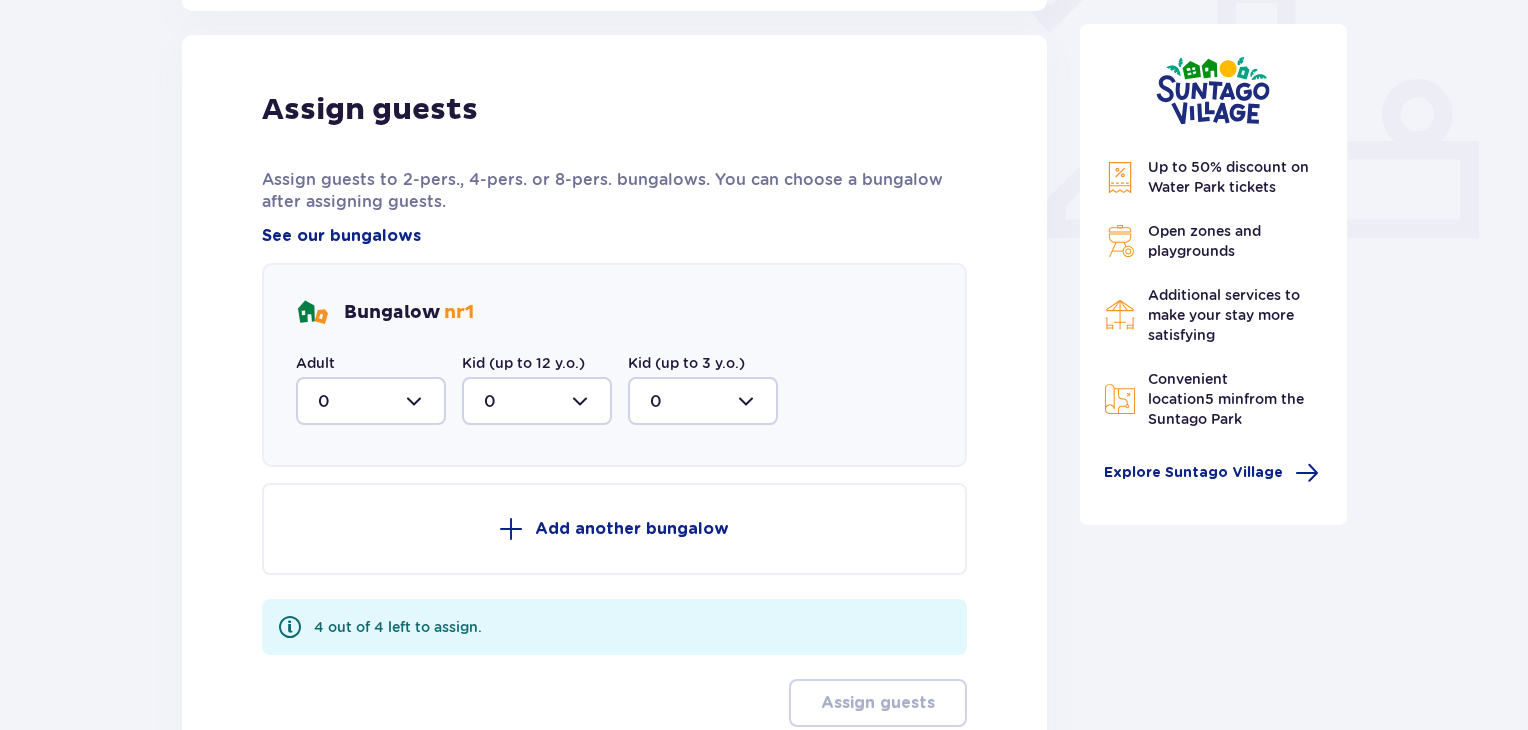 scroll, scrollTop: 806, scrollLeft: 0, axis: vertical 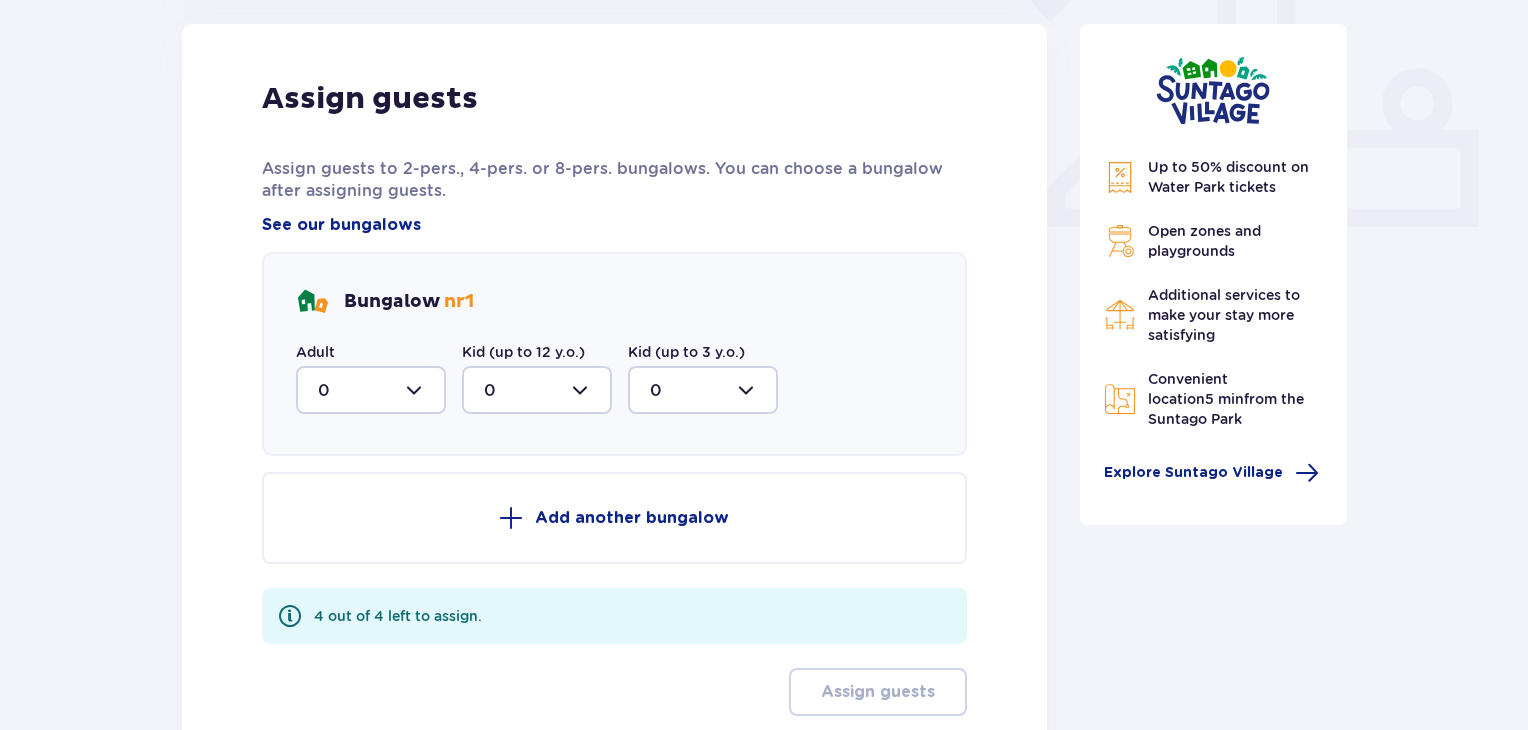 click at bounding box center [371, 390] 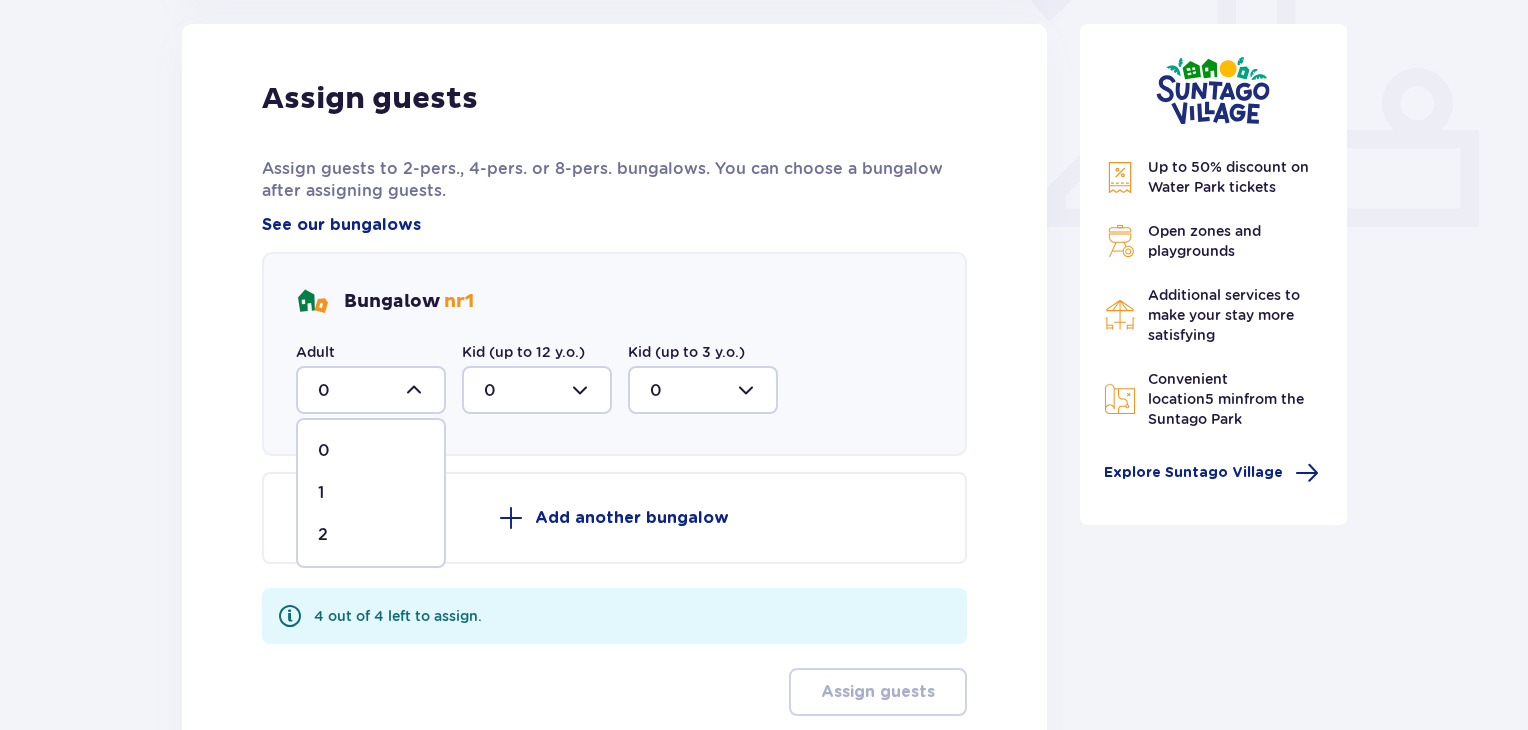 click on "2" at bounding box center (371, 535) 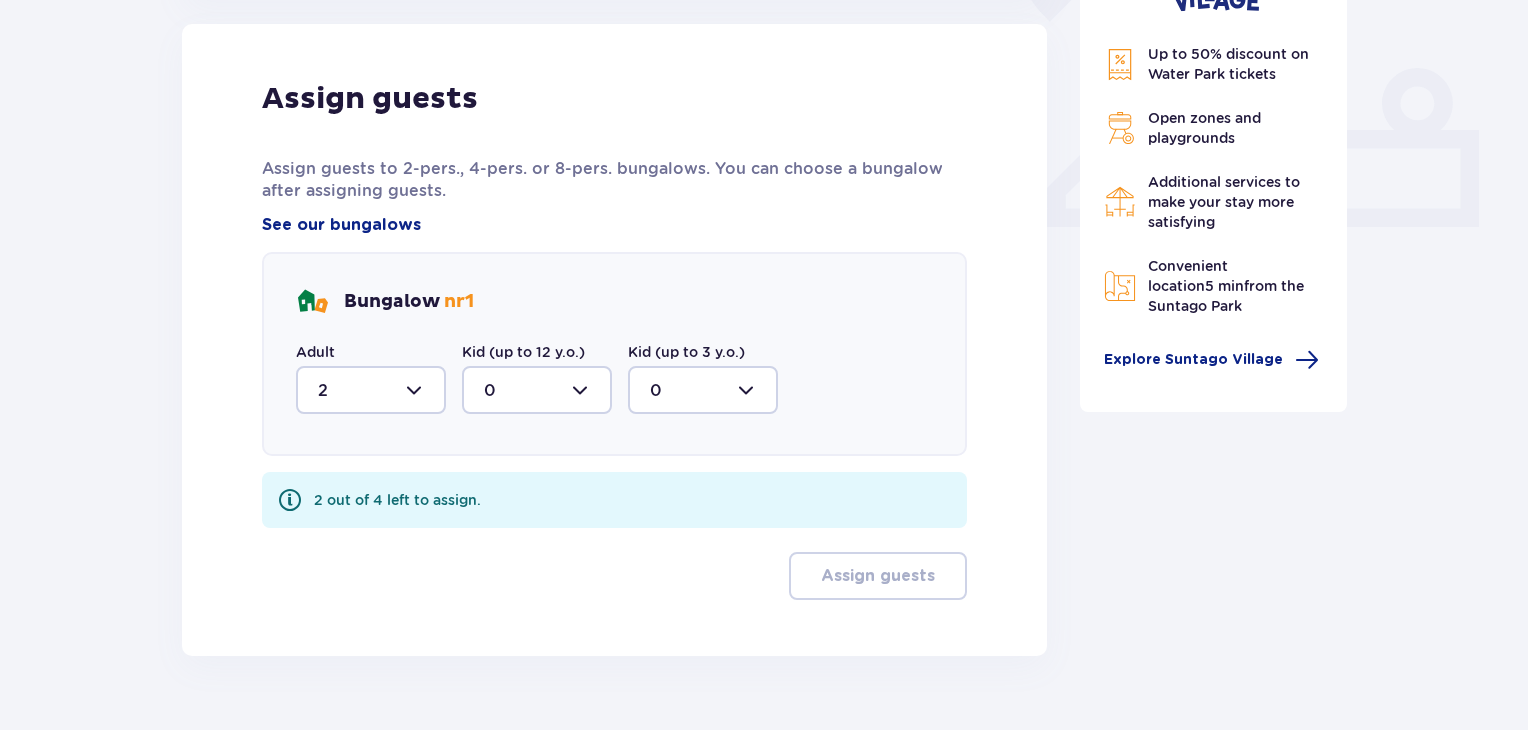 click at bounding box center [537, 390] 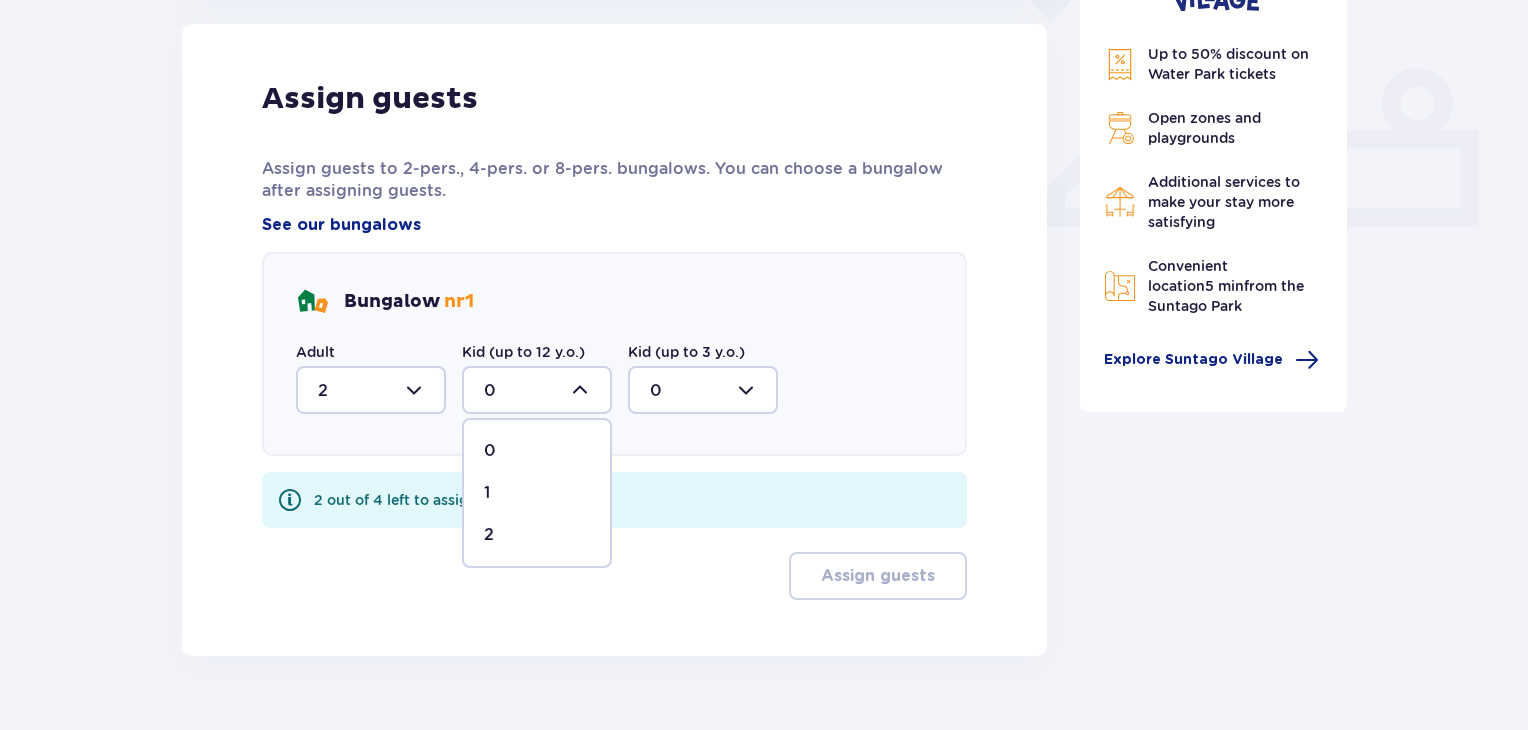 click on "2" at bounding box center (537, 535) 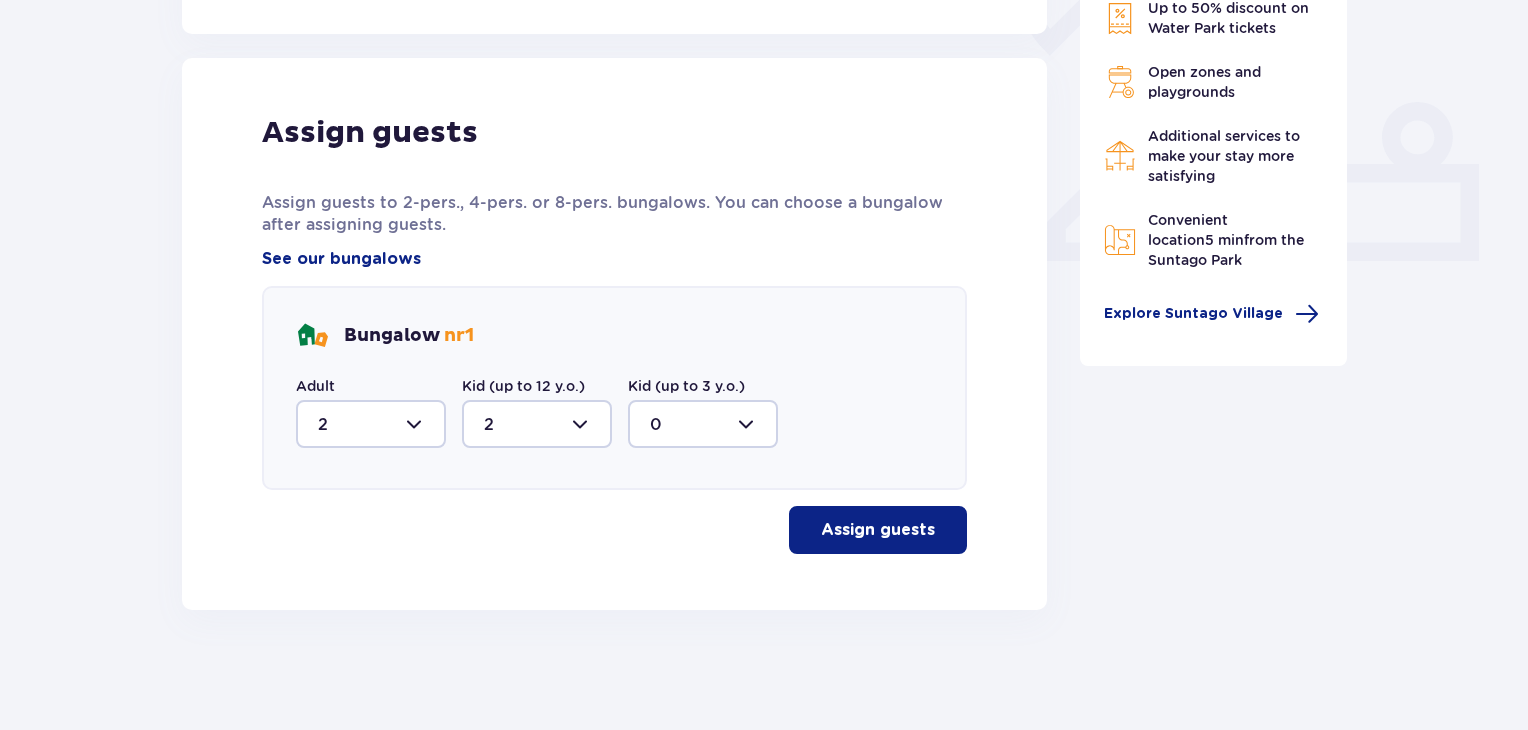 scroll, scrollTop: 772, scrollLeft: 0, axis: vertical 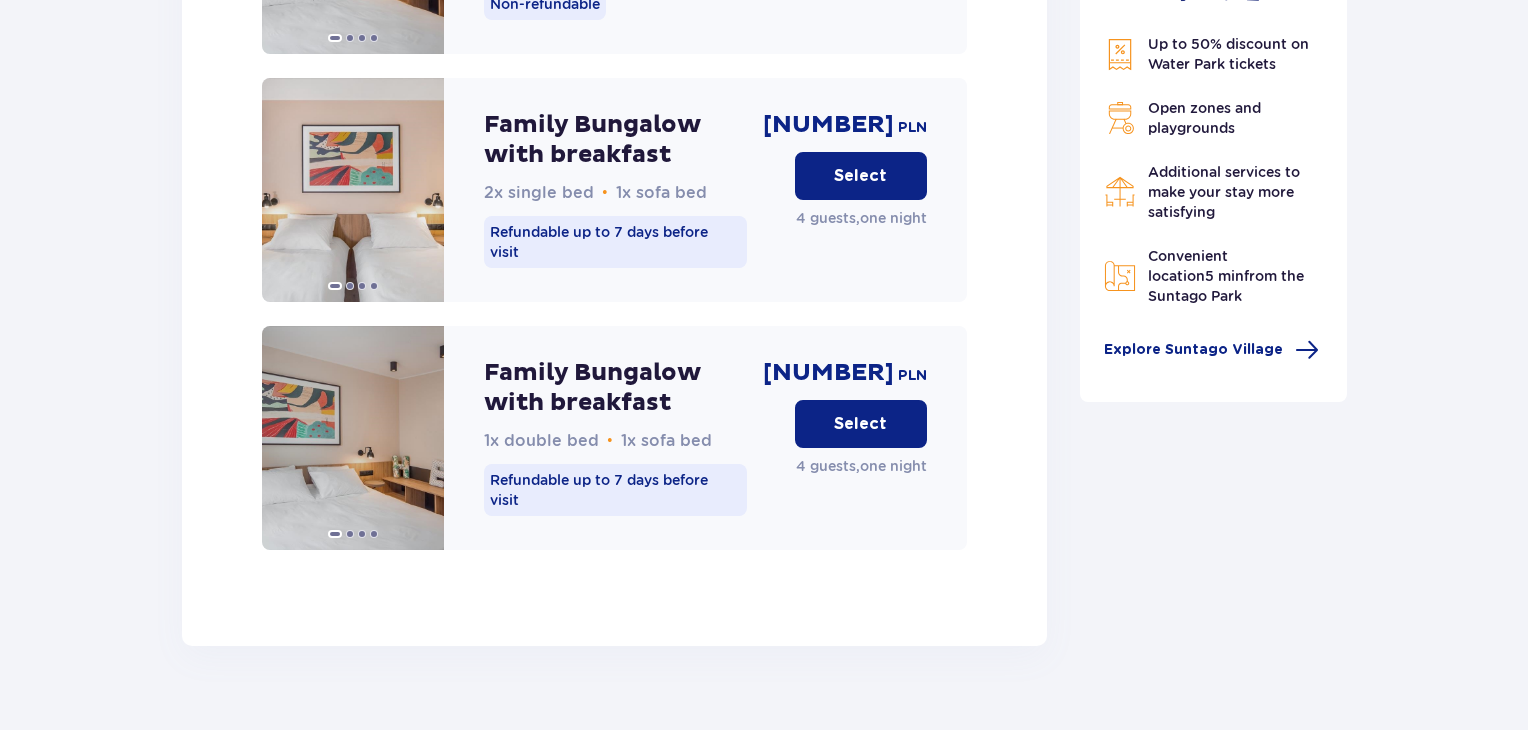 click on "Select" at bounding box center [860, 176] 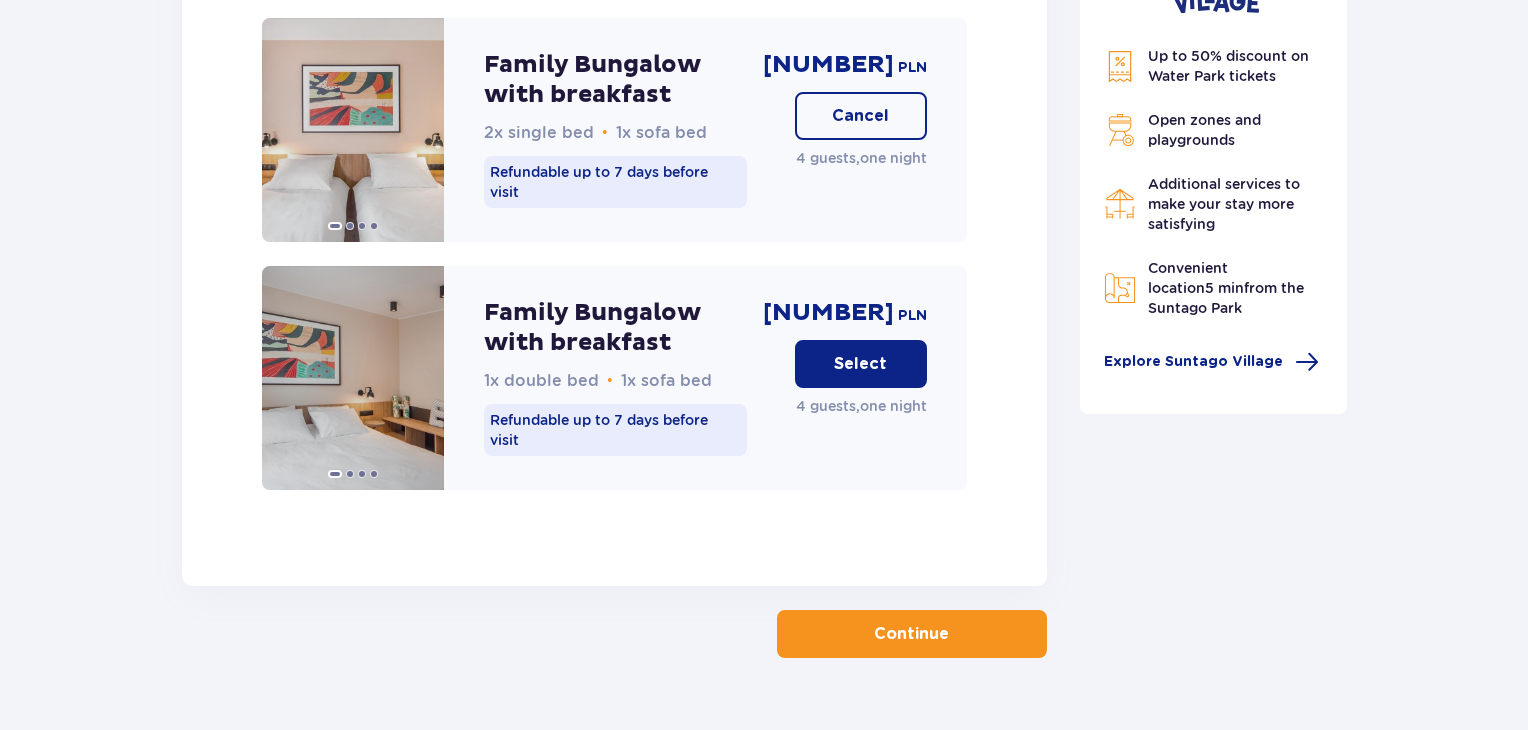 scroll, scrollTop: 3056, scrollLeft: 0, axis: vertical 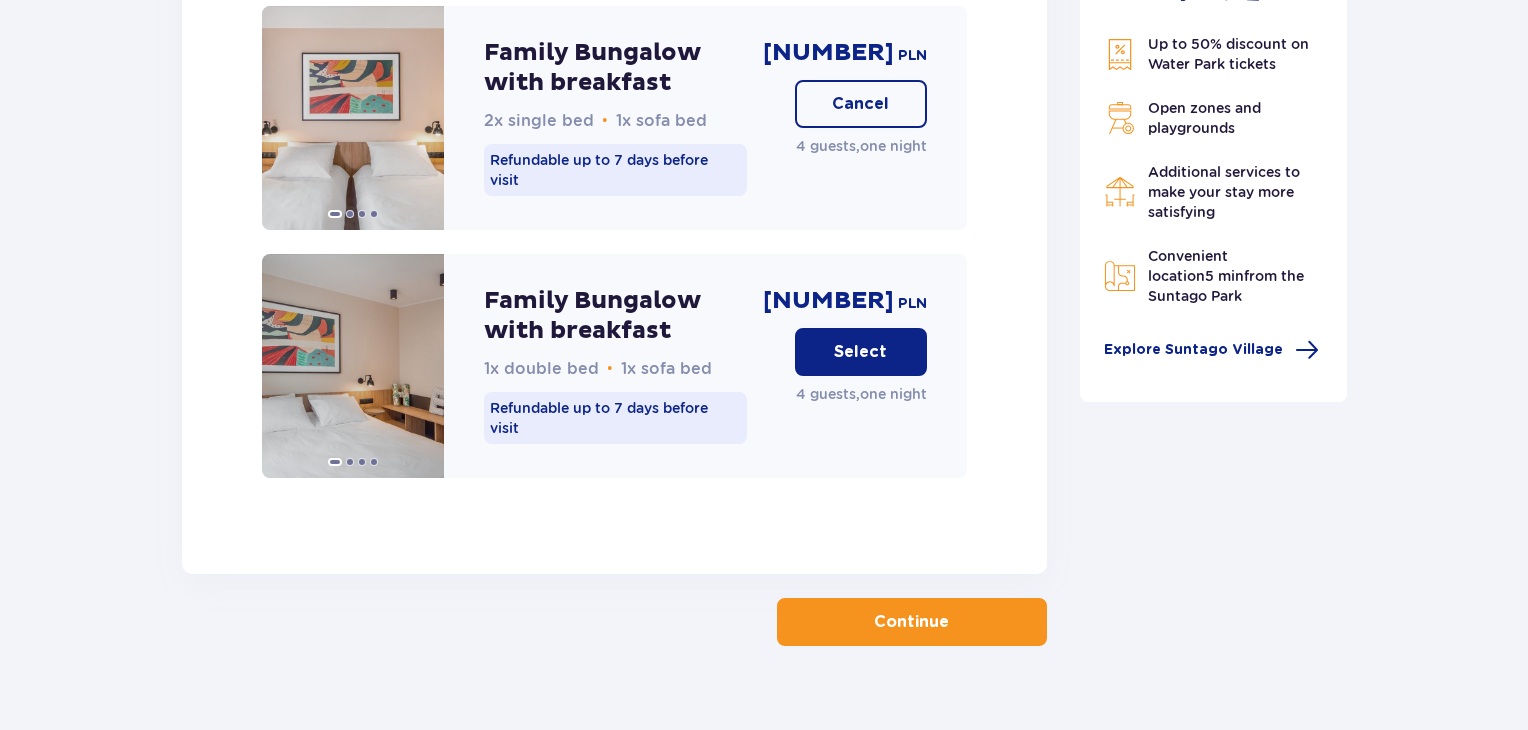 click on "Continue" at bounding box center [911, 622] 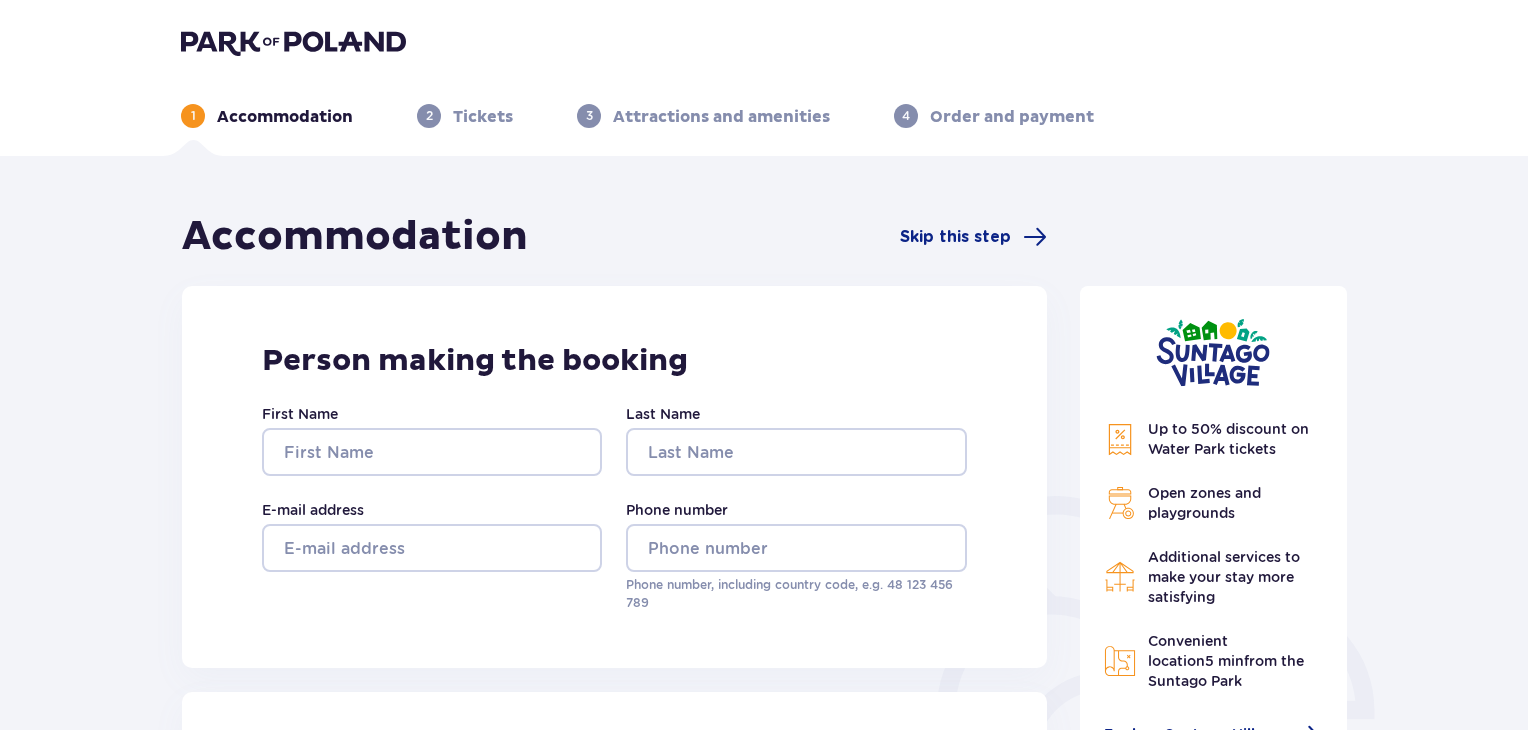 scroll, scrollTop: 0, scrollLeft: 0, axis: both 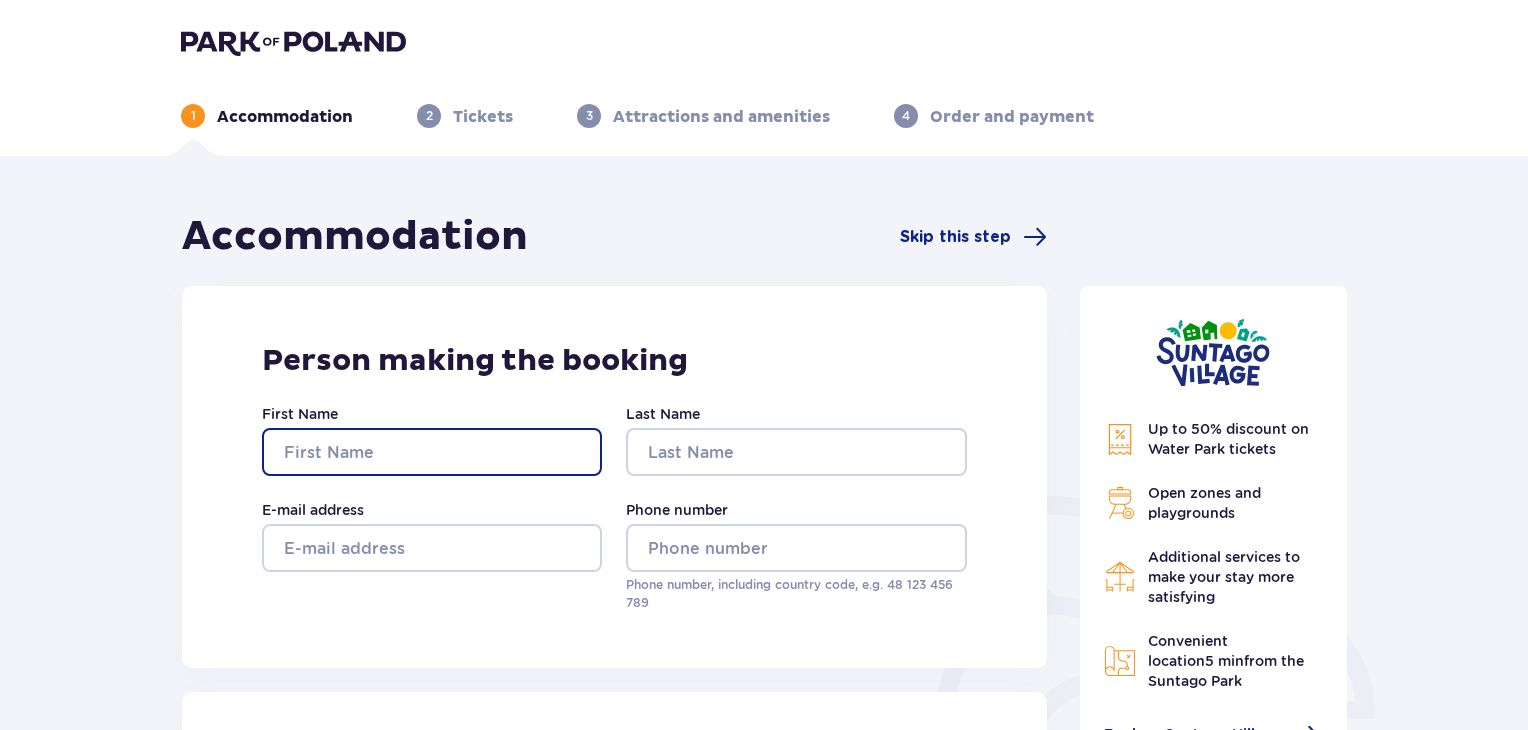 click on "First Name" at bounding box center [432, 452] 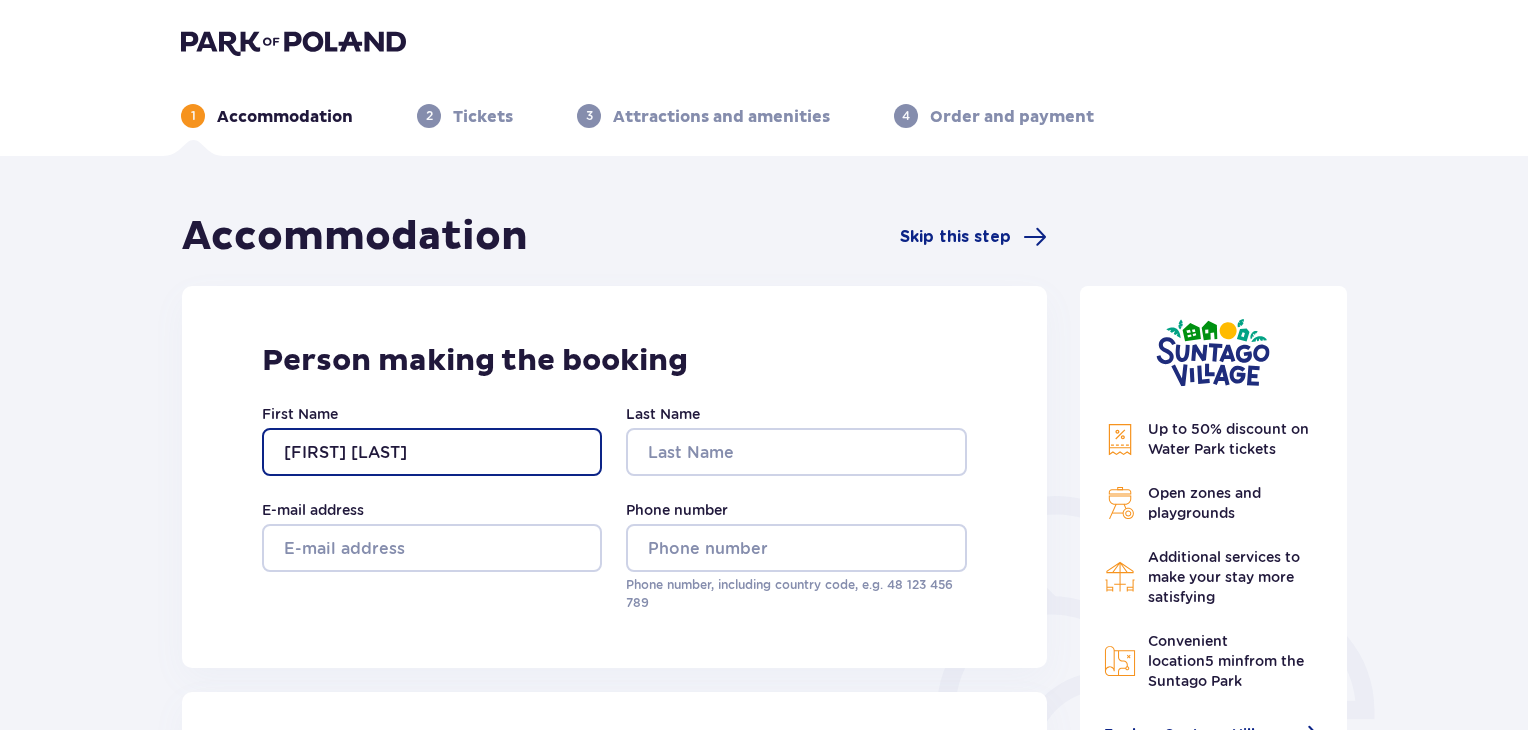 type on "chen nahman" 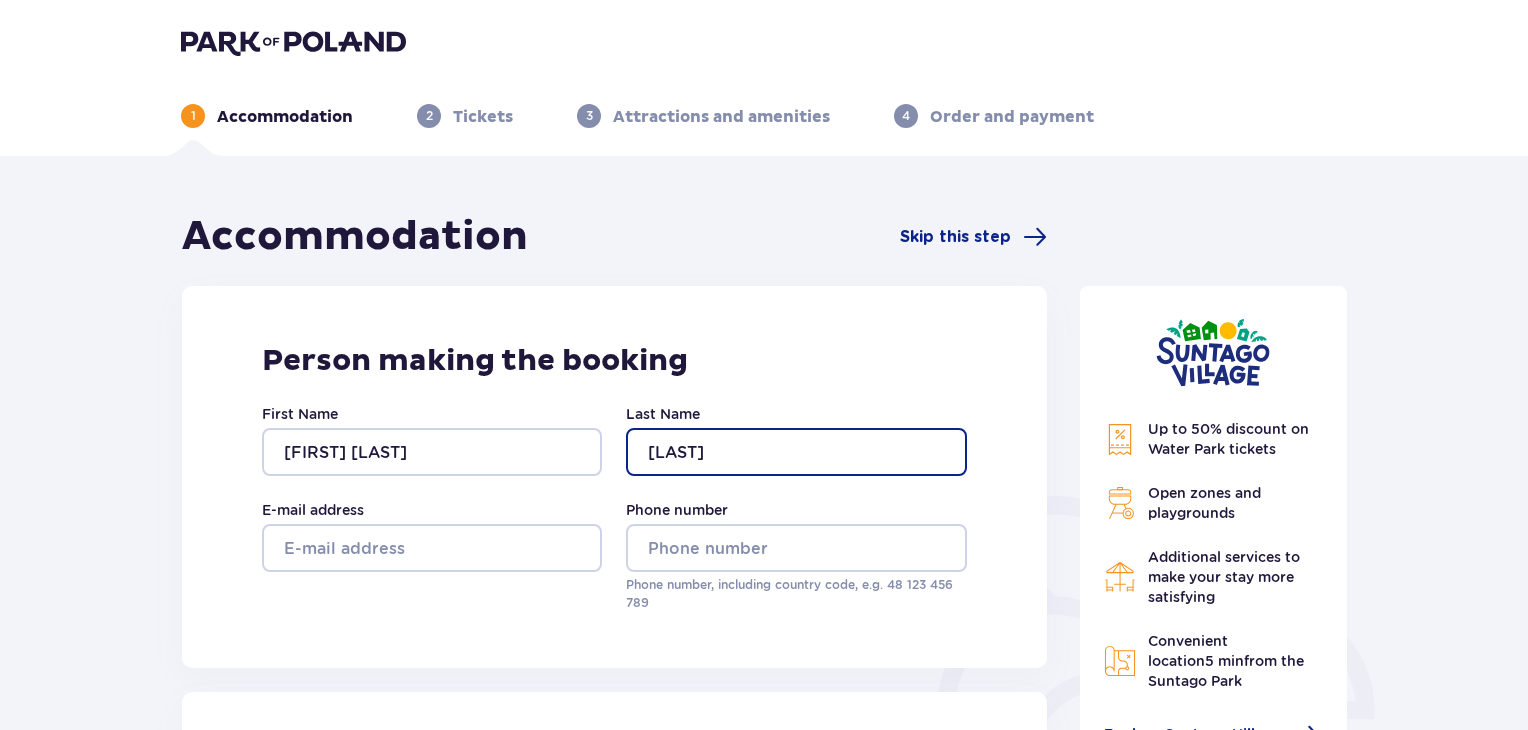 type on "abramovitz" 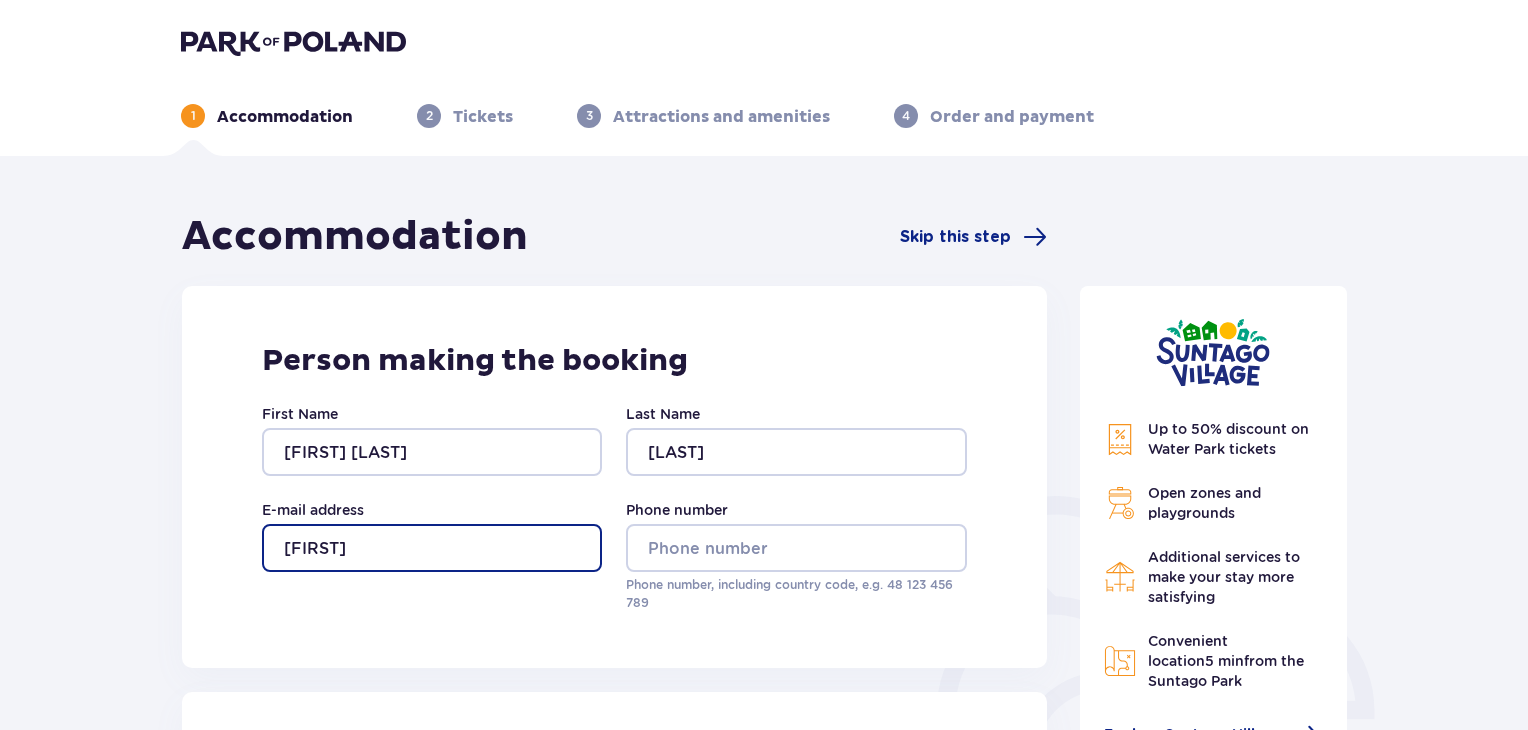 type on "[NAME]@[example.com]" 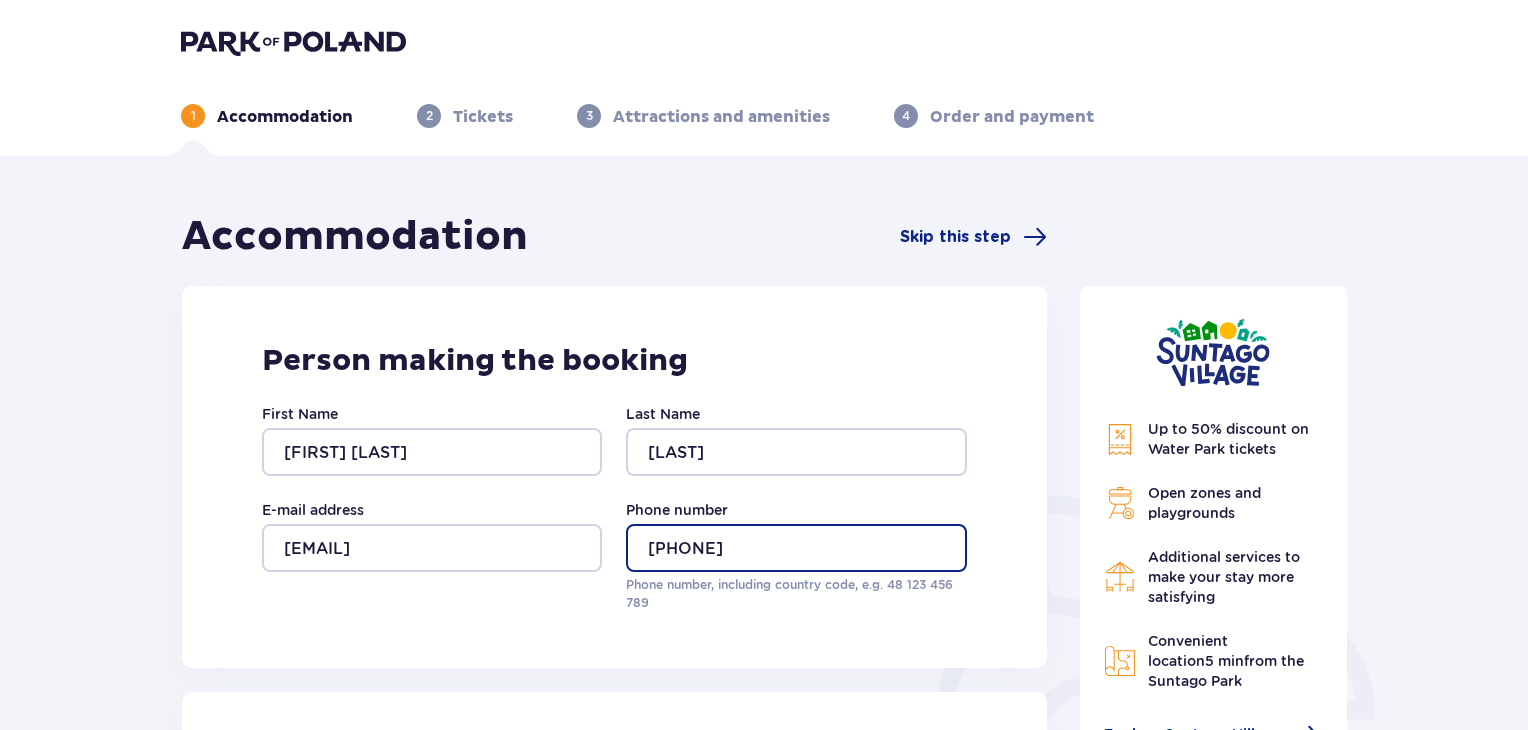 drag, startPoint x: 820, startPoint y: 556, endPoint x: 582, endPoint y: 541, distance: 238.47221 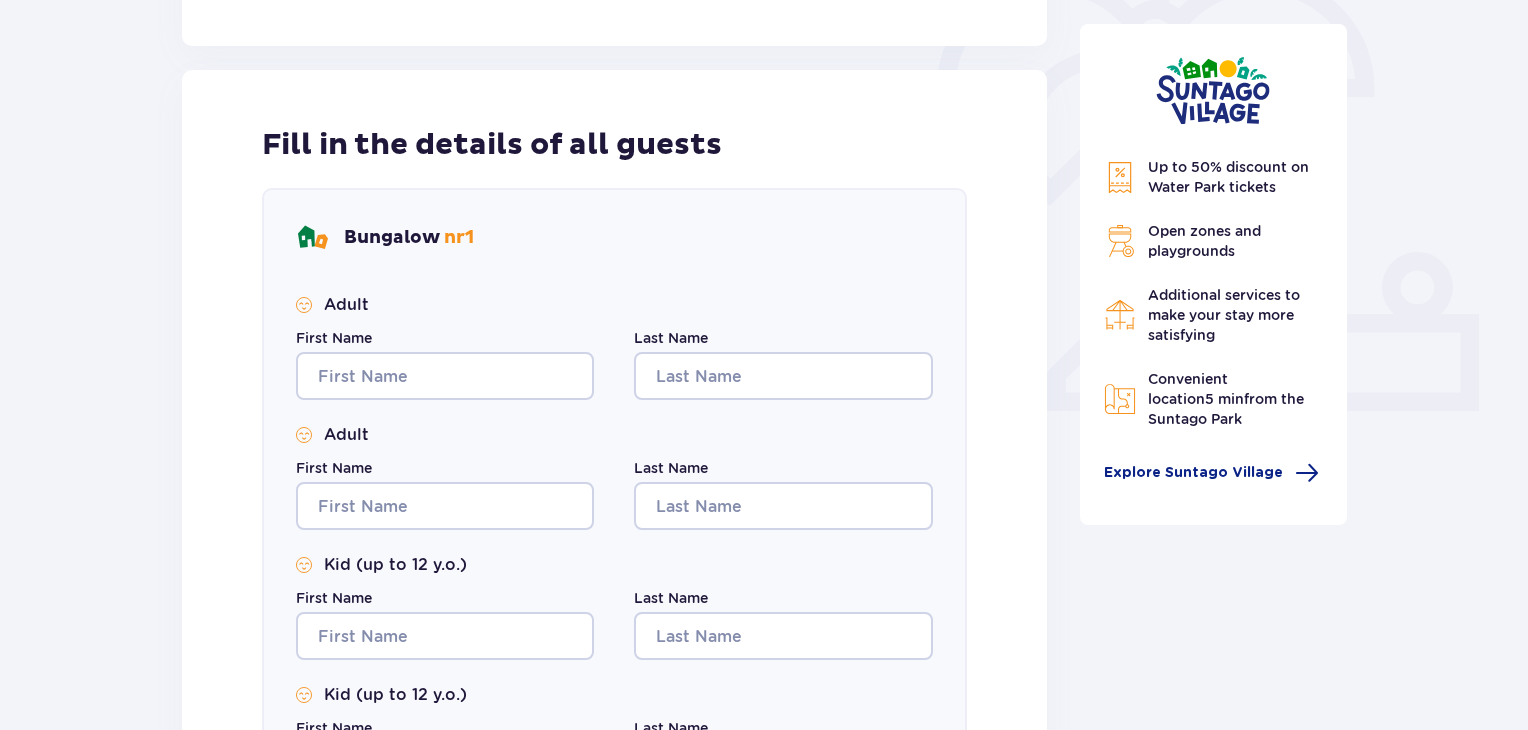 scroll, scrollTop: 642, scrollLeft: 0, axis: vertical 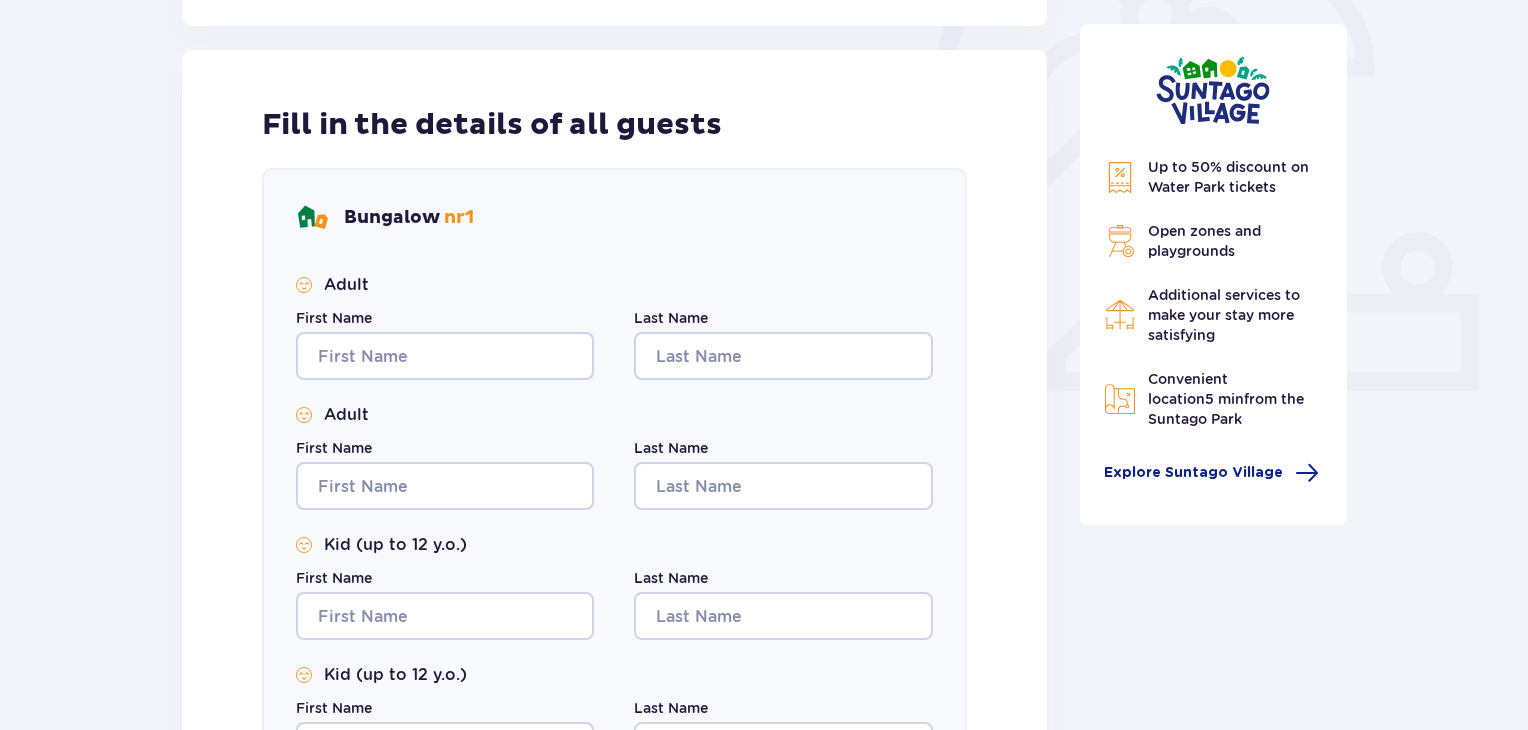 type on "+972544701461" 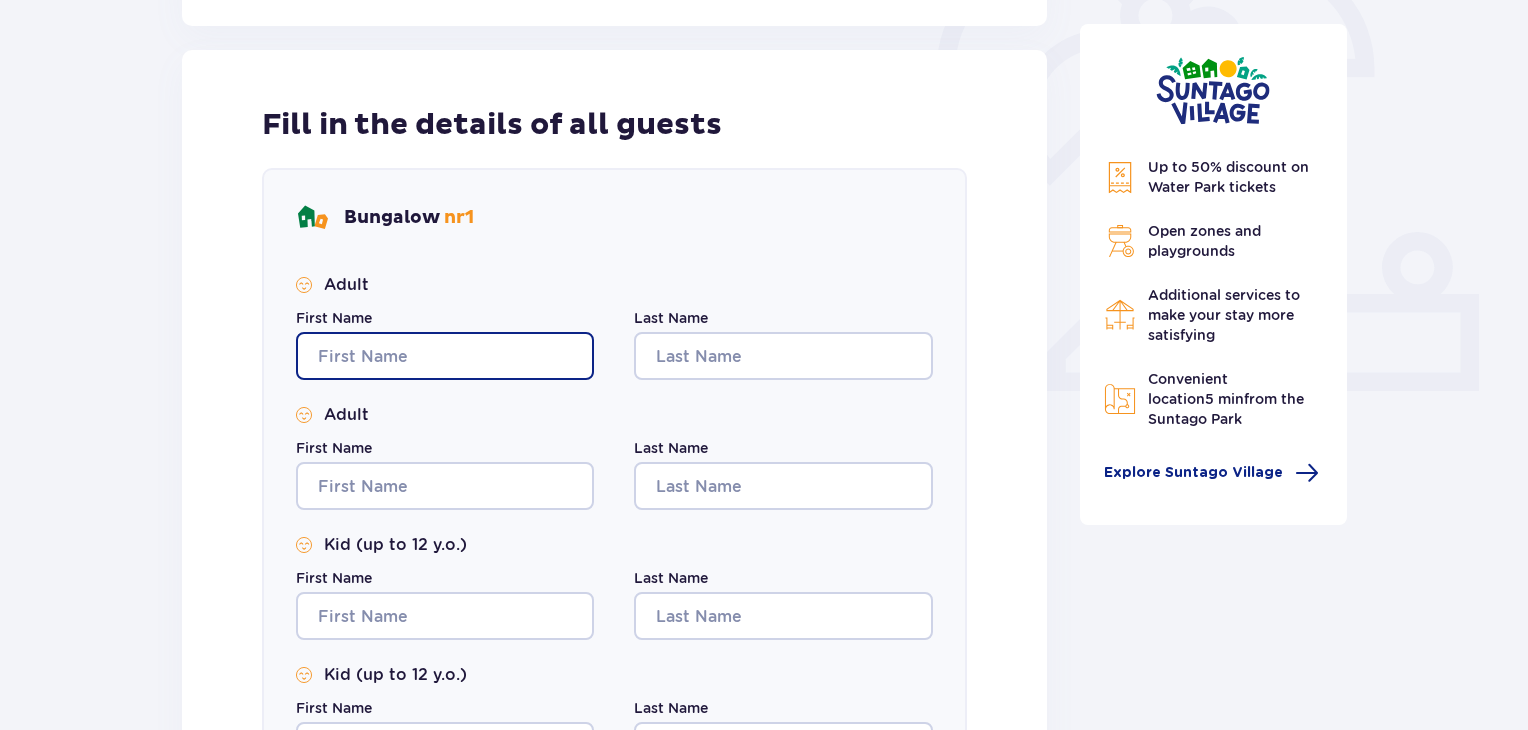 click on "First Name" at bounding box center (445, 356) 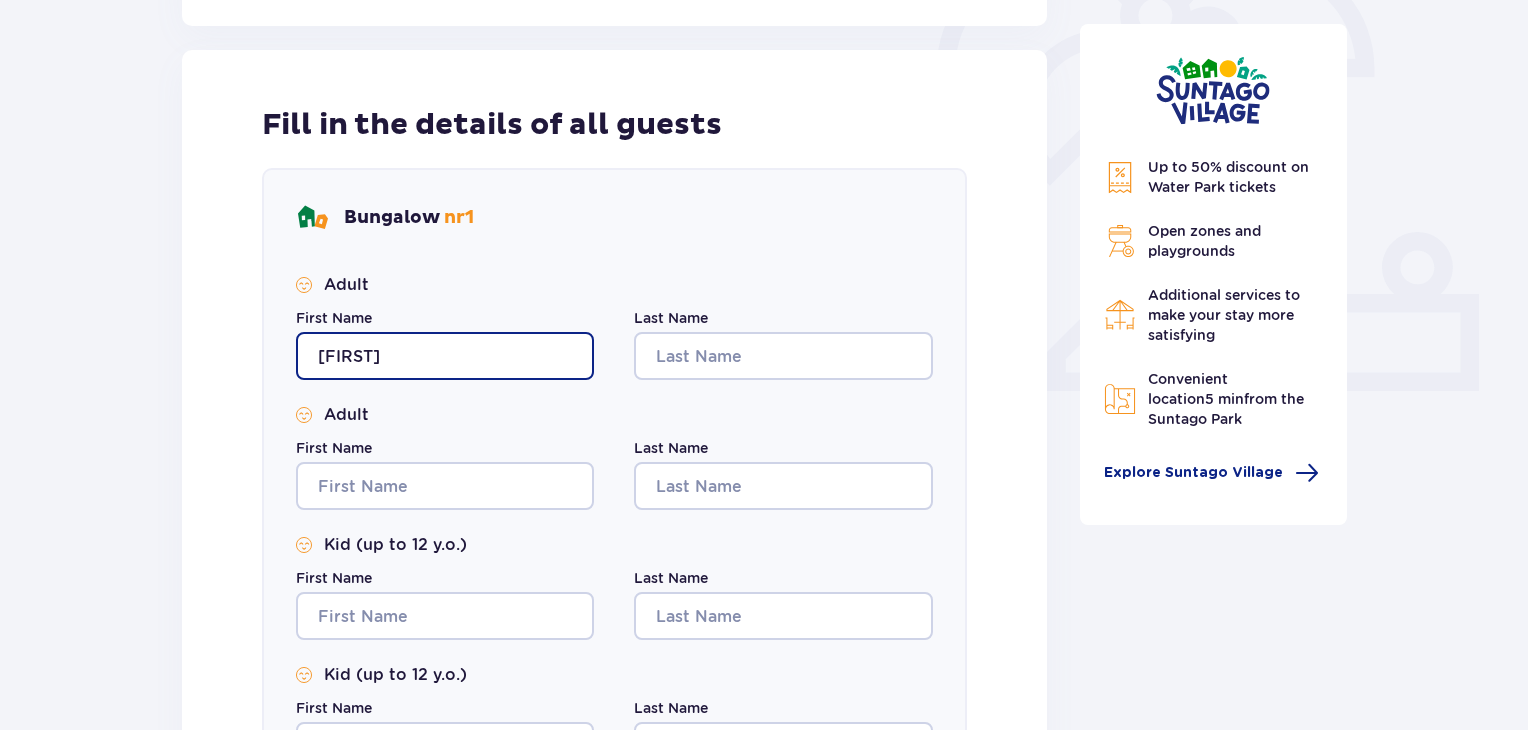type on "chen" 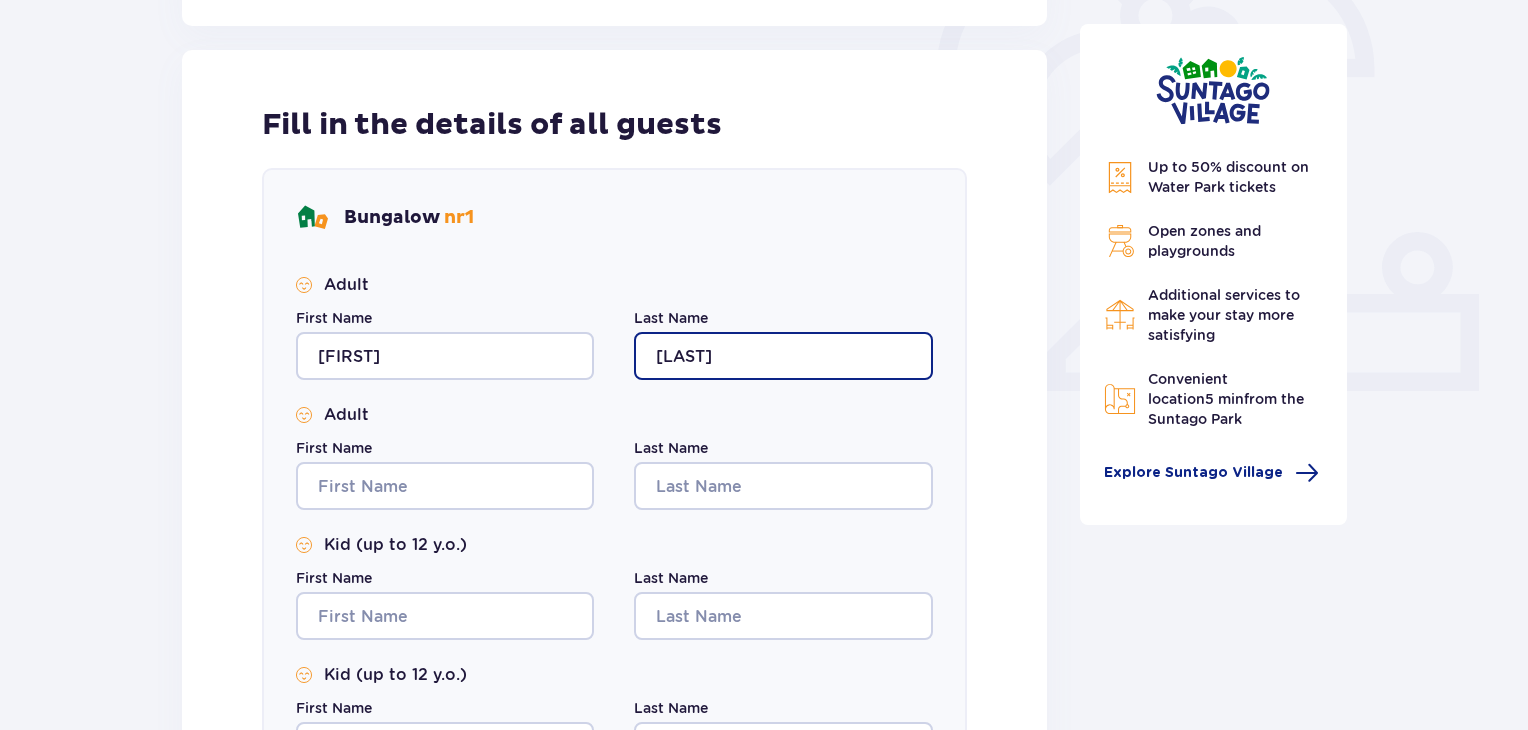 type on "abramovitz" 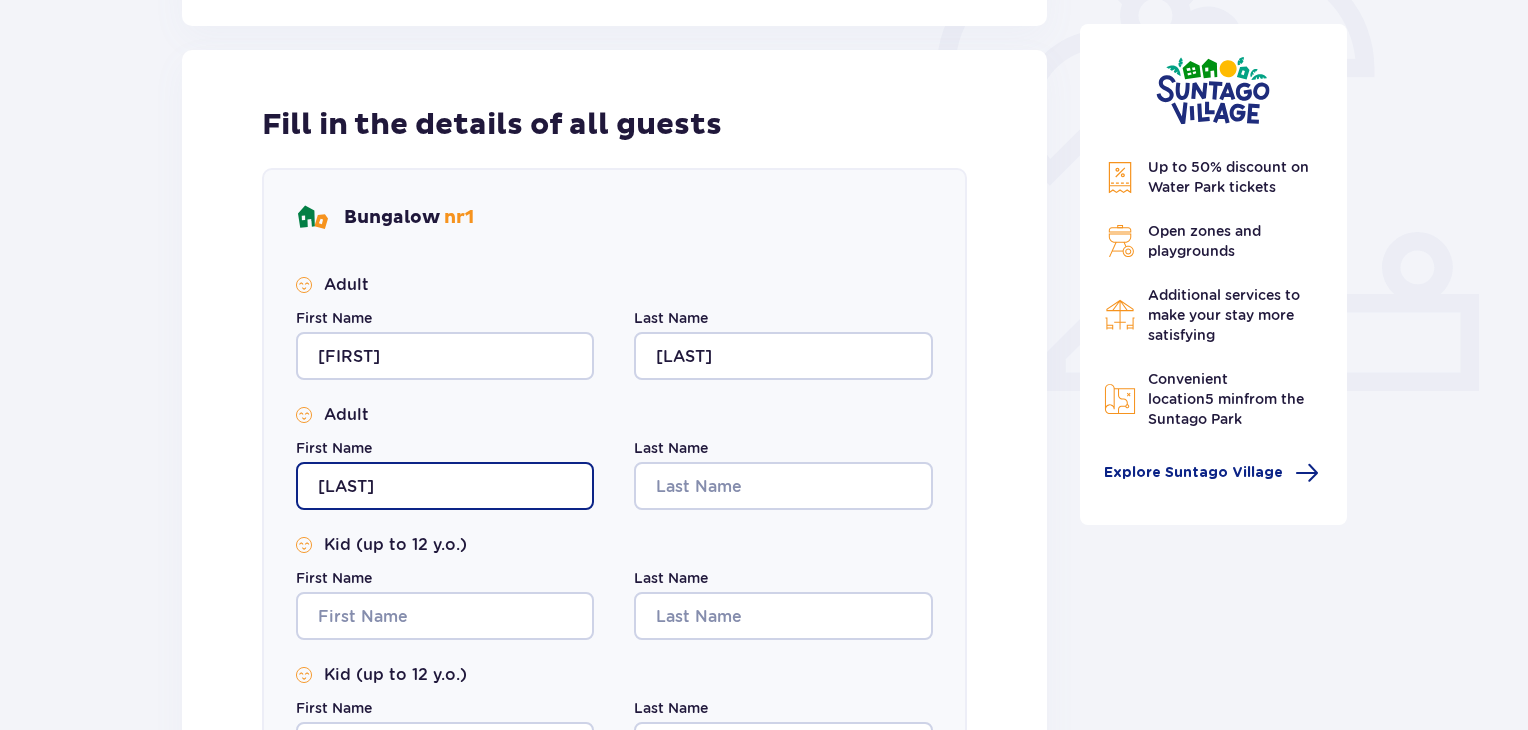 type on "aluma" 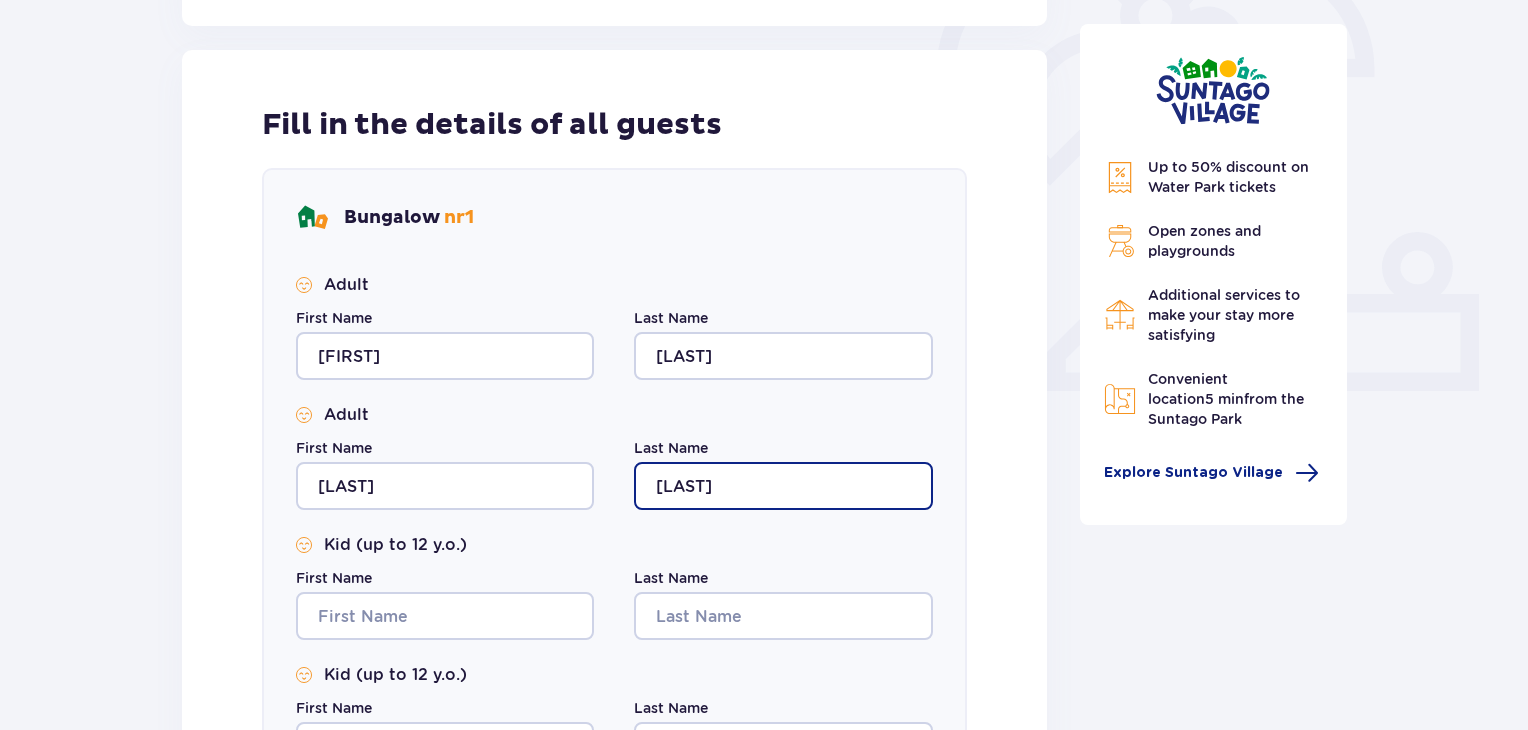 type on "abramovitz" 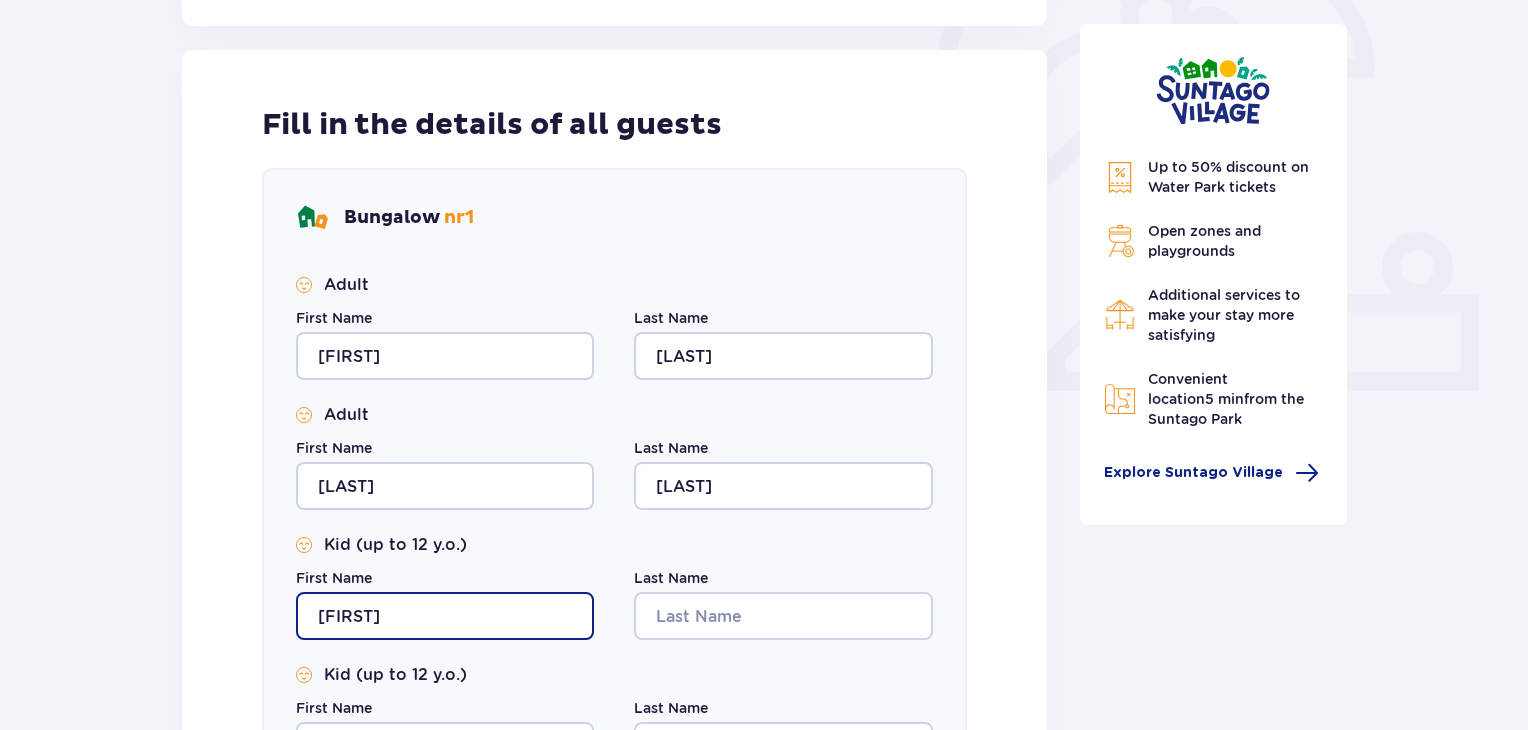 type on "ofri" 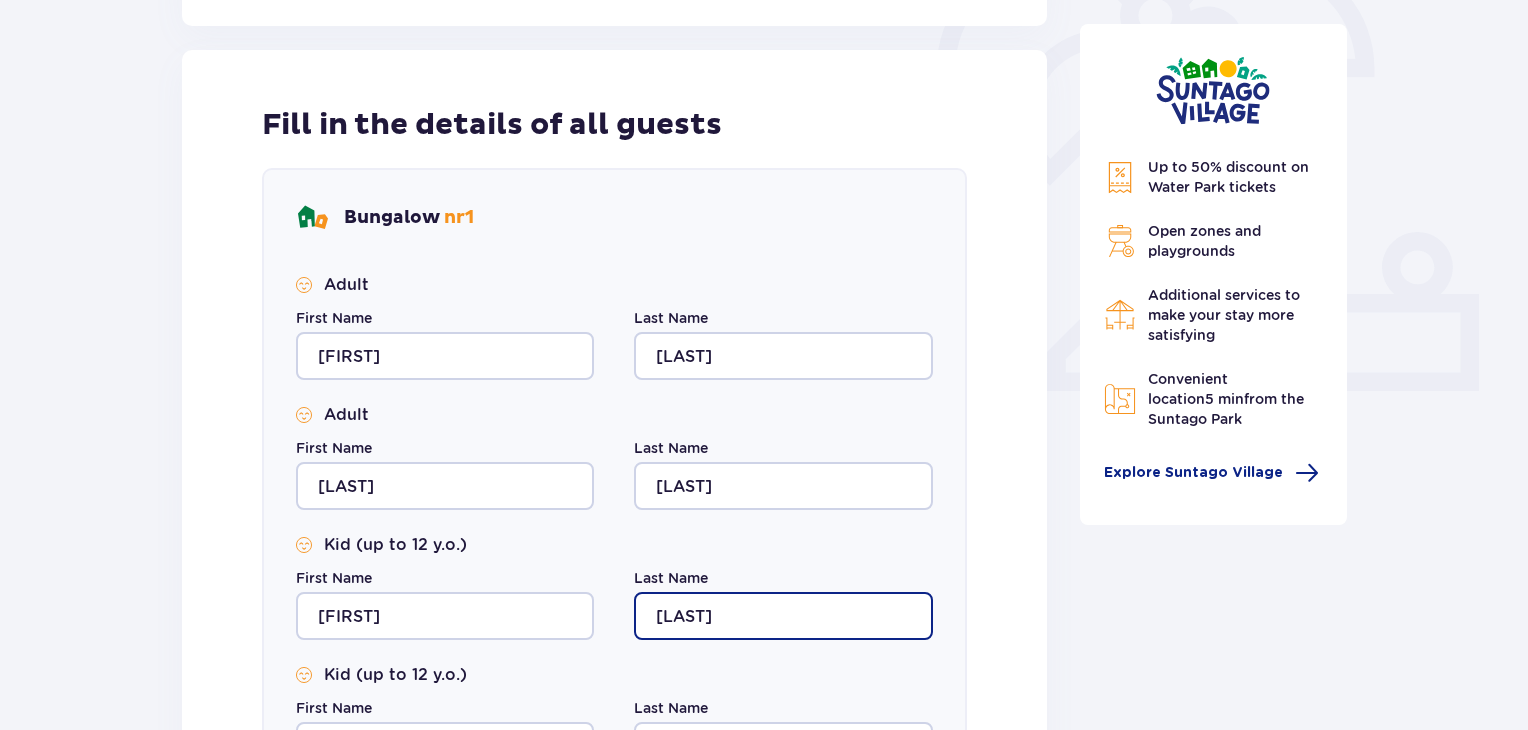 type on "abramovitz" 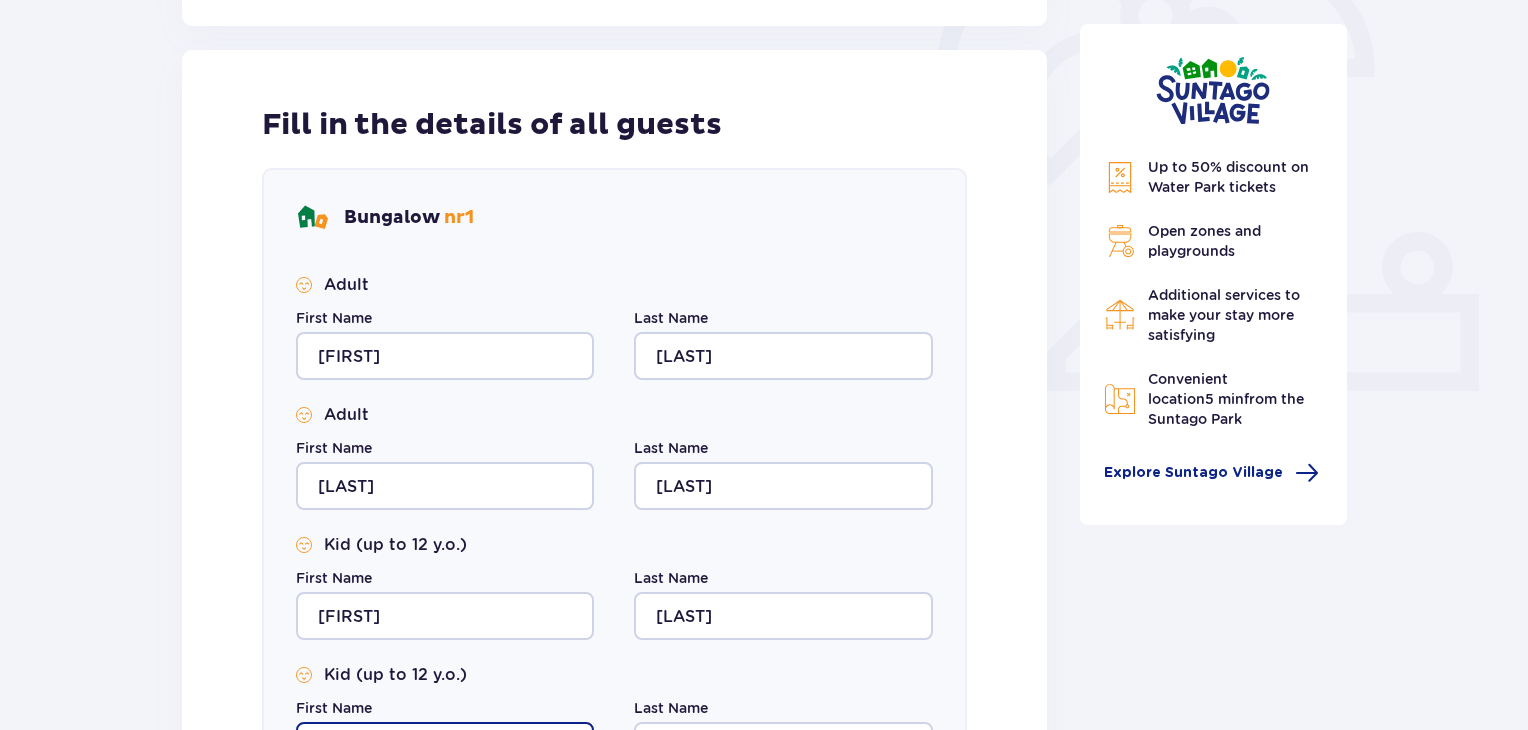 scroll, scrollTop: 682, scrollLeft: 0, axis: vertical 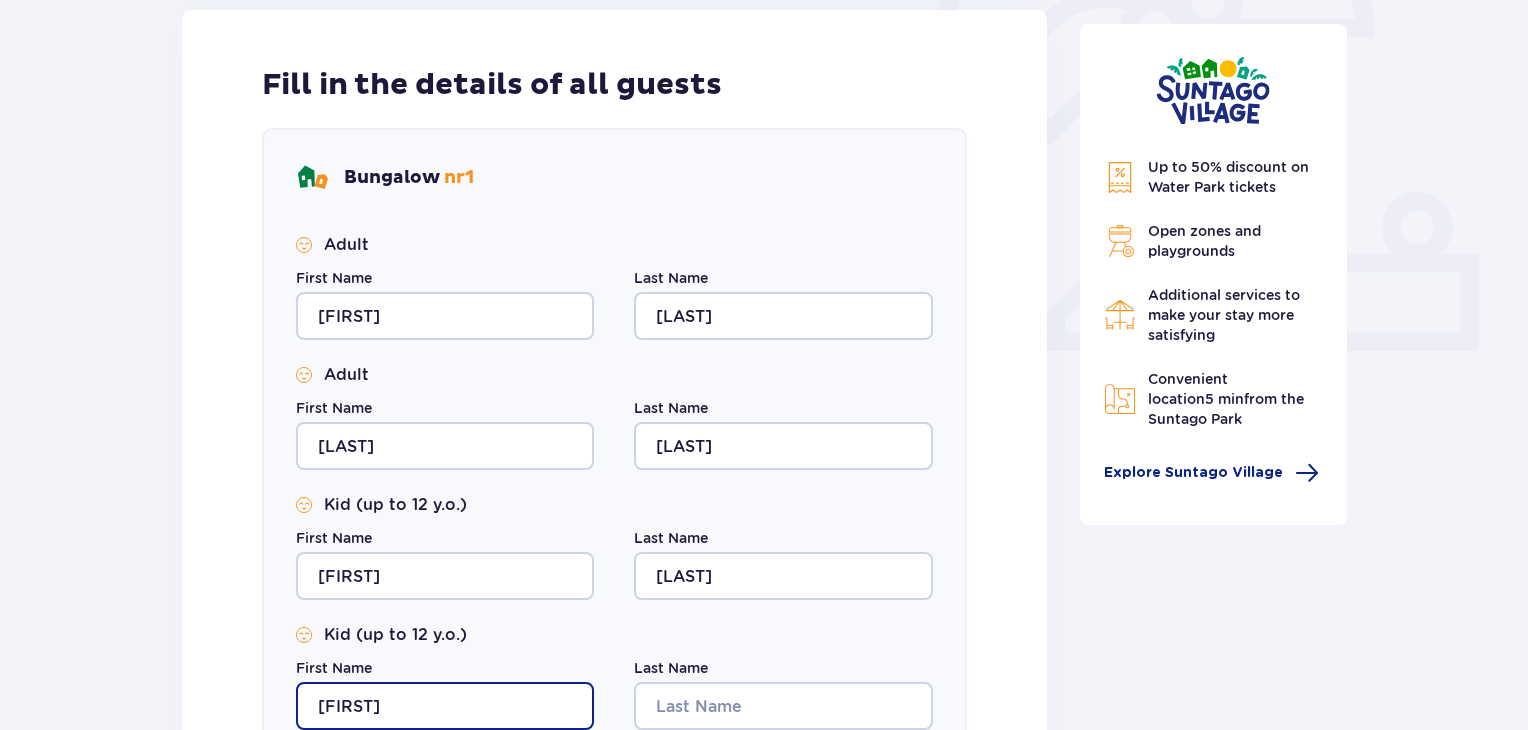 type on "imri" 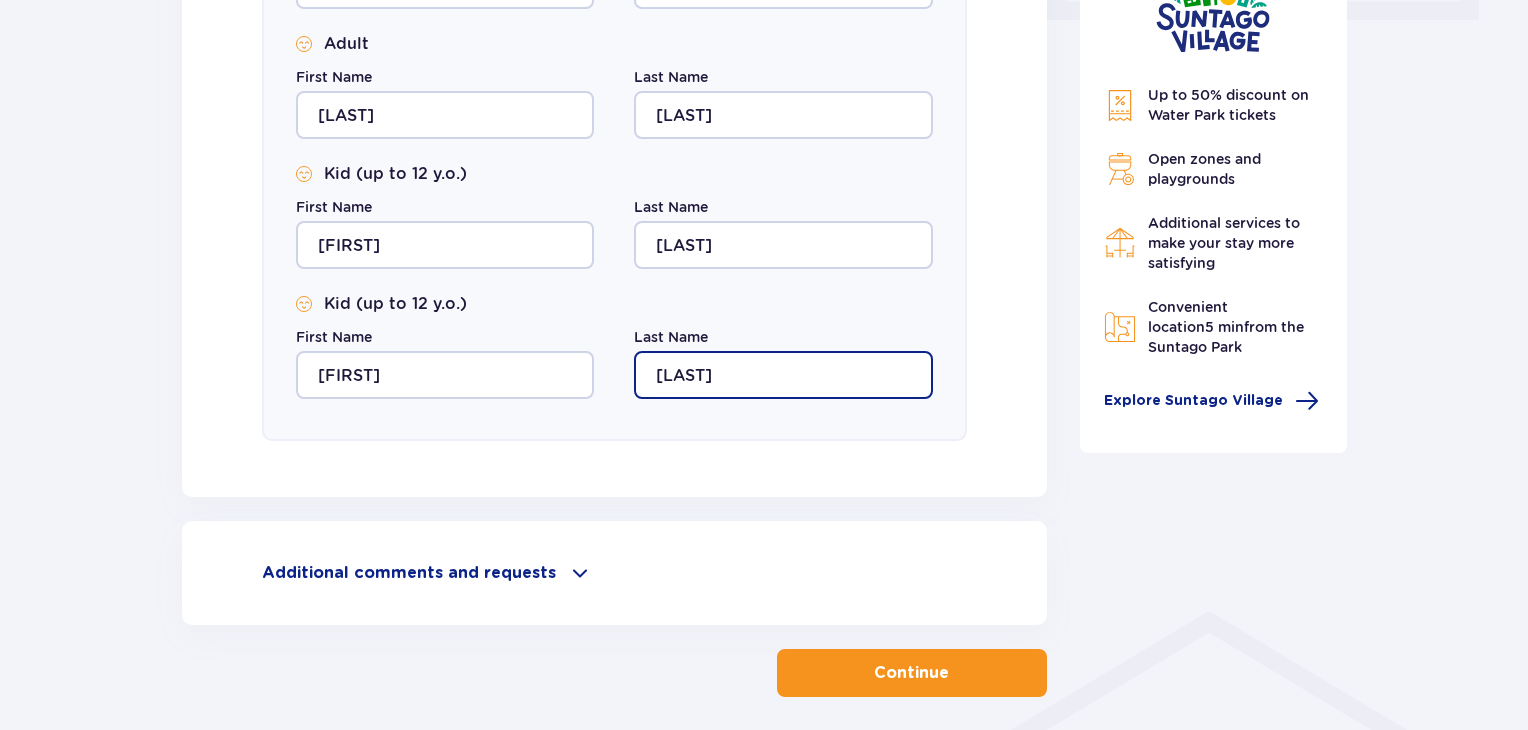scroll, scrollTop: 1030, scrollLeft: 0, axis: vertical 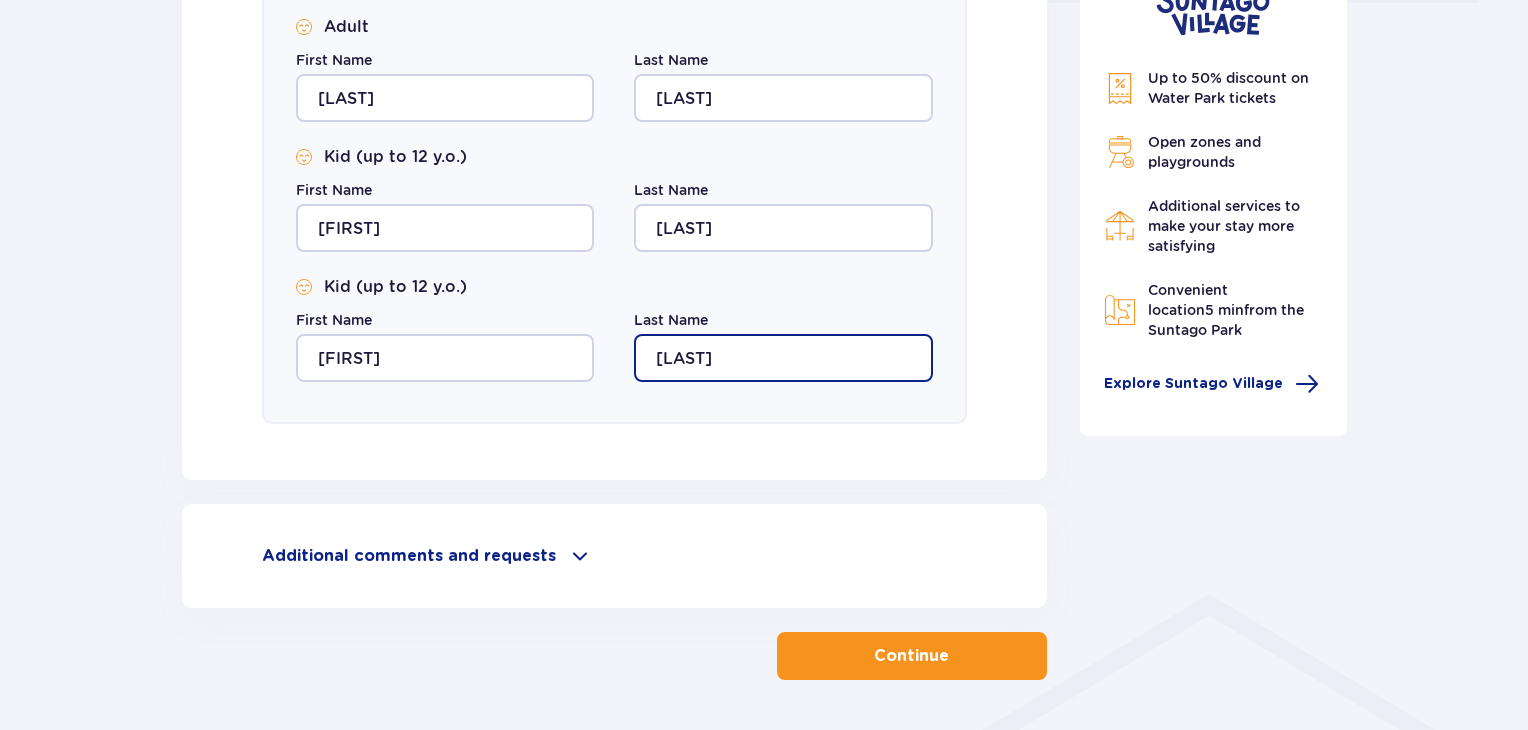 type on "abramovitz" 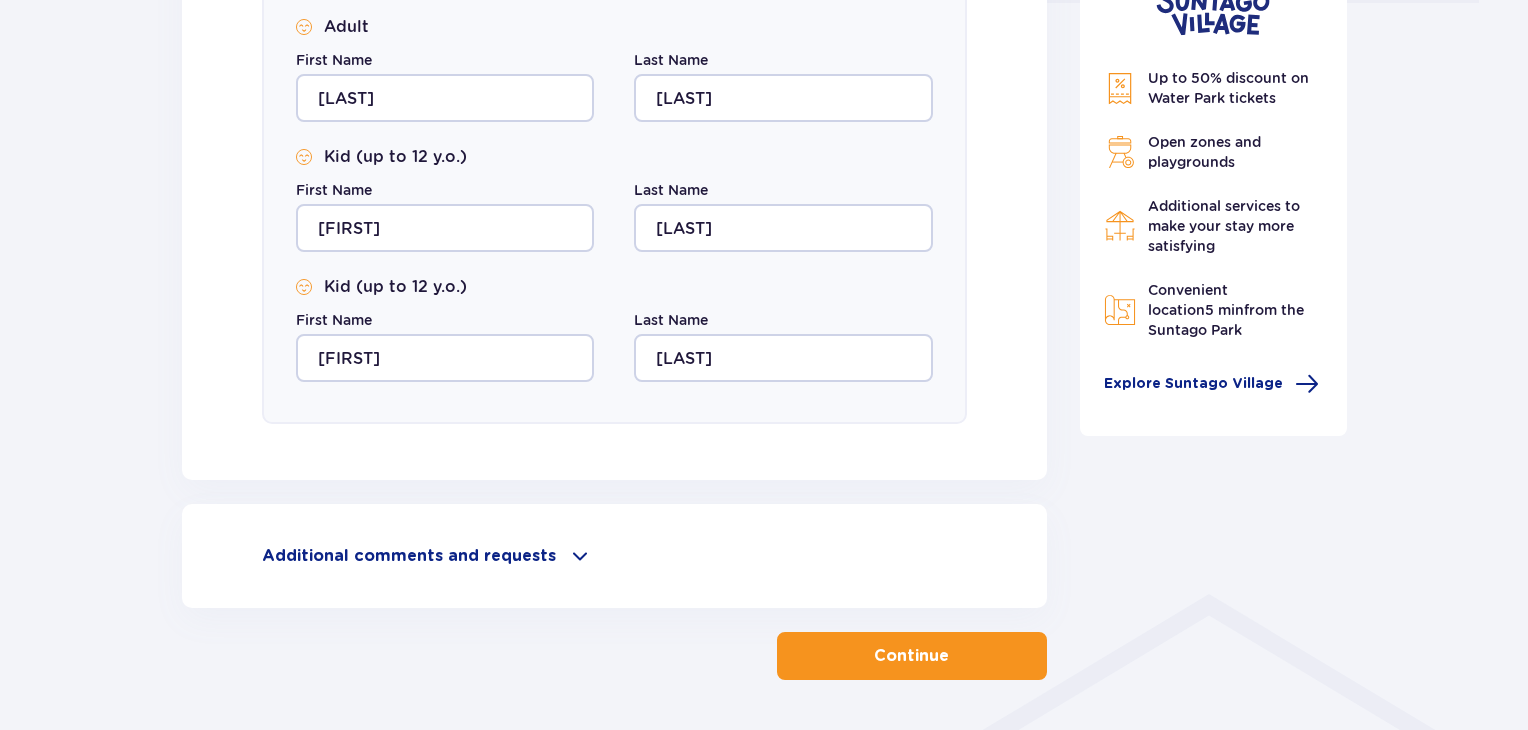 click on "Continue" at bounding box center [912, 656] 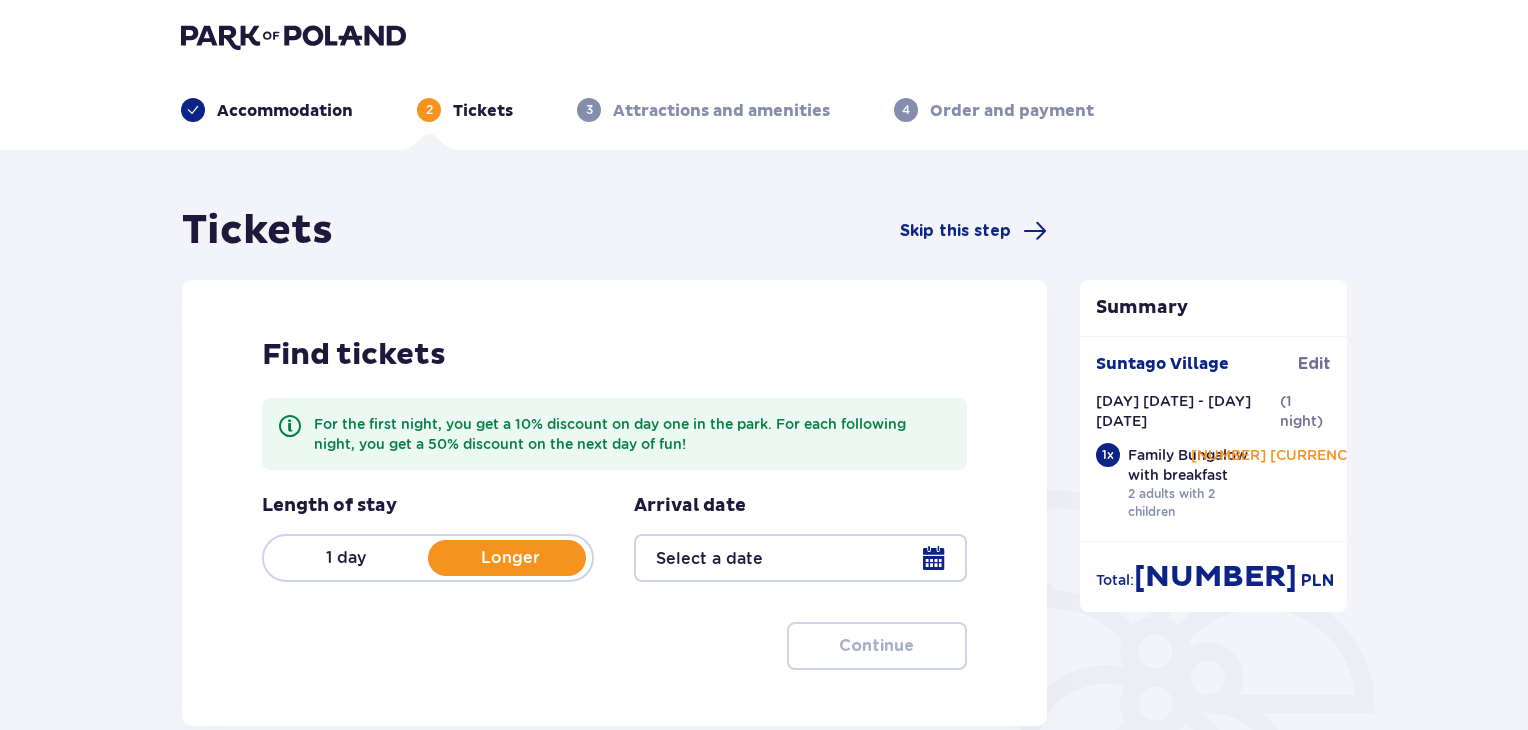 scroll, scrollTop: 0, scrollLeft: 0, axis: both 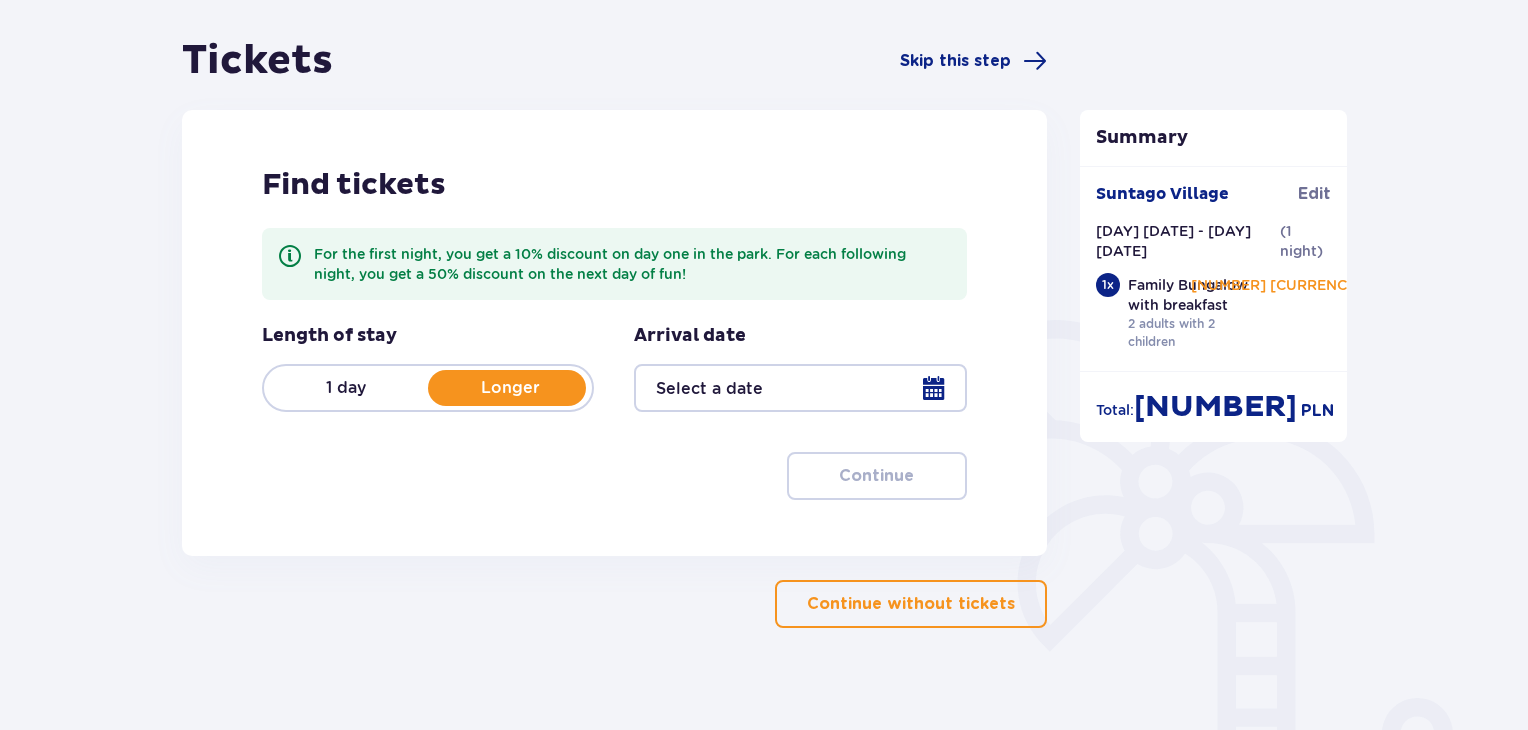 click on "Continue without tickets" at bounding box center [911, 604] 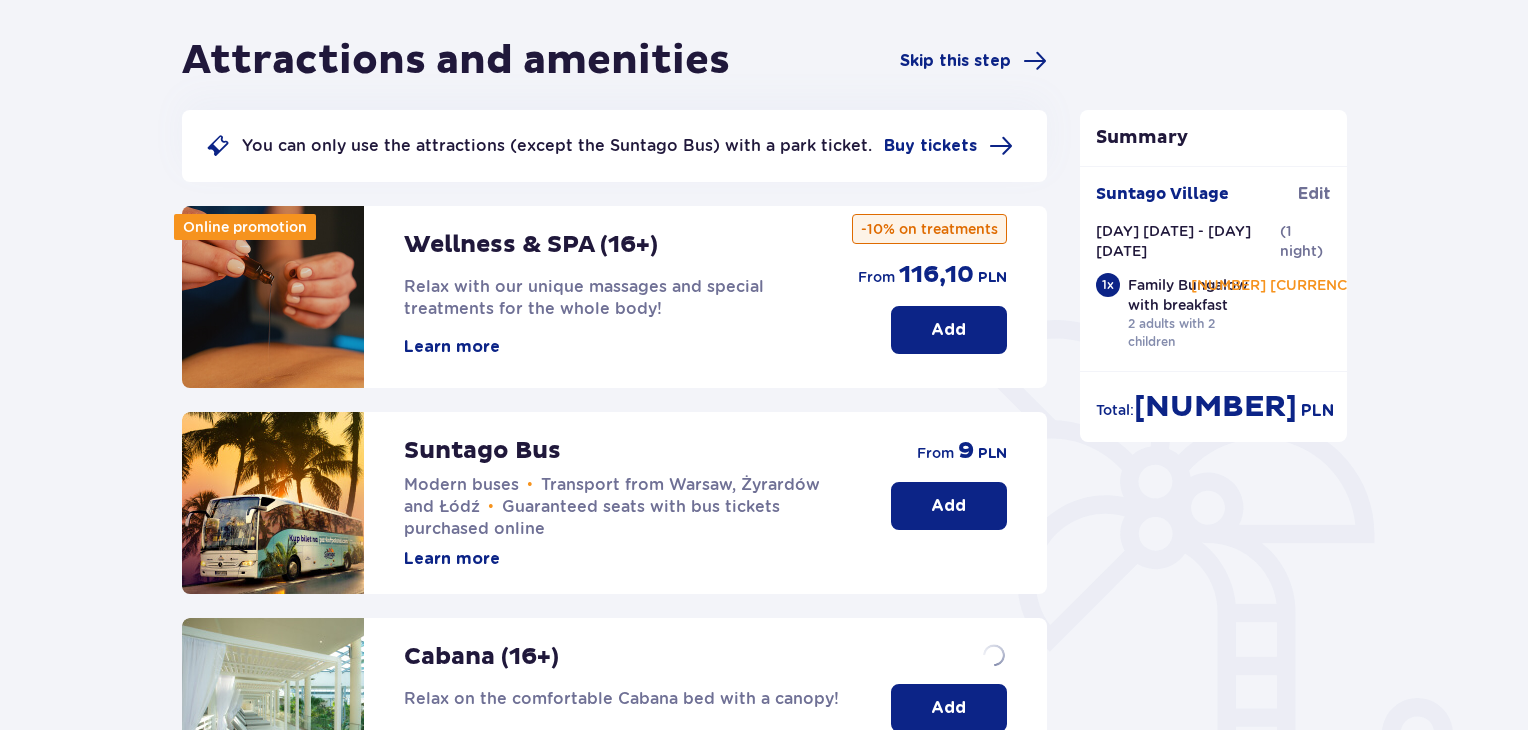 scroll, scrollTop: 0, scrollLeft: 0, axis: both 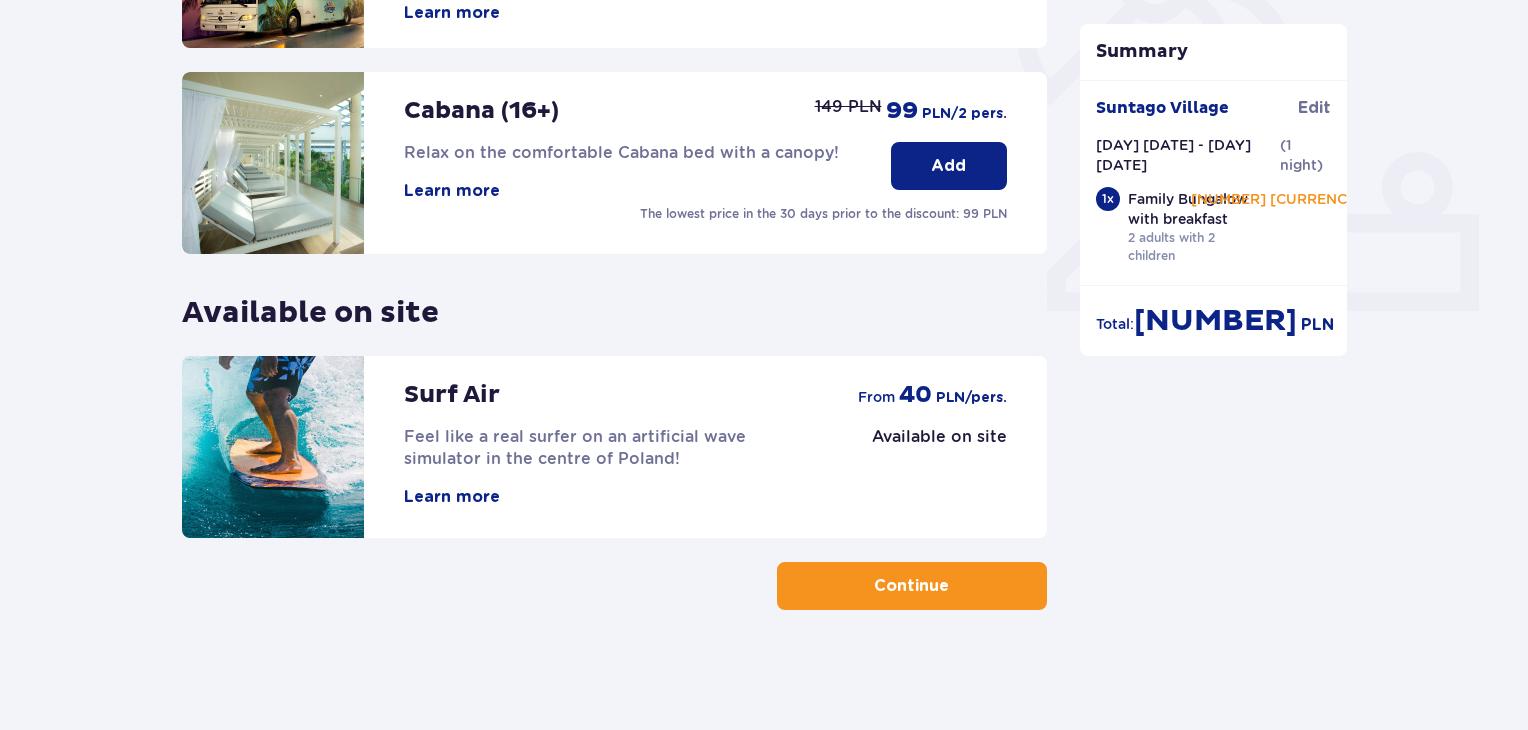 click at bounding box center [953, 586] 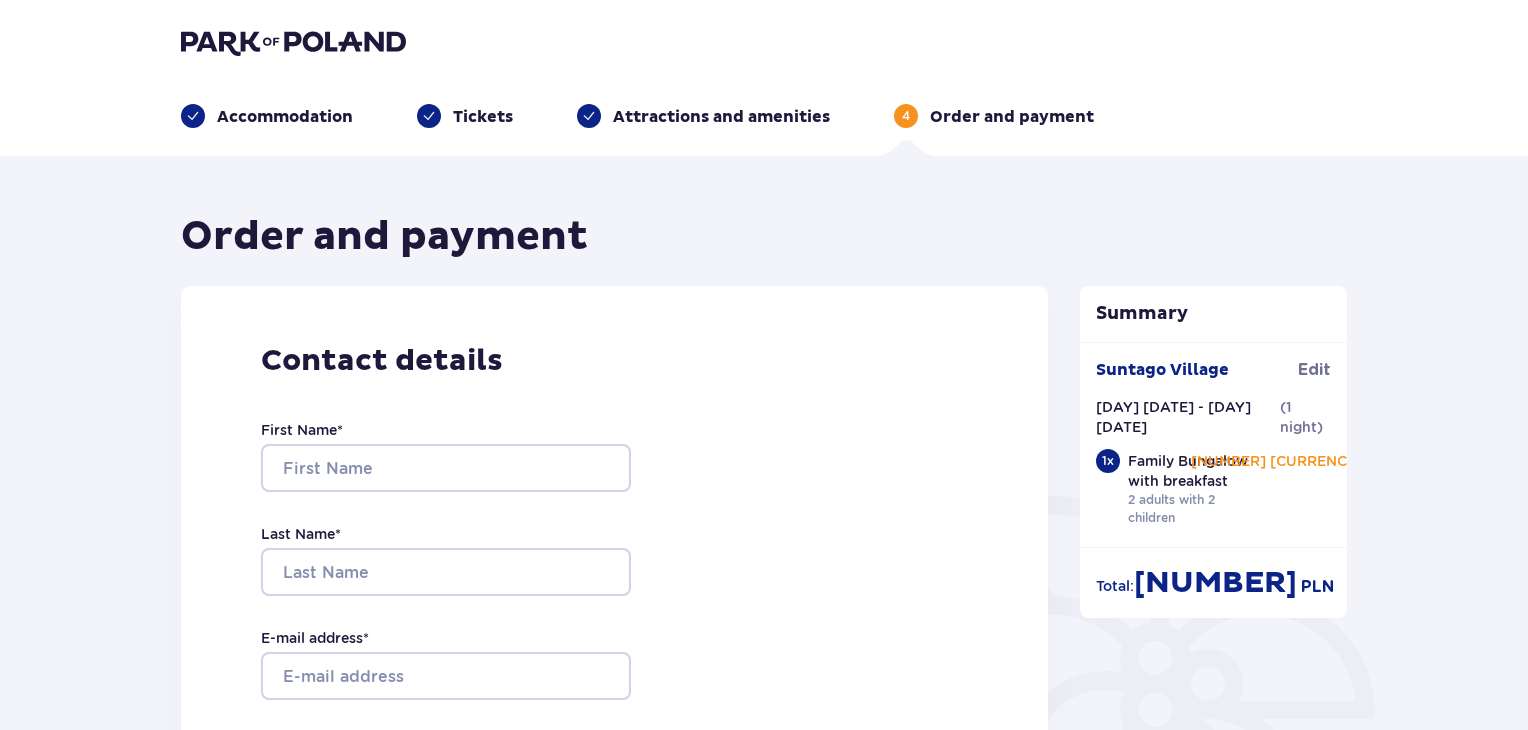 scroll, scrollTop: 0, scrollLeft: 0, axis: both 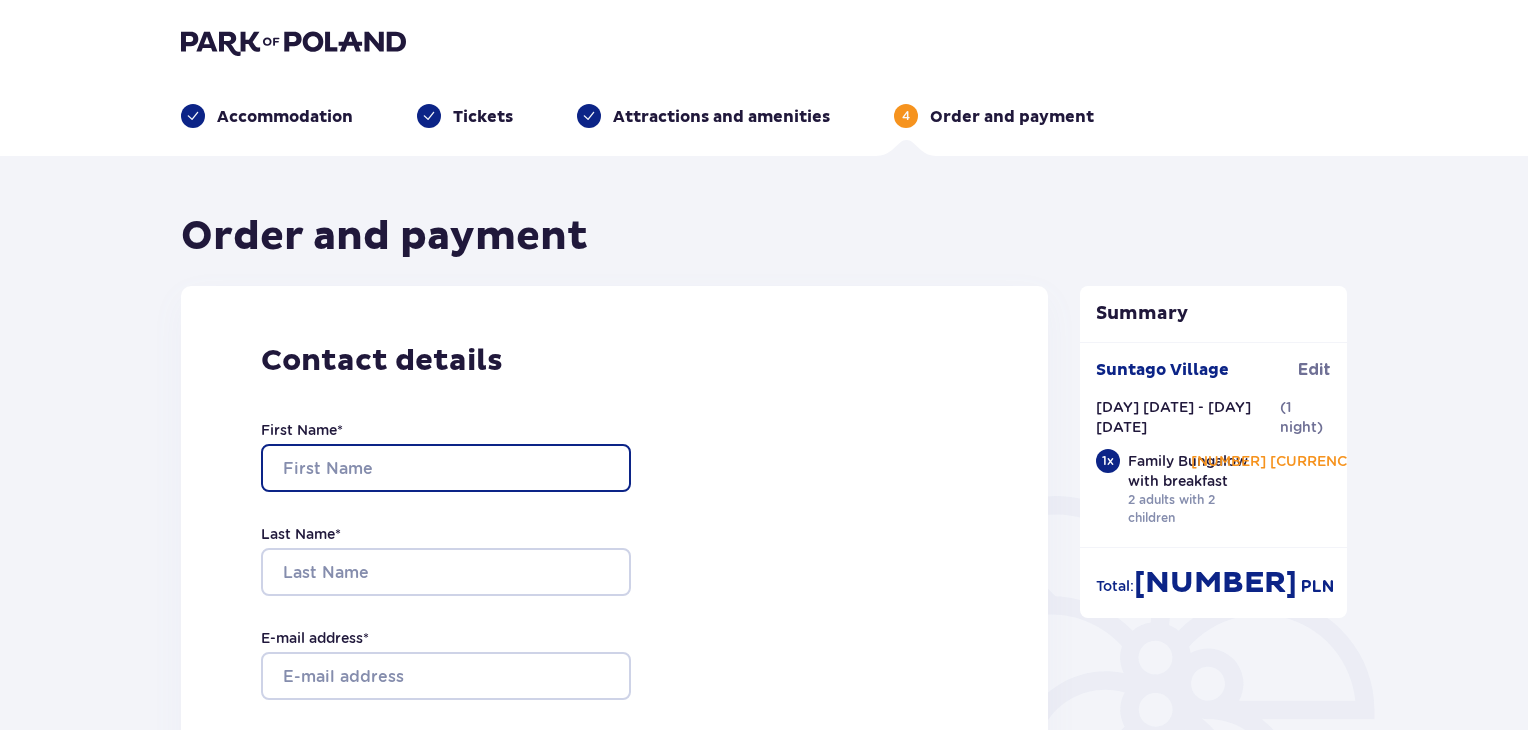 click on "First Name *" at bounding box center [446, 468] 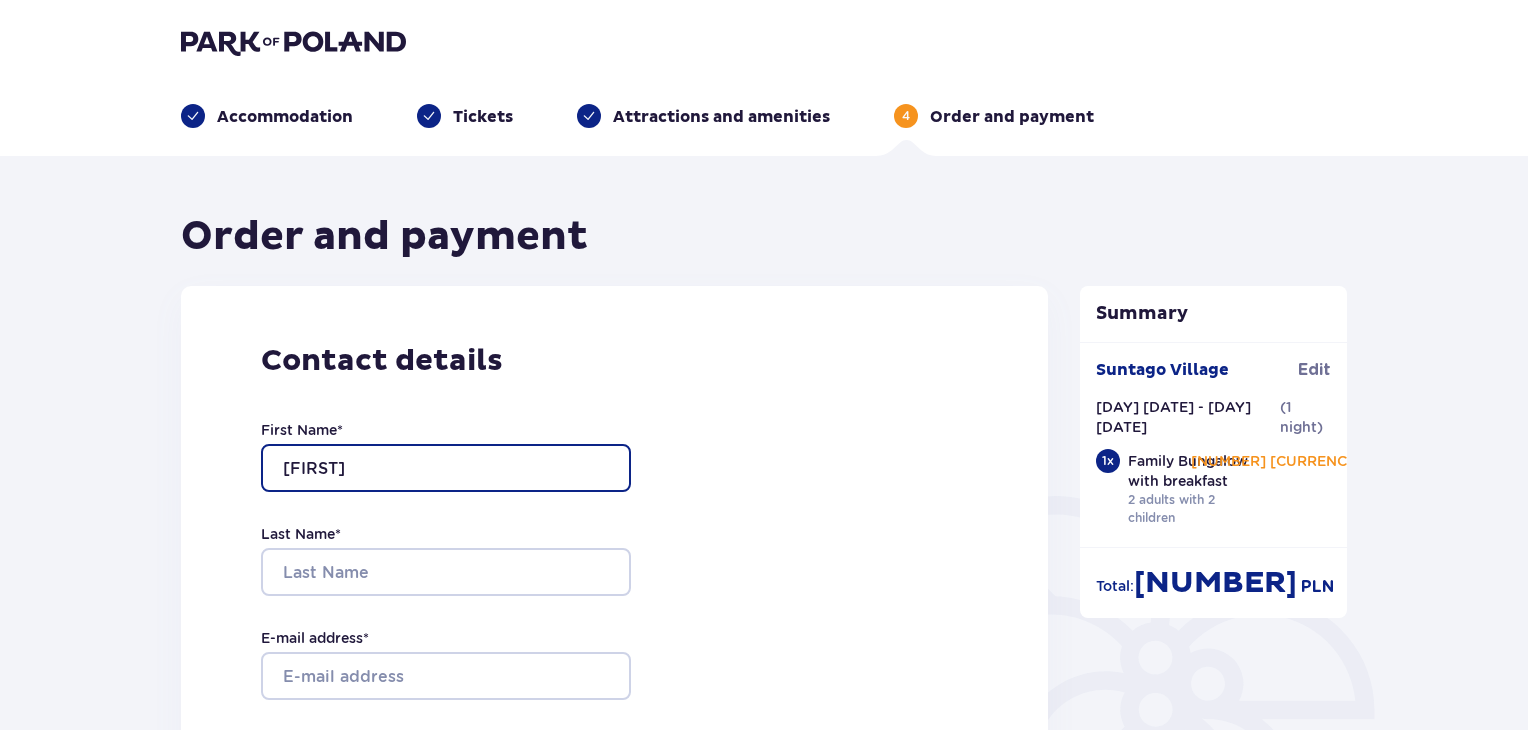 type on "chen" 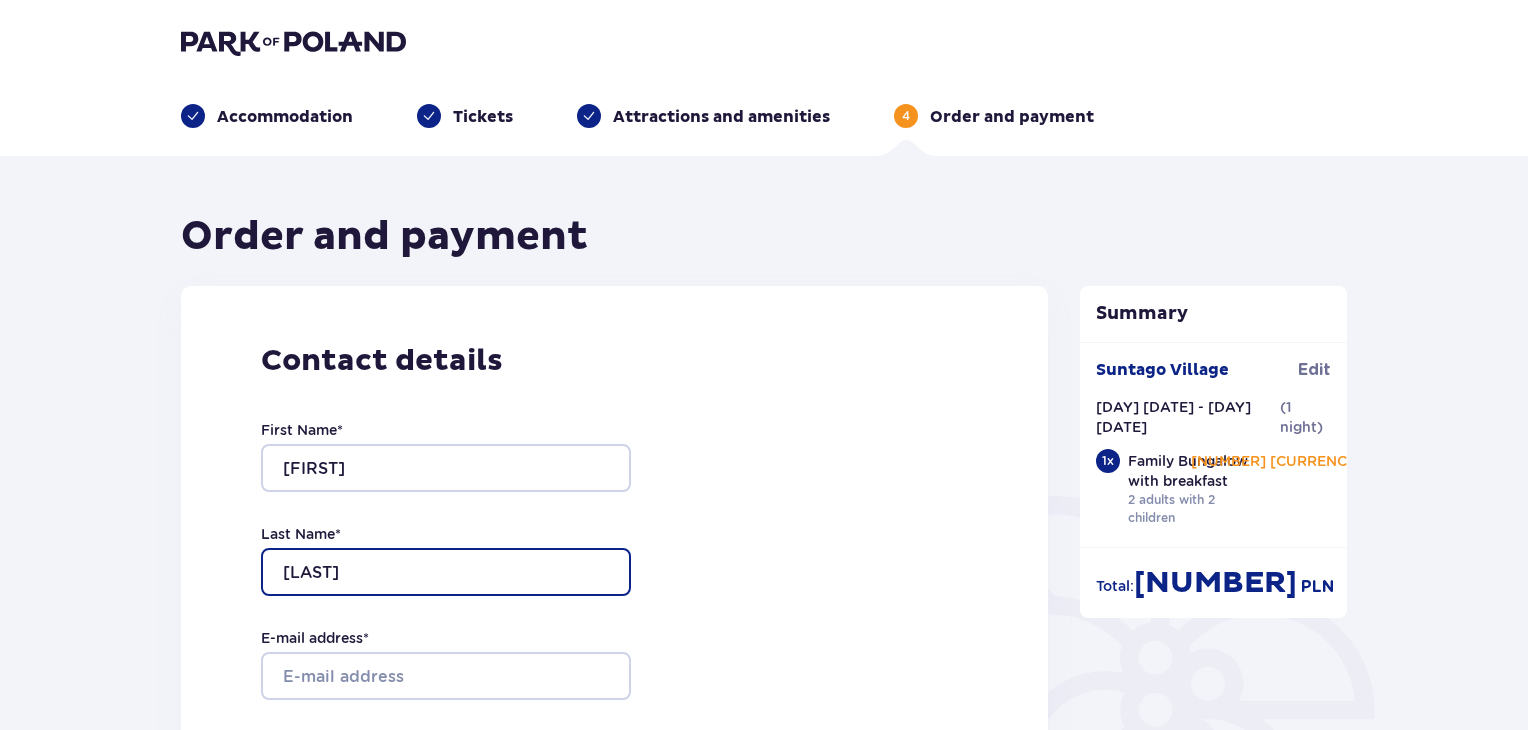 type on "abramovitz" 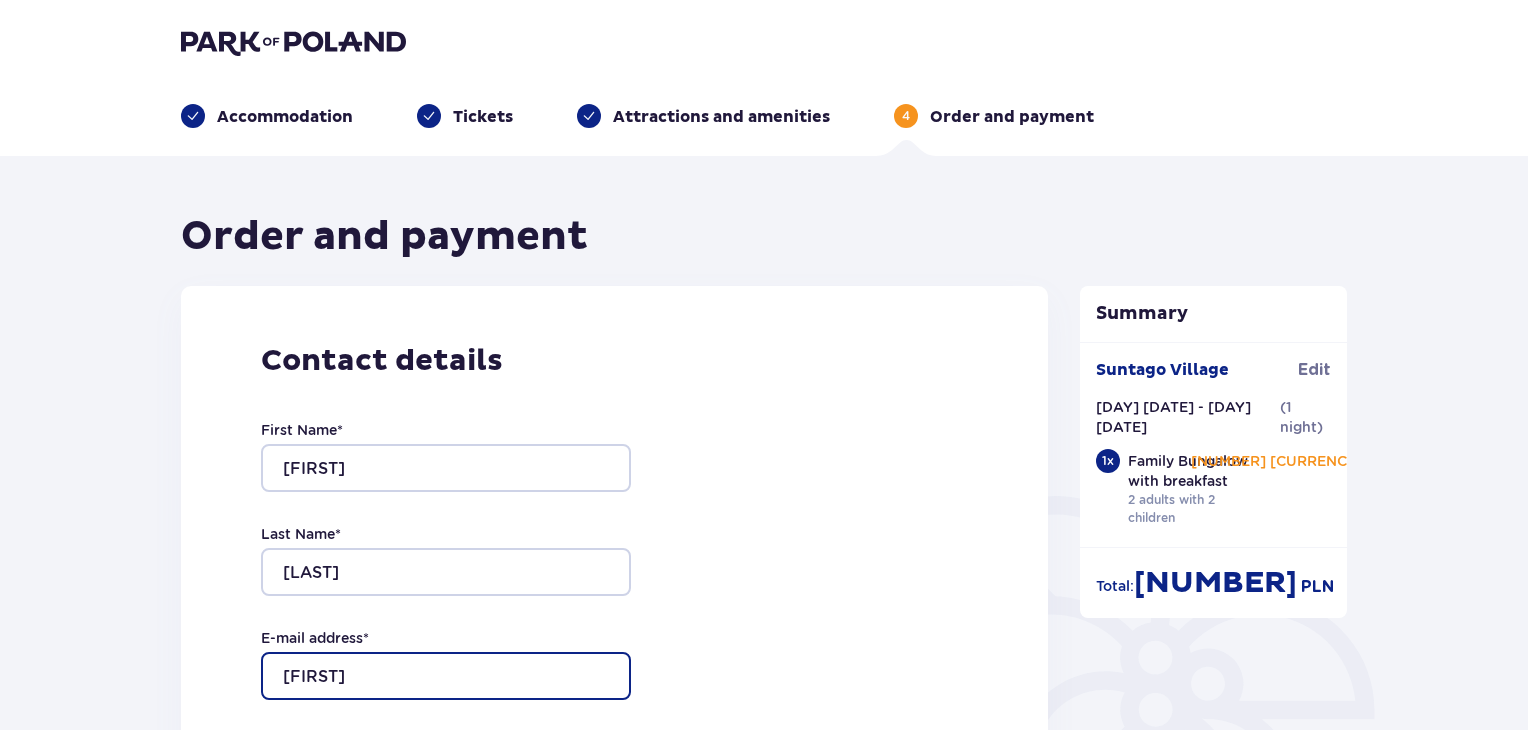 type on "[NAME]@[example.com]" 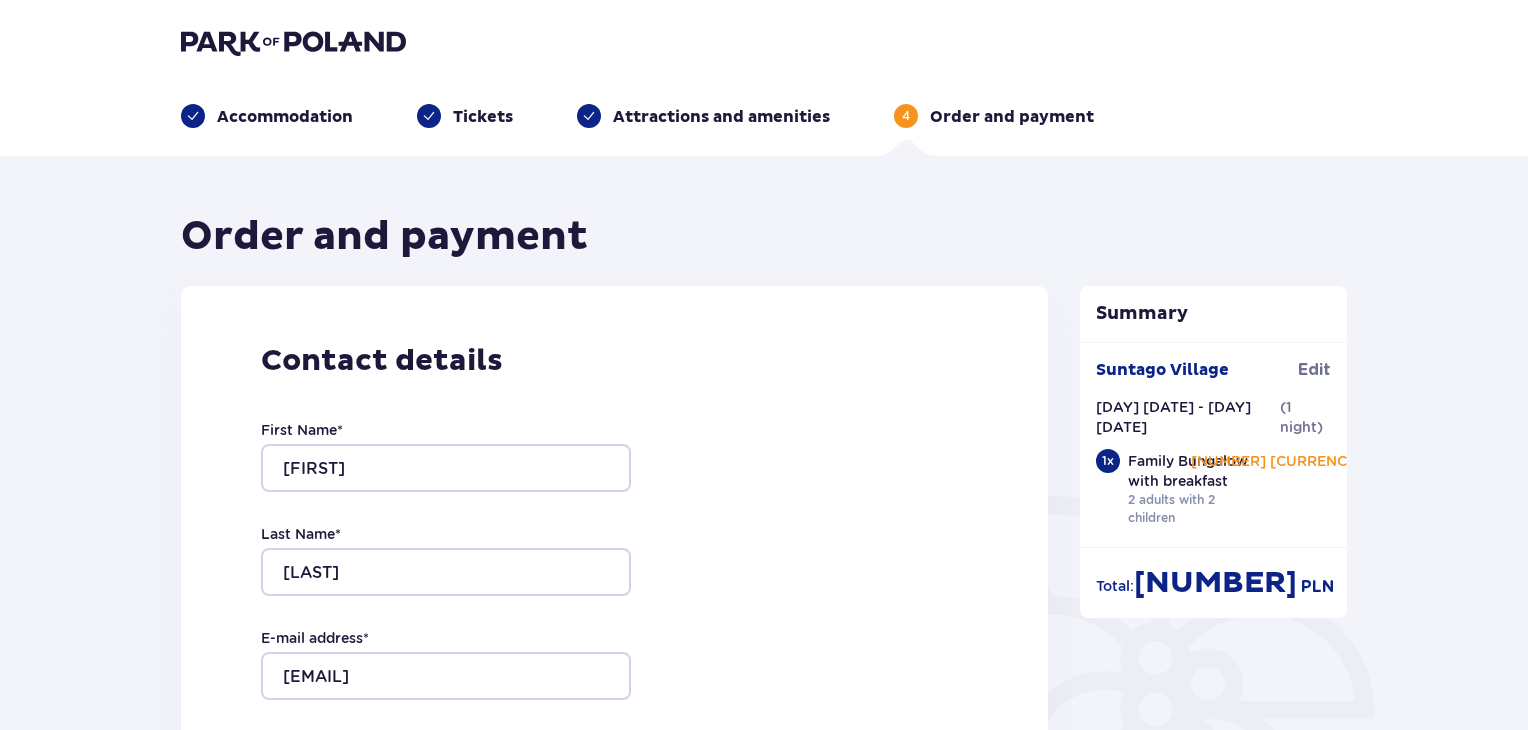 type on "[NAME]@[example.com]" 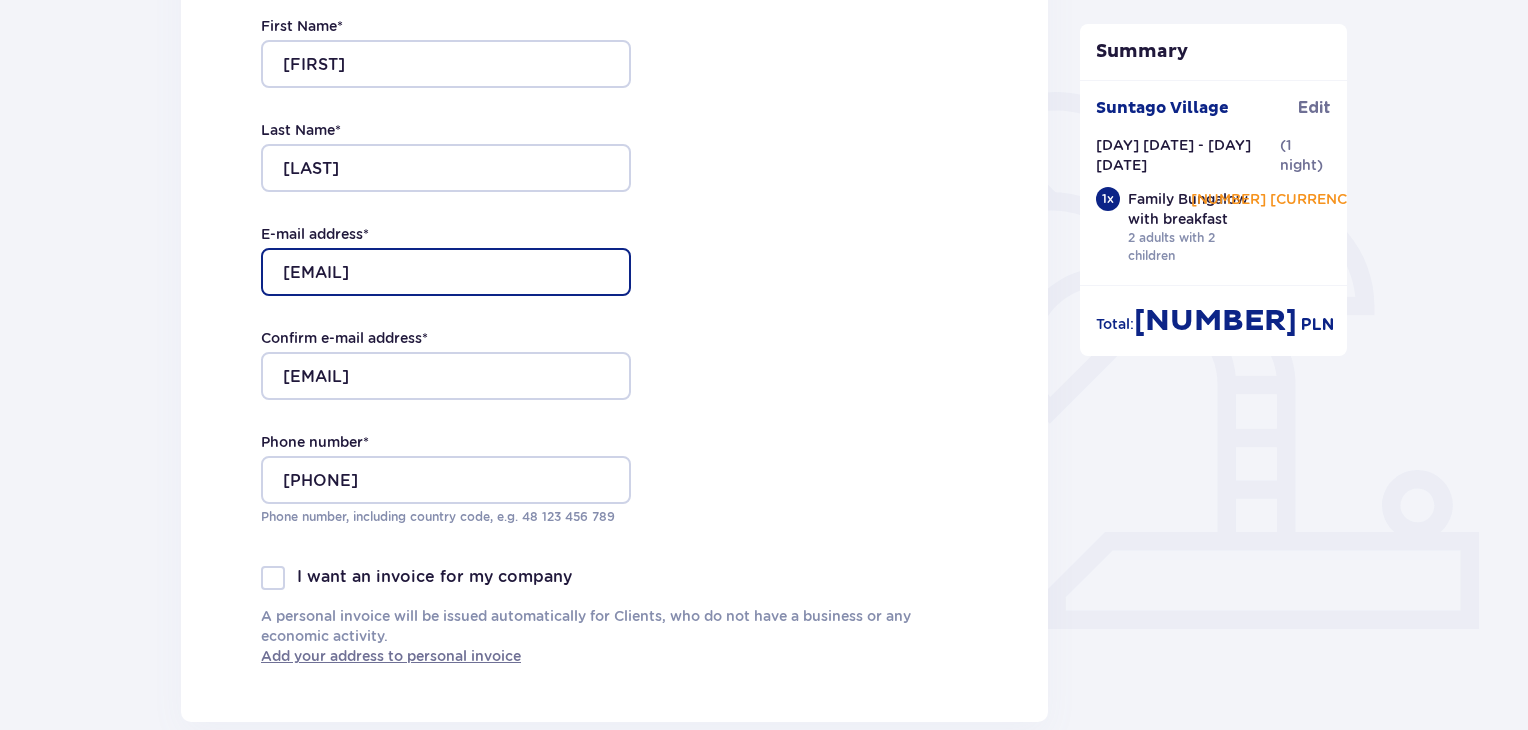 scroll, scrollTop: 415, scrollLeft: 0, axis: vertical 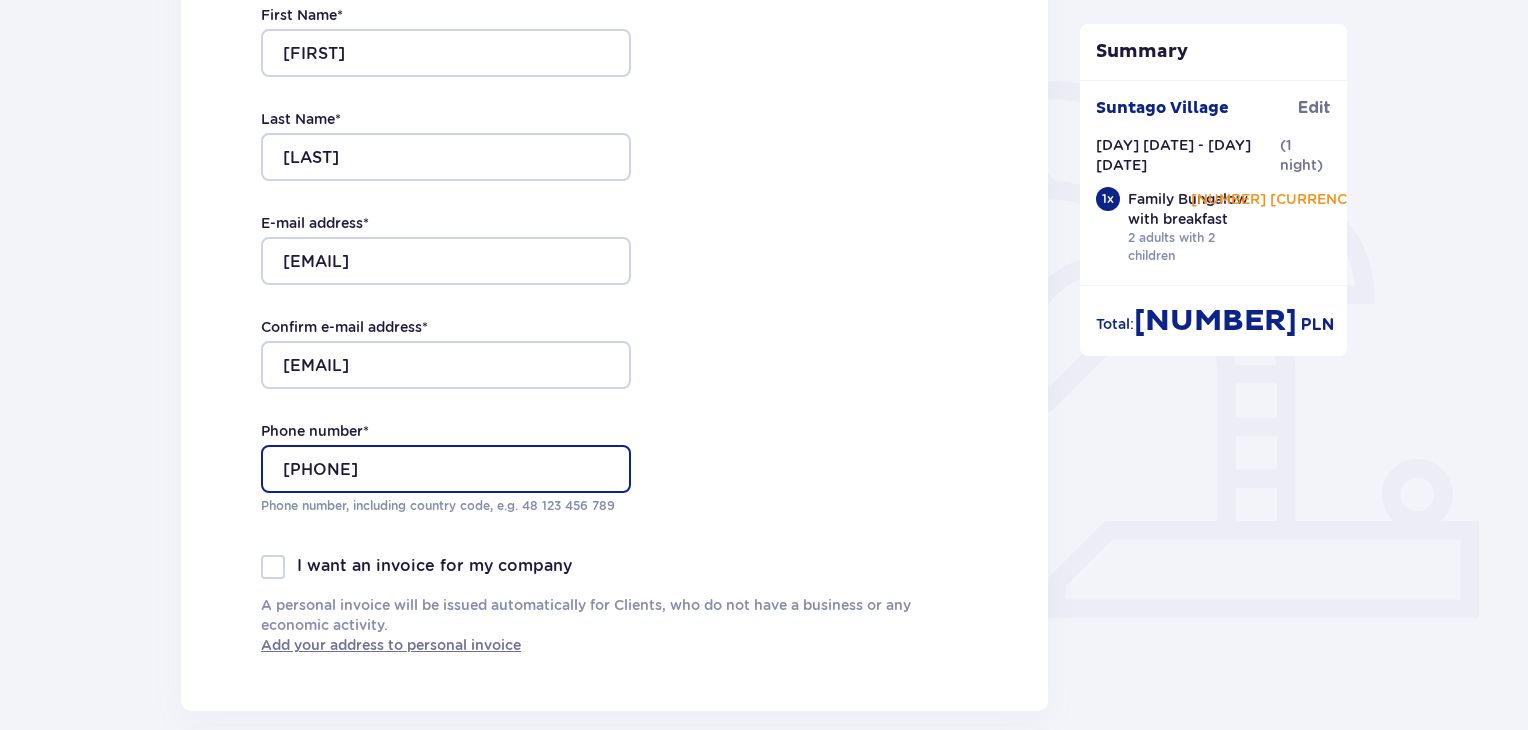 drag, startPoint x: 431, startPoint y: 480, endPoint x: 139, endPoint y: 424, distance: 297.32138 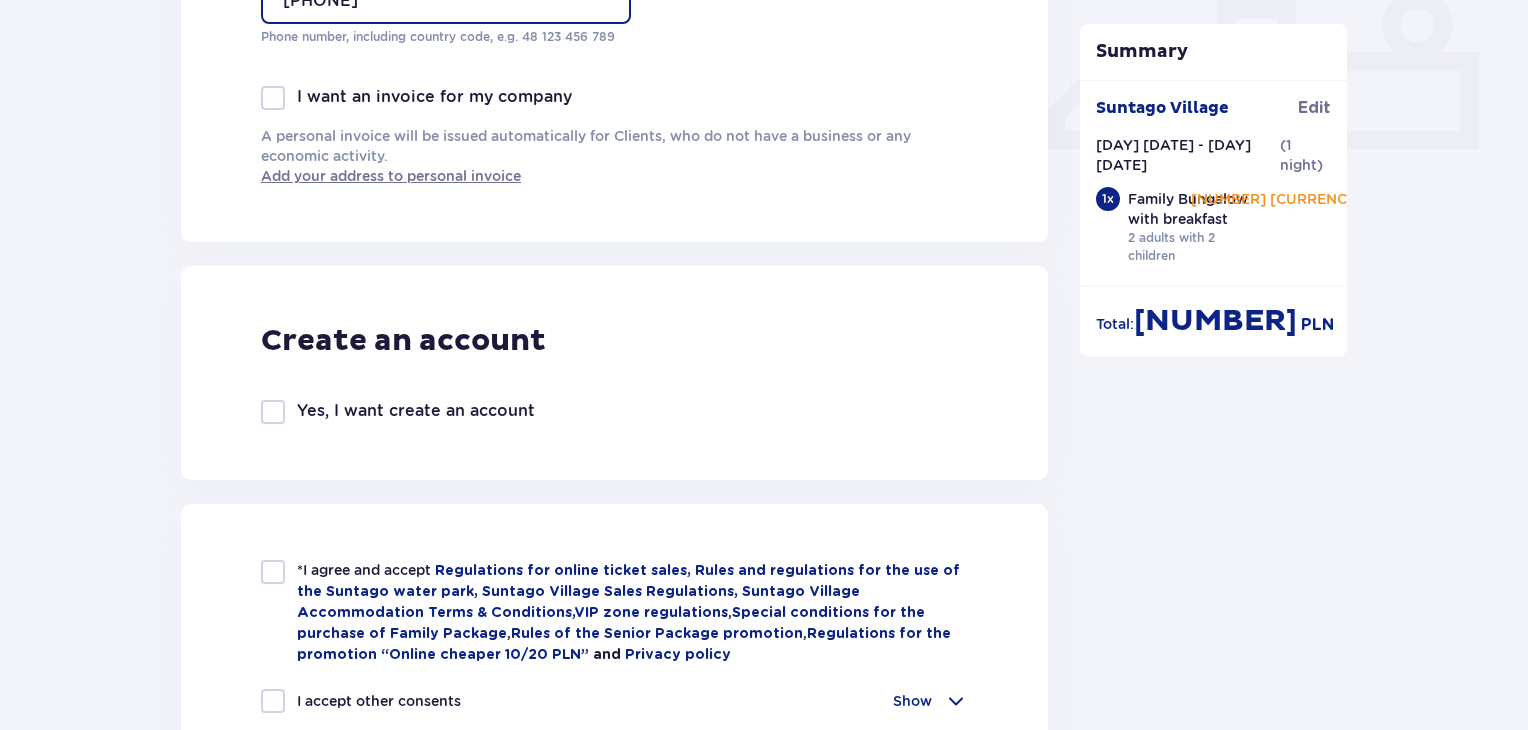 scroll, scrollTop: 986, scrollLeft: 0, axis: vertical 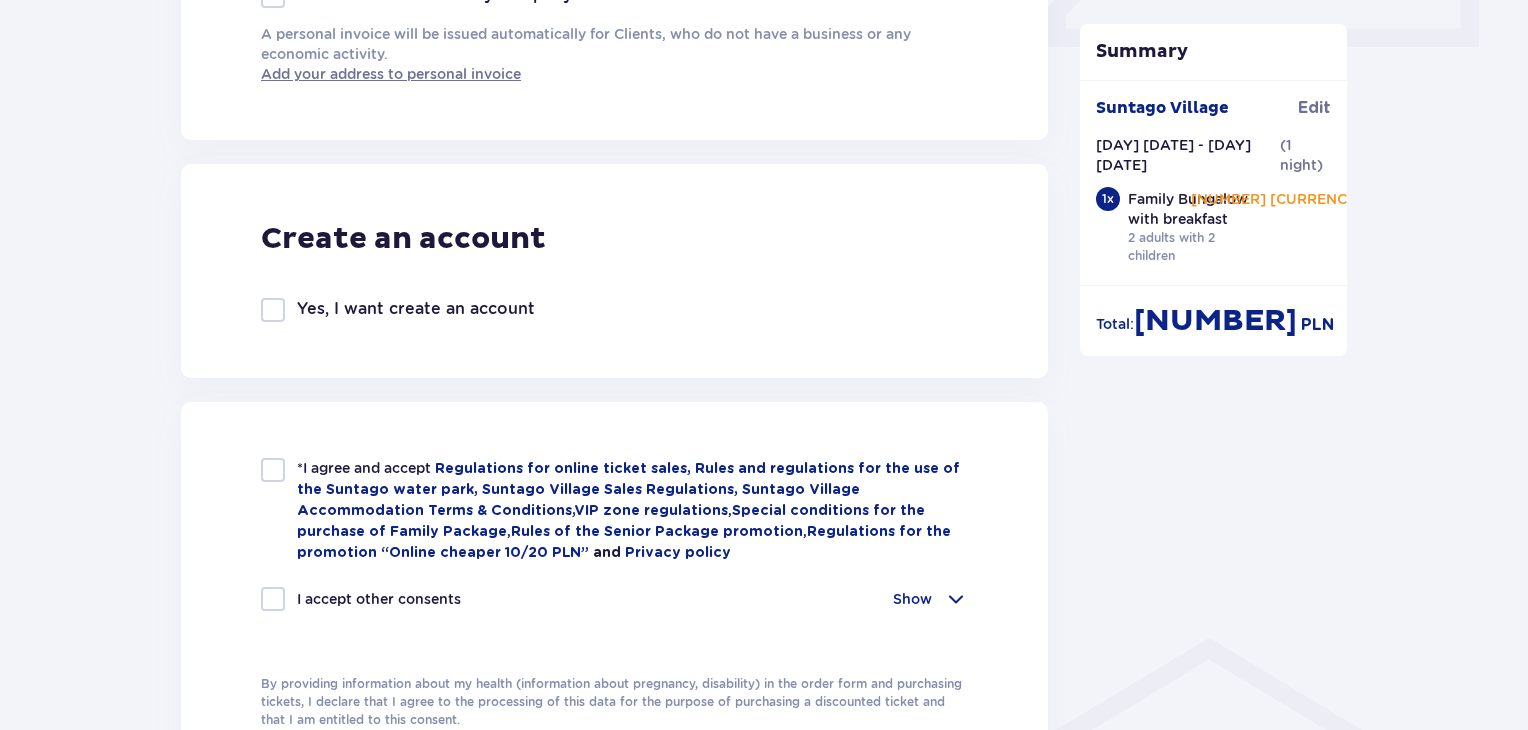 type on "+972544701461" 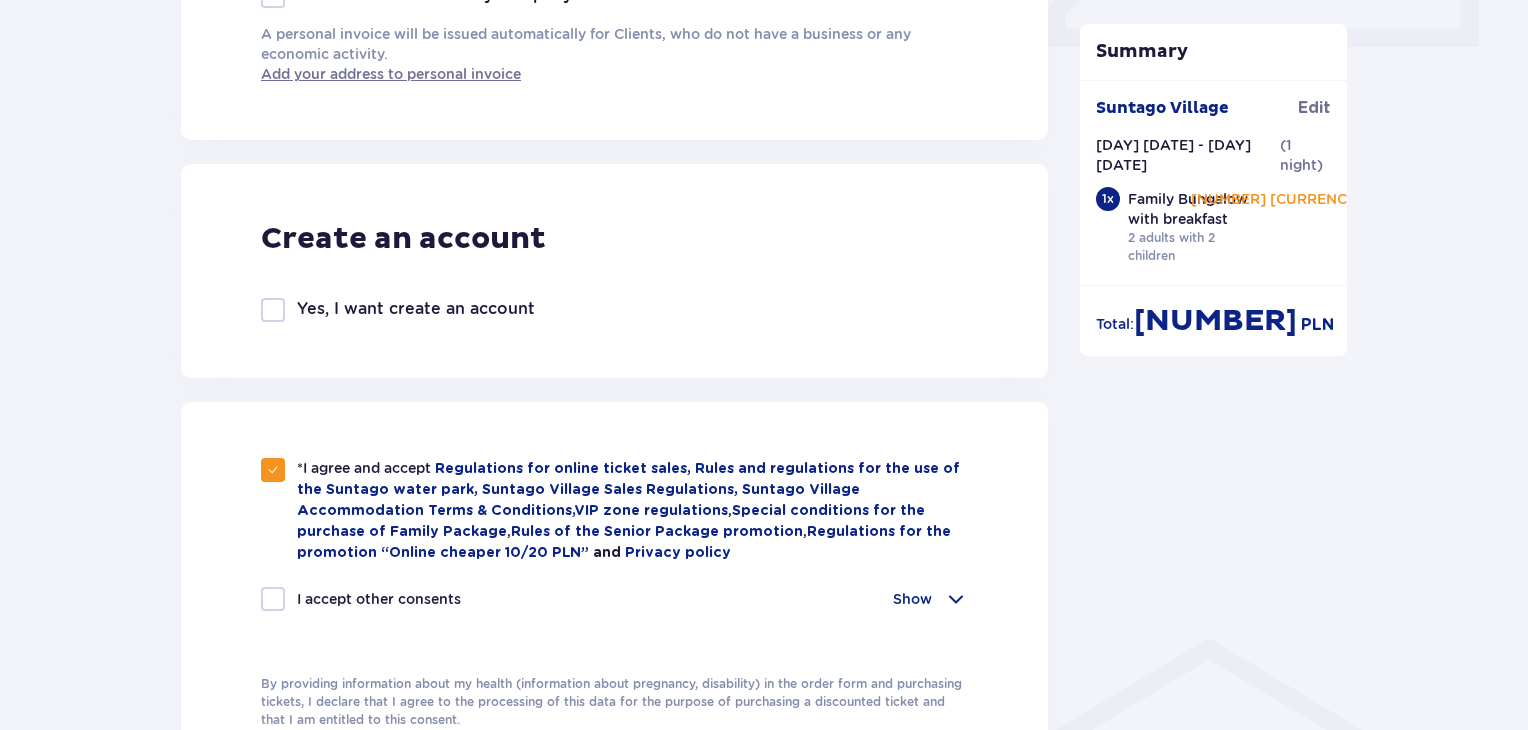 click at bounding box center [273, 599] 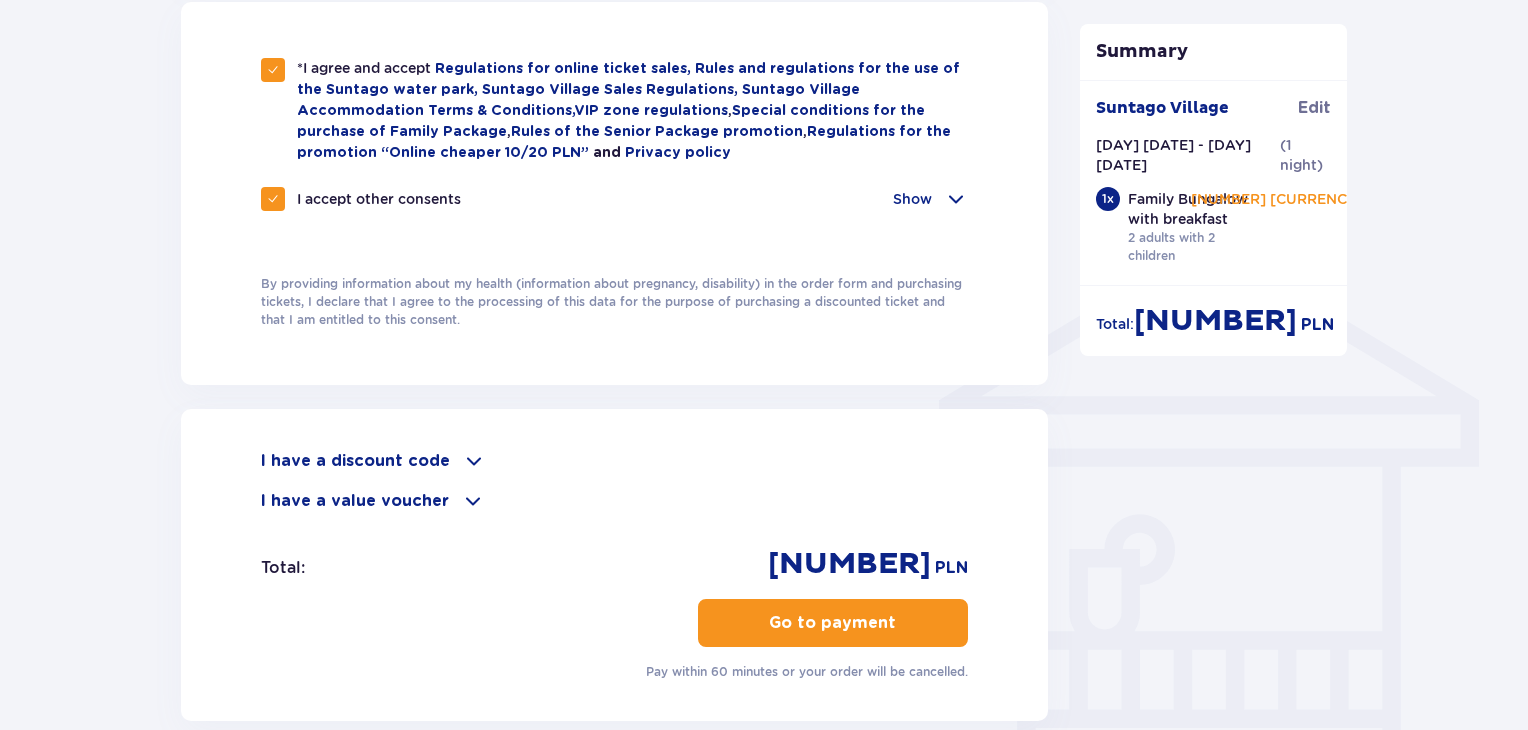 scroll, scrollTop: 1396, scrollLeft: 0, axis: vertical 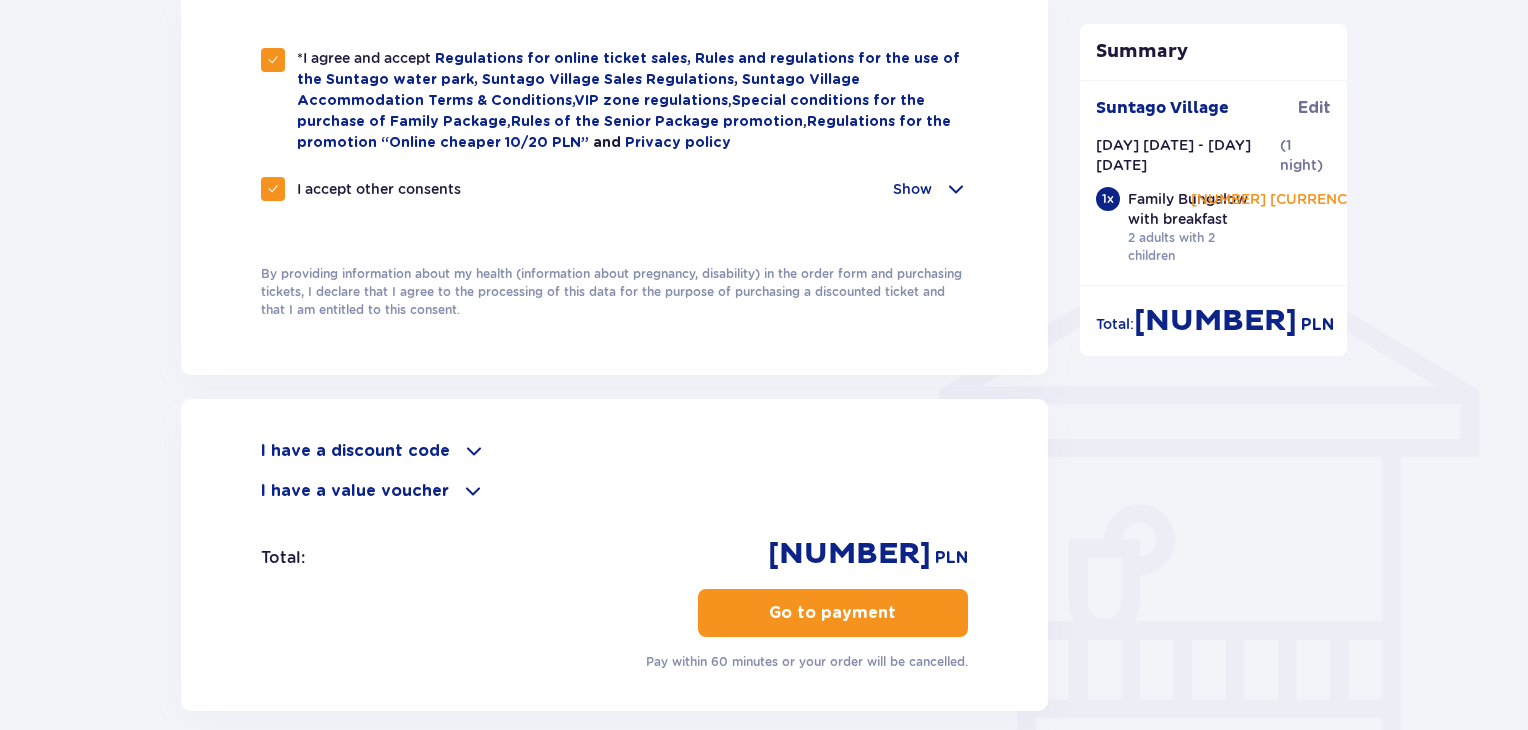 click on "I have a discount code Apply I have a value voucher Apply Total : 747 PLN Go to payment Pay within 60 minutes or your order will be cancelled." at bounding box center (614, 555) 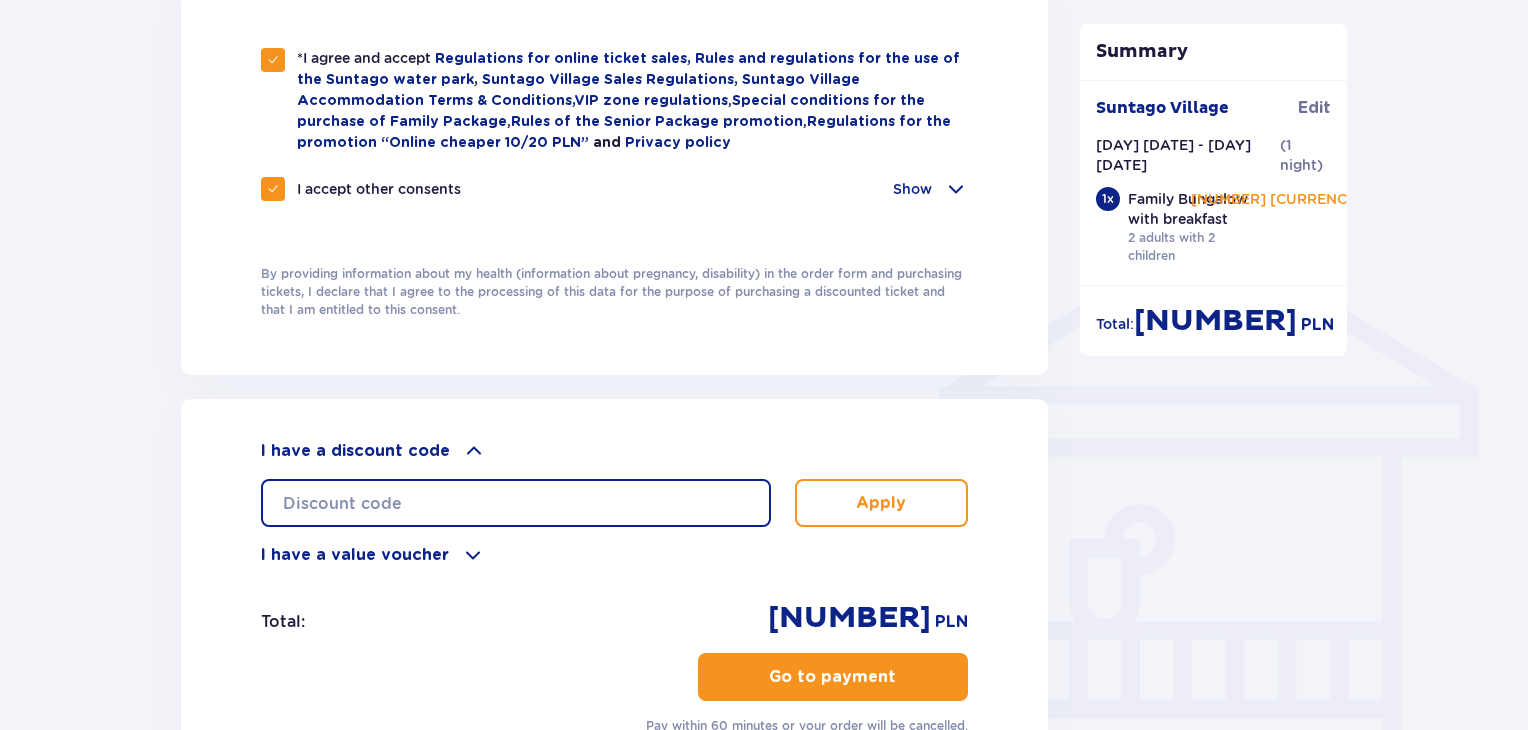 click at bounding box center (516, 503) 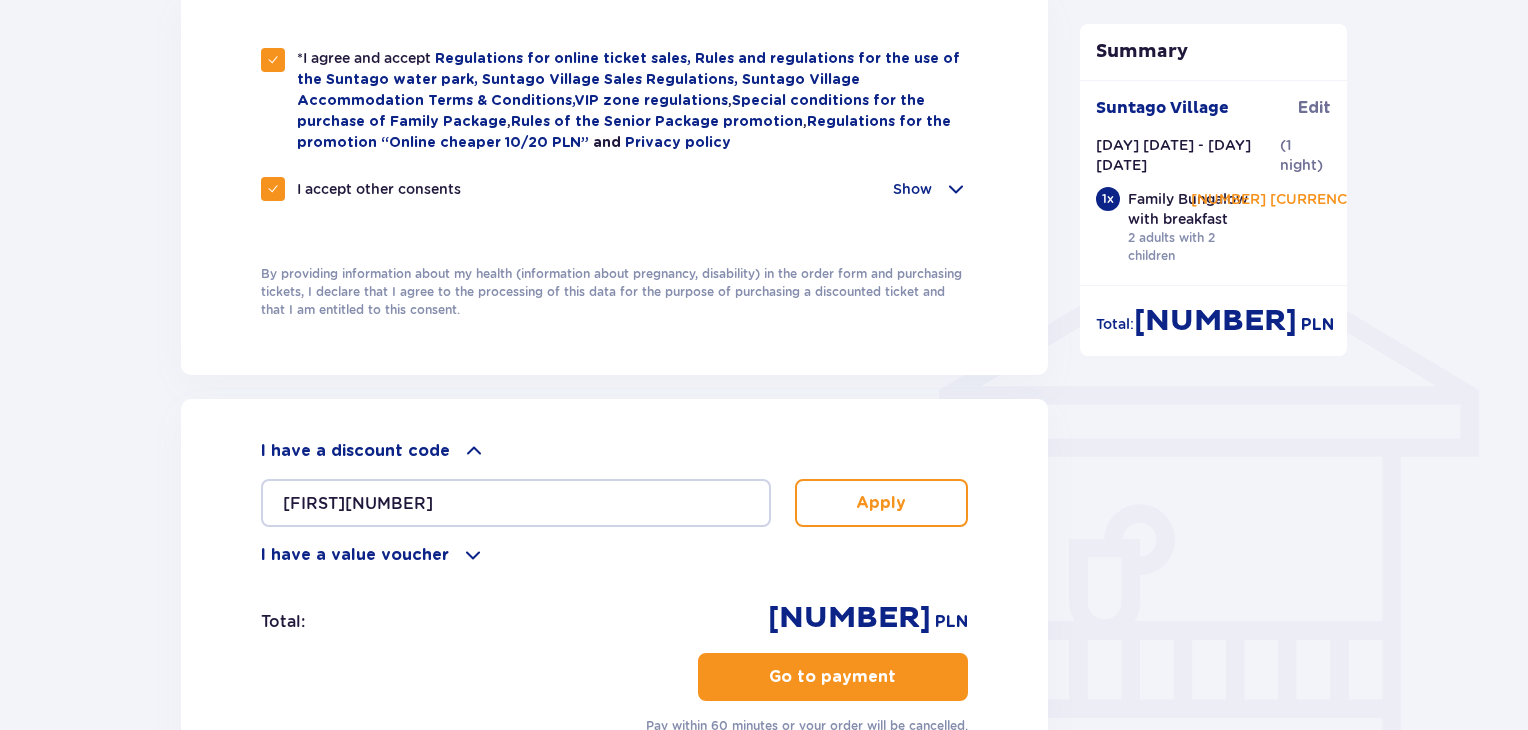 click on "Apply" at bounding box center [881, 503] 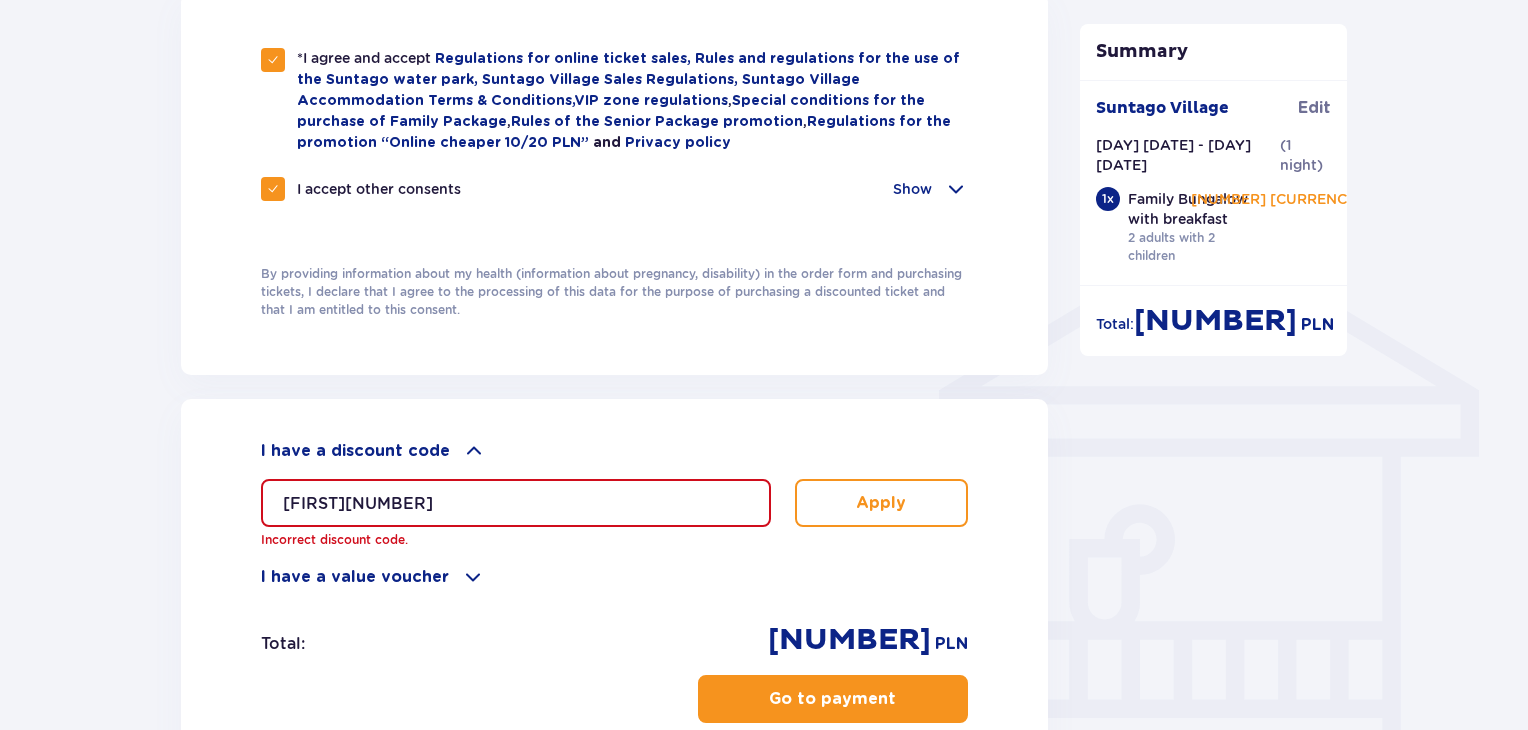 click on "daniala15" at bounding box center (516, 503) 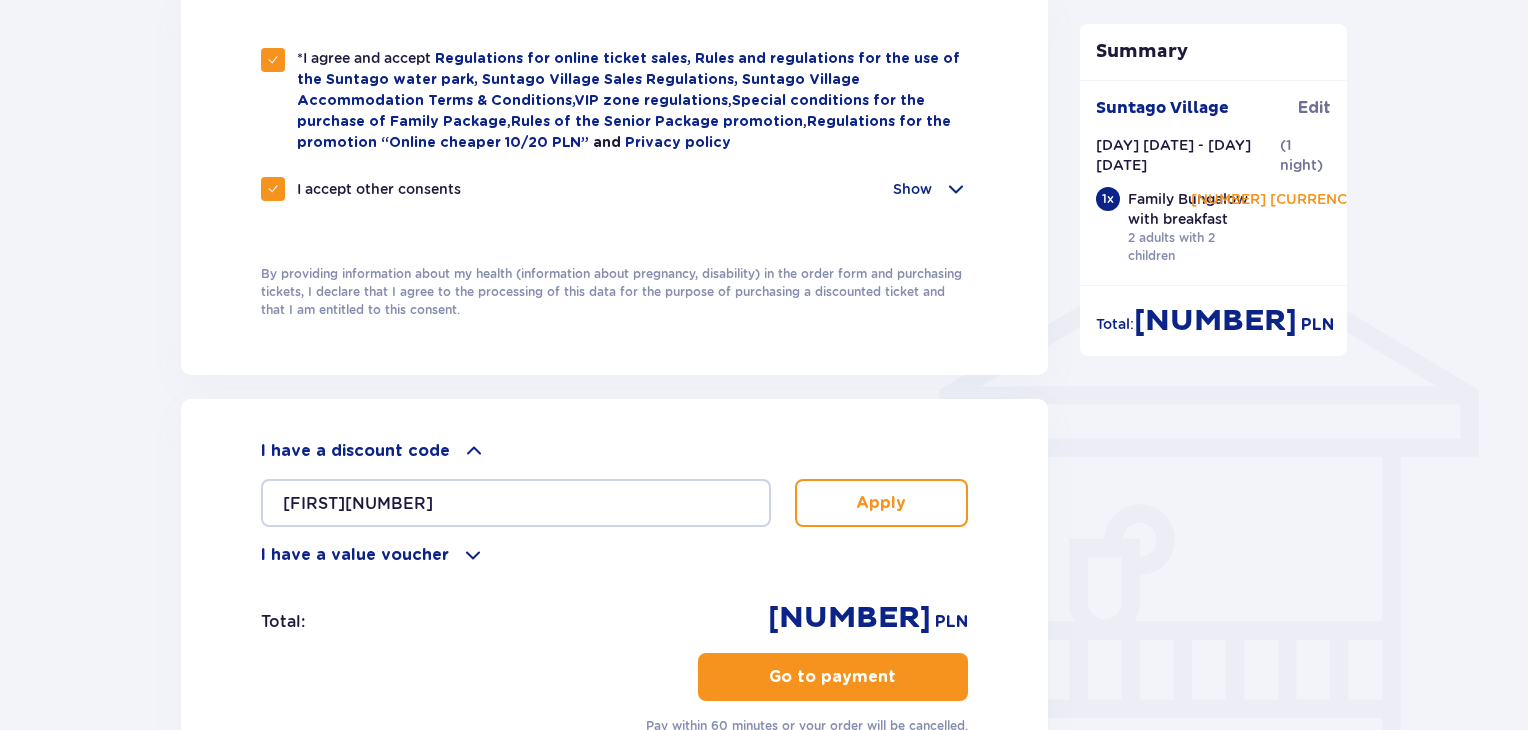 click on "Apply" at bounding box center [881, 503] 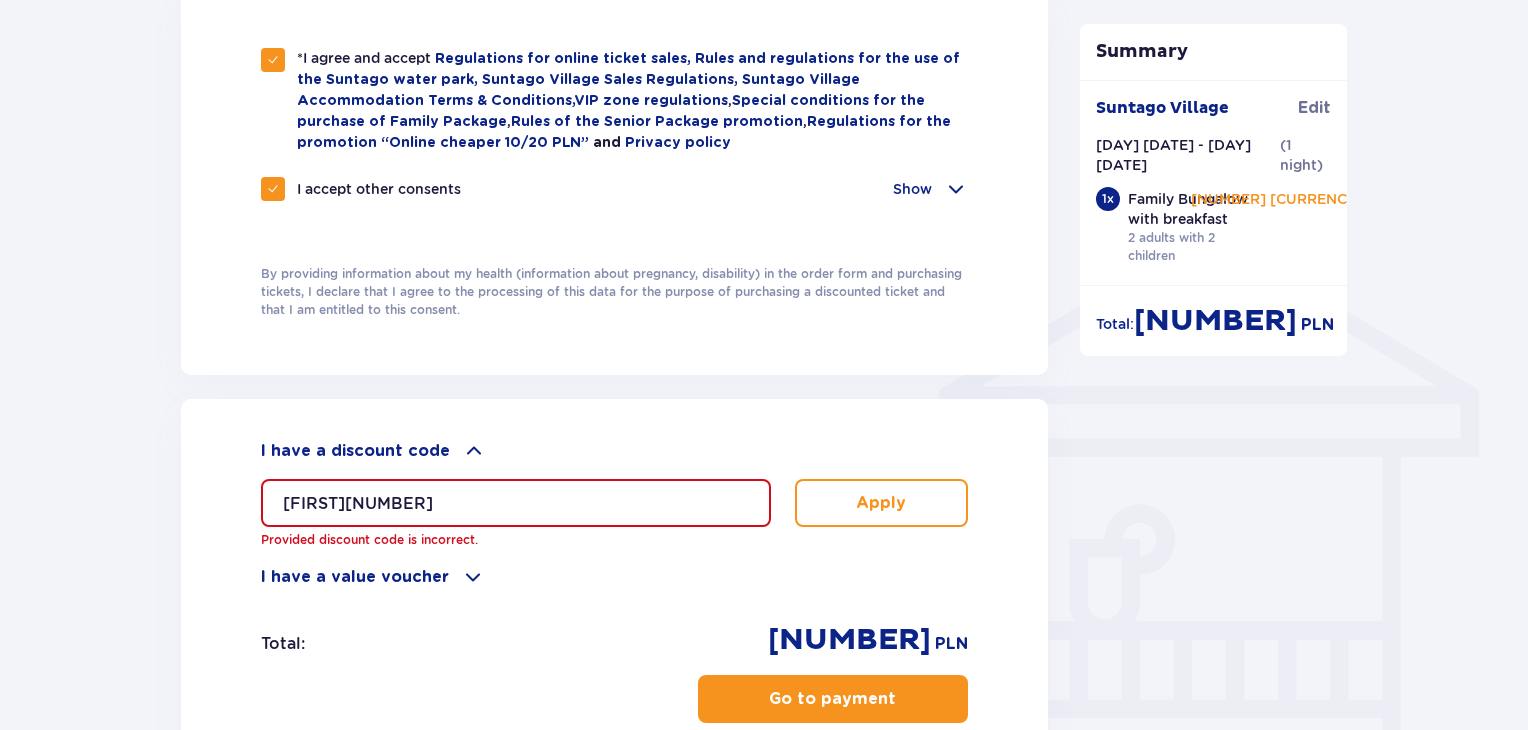 click on "daniala10" at bounding box center [516, 503] 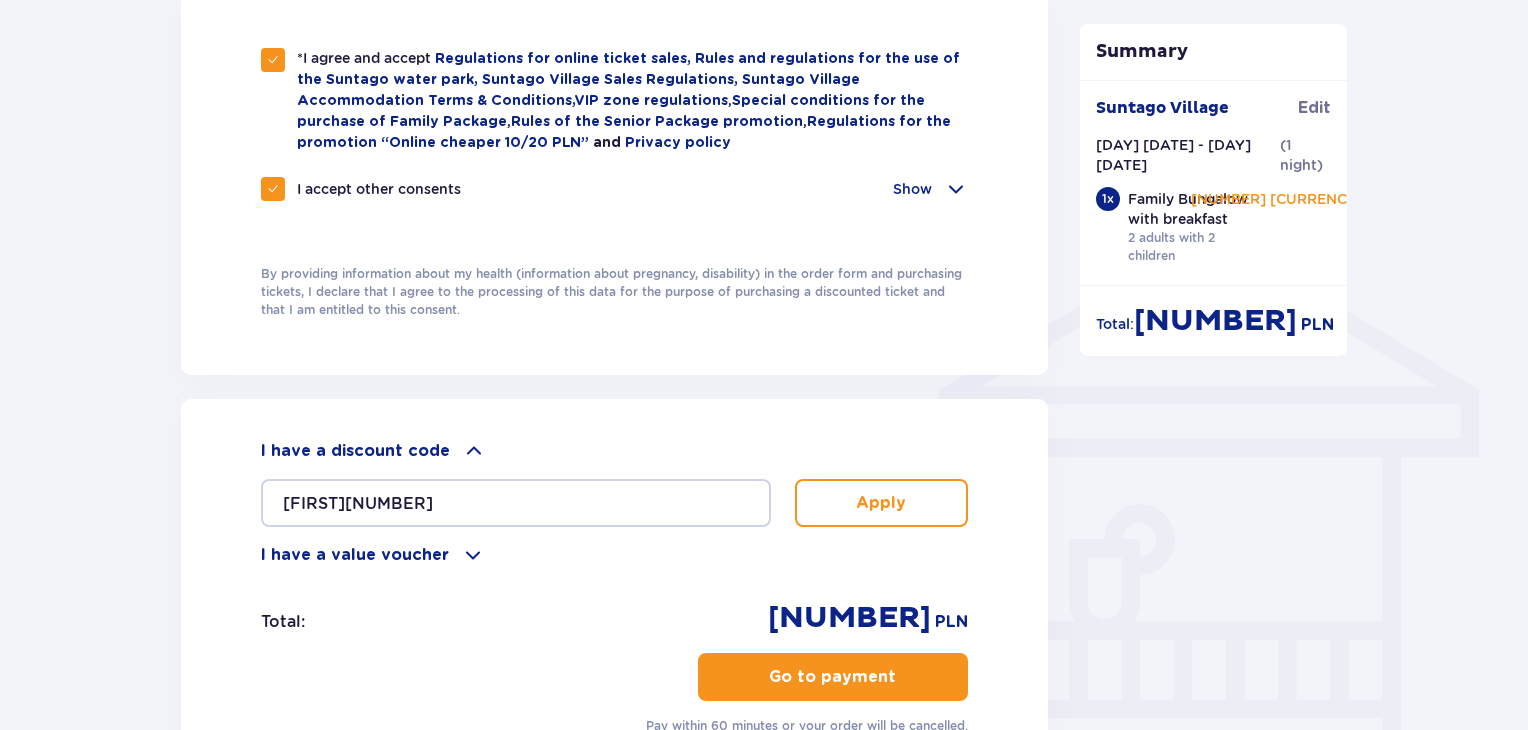 click on "Apply" at bounding box center (881, 503) 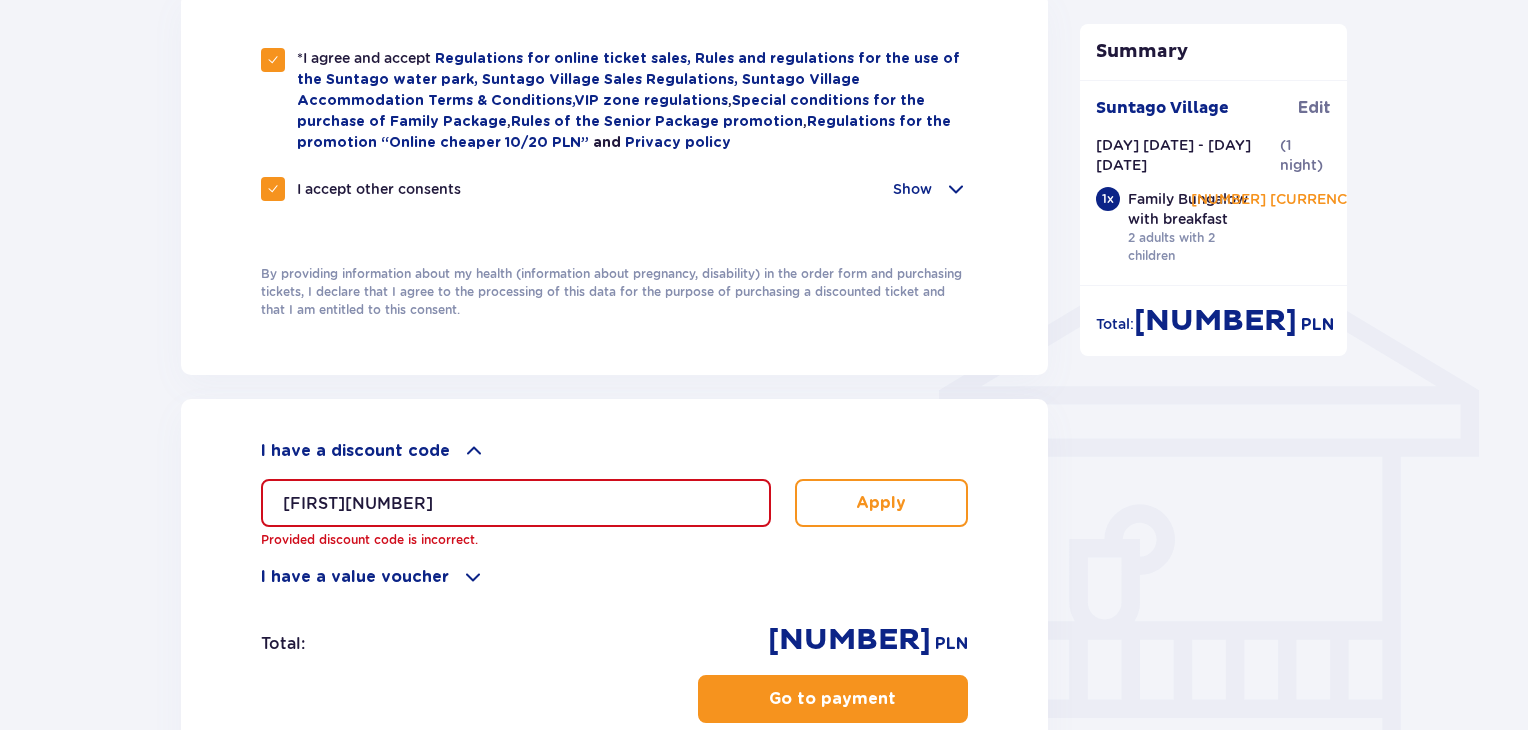 click on "DANIALA15" at bounding box center [516, 503] 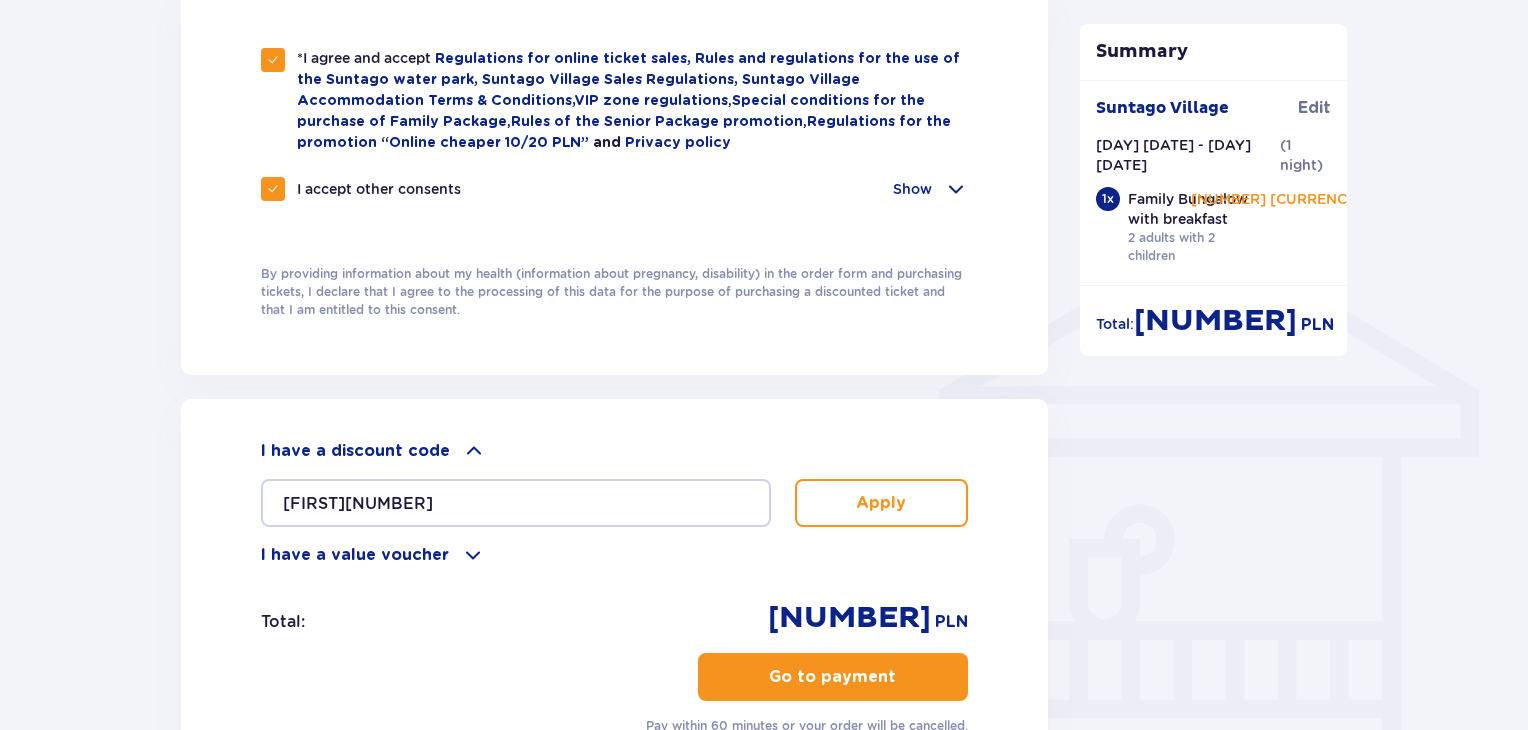 click on "DANIALA10 Apply" at bounding box center [614, 503] 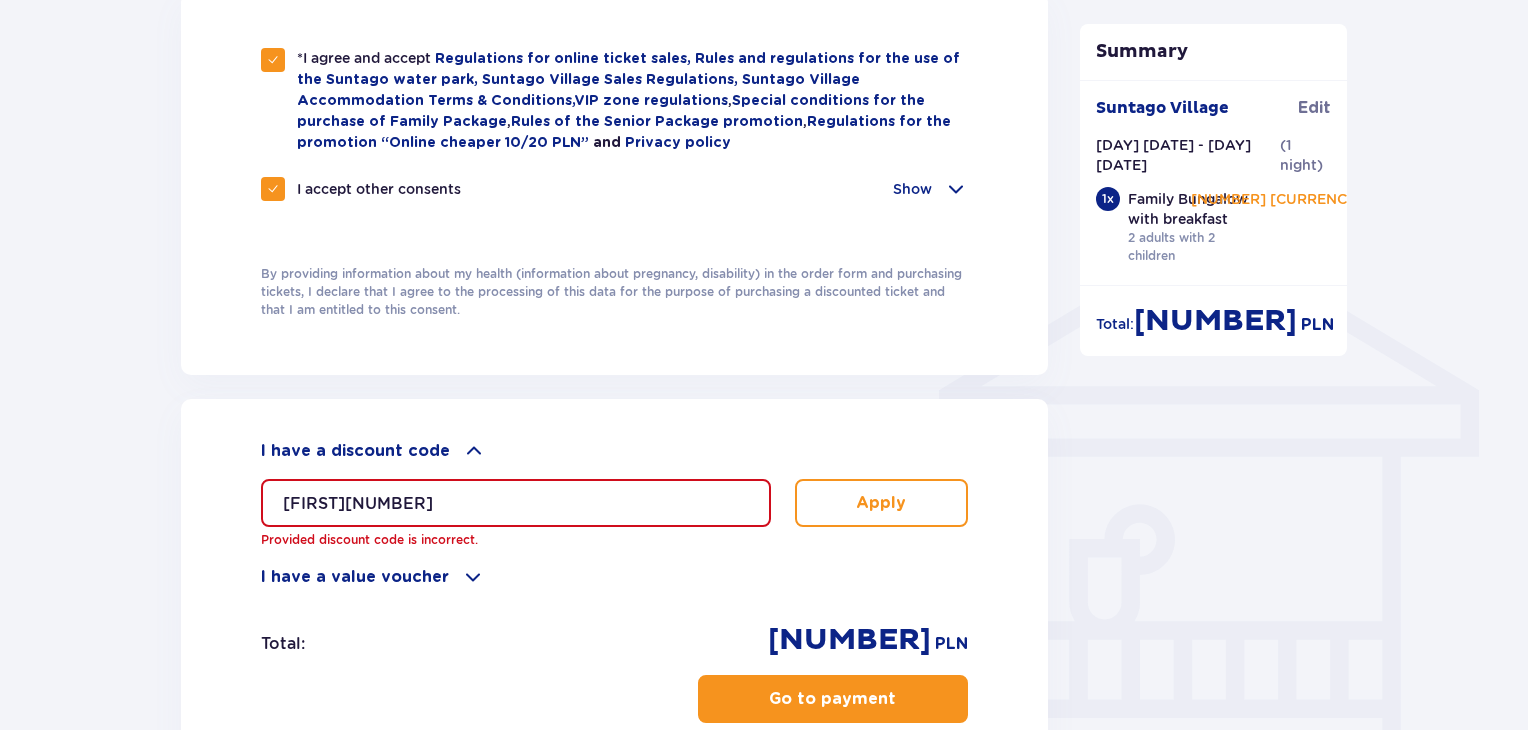 click on "Apply" at bounding box center (881, 503) 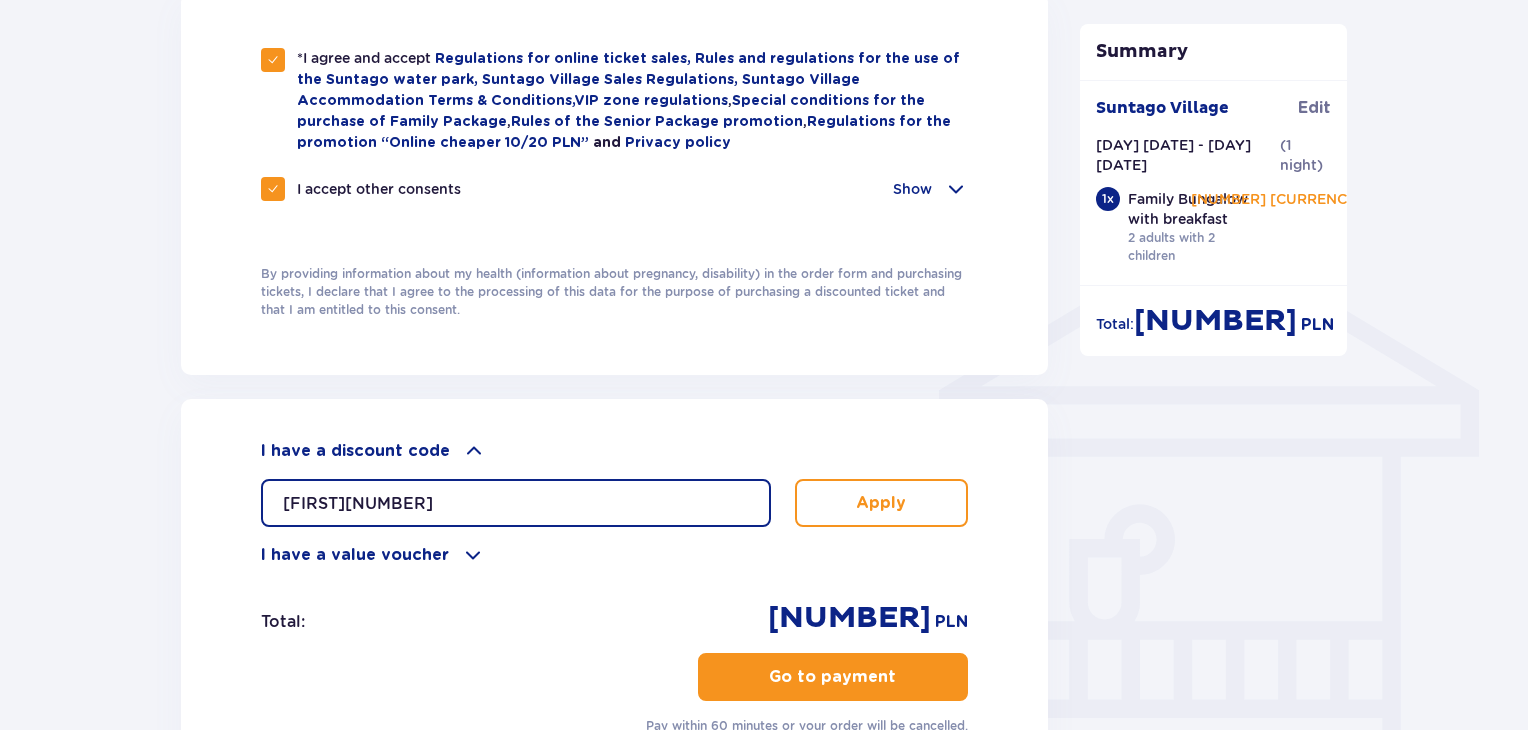 type on "DANIELA10" 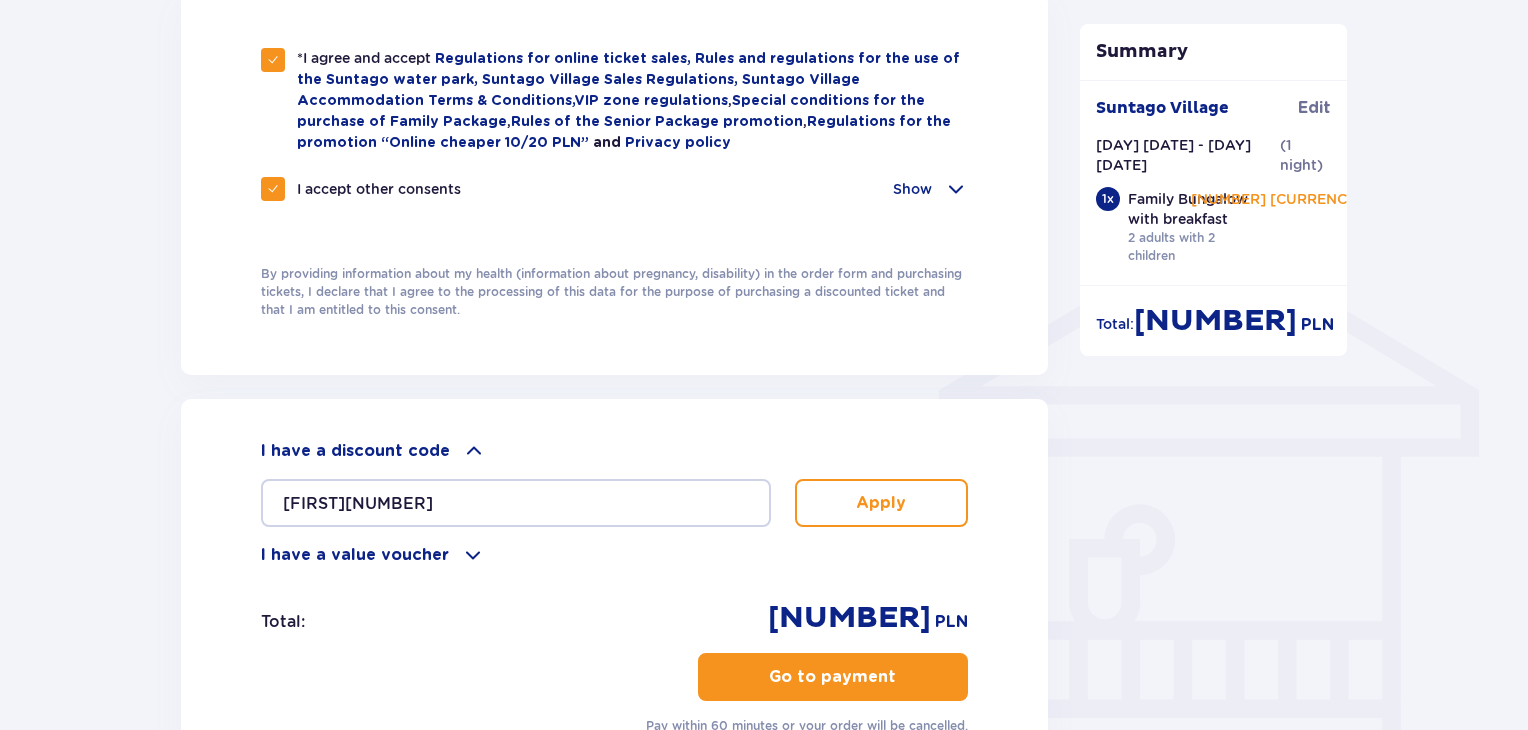 click on "Apply" at bounding box center [881, 503] 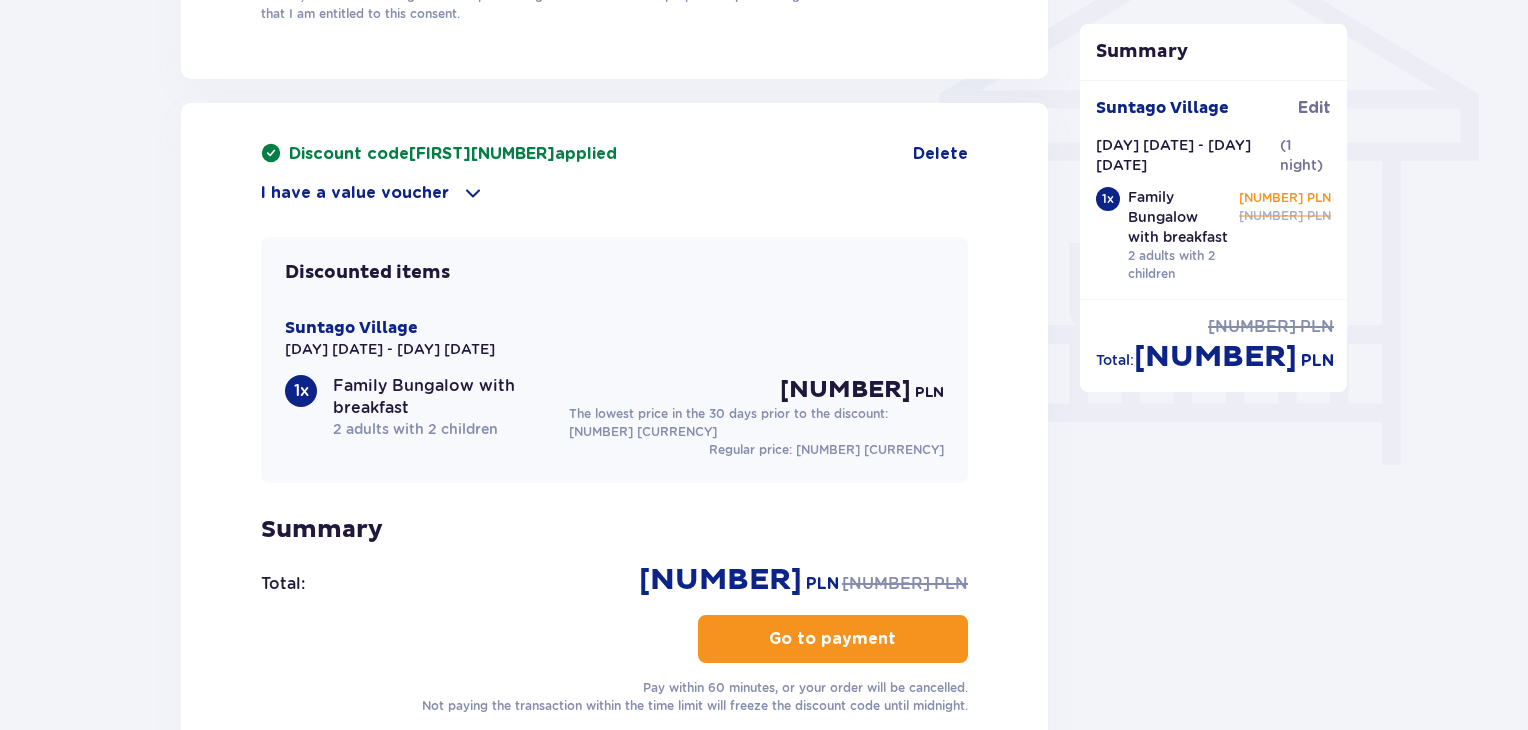 scroll, scrollTop: 1783, scrollLeft: 0, axis: vertical 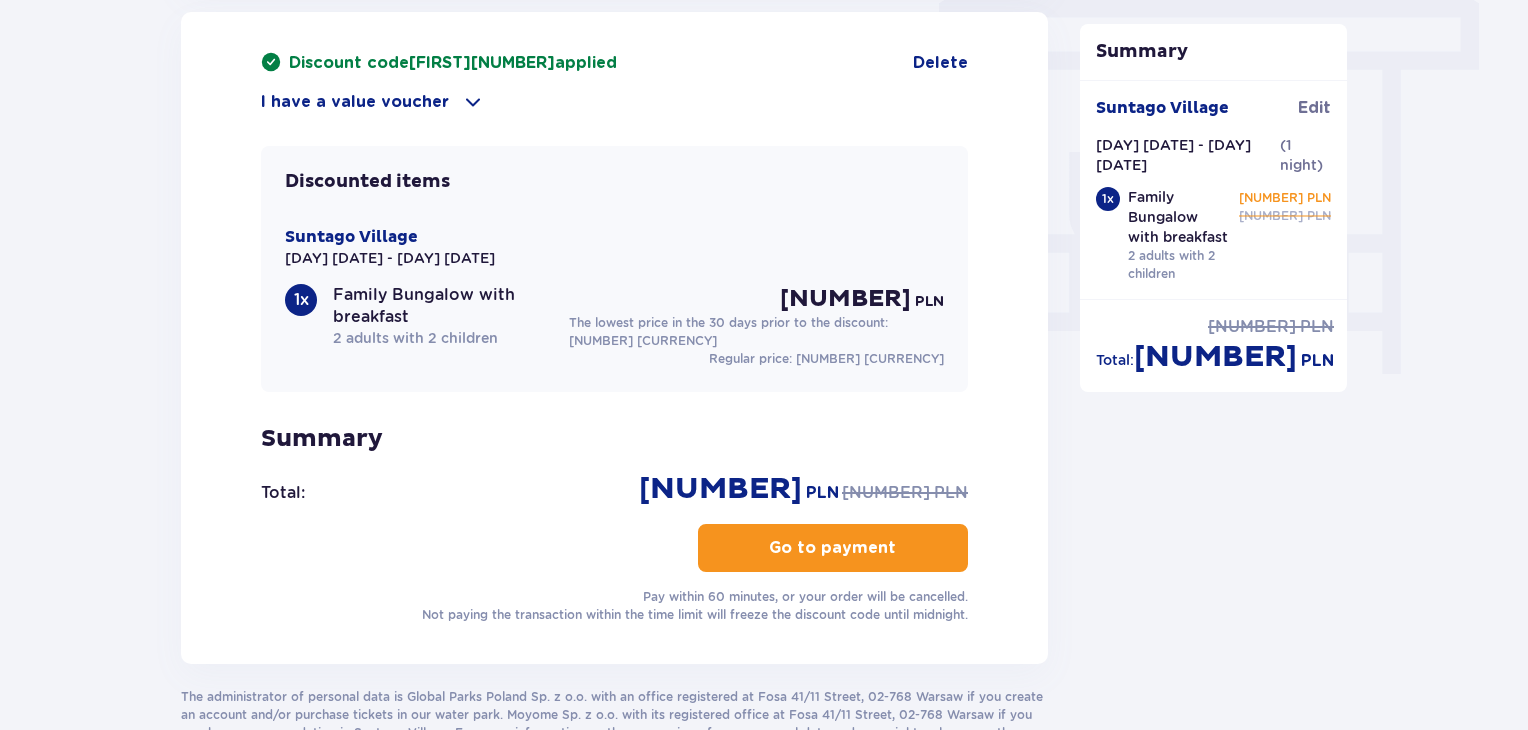click on "Go to payment" at bounding box center (832, 548) 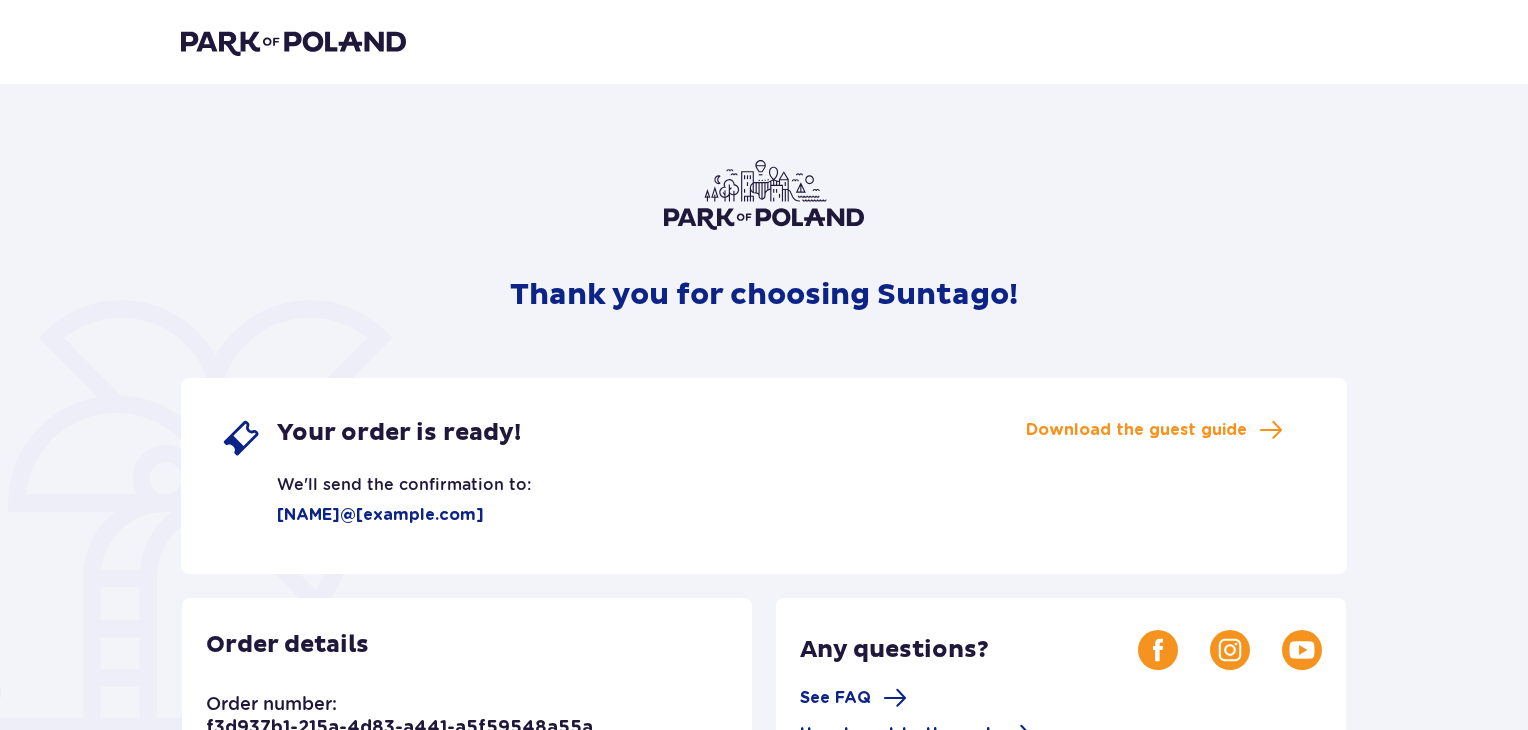 scroll, scrollTop: 0, scrollLeft: 0, axis: both 